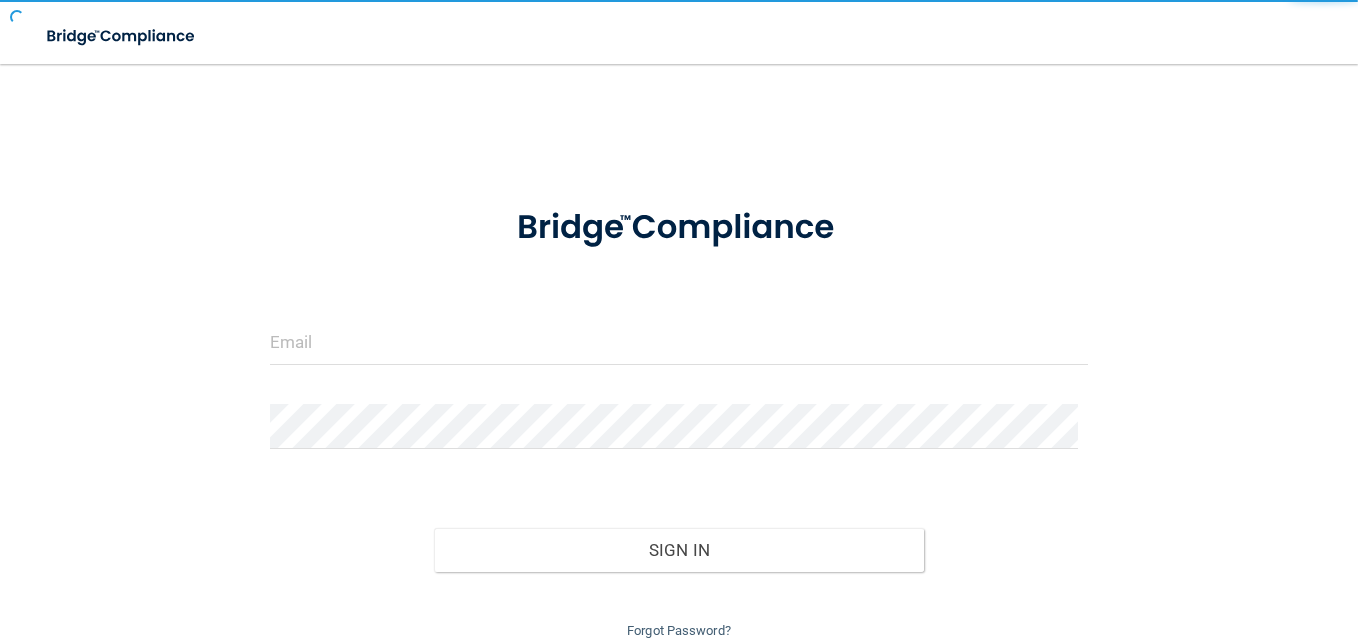scroll, scrollTop: 0, scrollLeft: 0, axis: both 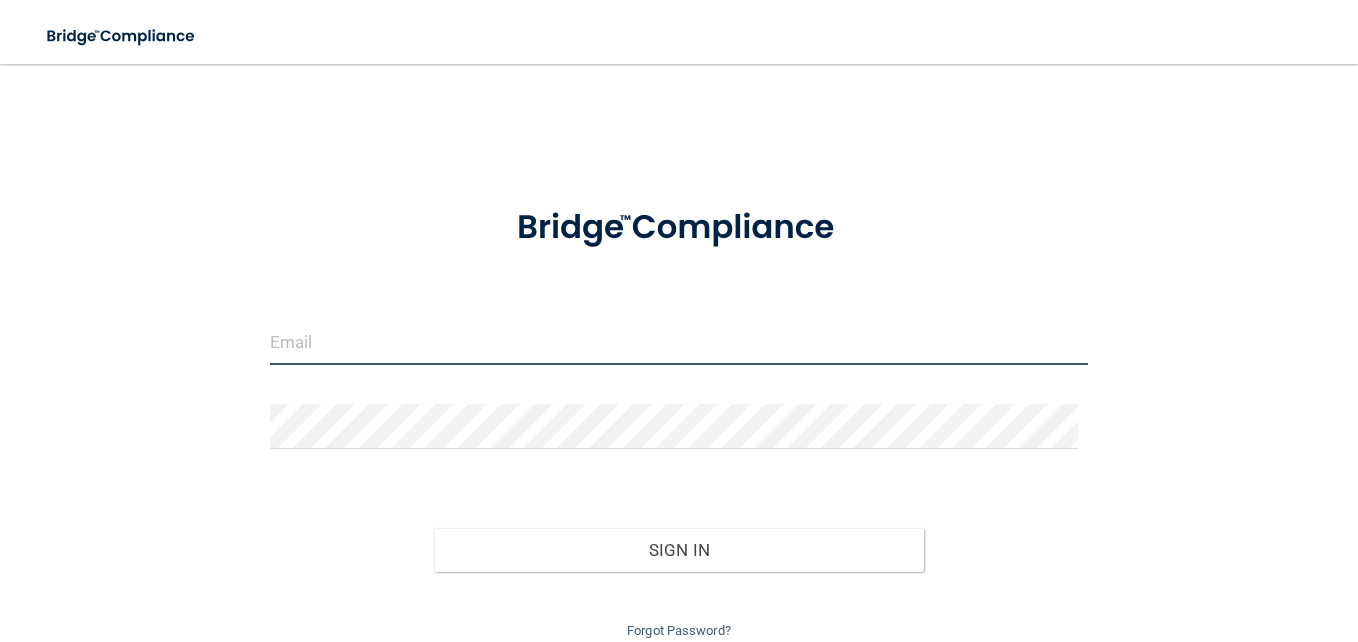 click at bounding box center [679, 342] 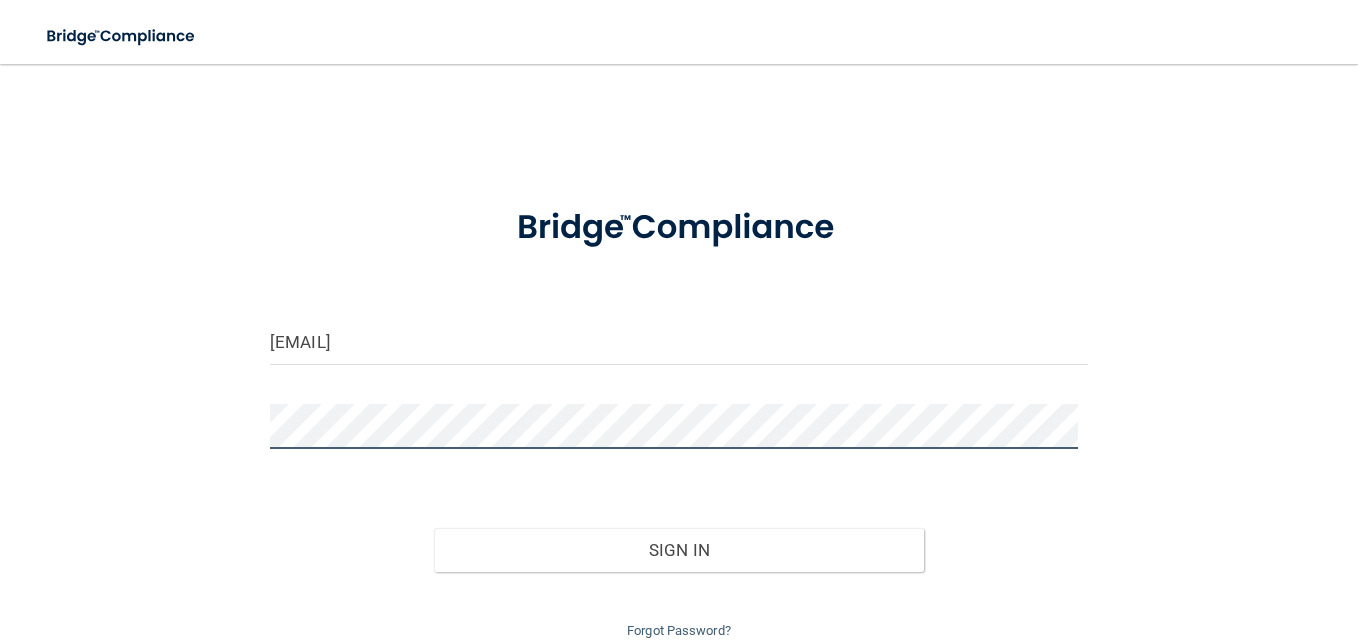 click on "Sign In" at bounding box center (679, 550) 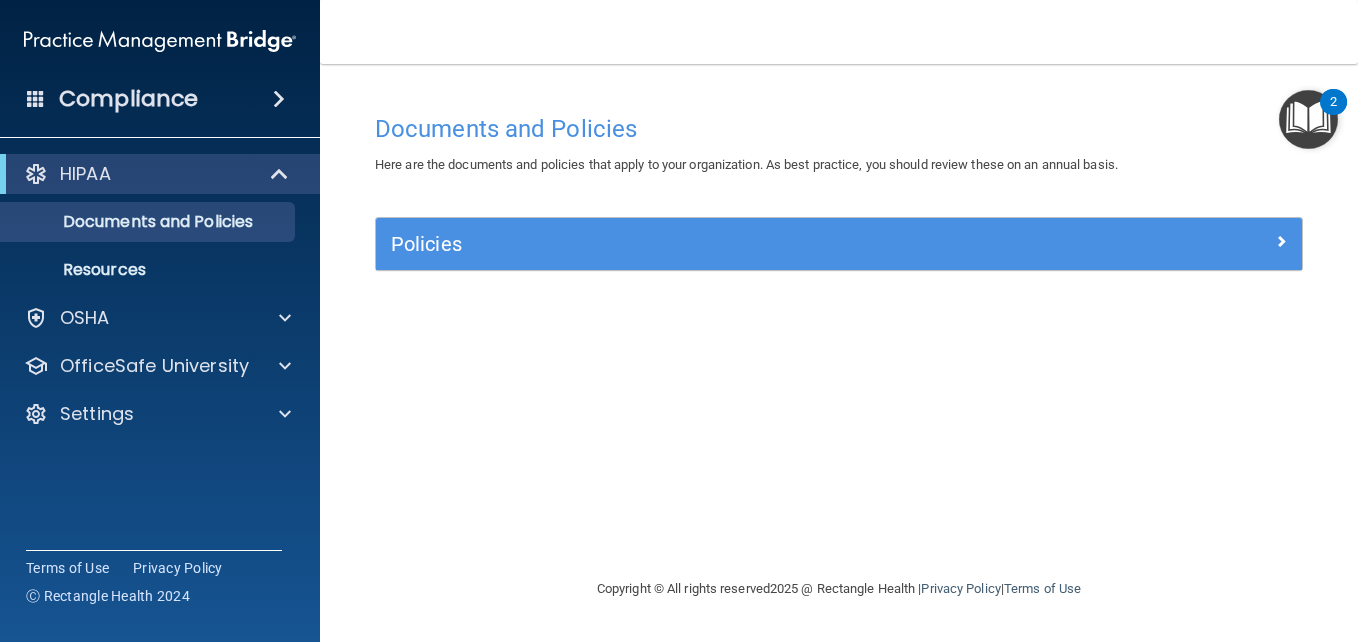 click on "2" at bounding box center [1333, 115] 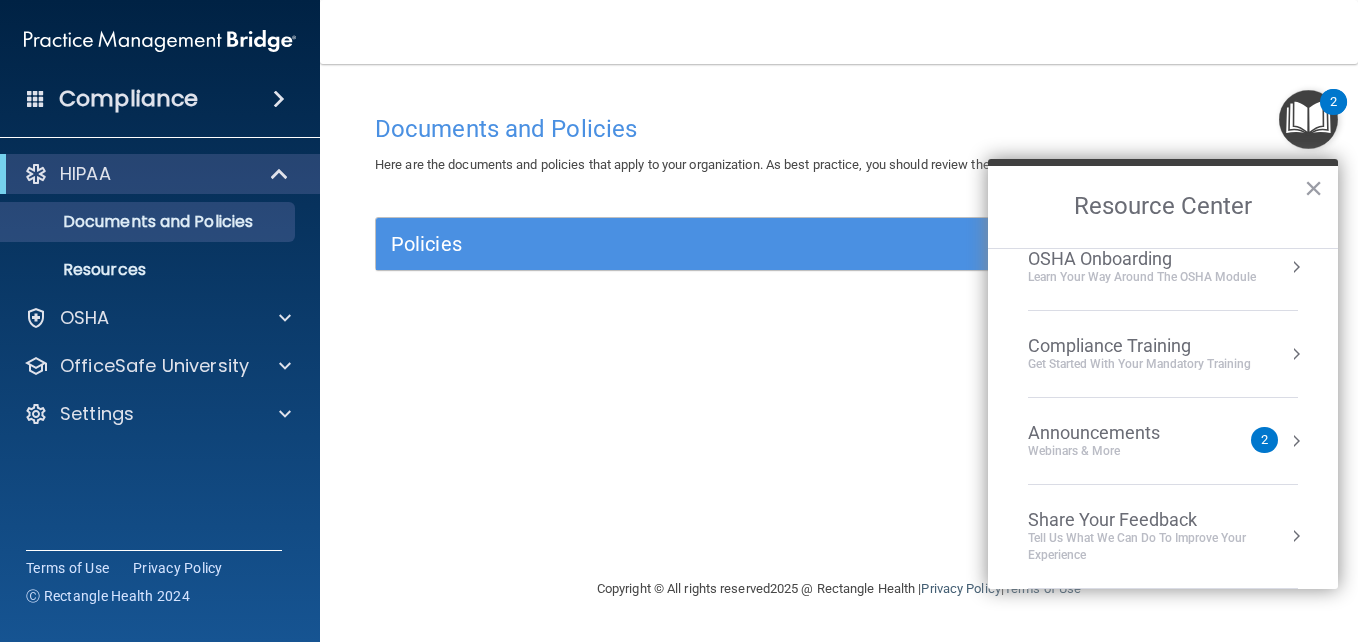 scroll, scrollTop: 0, scrollLeft: 0, axis: both 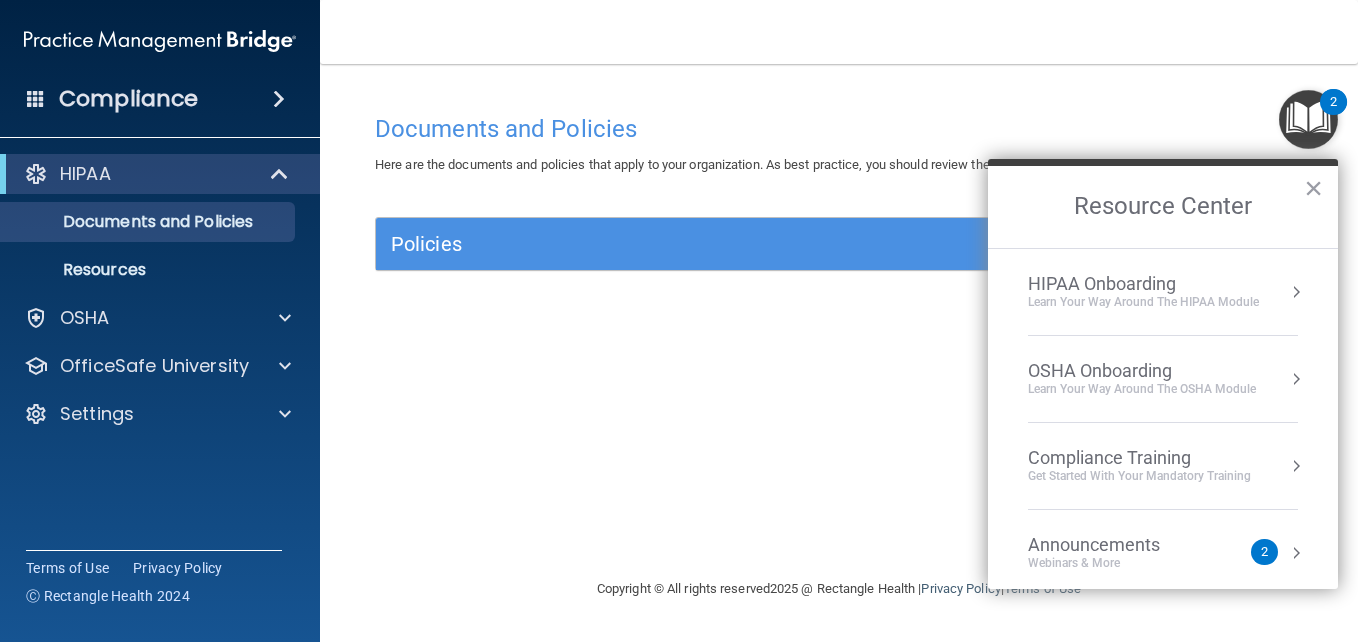 click on "Compliance Training" at bounding box center (1139, 458) 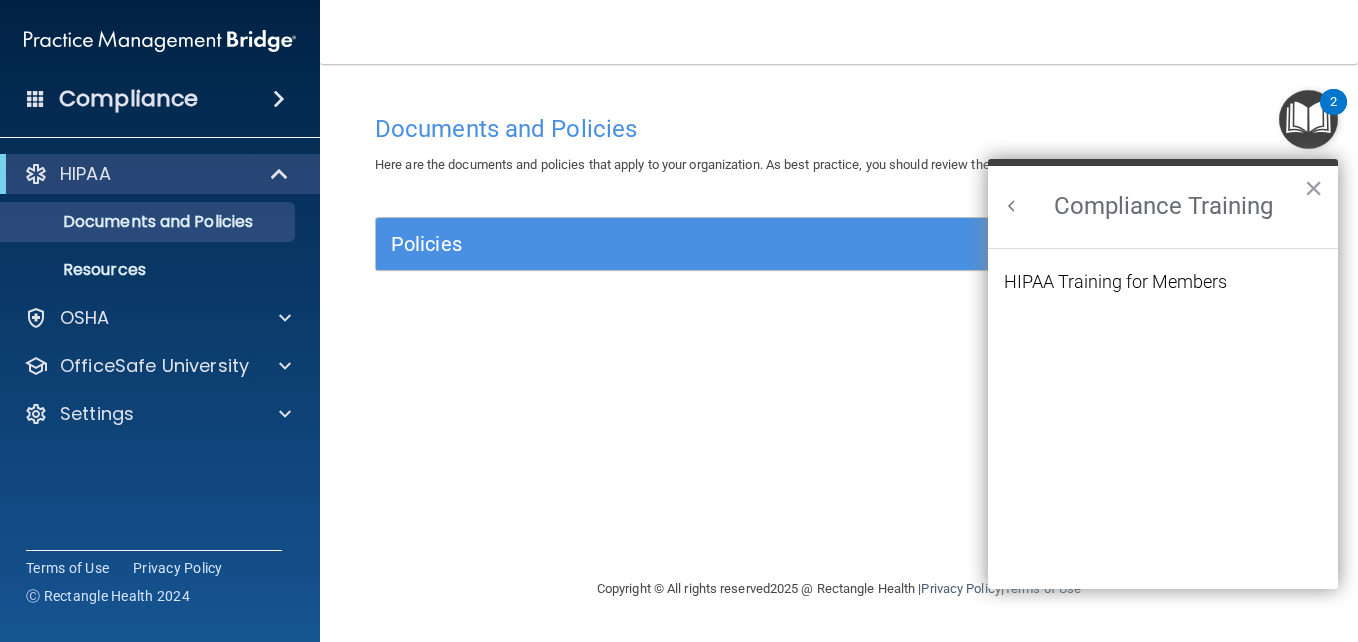 scroll, scrollTop: 0, scrollLeft: 0, axis: both 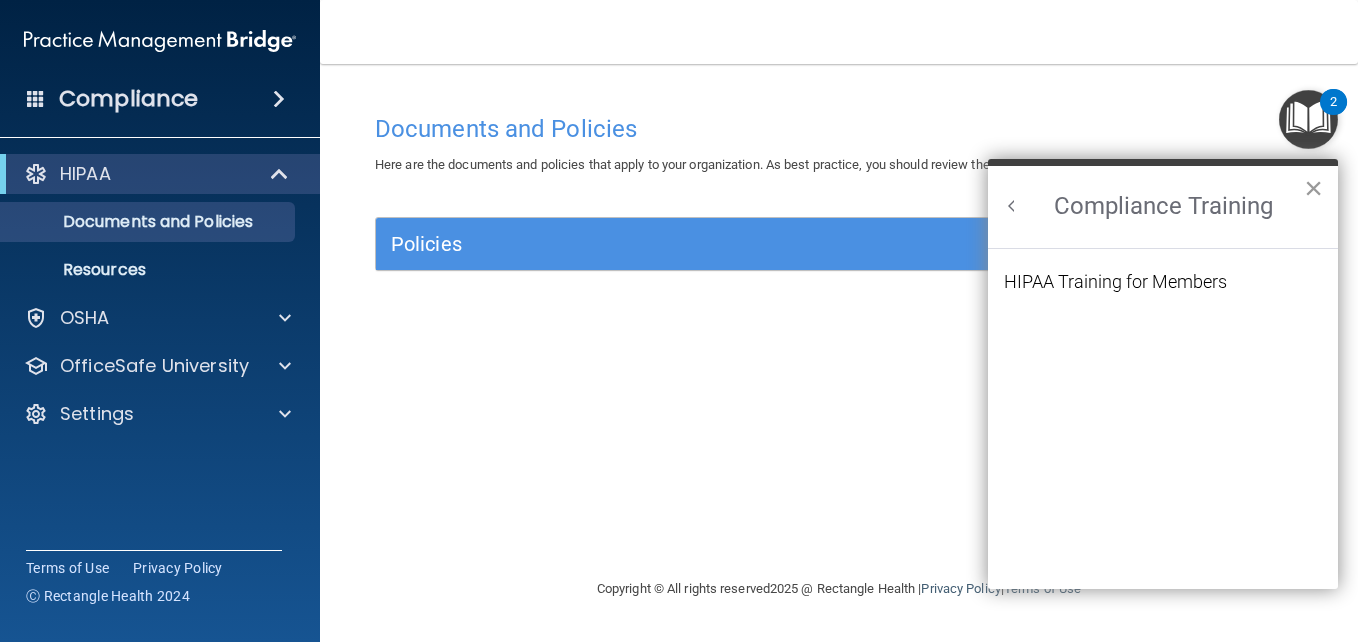 click on "×" at bounding box center [1313, 188] 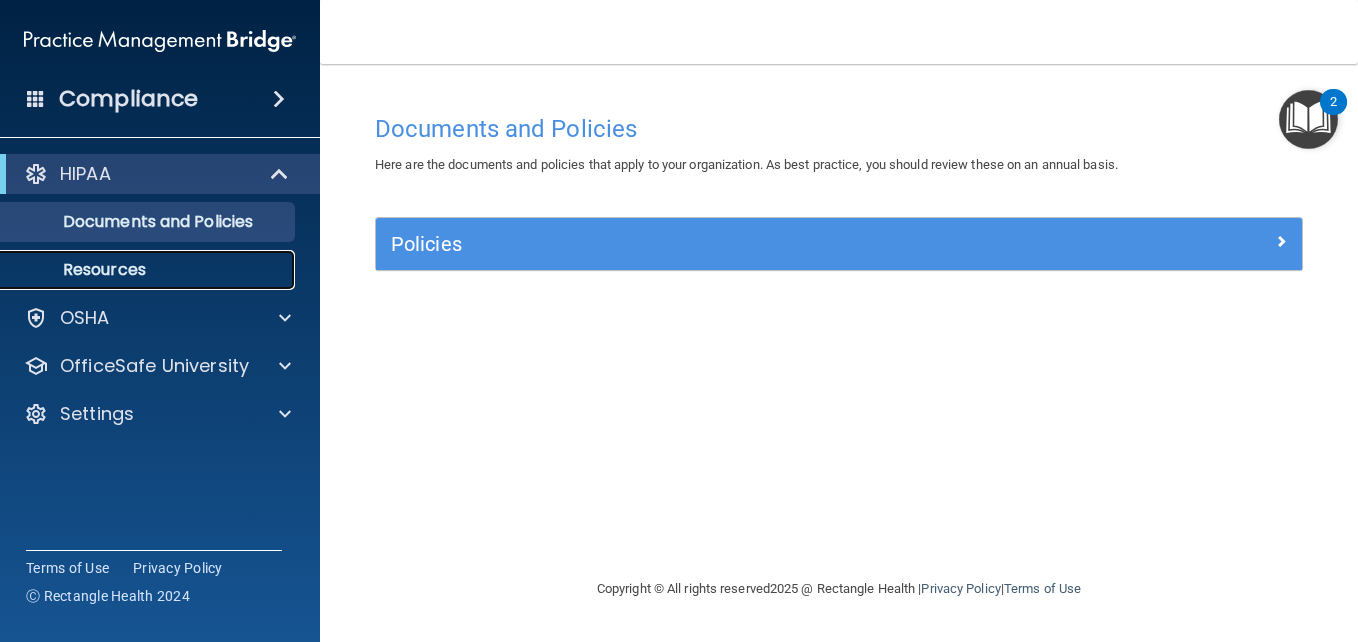click on "Resources" at bounding box center [149, 270] 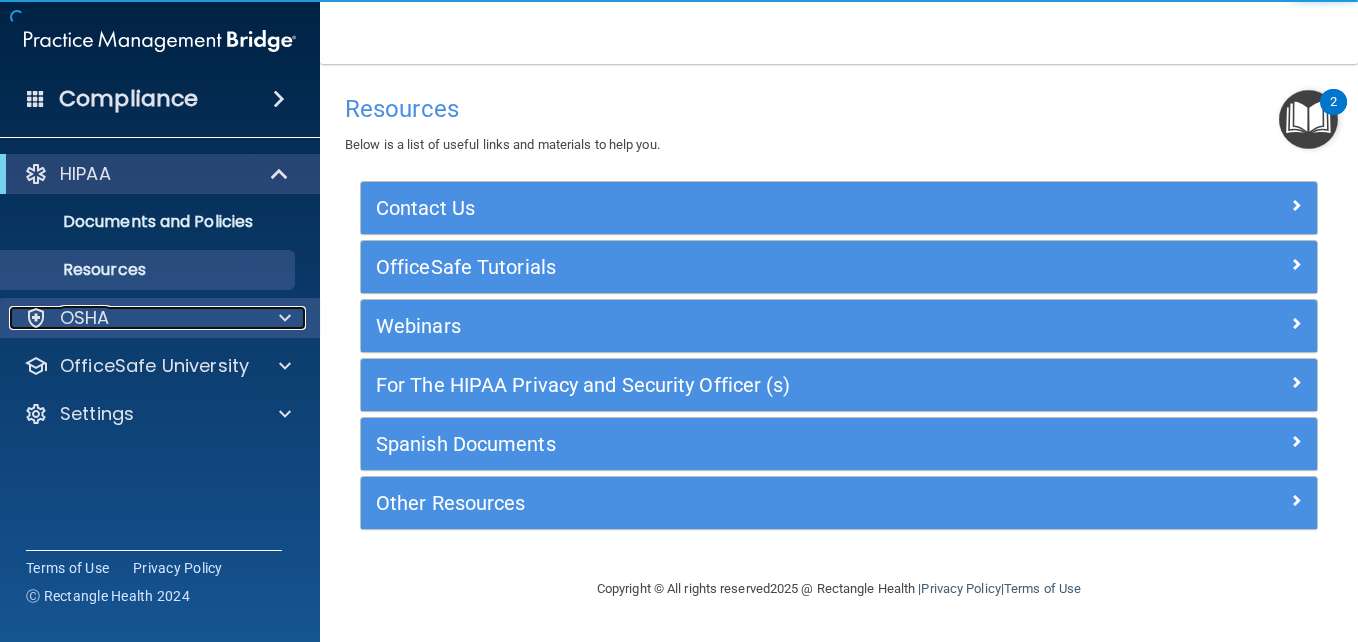 click on "OSHA" at bounding box center [133, 318] 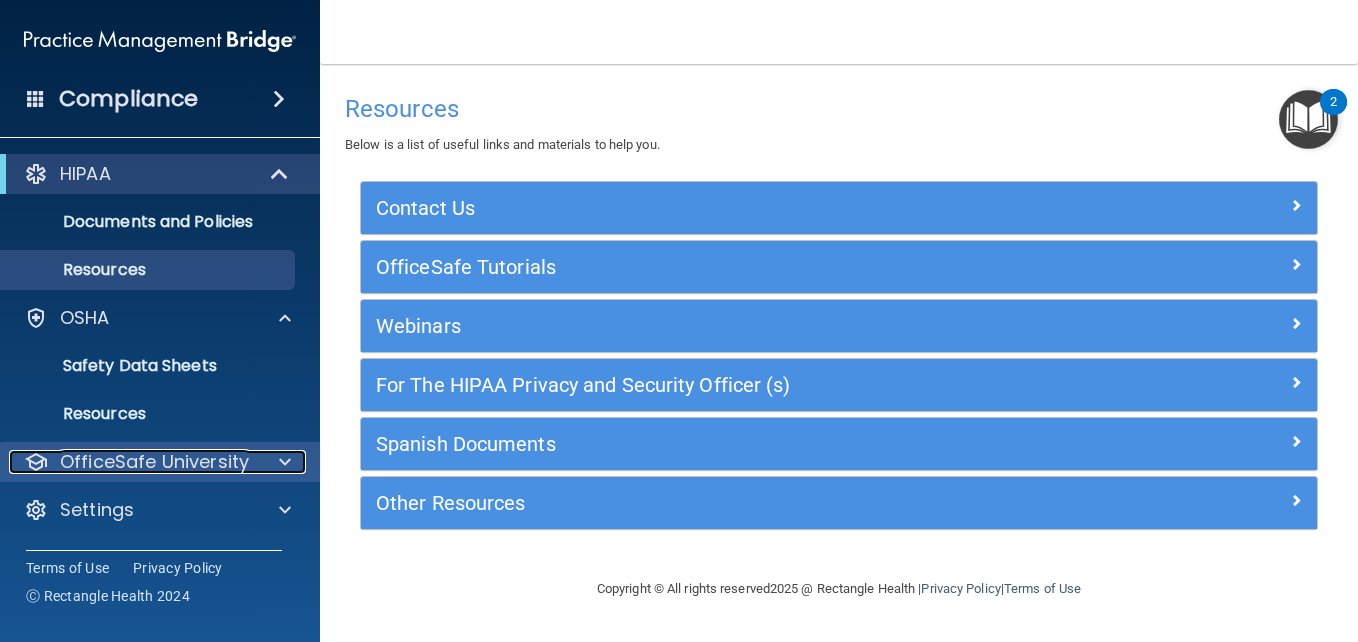click on "OfficeSafe University" at bounding box center (154, 462) 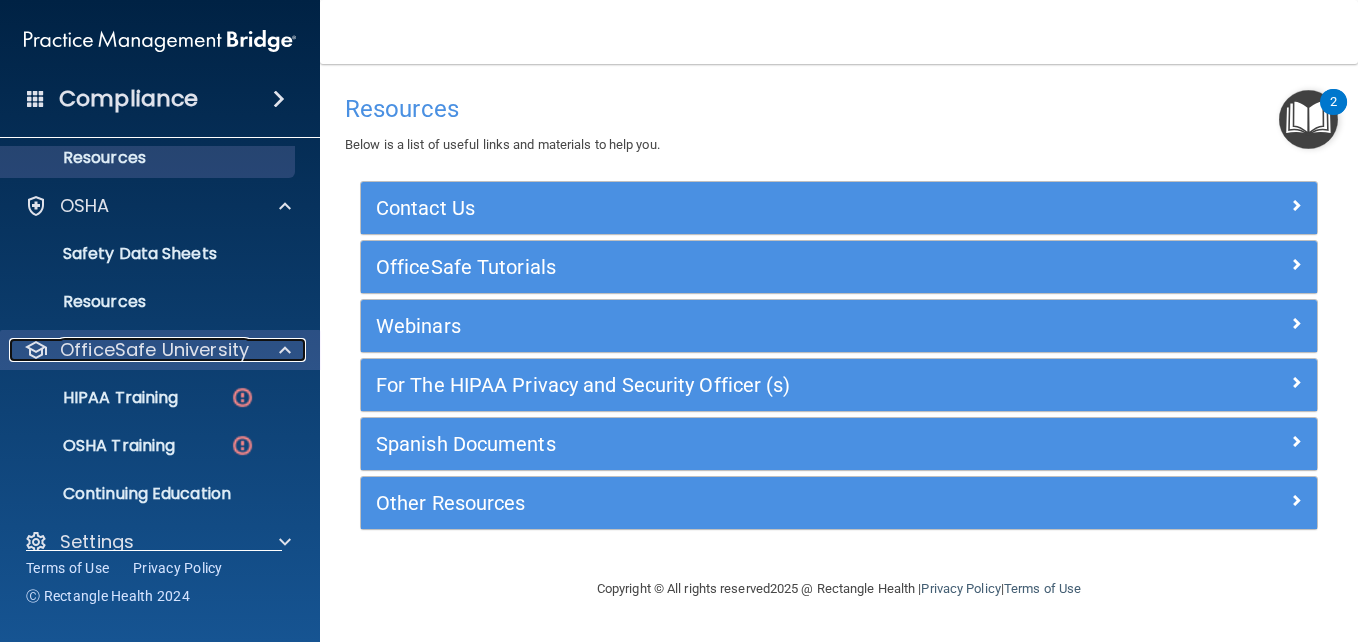 scroll, scrollTop: 140, scrollLeft: 0, axis: vertical 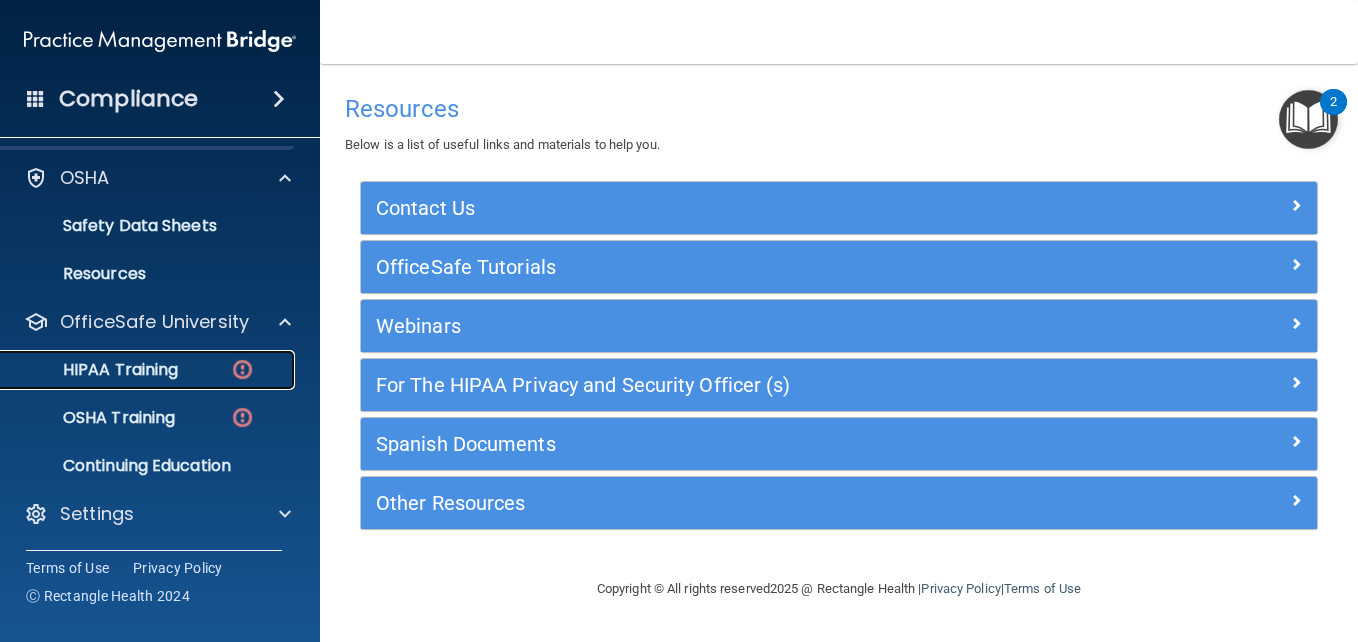 click on "HIPAA Training" at bounding box center (95, 370) 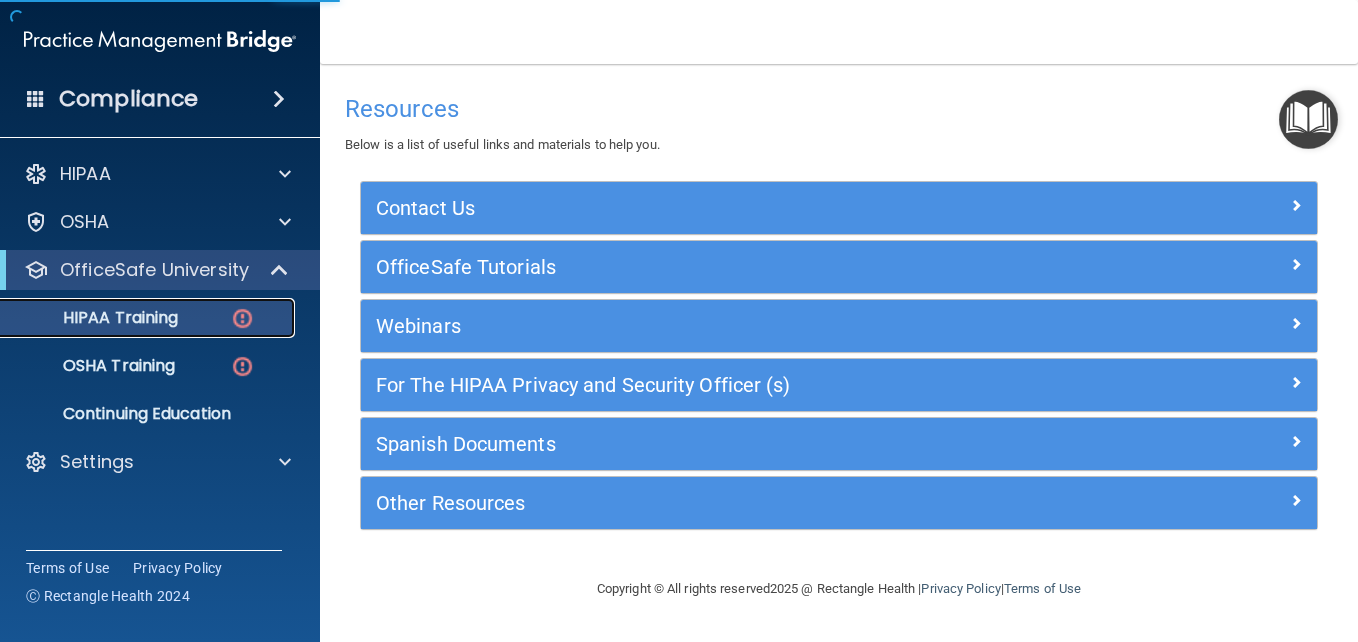 scroll, scrollTop: 0, scrollLeft: 0, axis: both 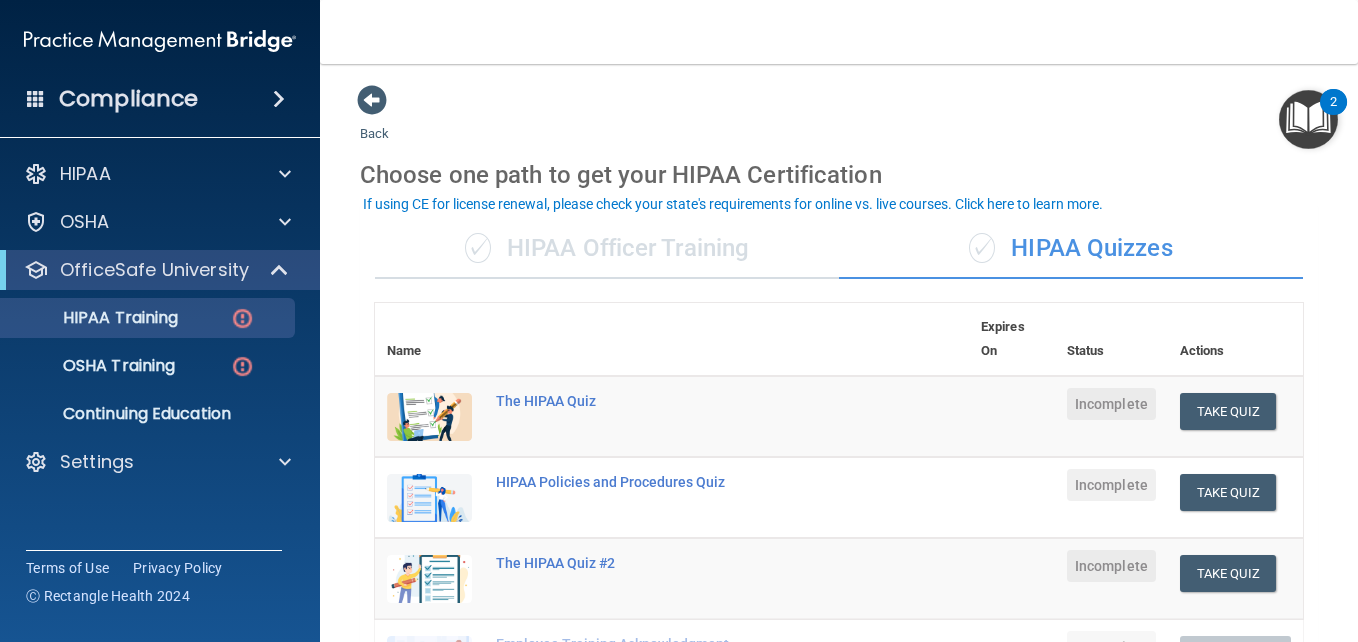 click on "✓   HIPAA Officer Training" at bounding box center [607, 249] 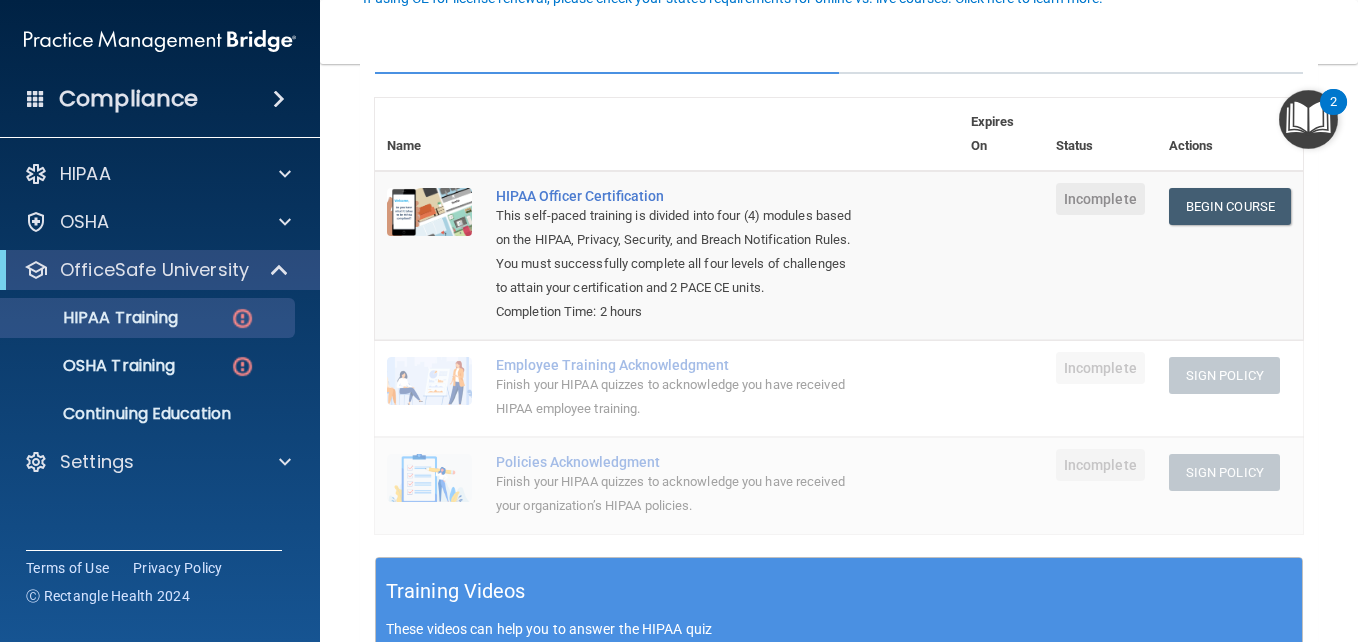 scroll, scrollTop: 206, scrollLeft: 0, axis: vertical 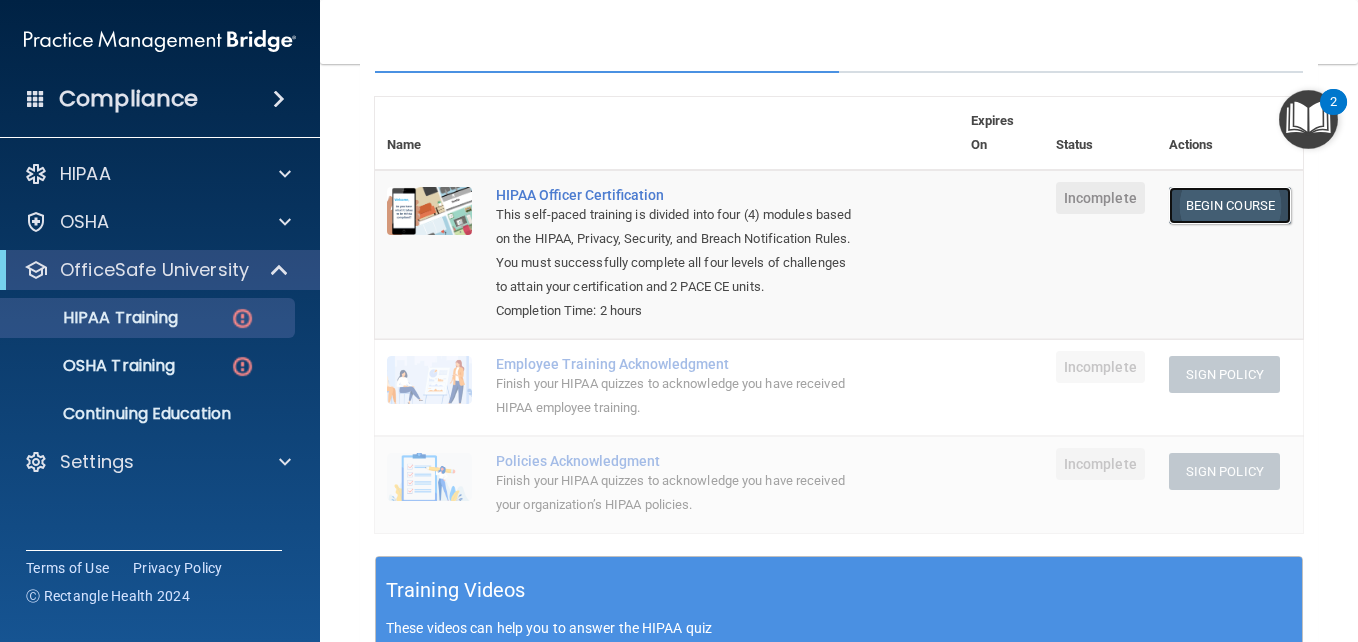 click on "Begin Course" at bounding box center (1230, 205) 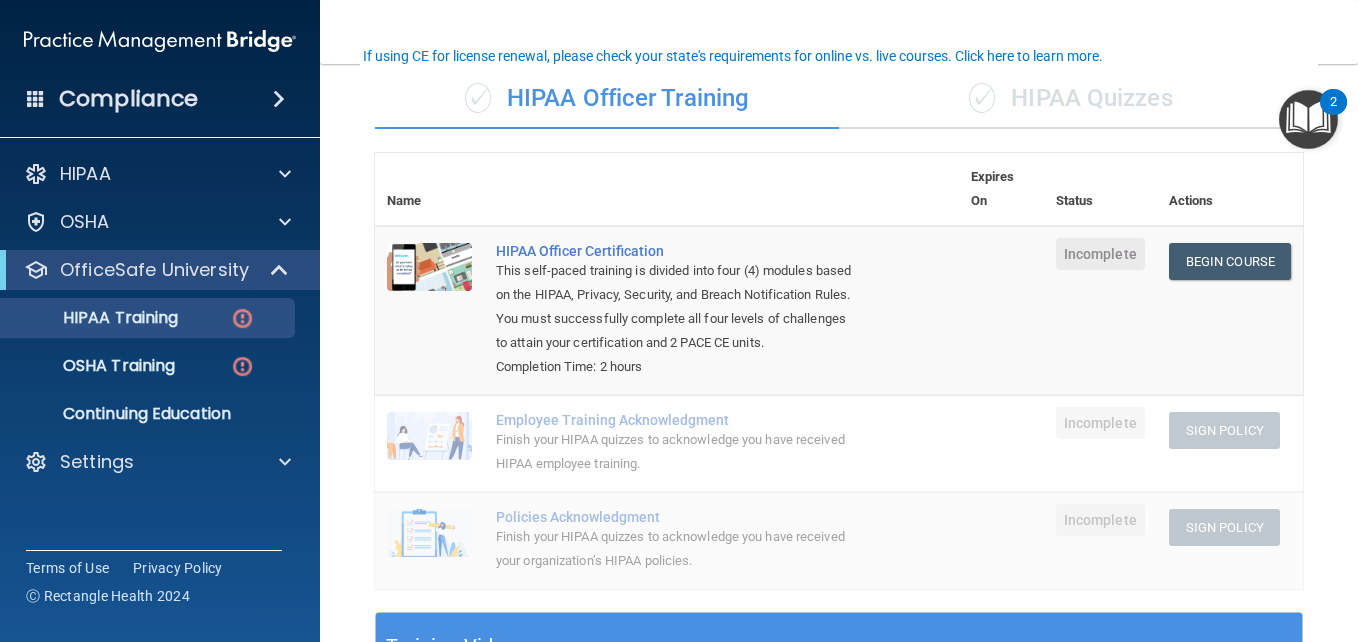 scroll, scrollTop: 148, scrollLeft: 0, axis: vertical 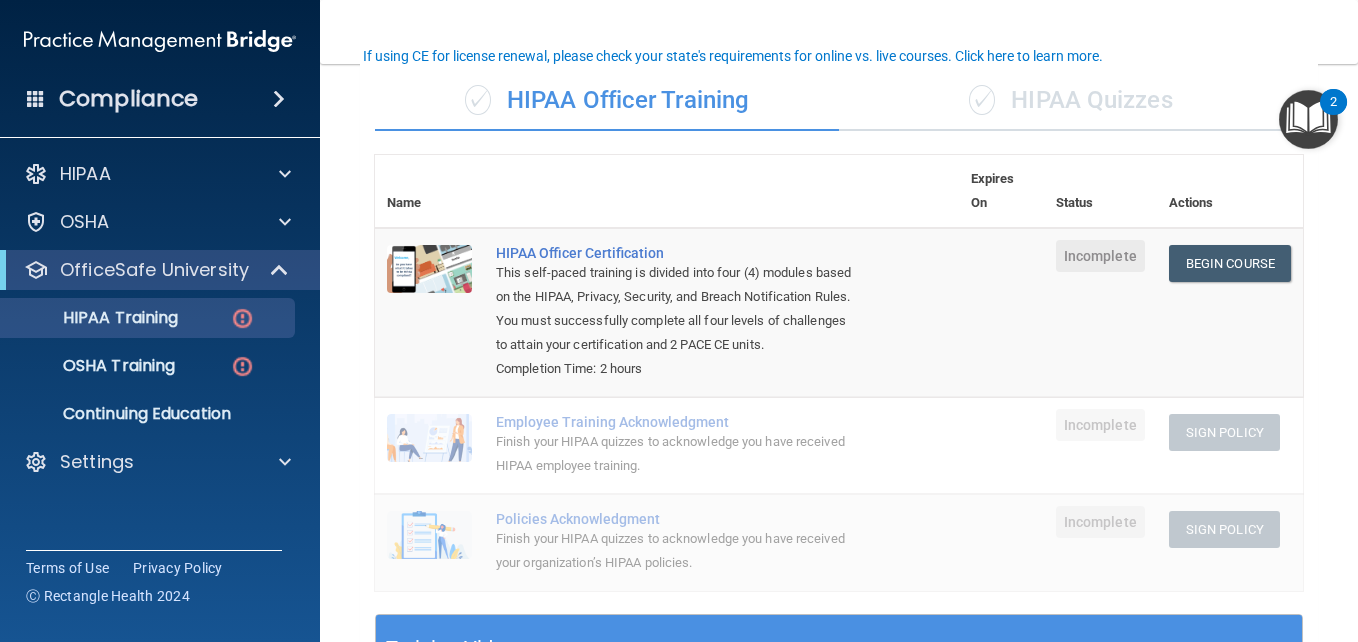 click on "✓   HIPAA Quizzes" at bounding box center (1071, 101) 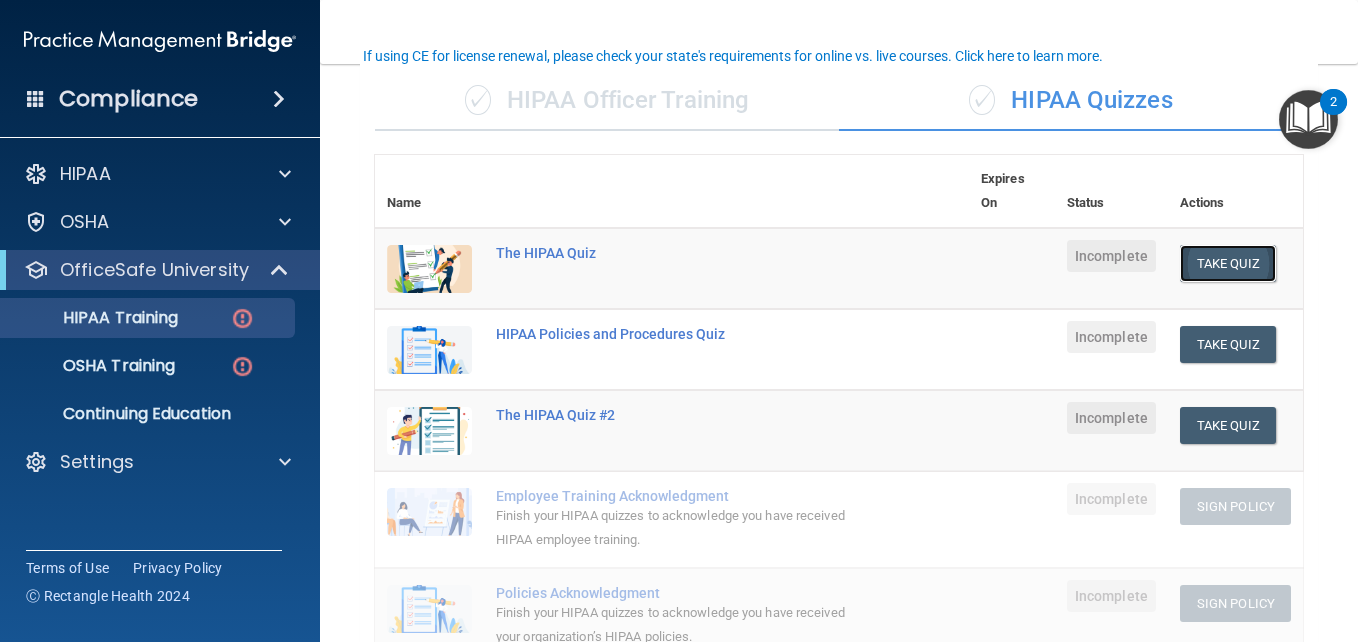 click on "Take Quiz" at bounding box center [1228, 263] 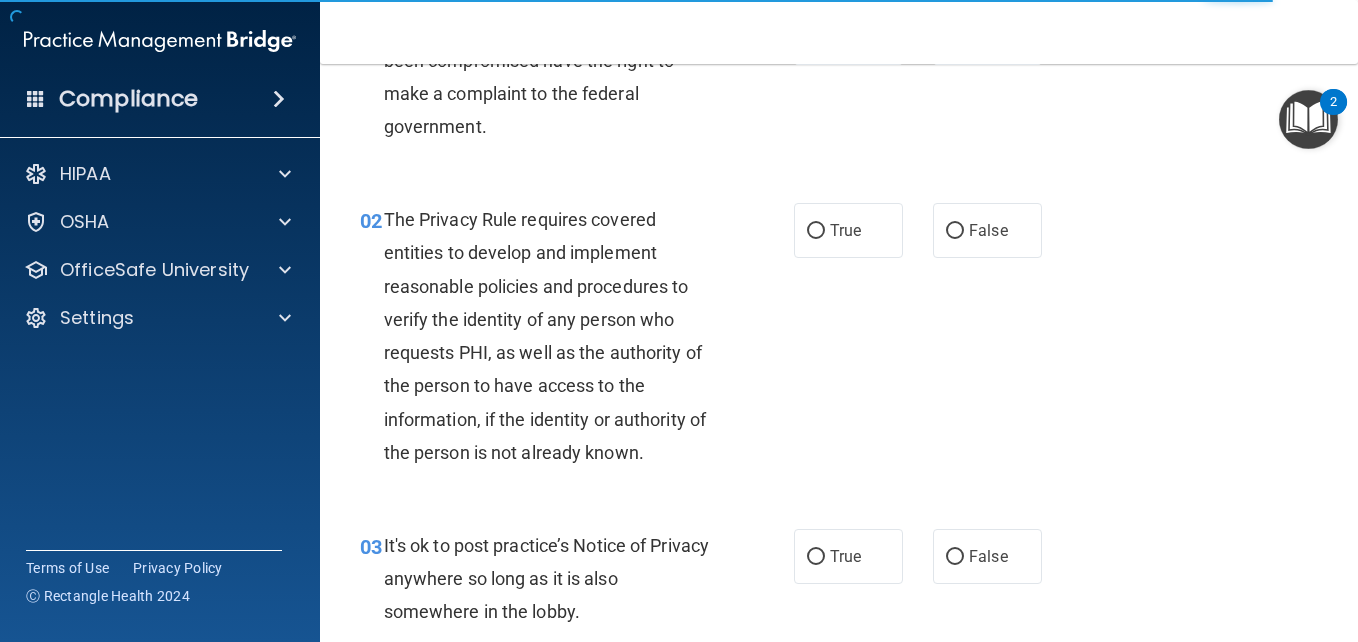 scroll, scrollTop: 0, scrollLeft: 0, axis: both 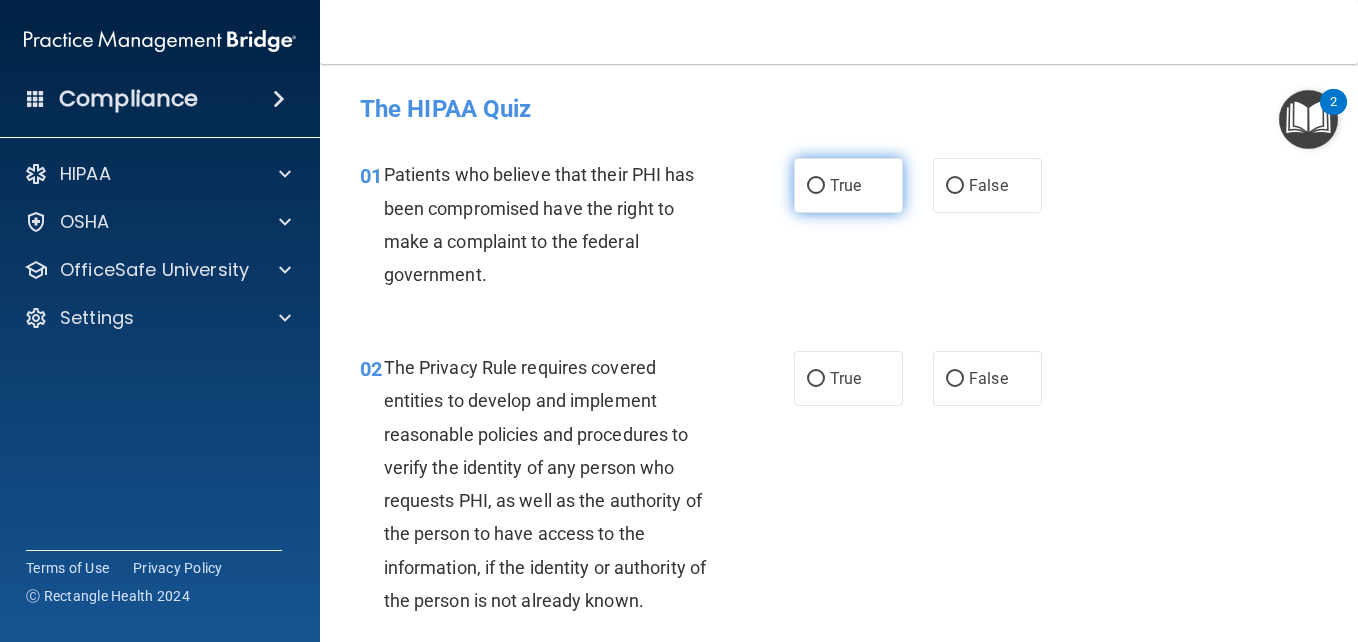 click on "True" at bounding box center (848, 185) 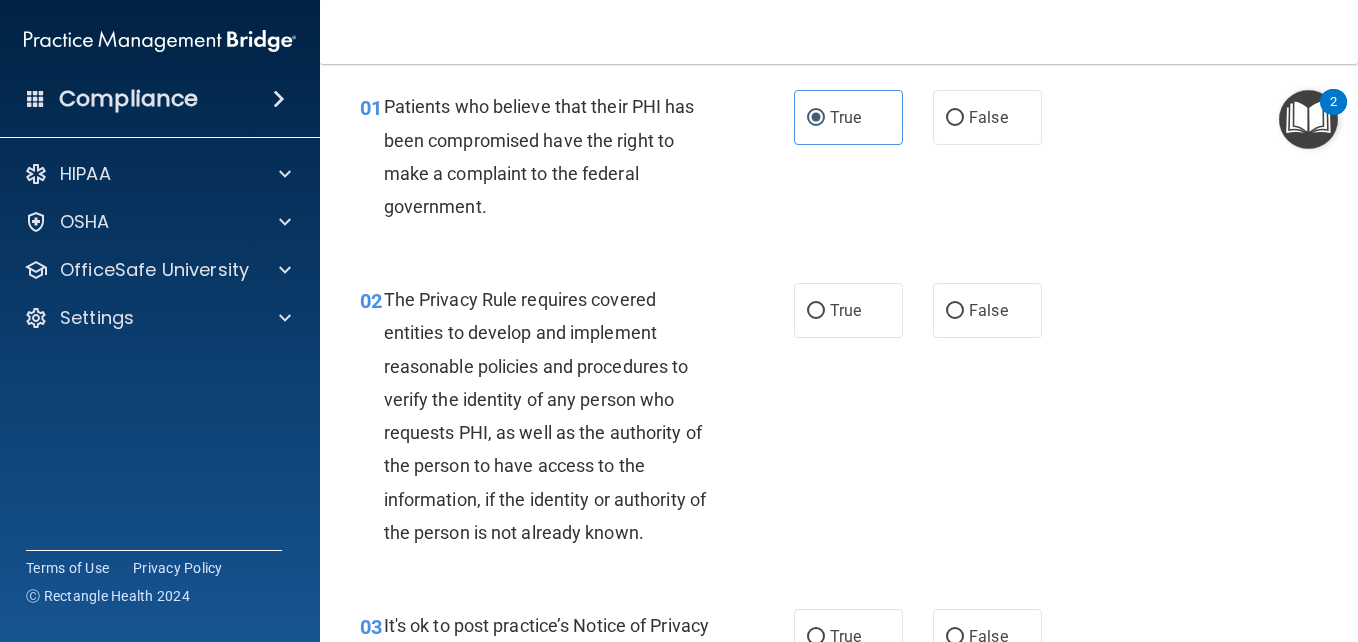 scroll, scrollTop: 69, scrollLeft: 0, axis: vertical 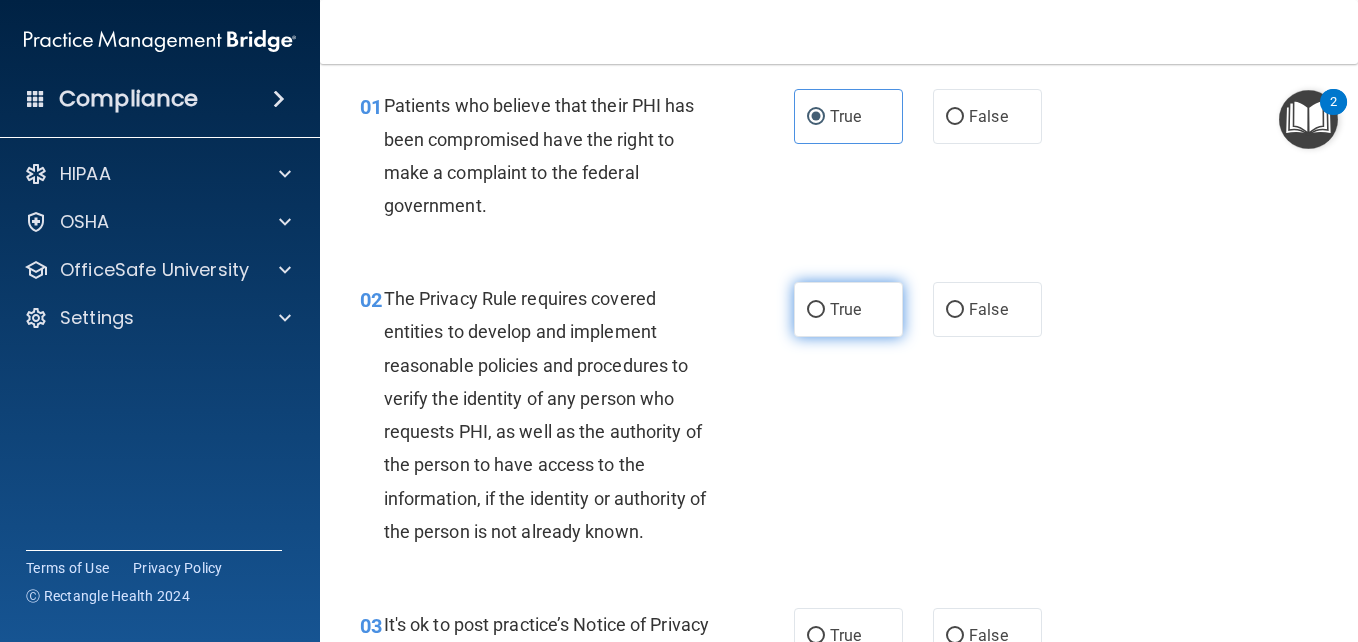 click on "True" at bounding box center [848, 309] 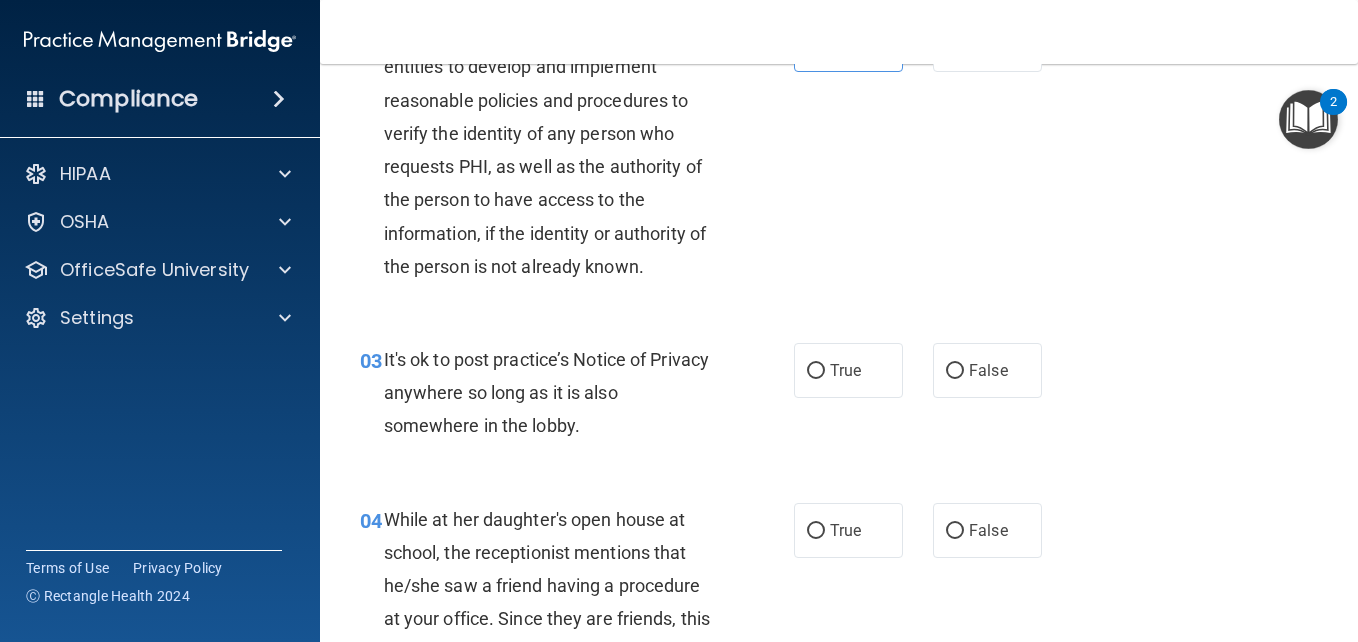 scroll, scrollTop: 335, scrollLeft: 0, axis: vertical 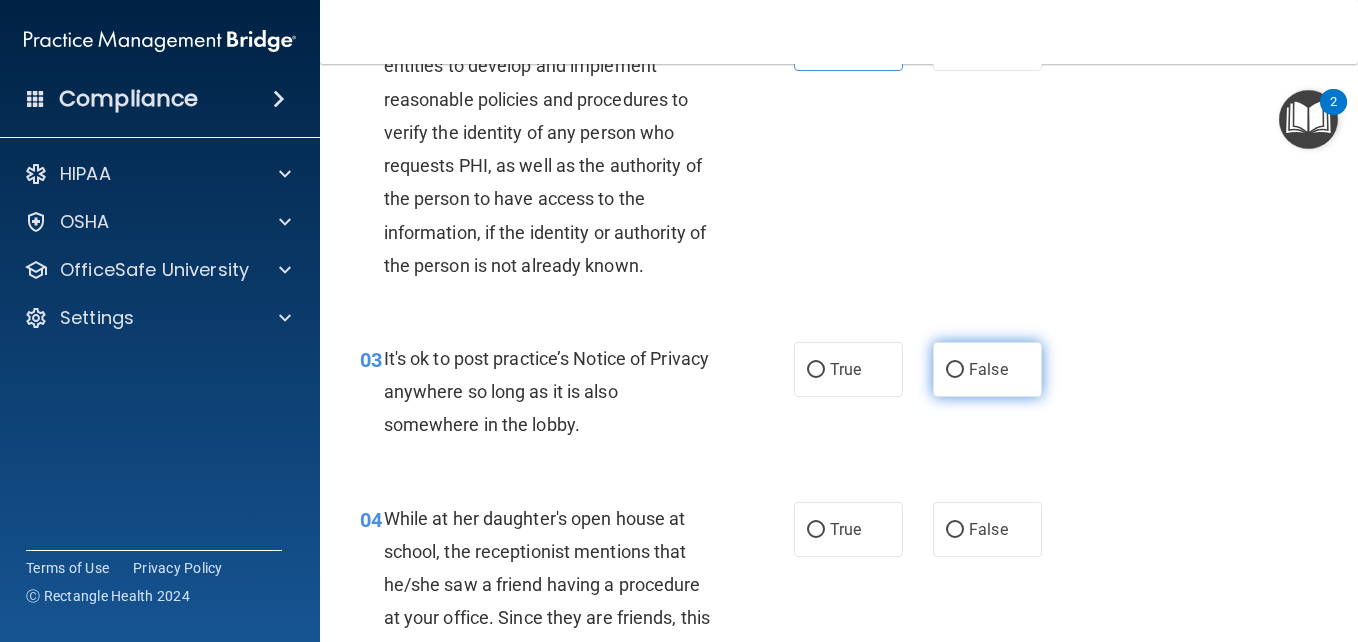 drag, startPoint x: 967, startPoint y: 382, endPoint x: 944, endPoint y: 387, distance: 23.537205 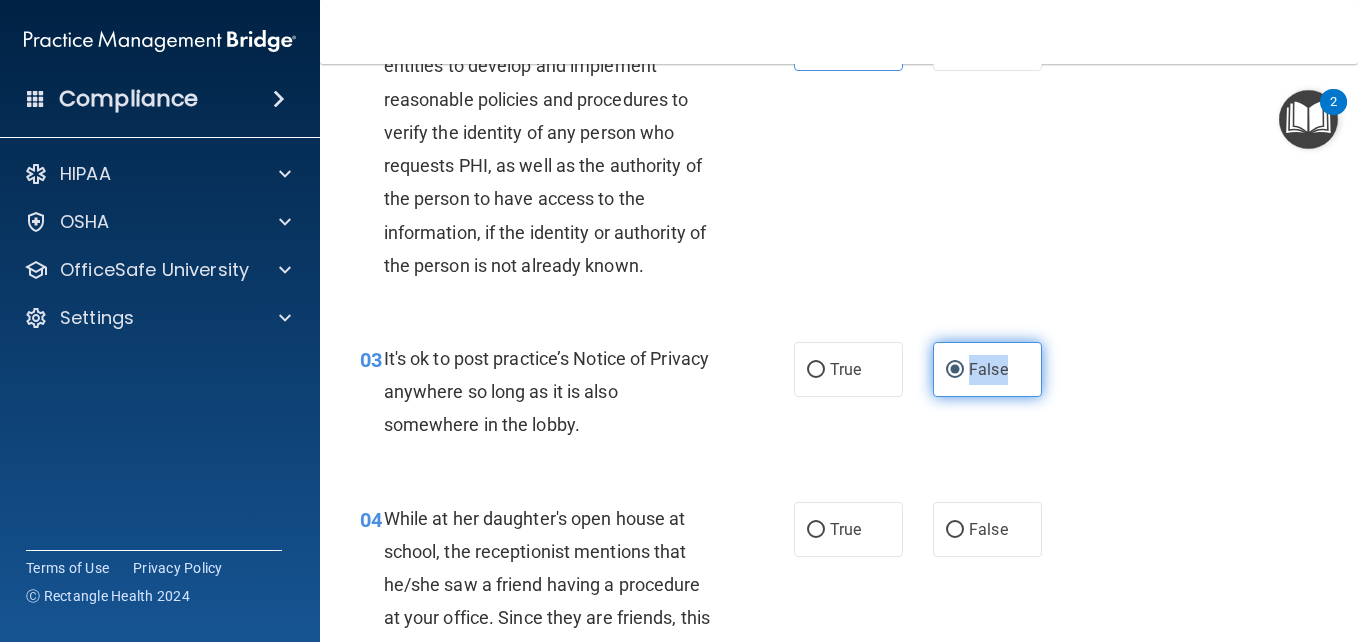 click on "False" at bounding box center [987, 369] 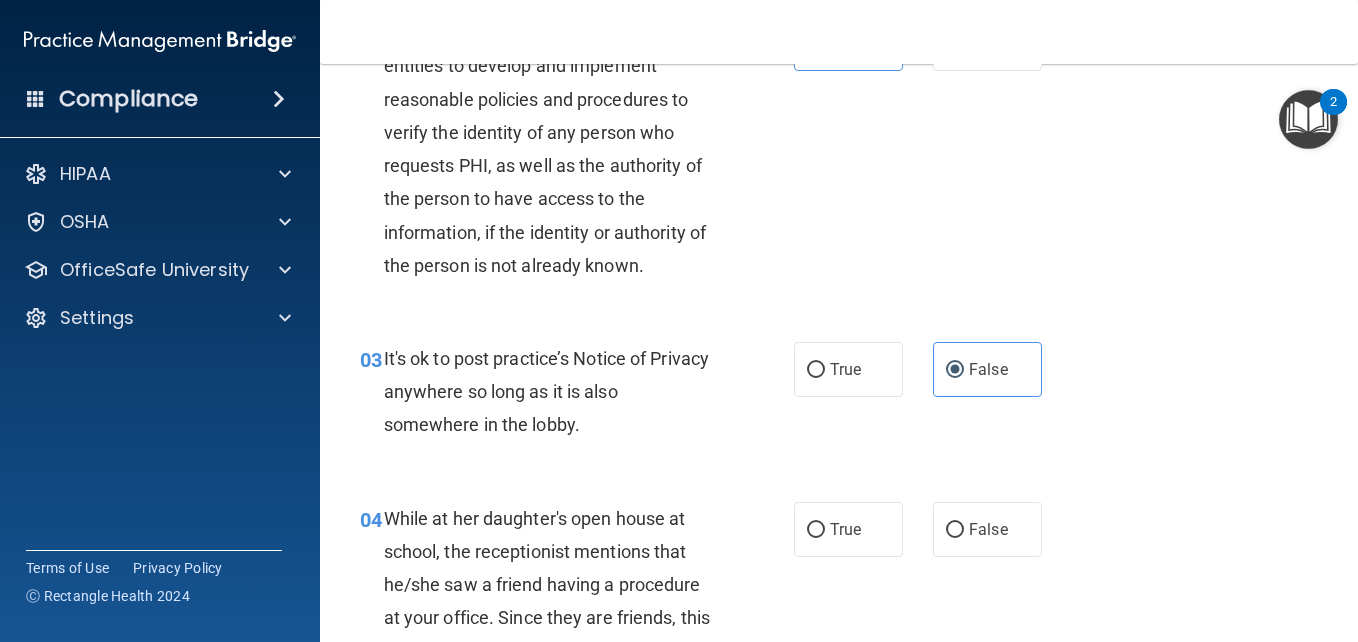 drag, startPoint x: 944, startPoint y: 387, endPoint x: 857, endPoint y: 440, distance: 101.87247 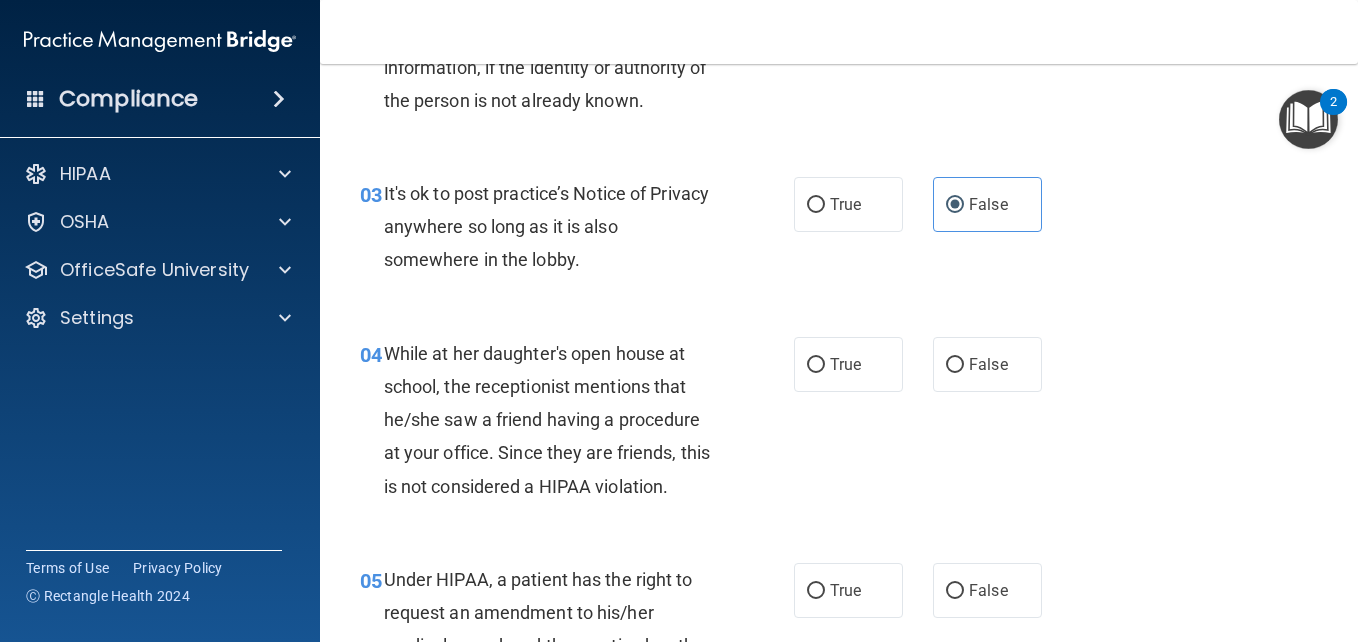 scroll, scrollTop: 503, scrollLeft: 0, axis: vertical 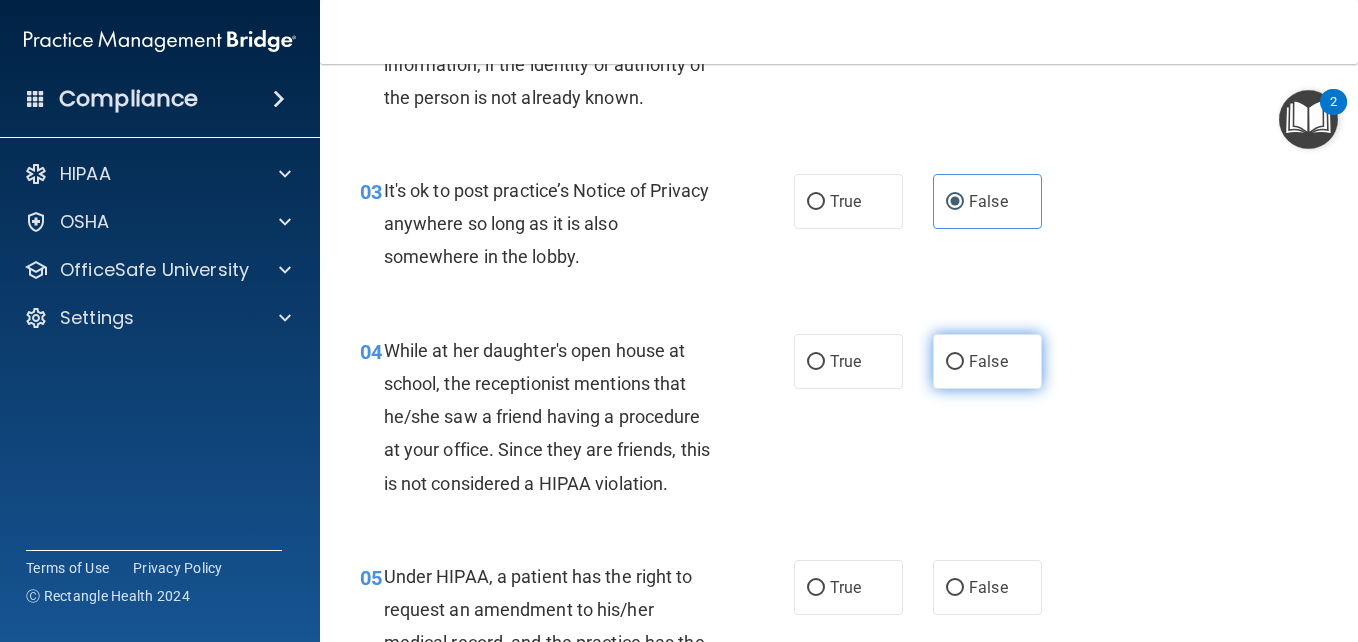 click on "False" at bounding box center [987, 361] 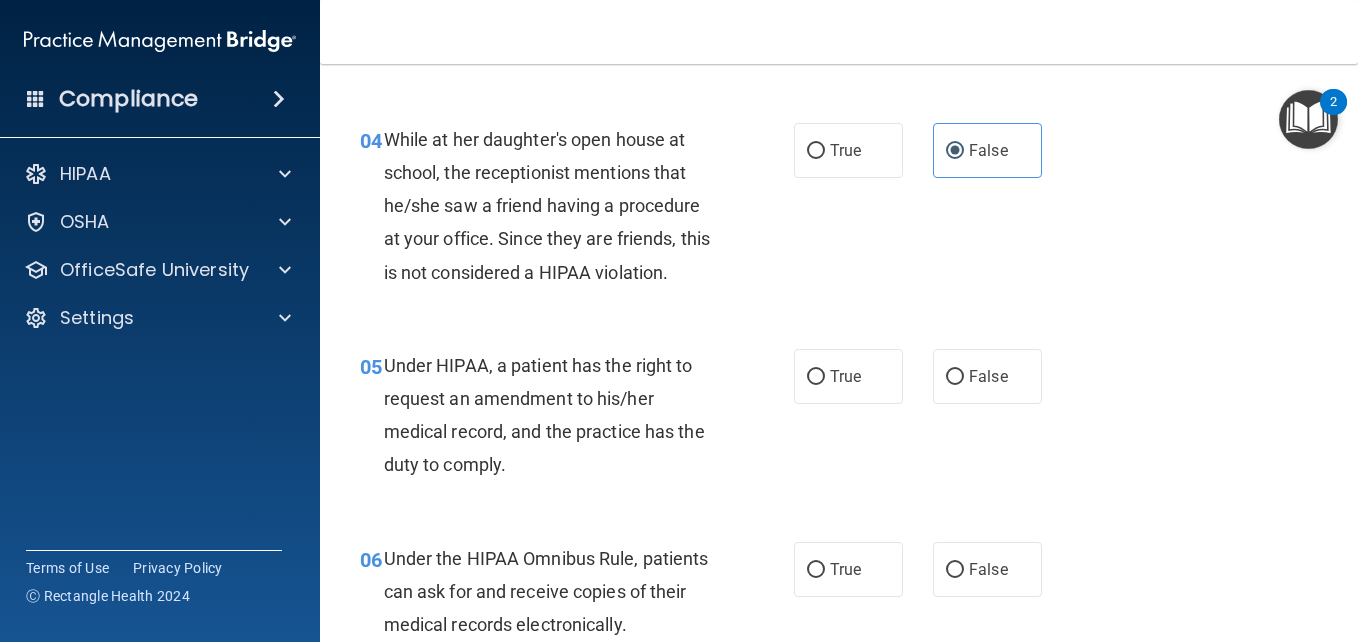 scroll, scrollTop: 715, scrollLeft: 0, axis: vertical 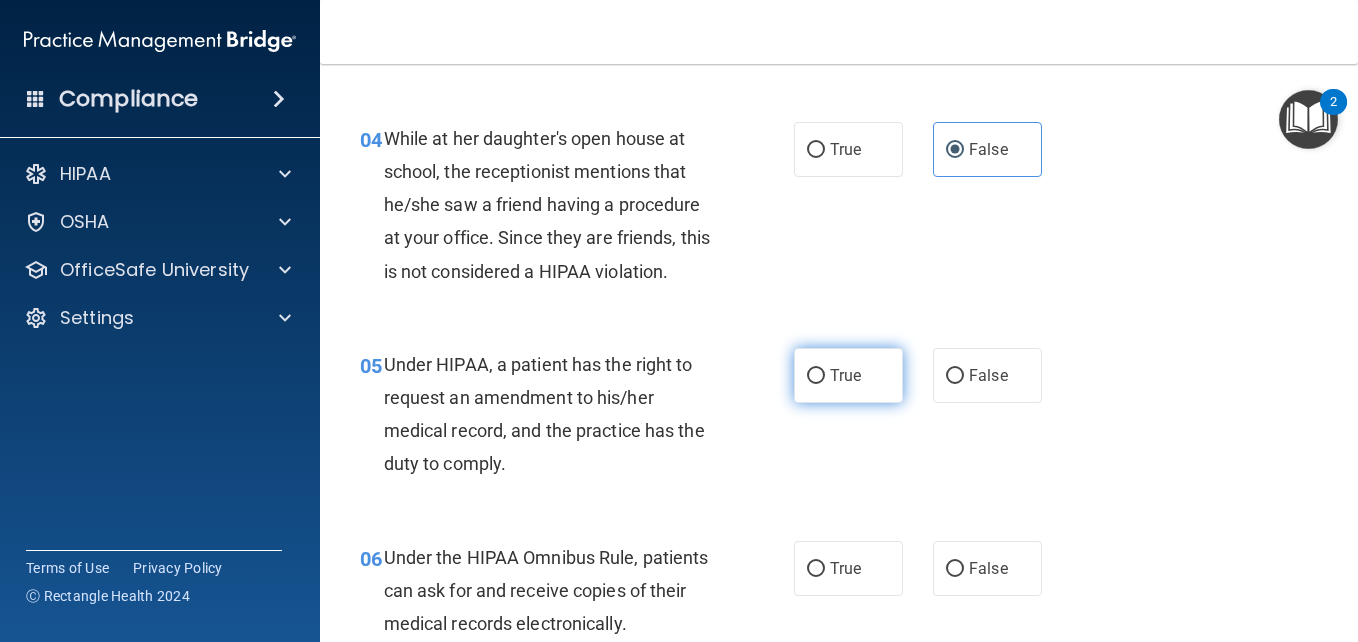 click on "True" at bounding box center (848, 375) 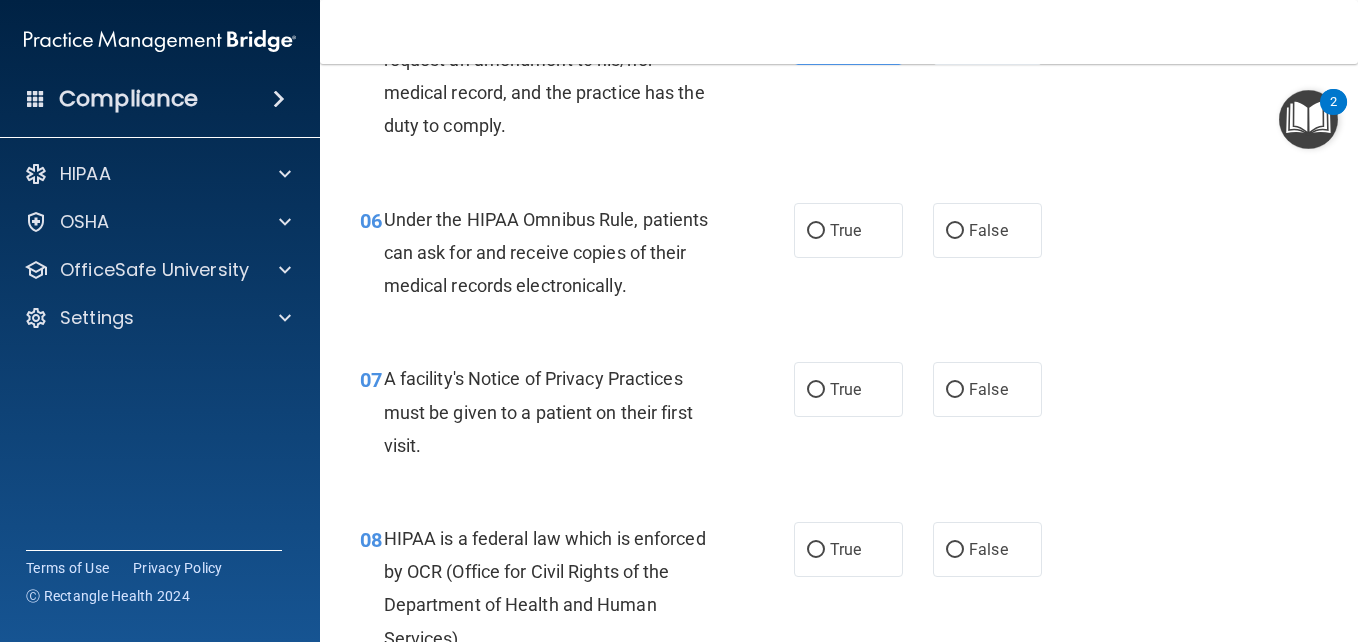 scroll, scrollTop: 1054, scrollLeft: 0, axis: vertical 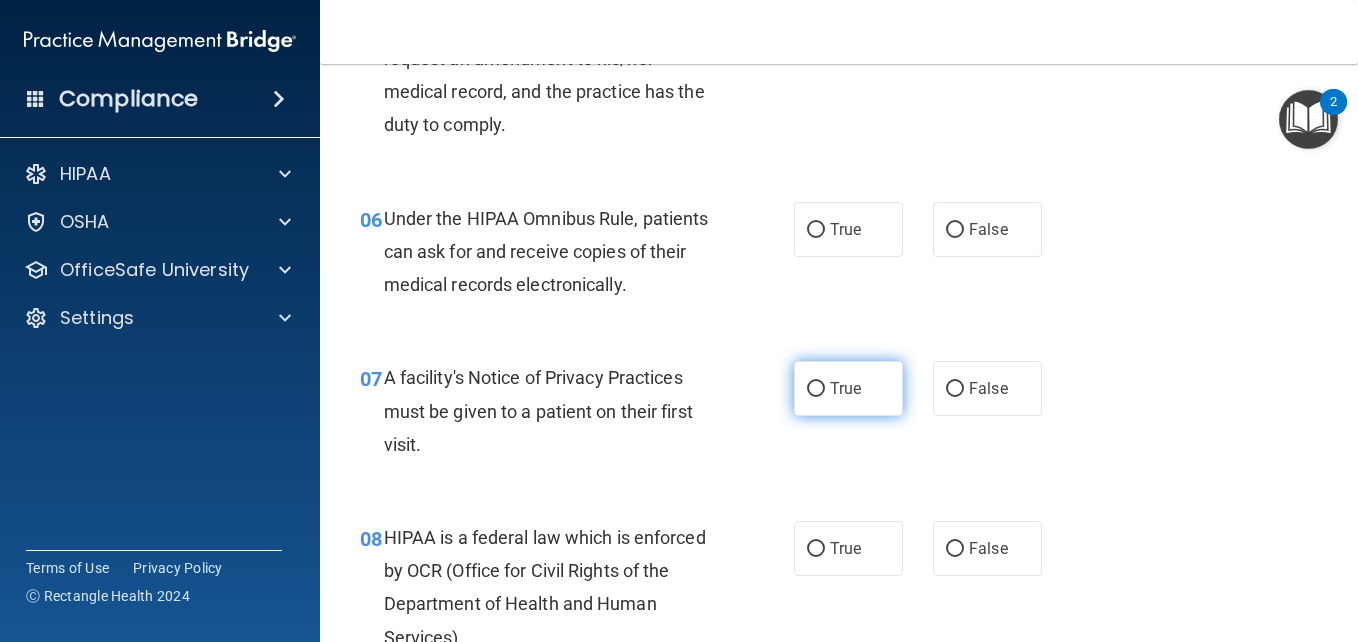 click on "True" at bounding box center [848, 388] 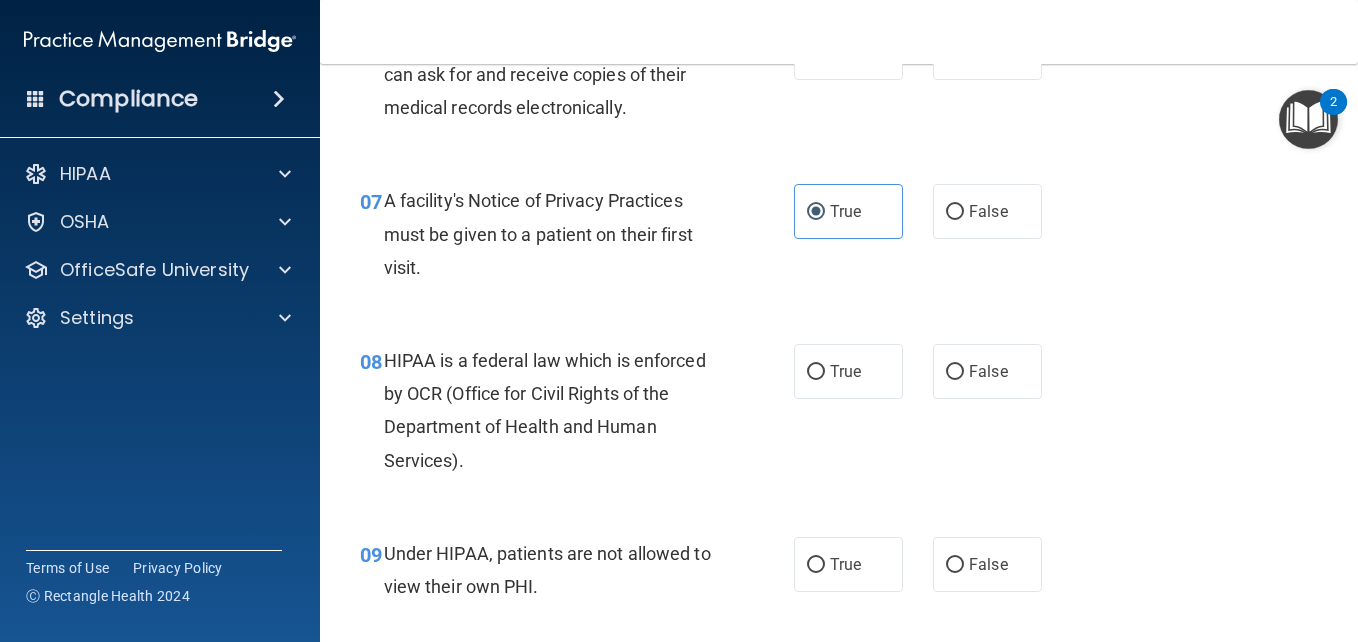 scroll, scrollTop: 1229, scrollLeft: 0, axis: vertical 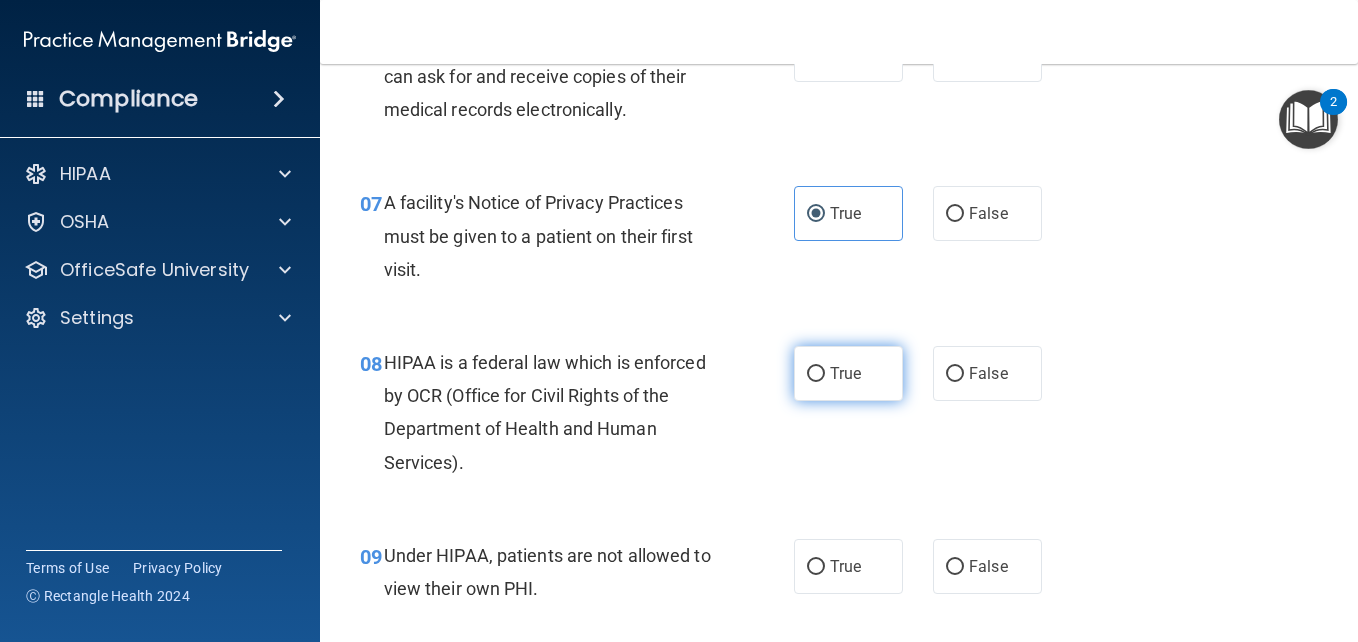click on "True" at bounding box center (848, 373) 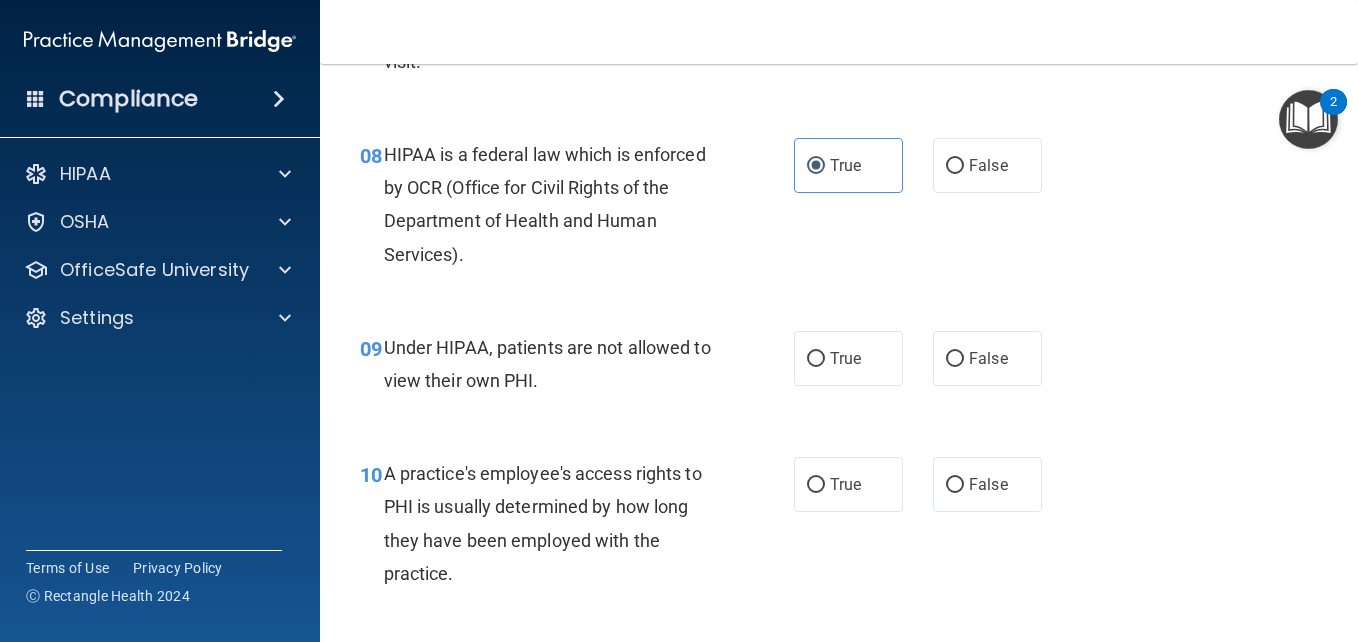 scroll, scrollTop: 1438, scrollLeft: 0, axis: vertical 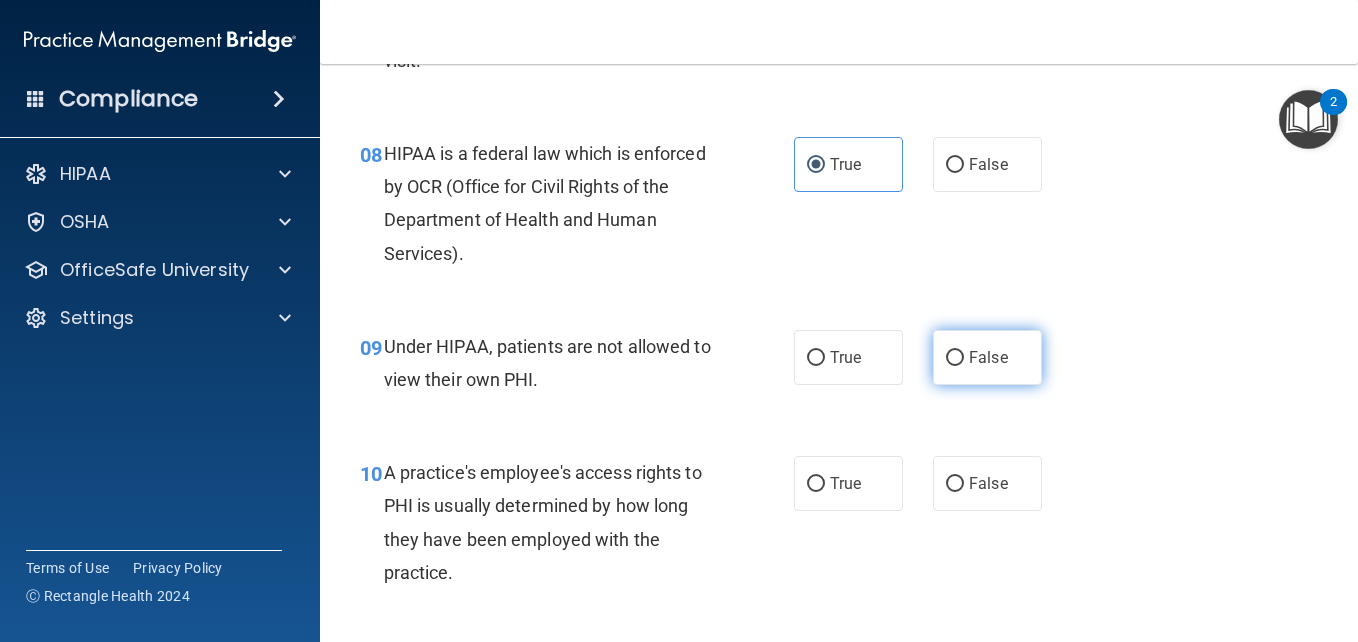 click on "False" at bounding box center (987, 357) 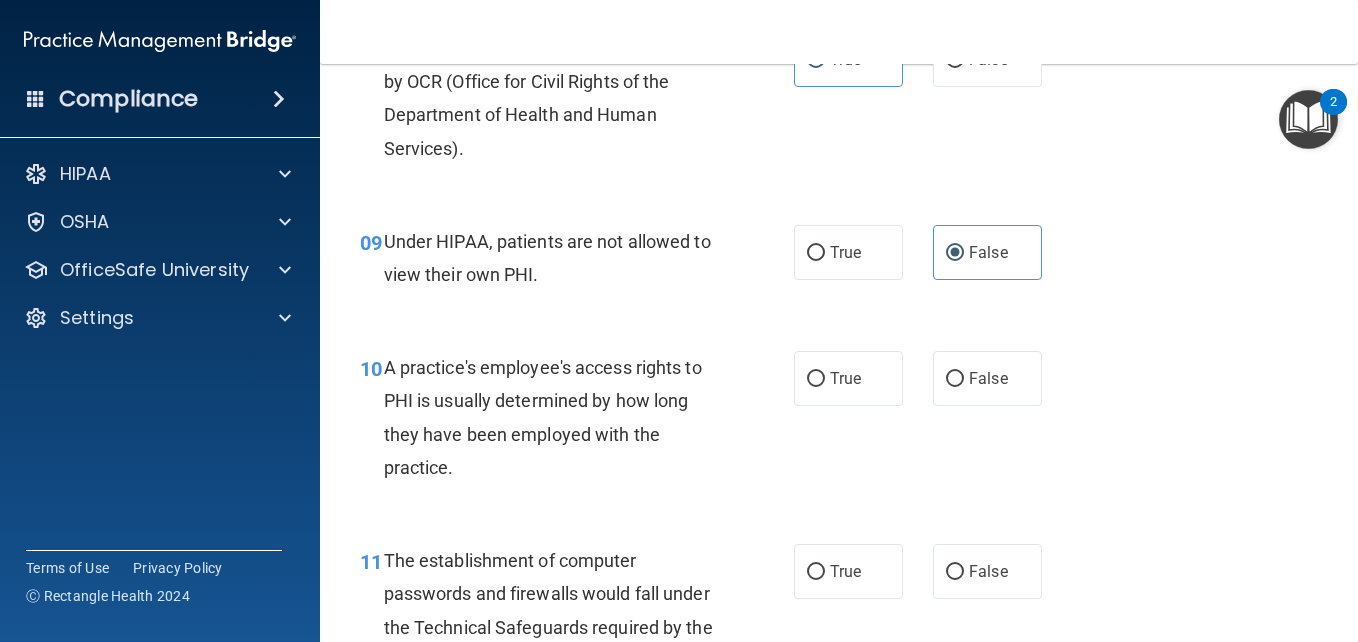 scroll, scrollTop: 1544, scrollLeft: 0, axis: vertical 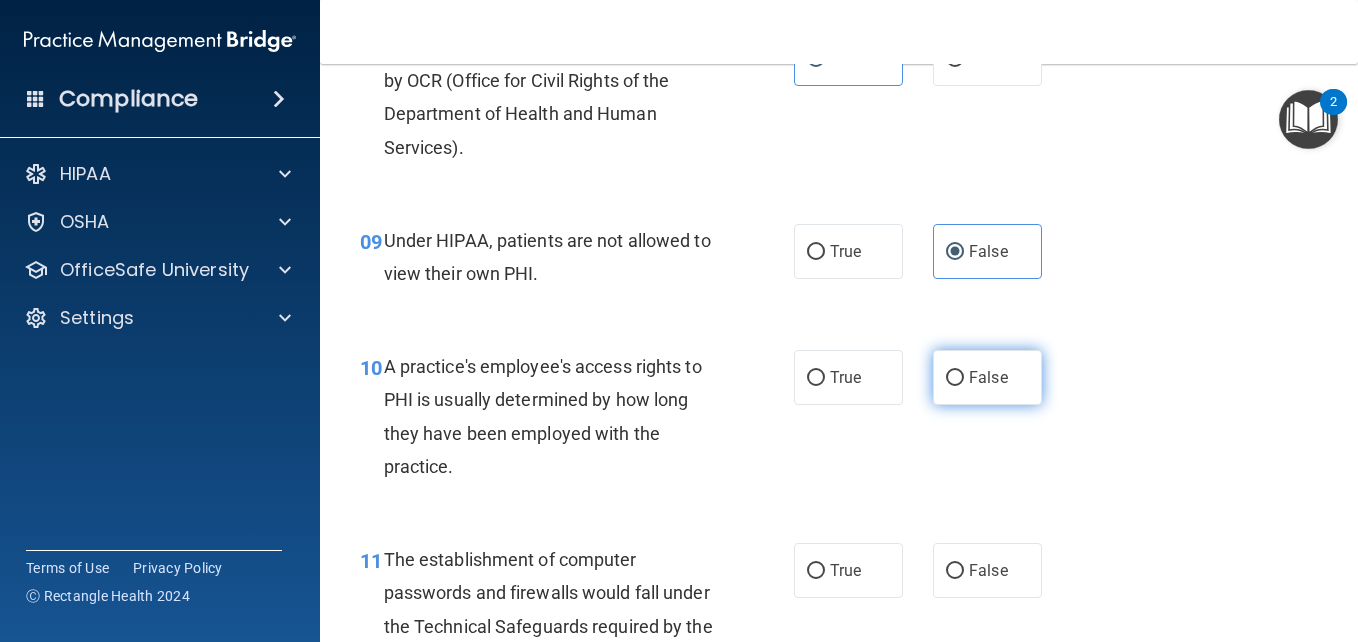 click on "False" at bounding box center [987, 377] 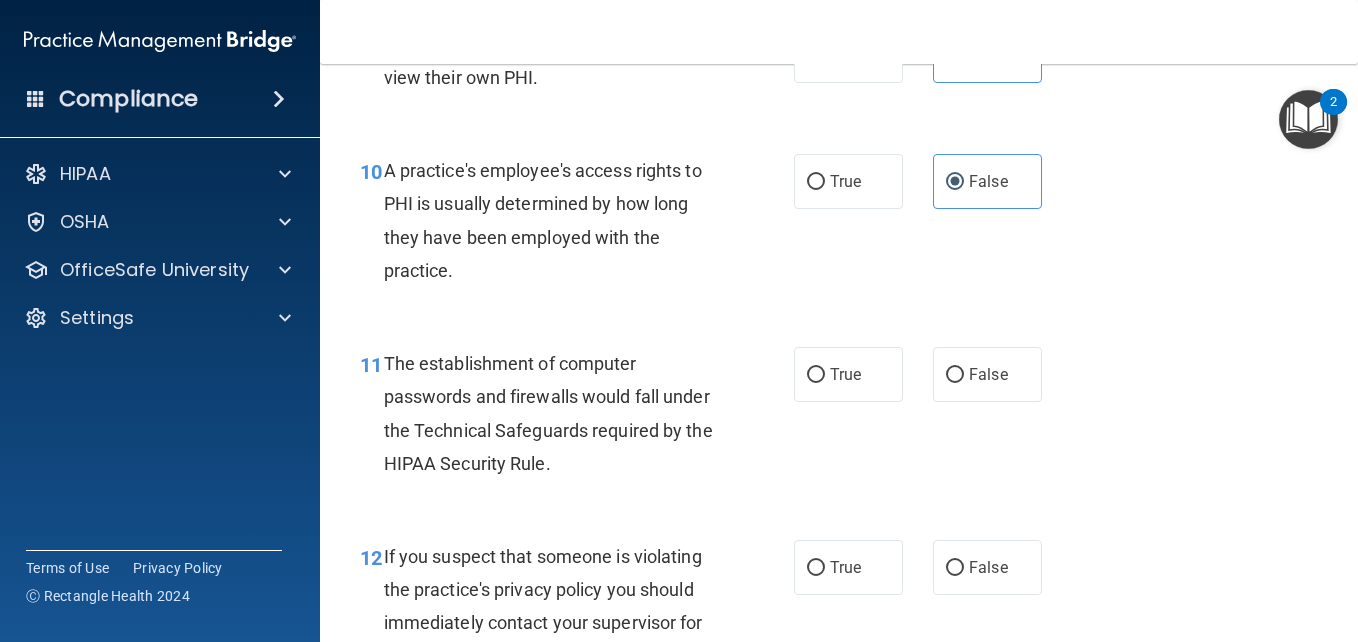 scroll, scrollTop: 1741, scrollLeft: 0, axis: vertical 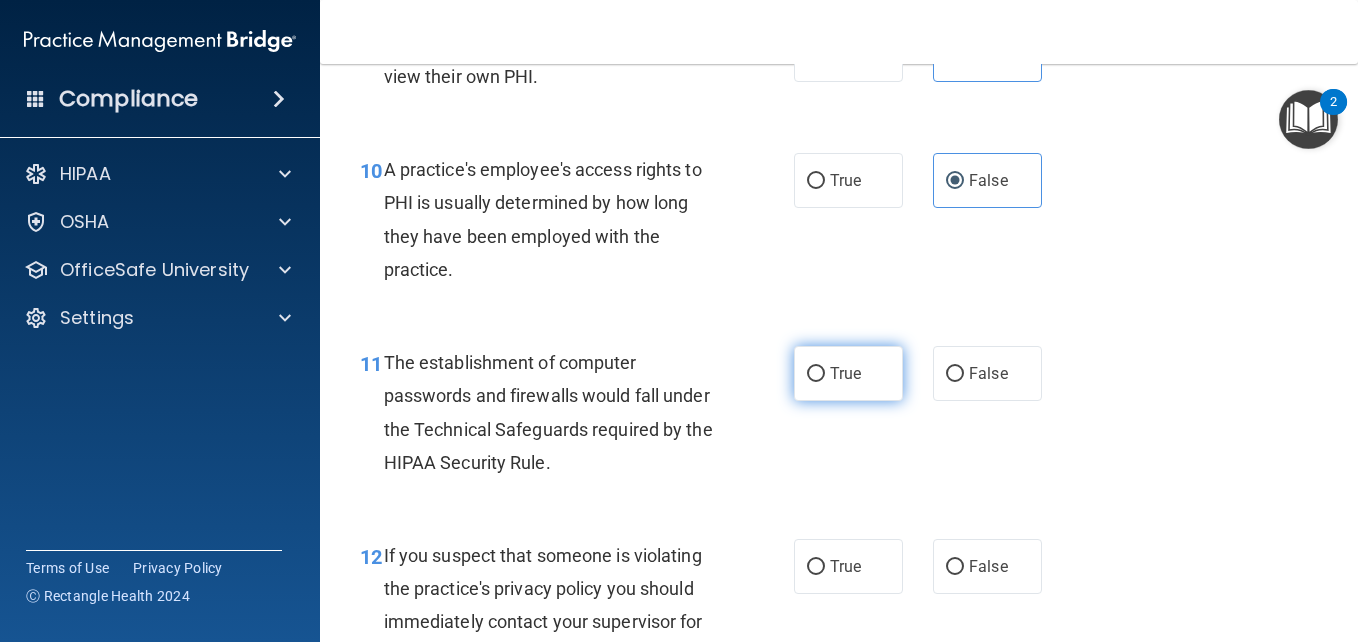 click on "True" at bounding box center (848, 373) 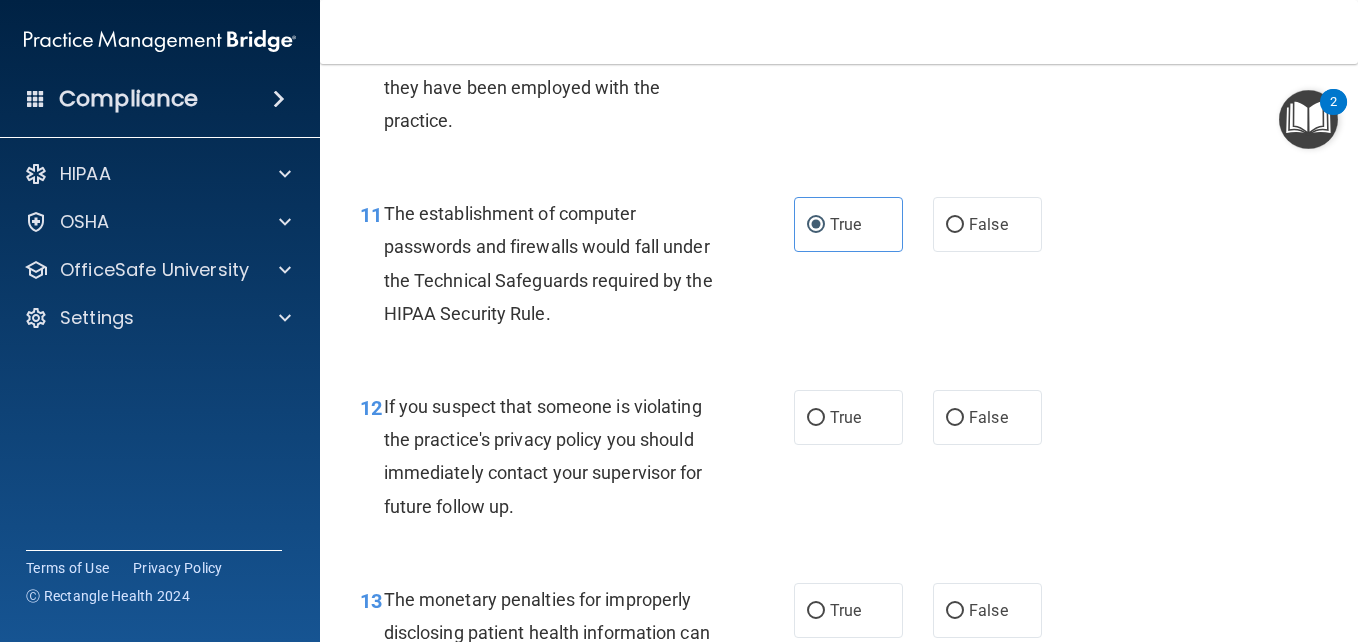 scroll, scrollTop: 1899, scrollLeft: 0, axis: vertical 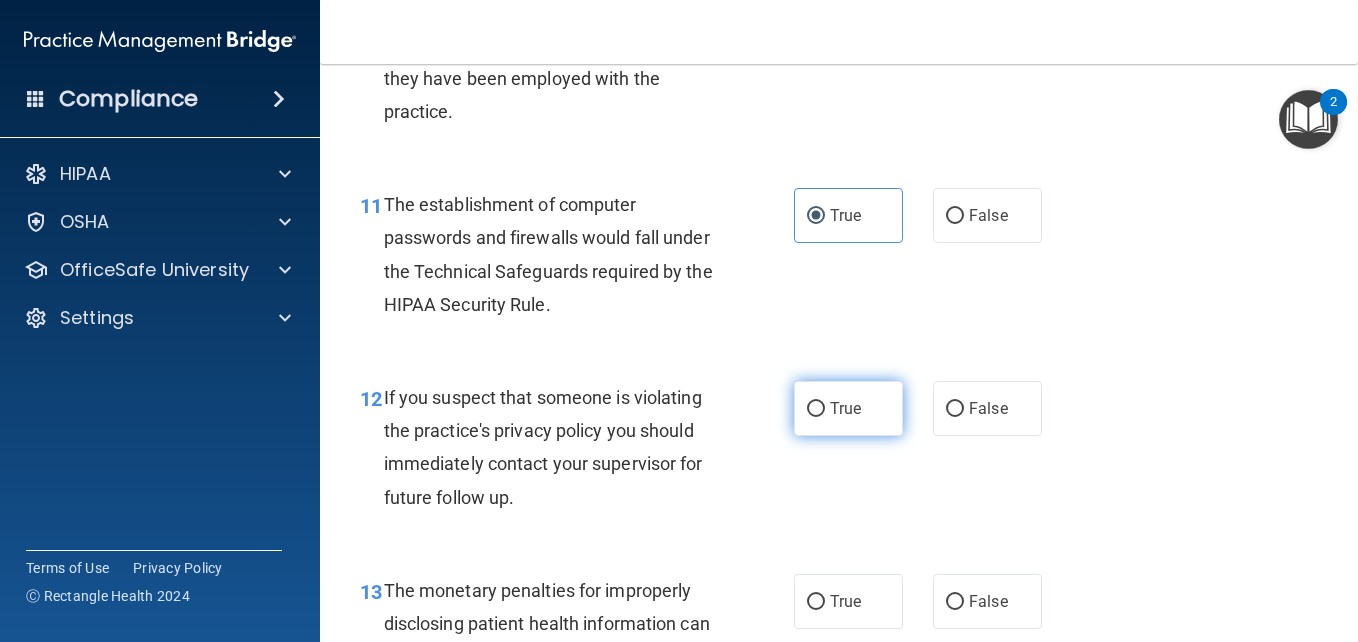 click on "True" at bounding box center [816, 409] 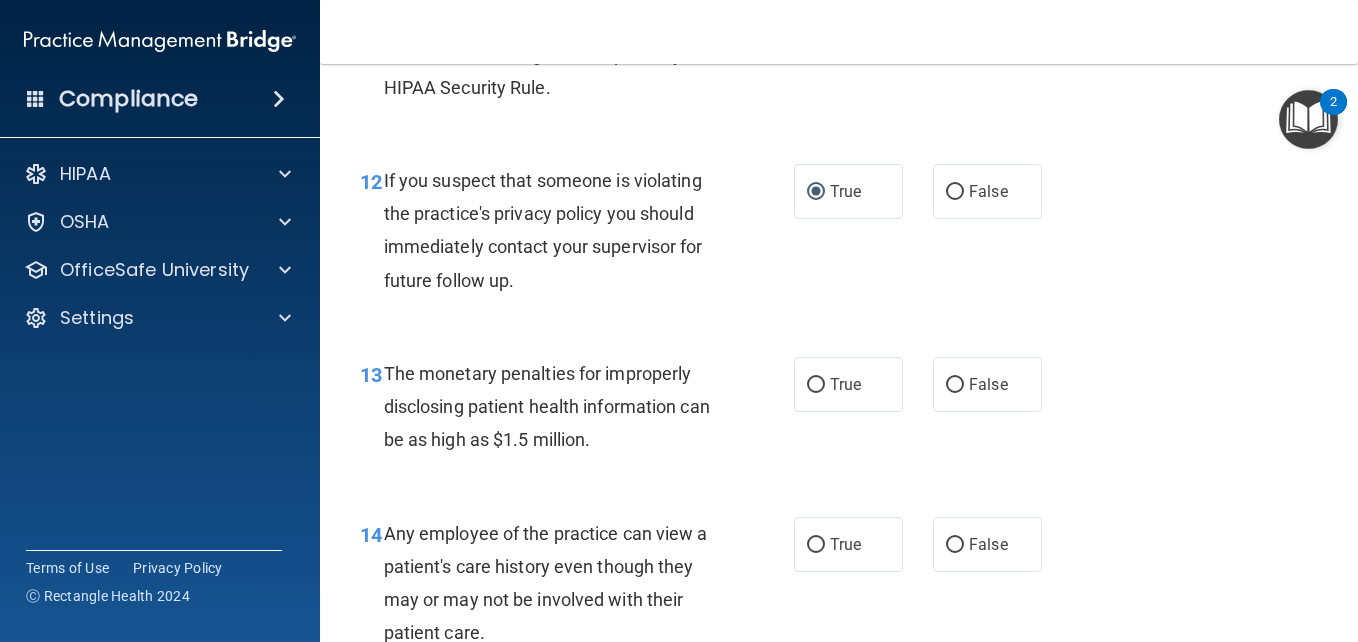 scroll, scrollTop: 2119, scrollLeft: 0, axis: vertical 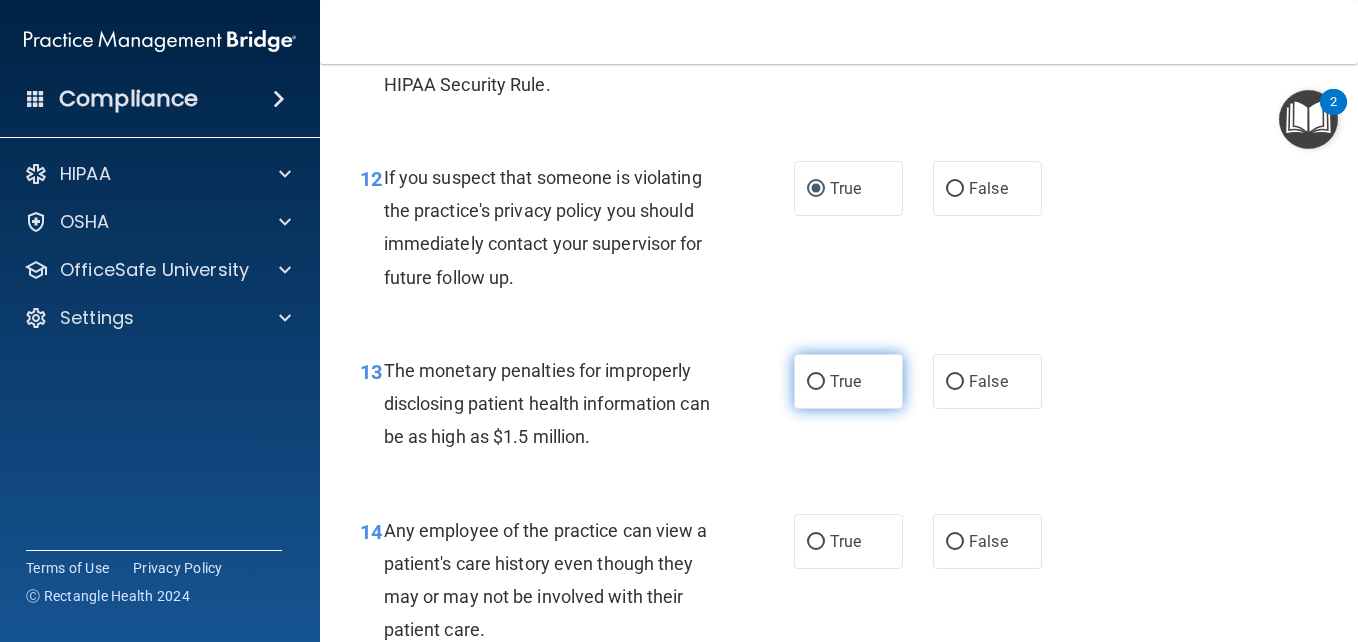 click on "True" at bounding box center (848, 381) 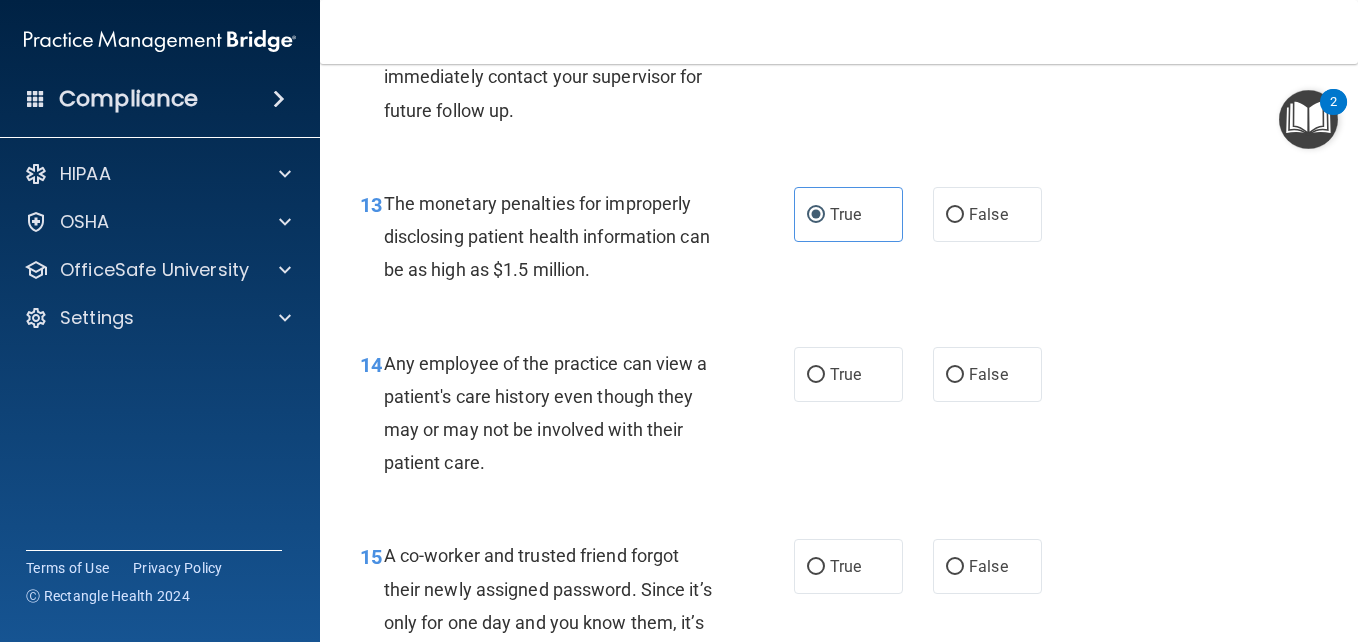scroll, scrollTop: 2287, scrollLeft: 0, axis: vertical 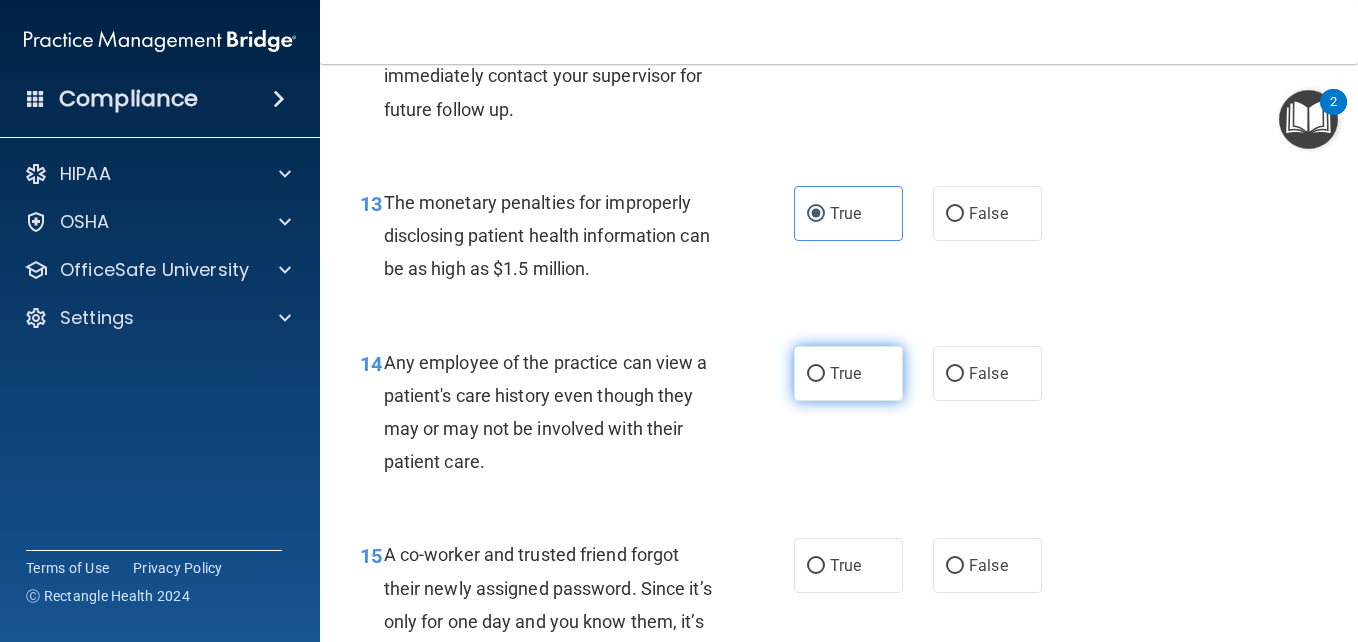 click on "True" at bounding box center [816, 374] 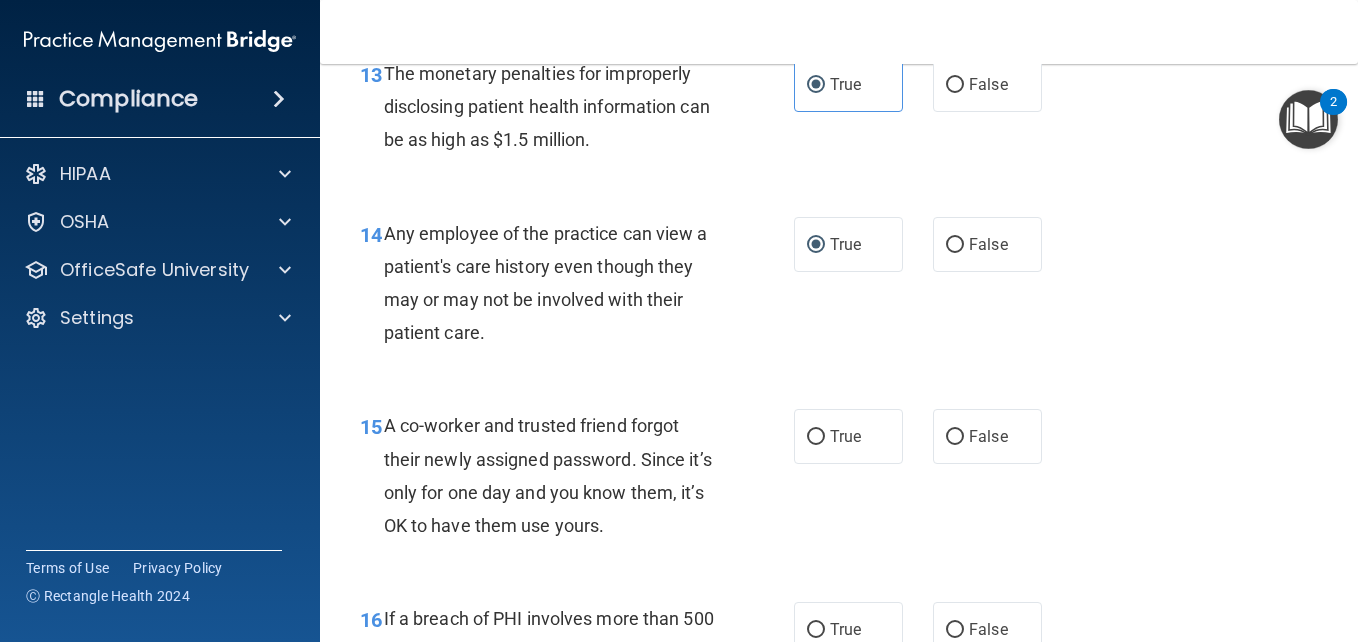 scroll, scrollTop: 2455, scrollLeft: 0, axis: vertical 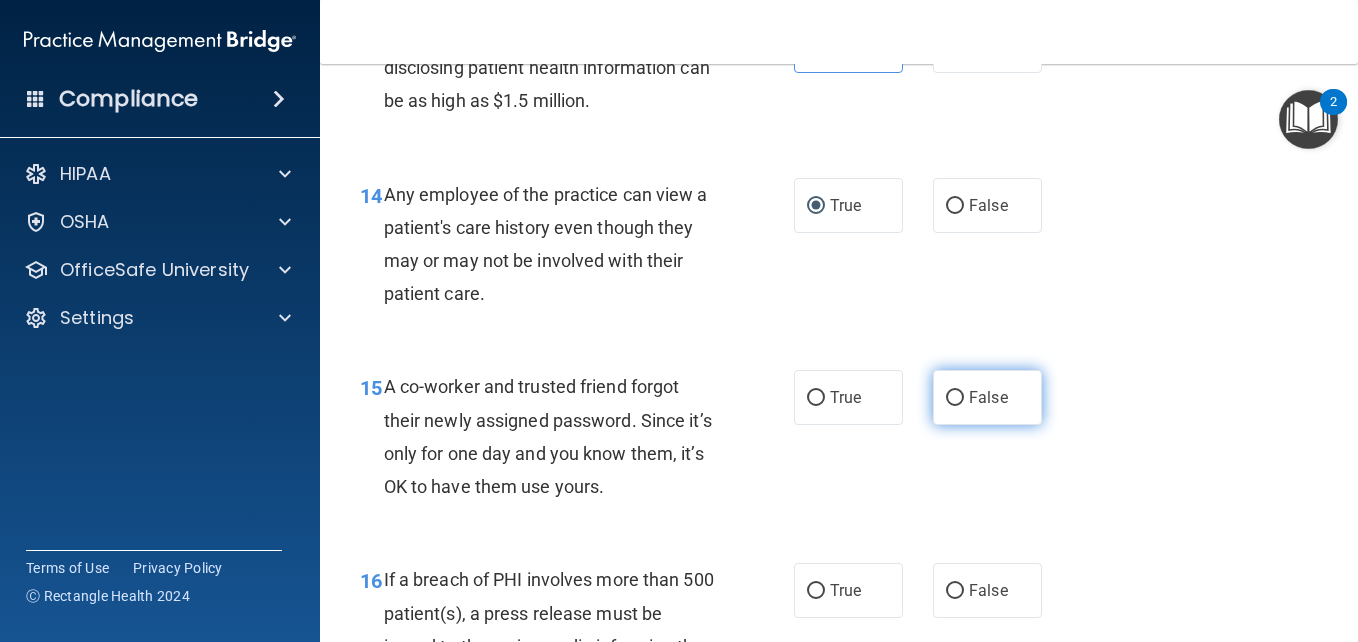 click on "False" at bounding box center (987, 397) 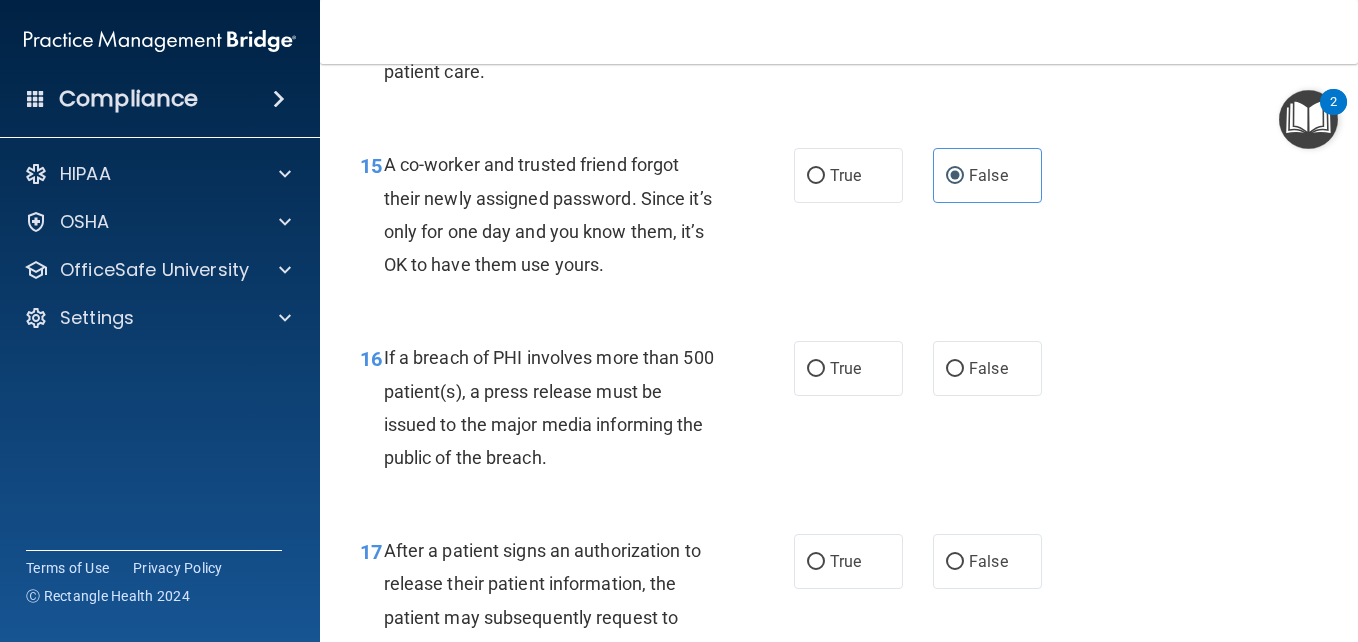 scroll, scrollTop: 2678, scrollLeft: 0, axis: vertical 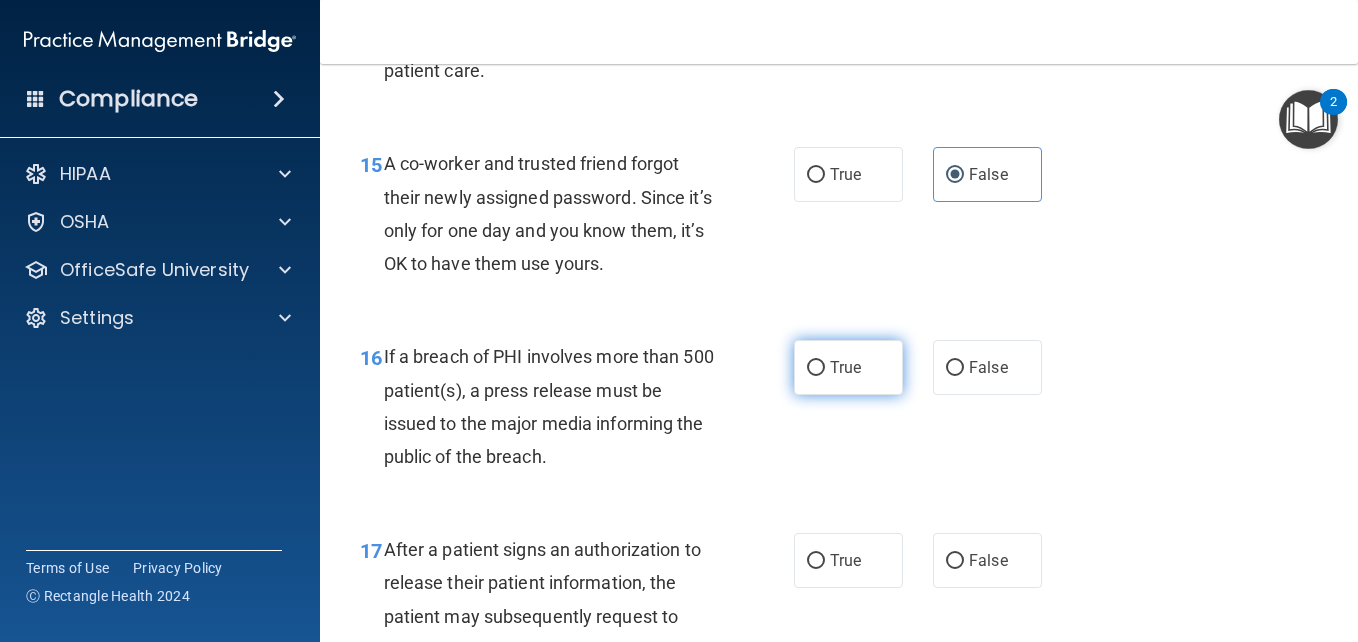 click on "True" at bounding box center [816, 368] 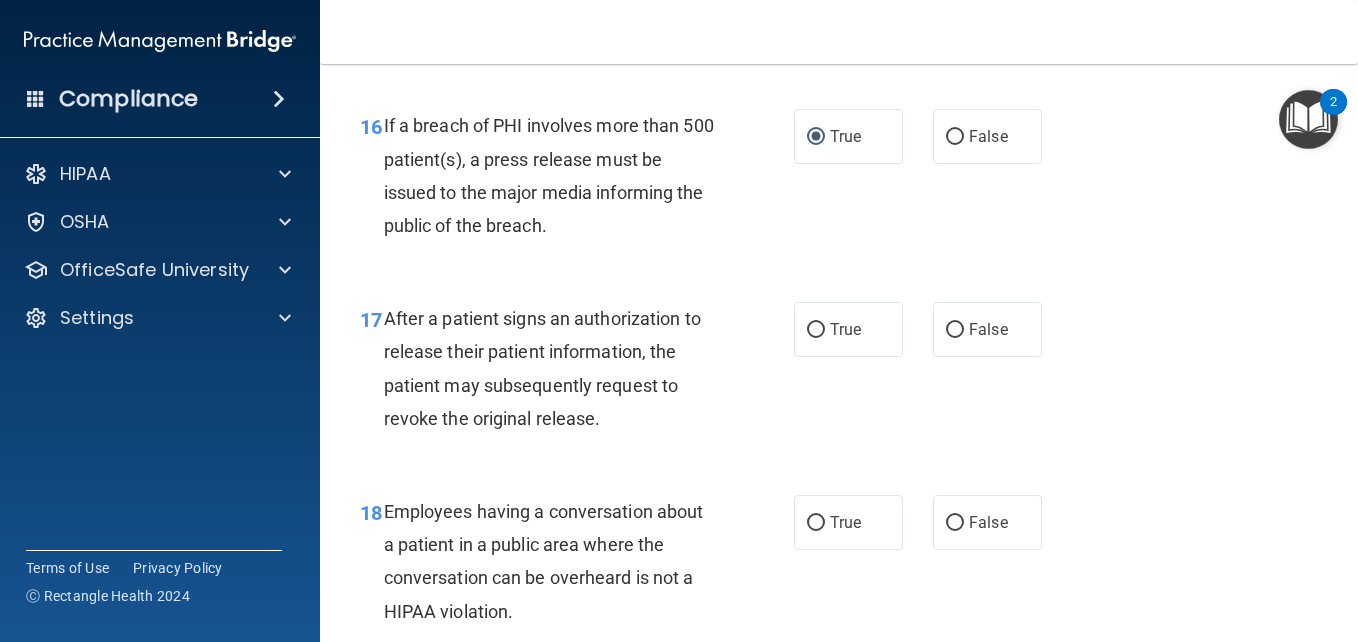 scroll, scrollTop: 2913, scrollLeft: 0, axis: vertical 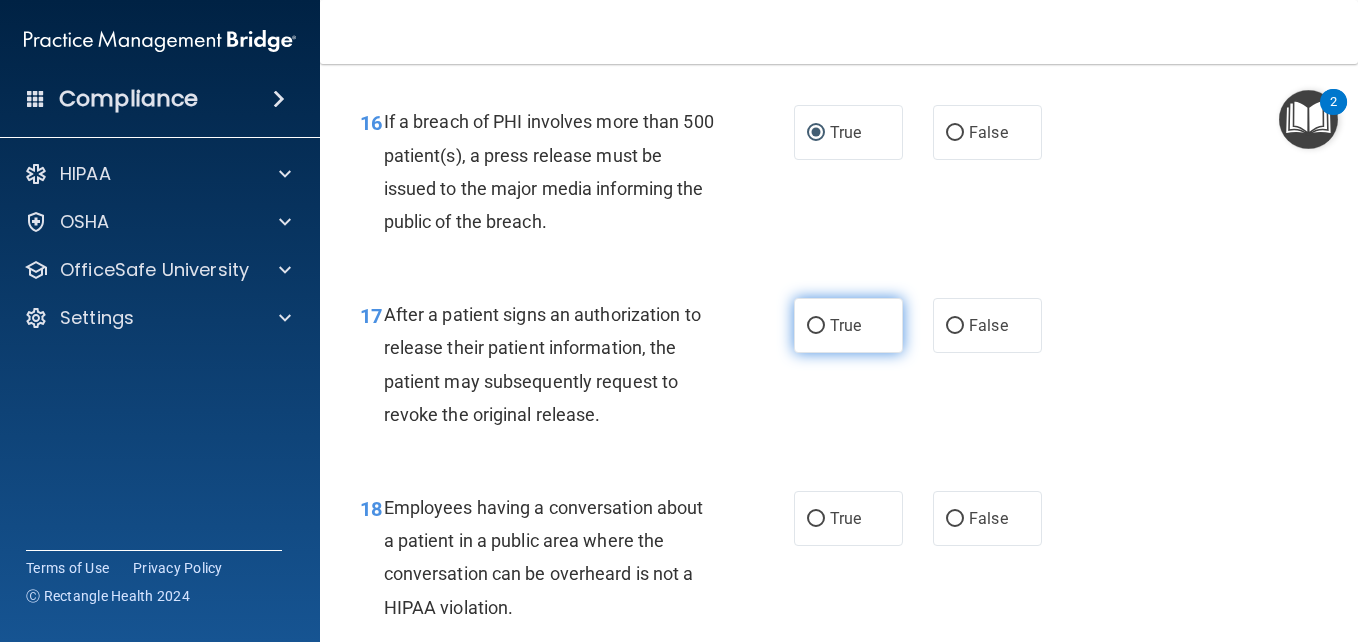 click on "True" at bounding box center (816, 326) 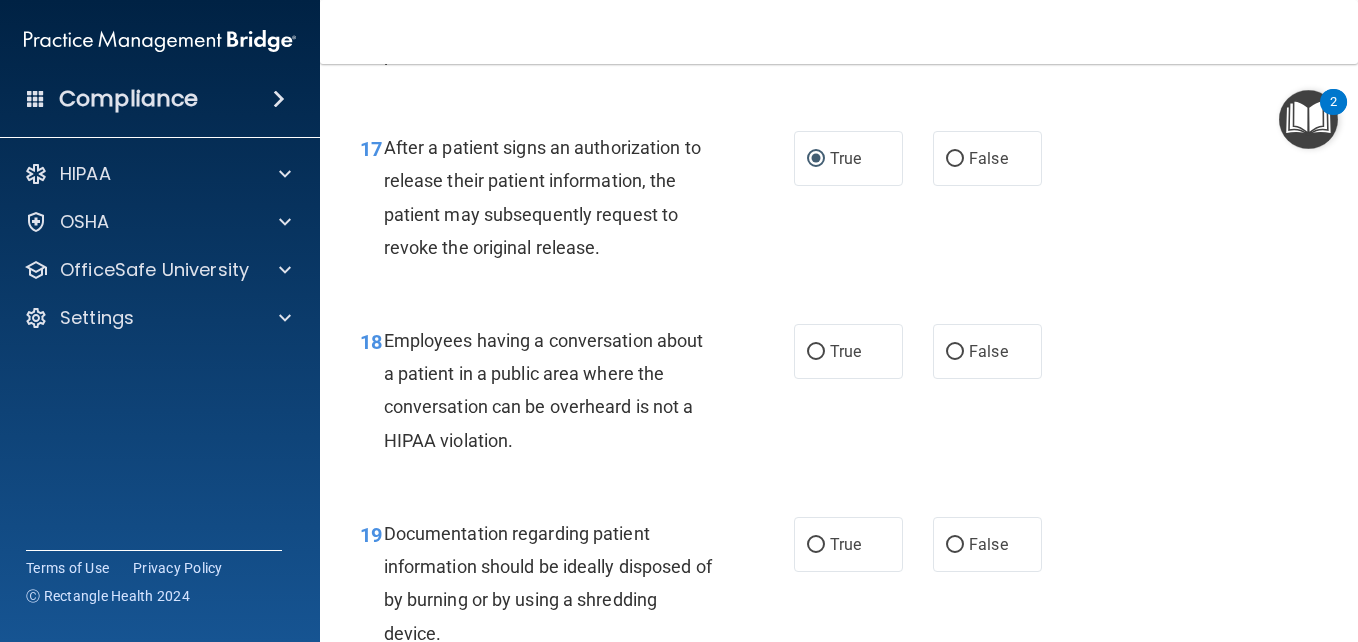 scroll, scrollTop: 3106, scrollLeft: 0, axis: vertical 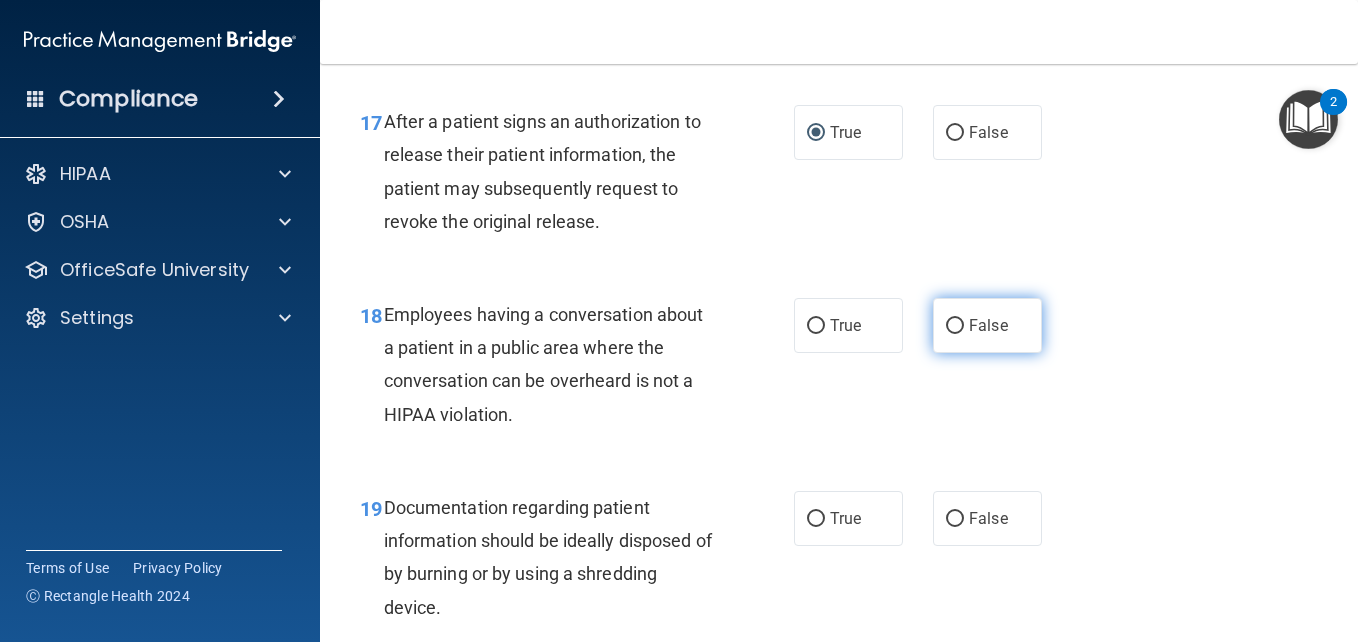 click on "False" at bounding box center [955, 326] 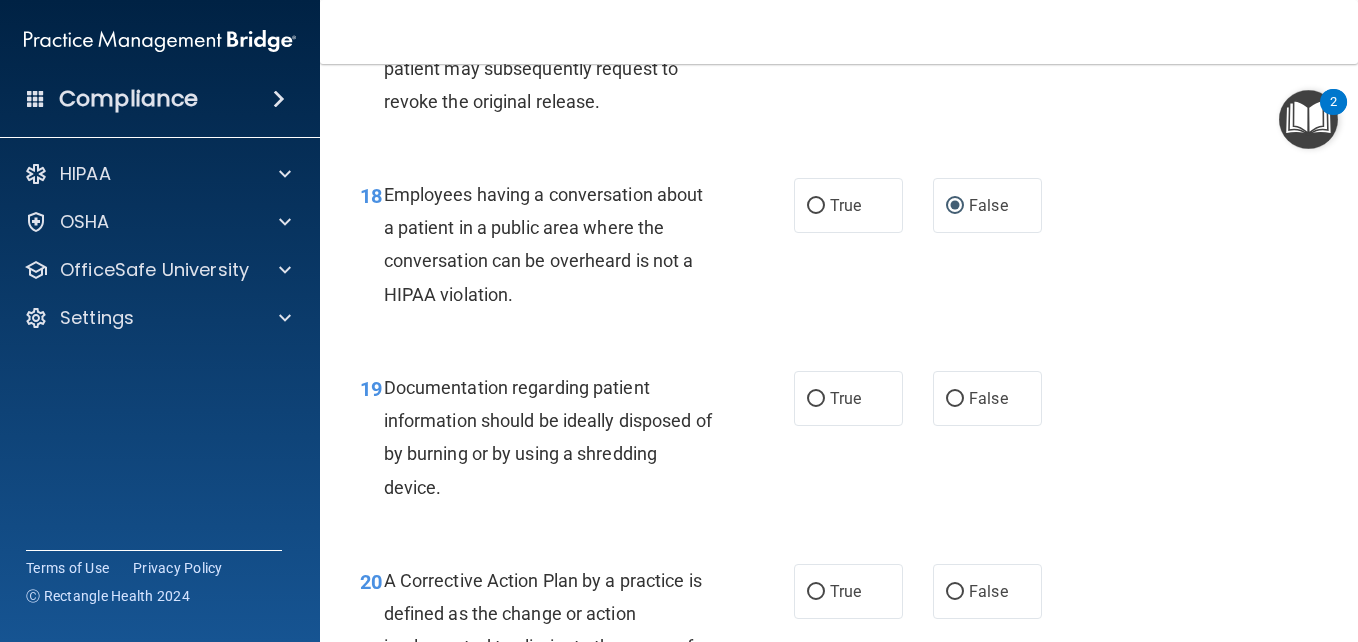 scroll, scrollTop: 3226, scrollLeft: 0, axis: vertical 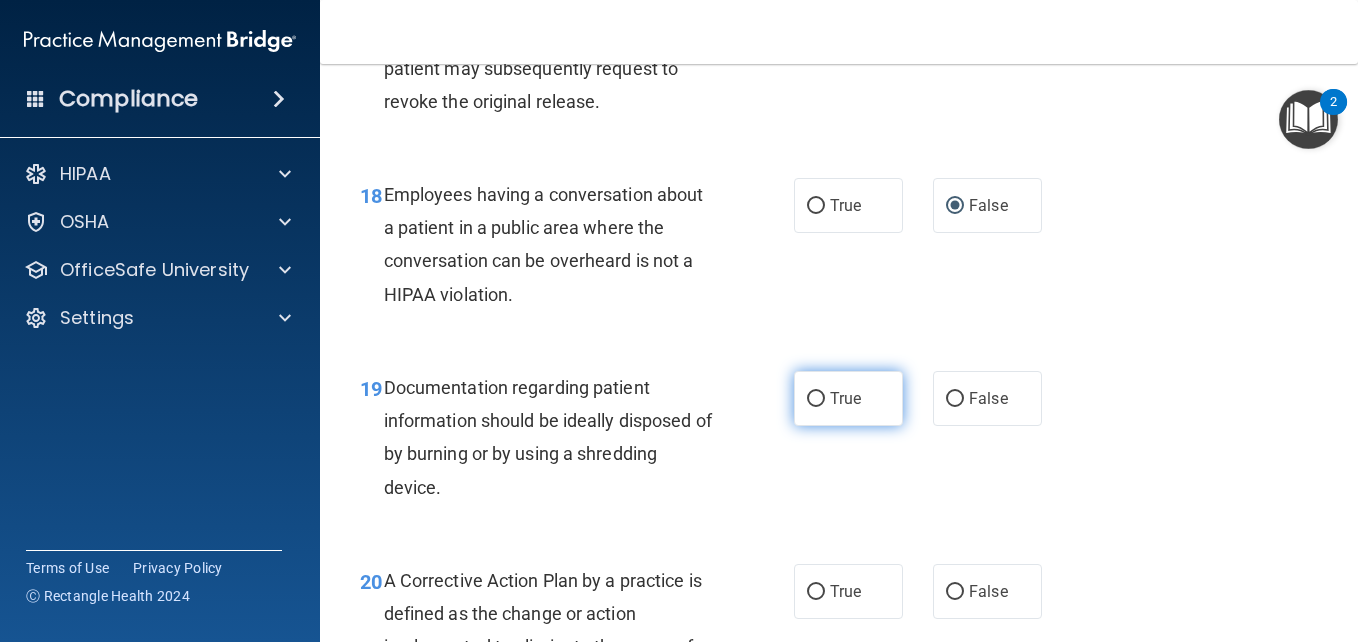 click on "True" at bounding box center (816, 399) 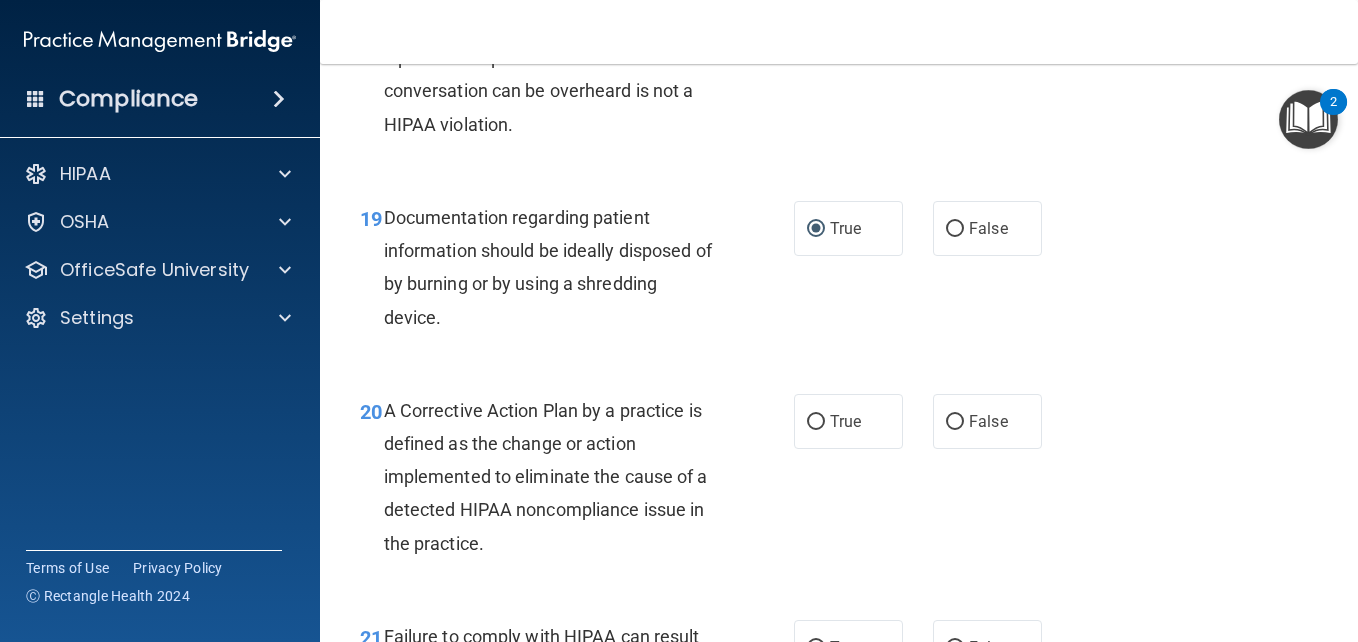 scroll, scrollTop: 3420, scrollLeft: 0, axis: vertical 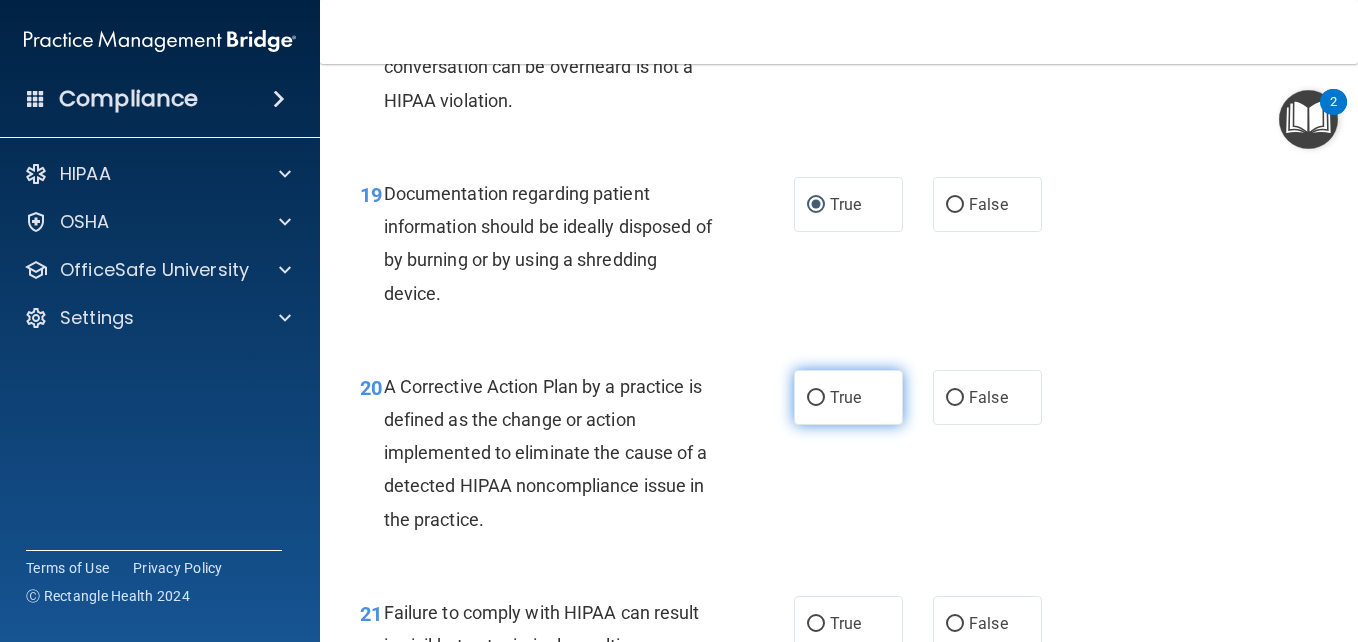 click on "True" at bounding box center [845, 397] 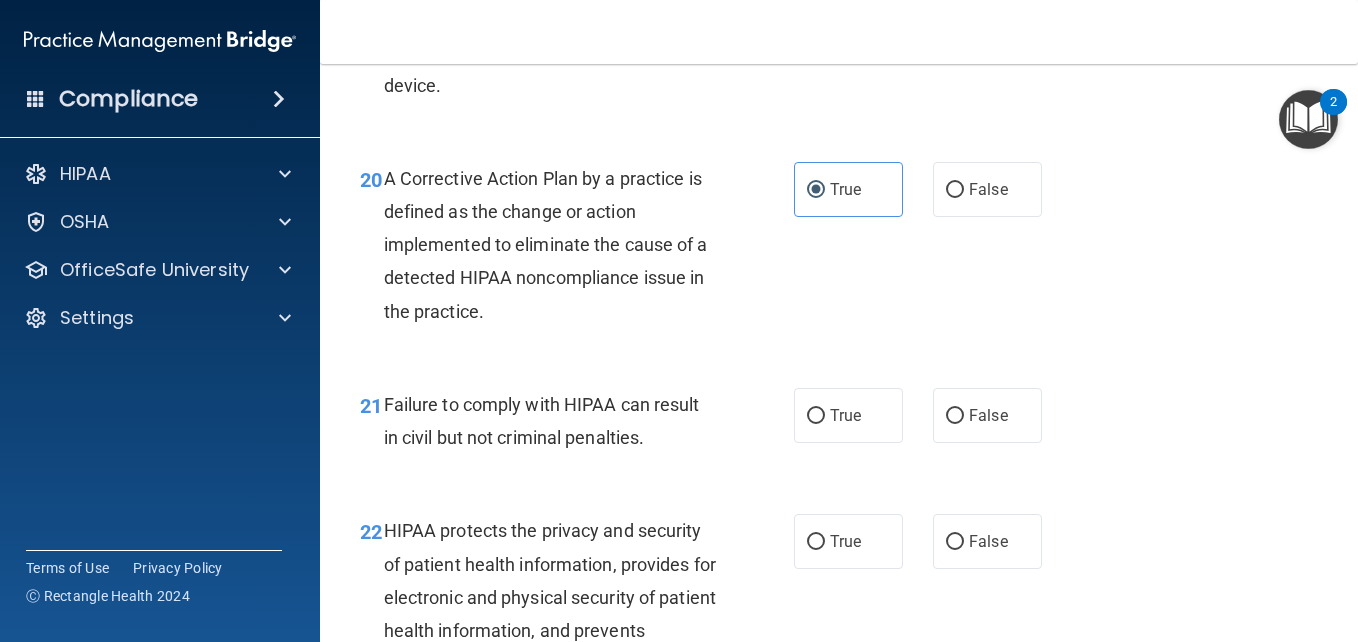 scroll, scrollTop: 3648, scrollLeft: 0, axis: vertical 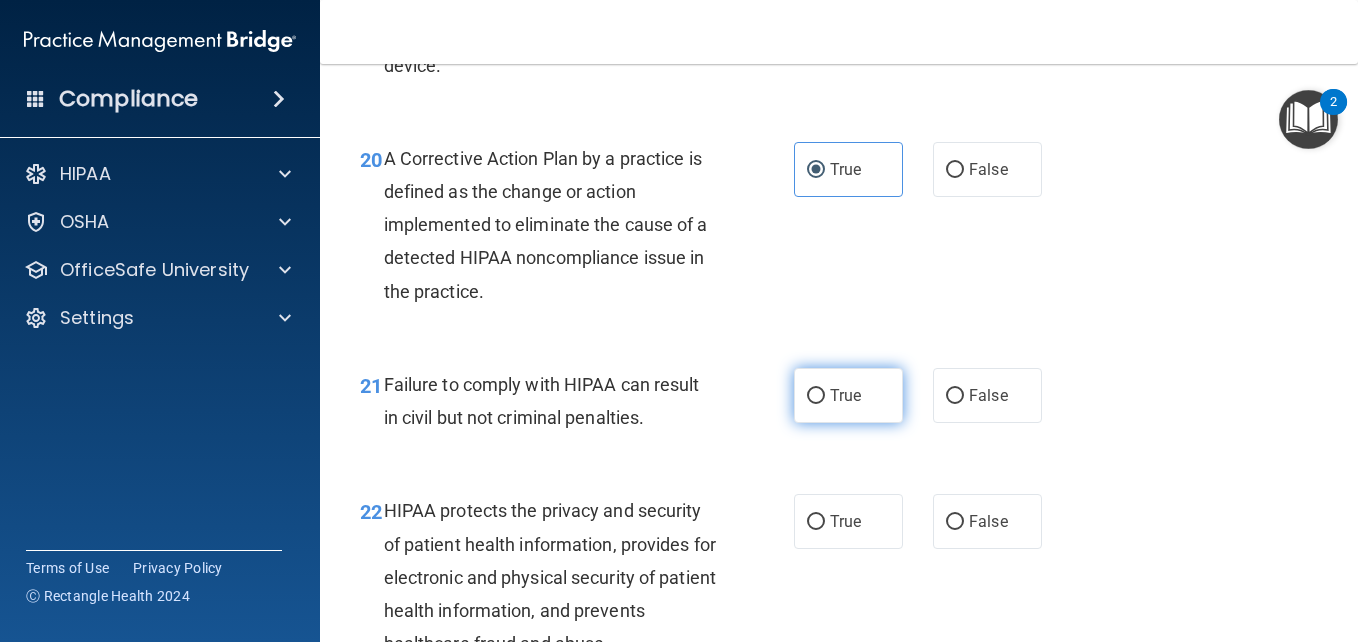 click on "True" at bounding box center (845, 395) 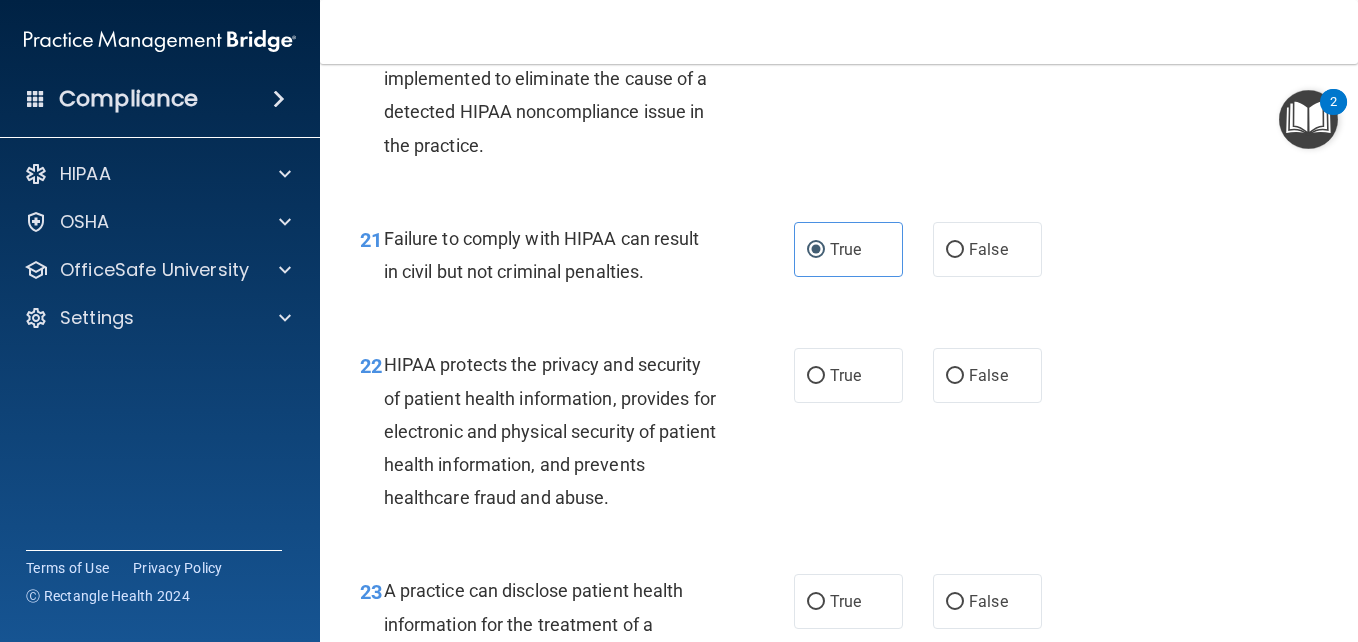 scroll, scrollTop: 3799, scrollLeft: 0, axis: vertical 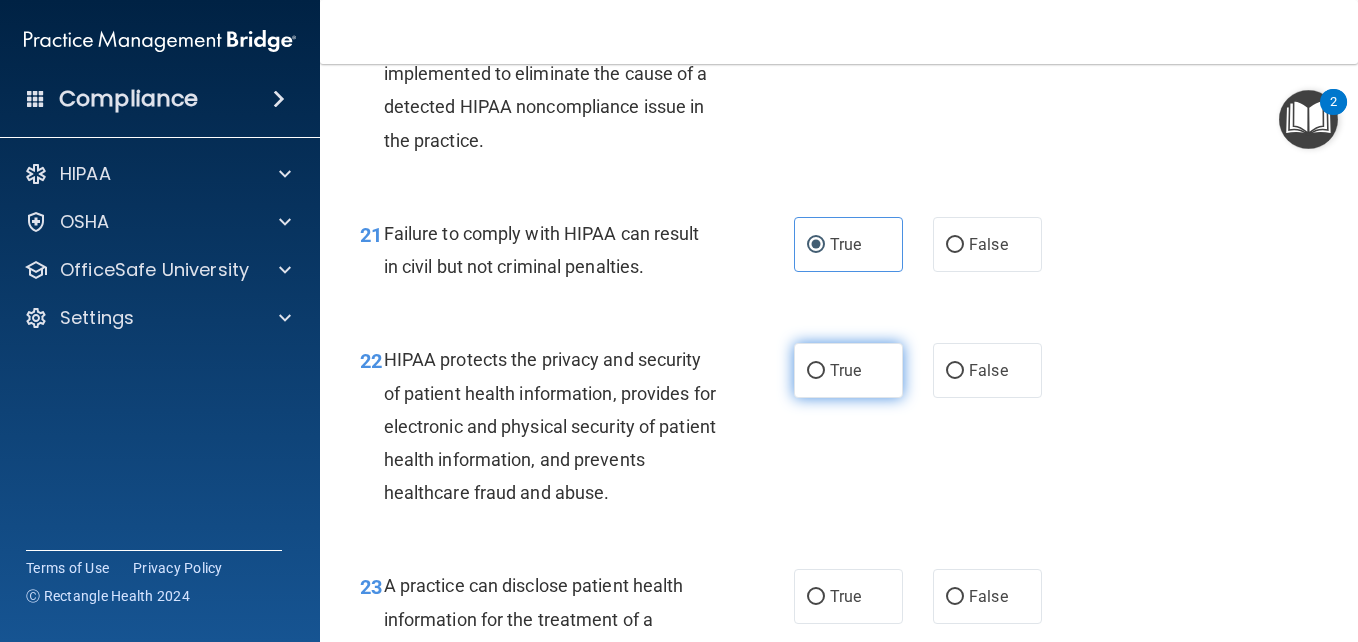 click on "True" at bounding box center (845, 370) 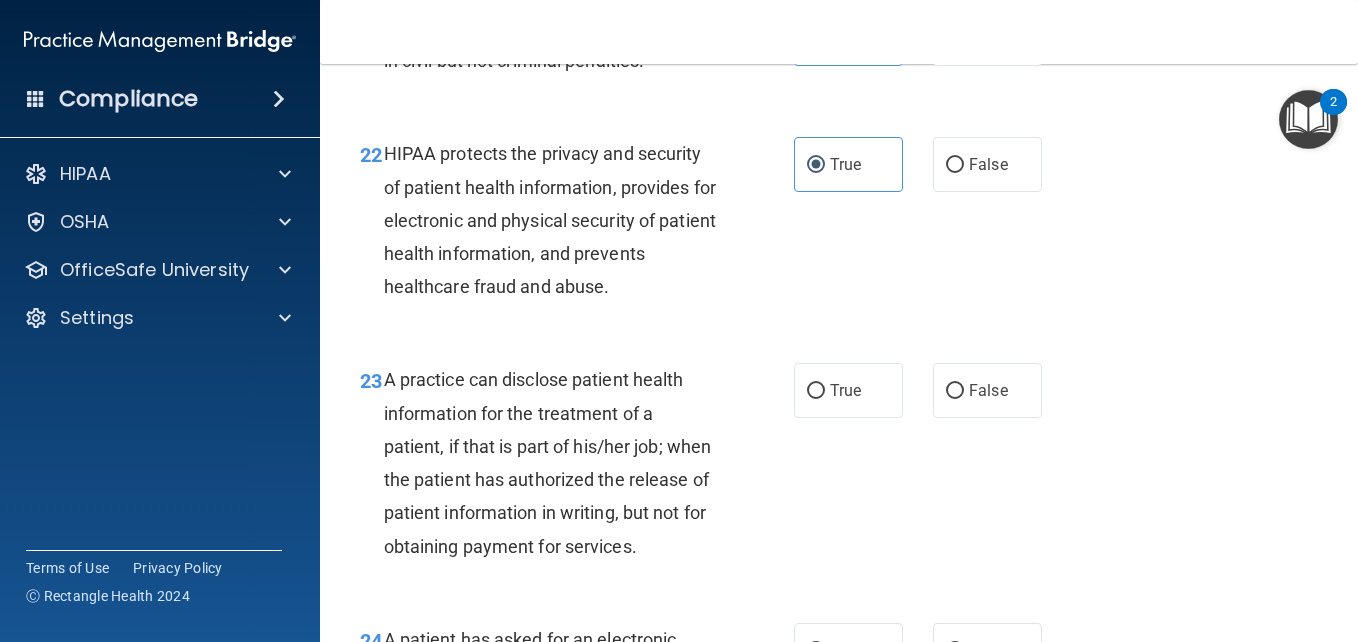 scroll, scrollTop: 4050, scrollLeft: 0, axis: vertical 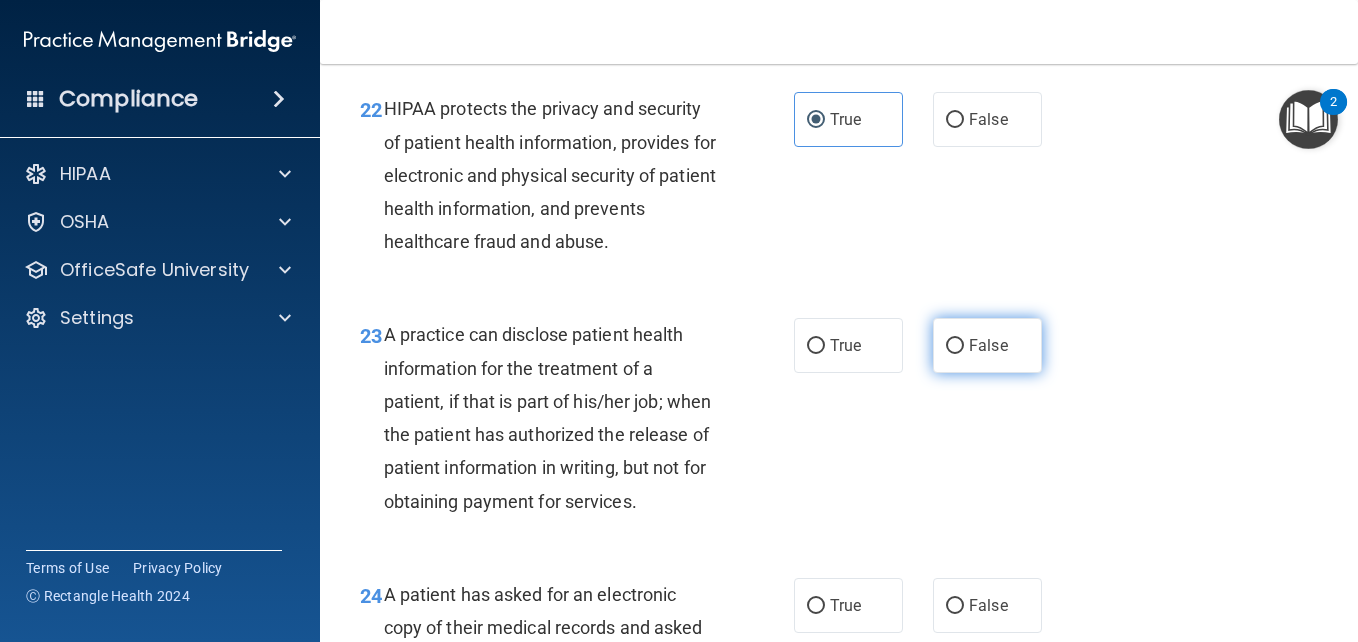 click on "False" at bounding box center (987, 345) 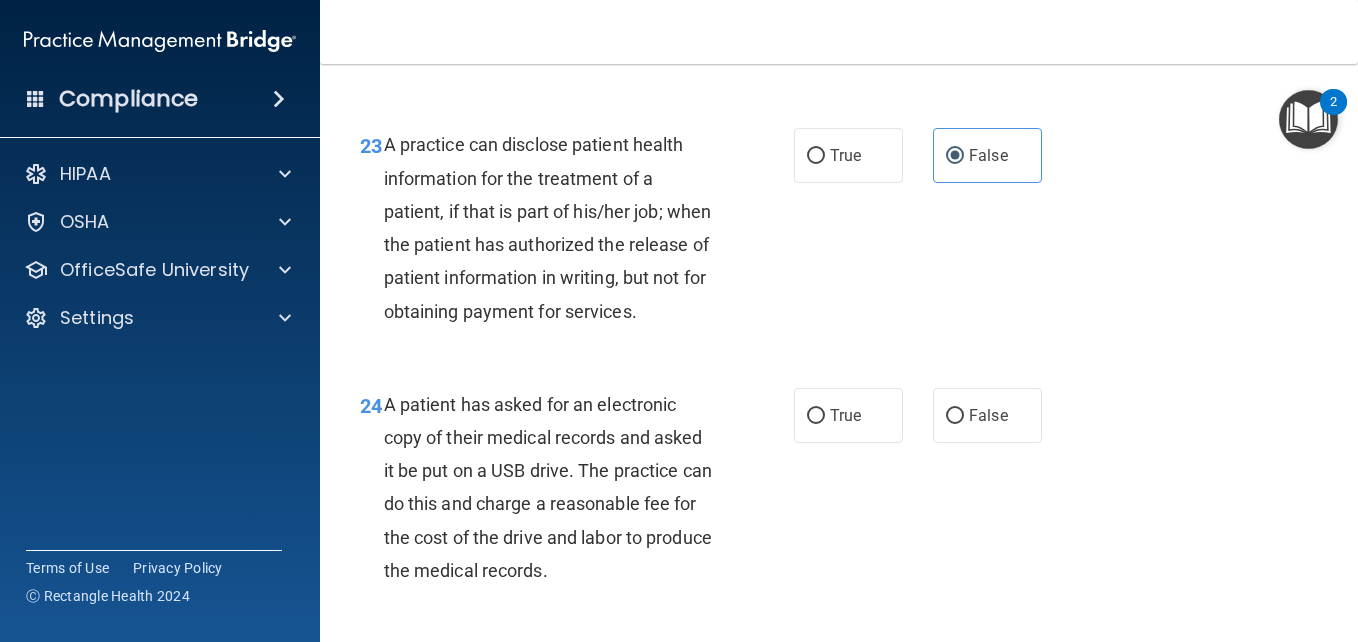 scroll, scrollTop: 4241, scrollLeft: 0, axis: vertical 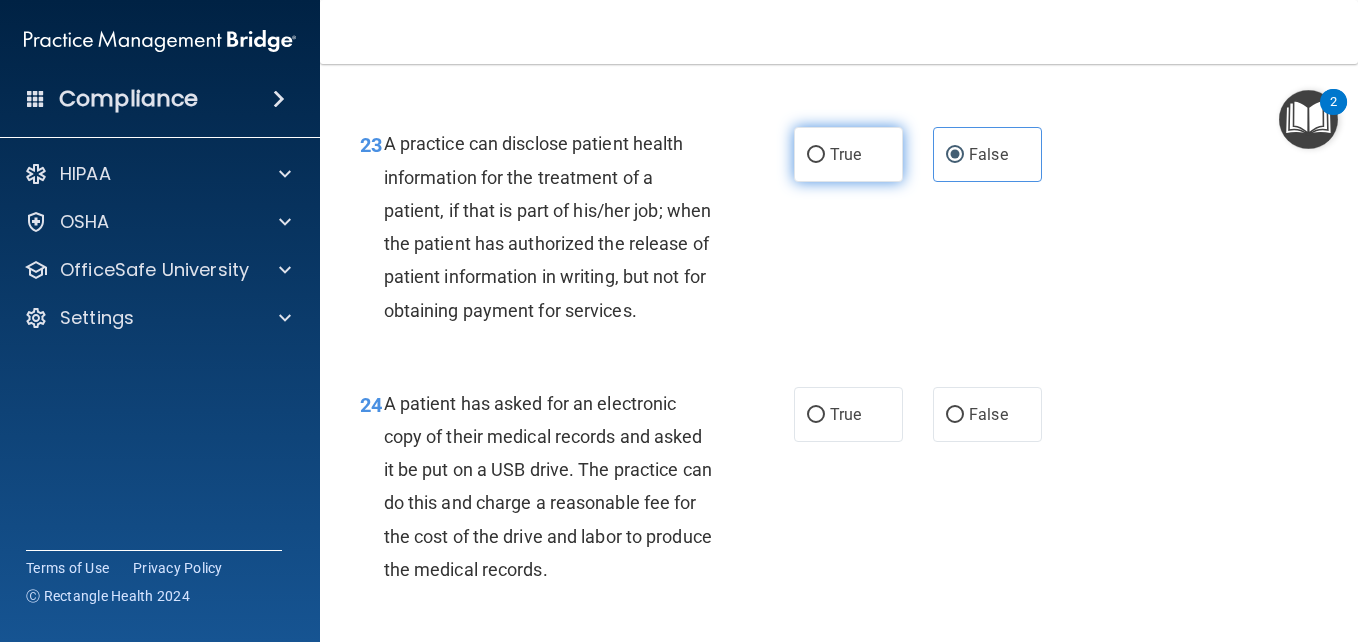 click on "True" at bounding box center (845, 154) 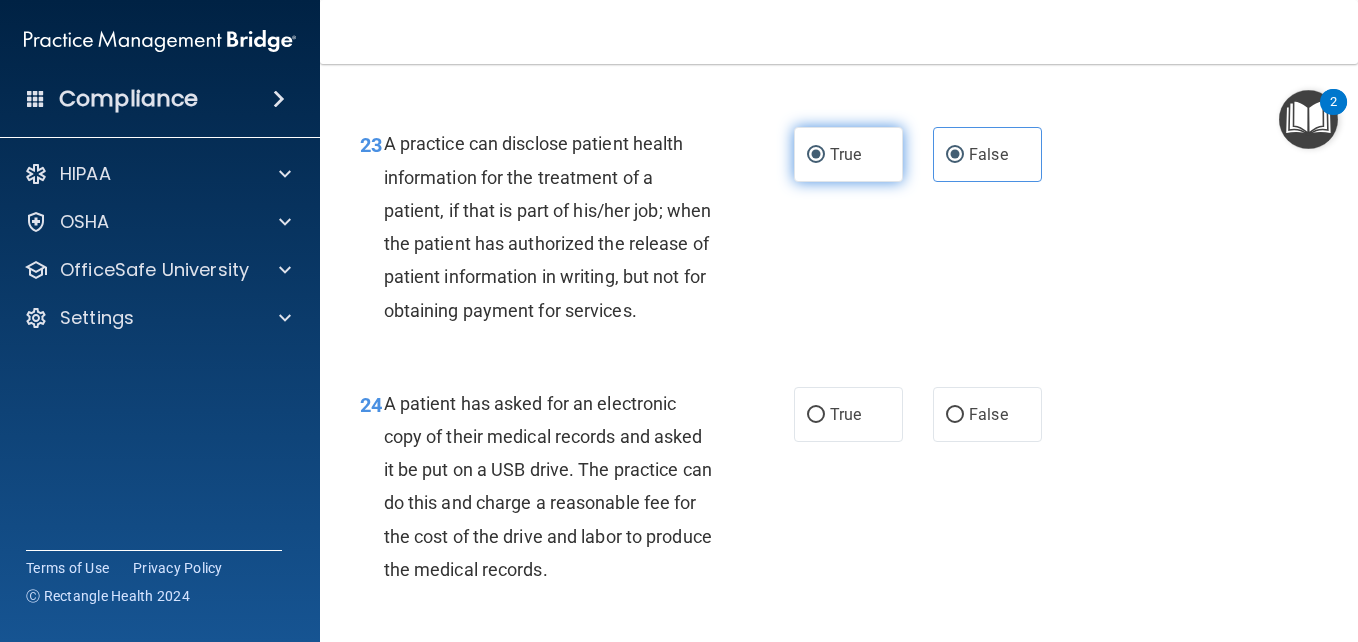 radio on "false" 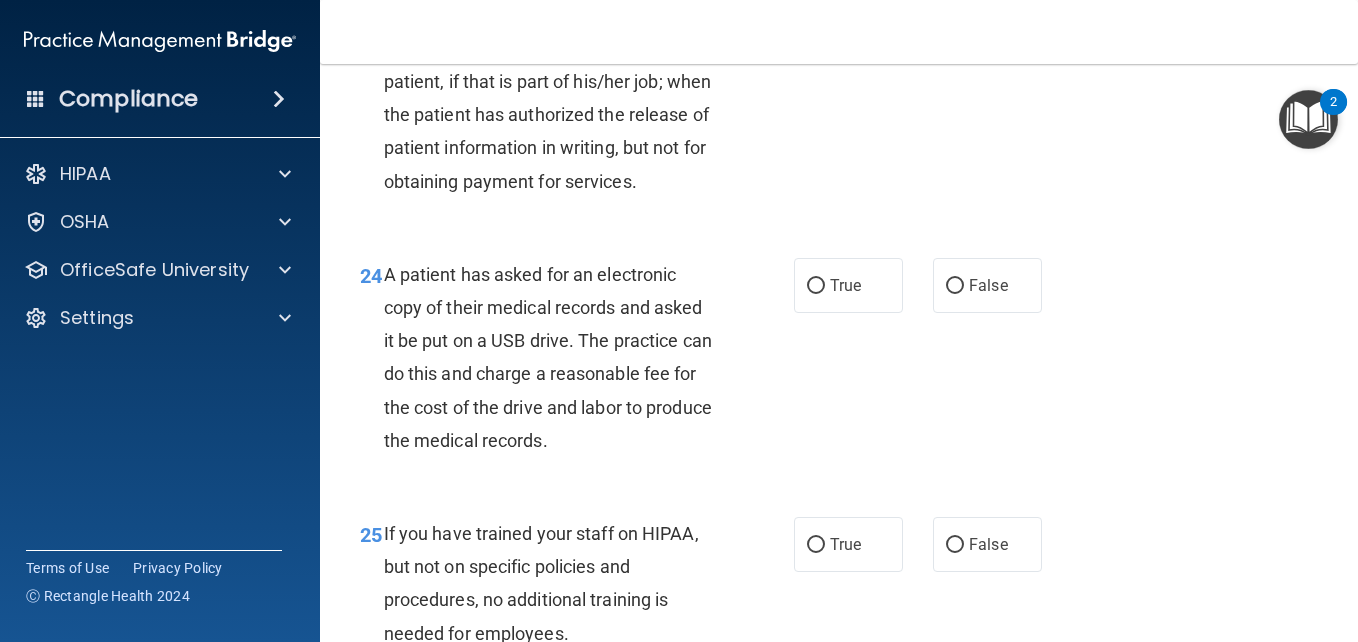 scroll, scrollTop: 4374, scrollLeft: 0, axis: vertical 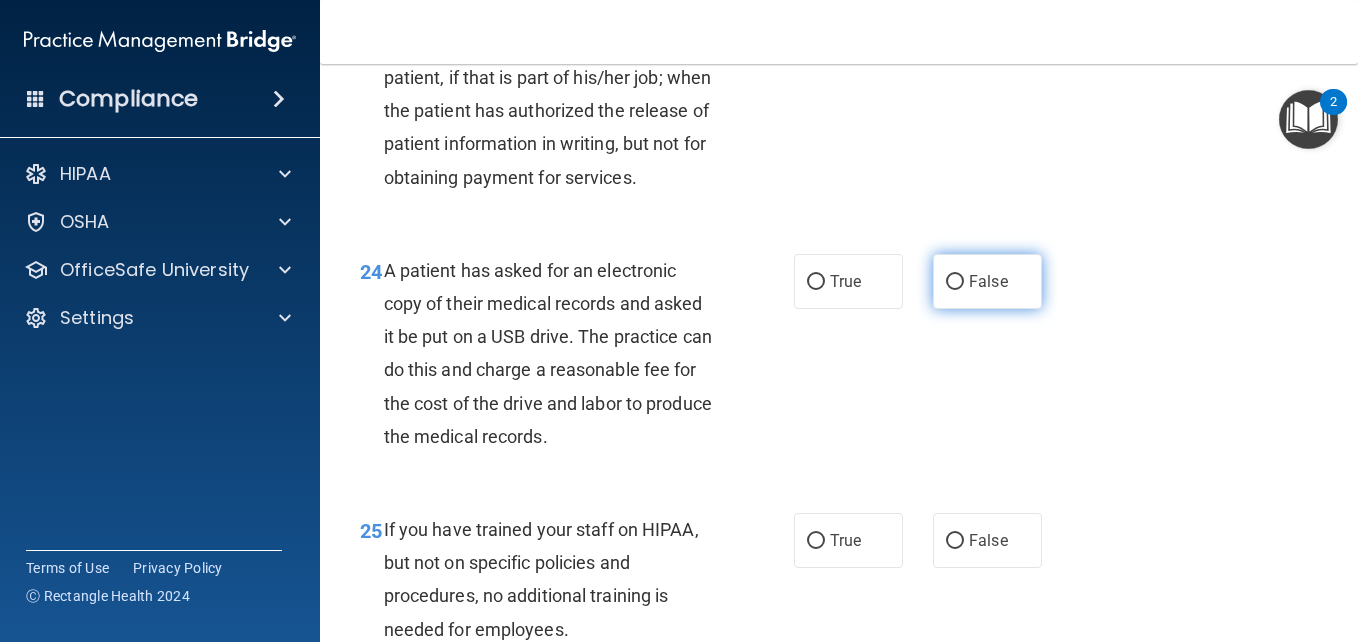 click on "False" at bounding box center (955, 282) 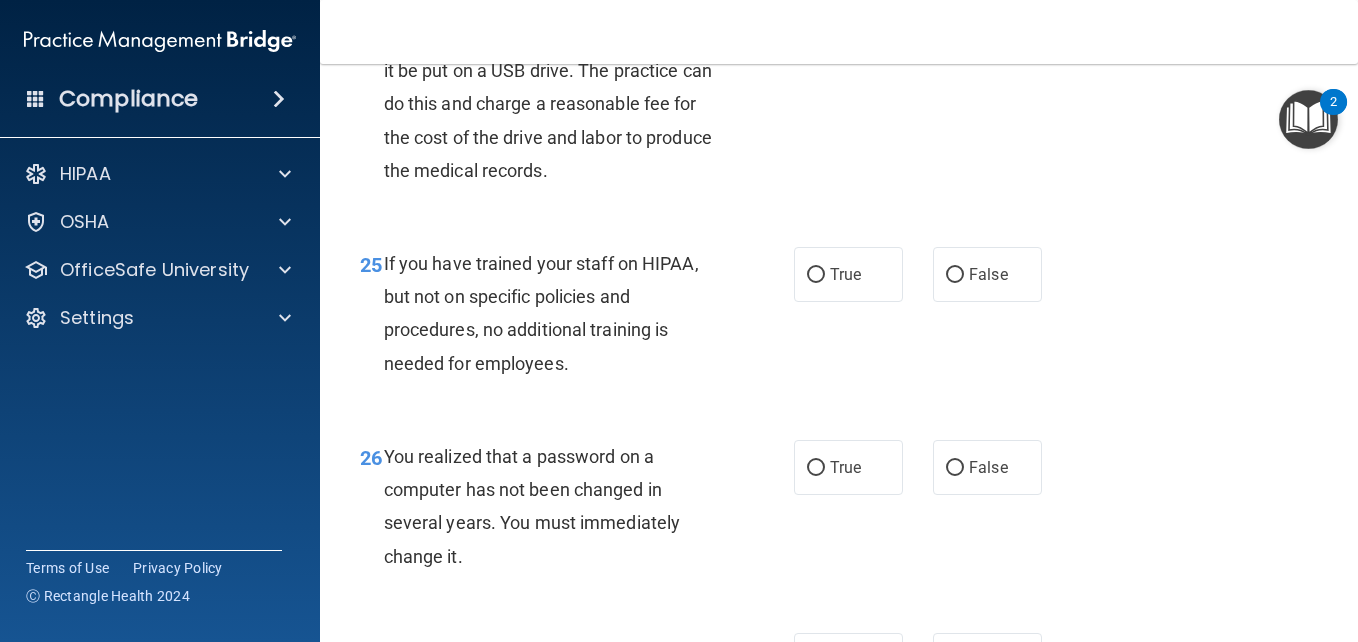 scroll, scrollTop: 4641, scrollLeft: 0, axis: vertical 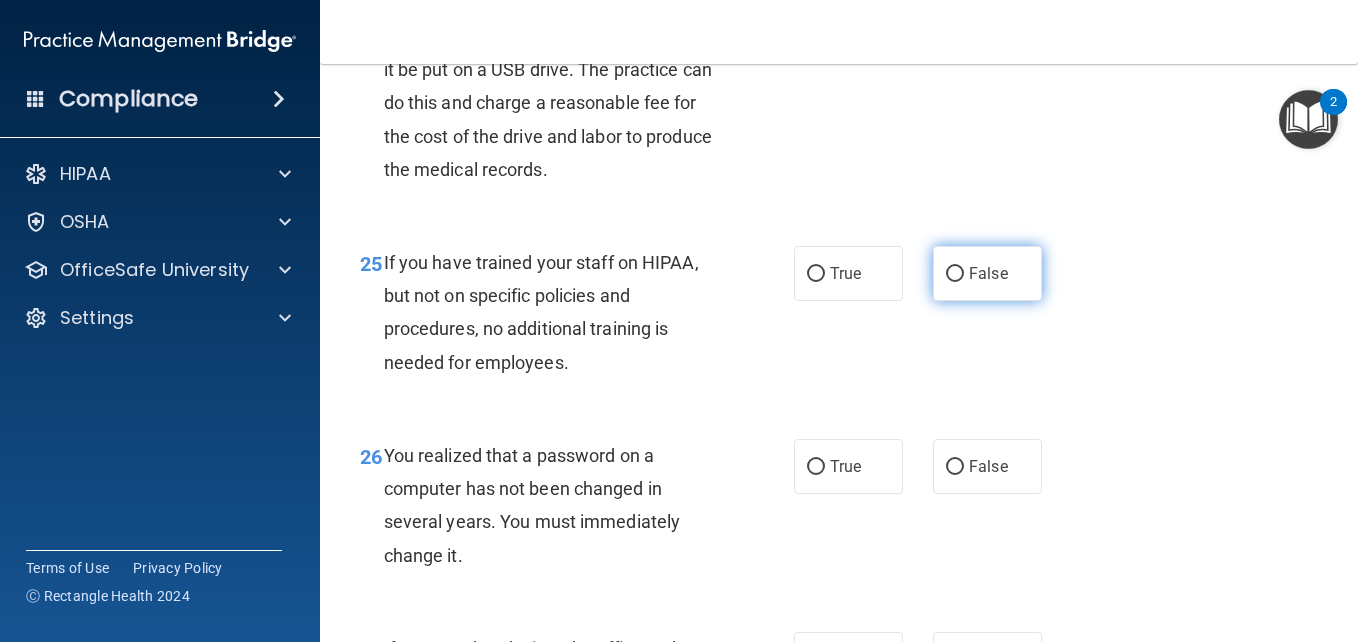 click on "False" at bounding box center (955, 274) 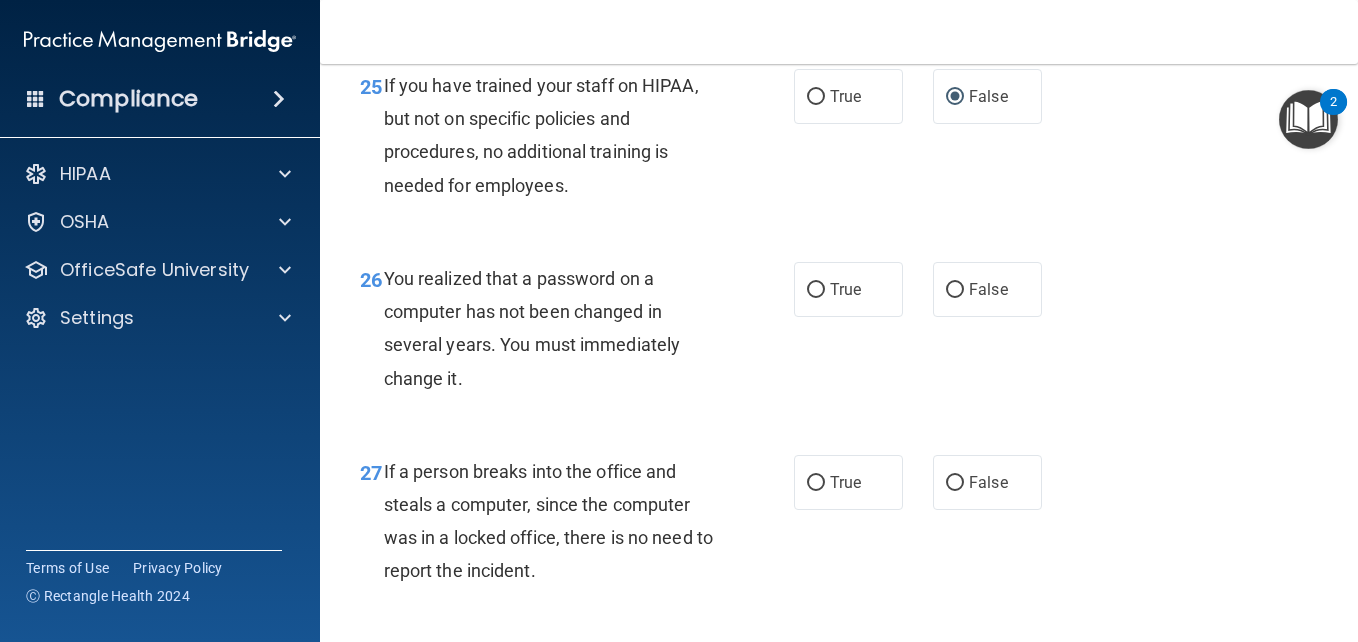 scroll, scrollTop: 4819, scrollLeft: 0, axis: vertical 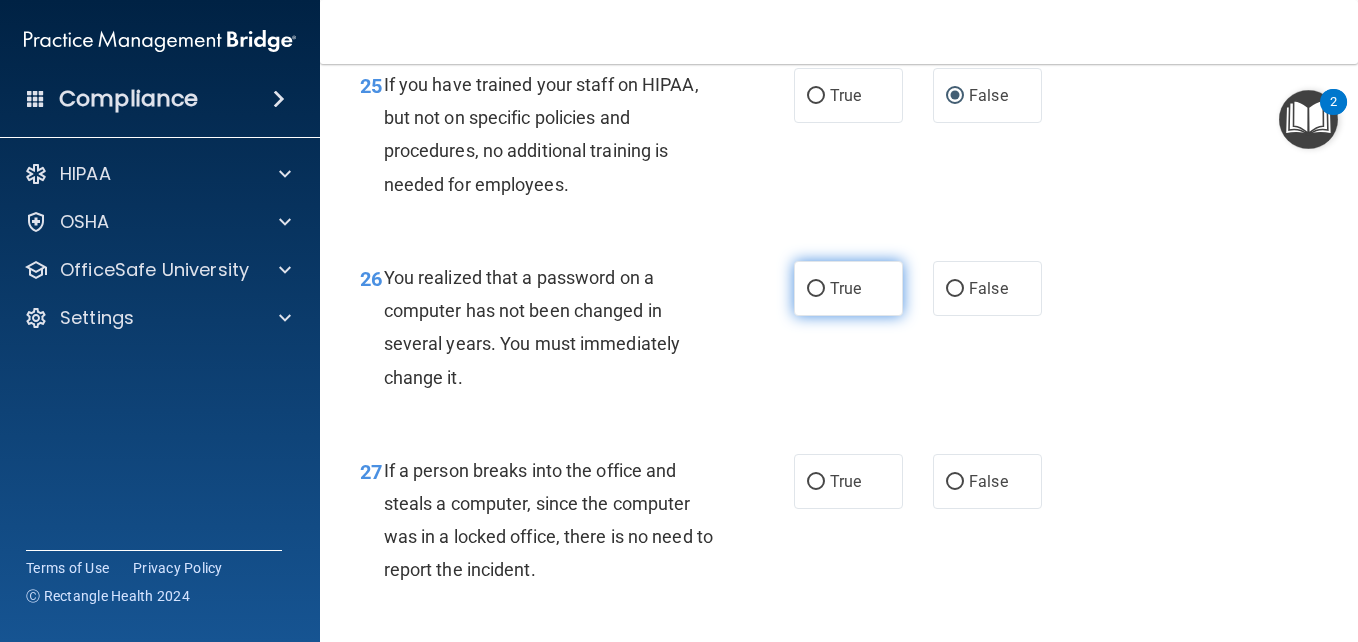 click on "True" at bounding box center (816, 289) 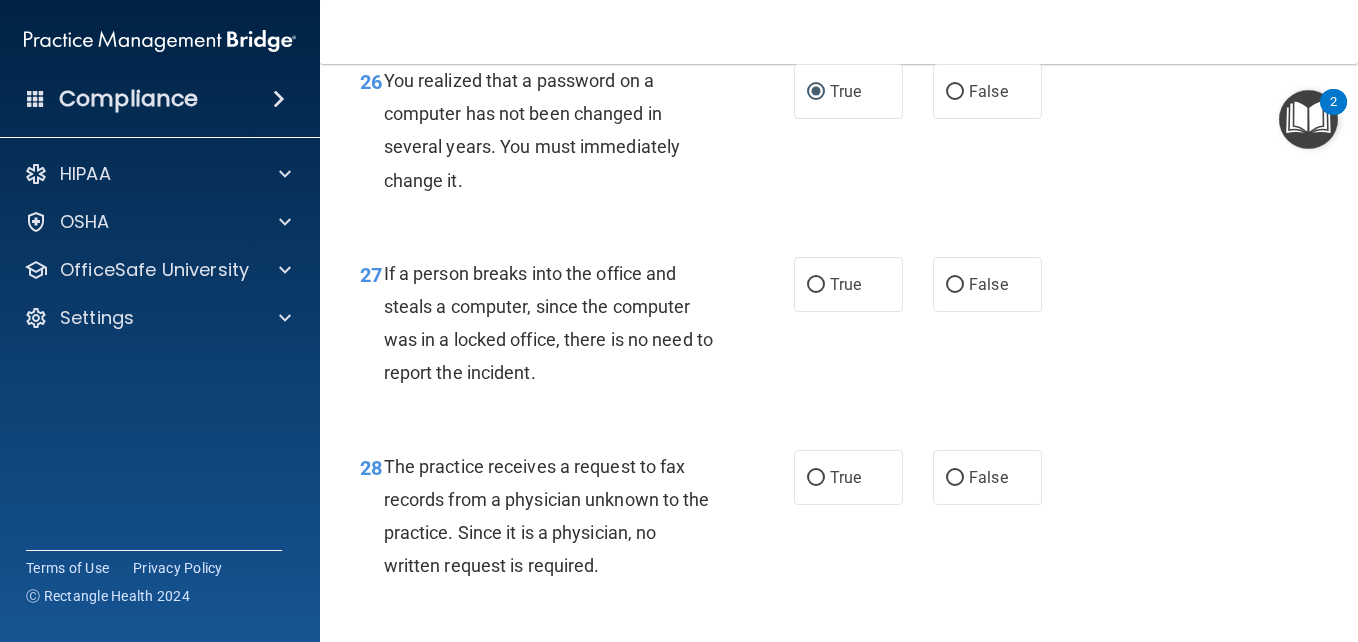 scroll, scrollTop: 5027, scrollLeft: 0, axis: vertical 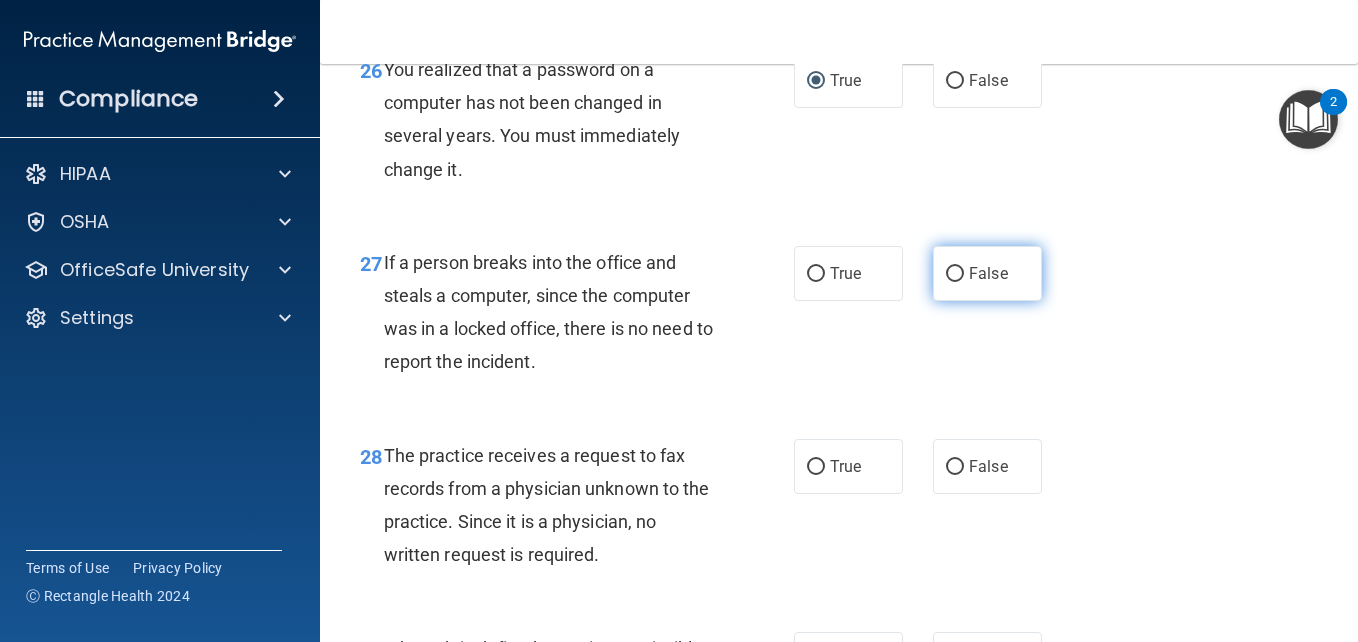 click on "False" at bounding box center (988, 273) 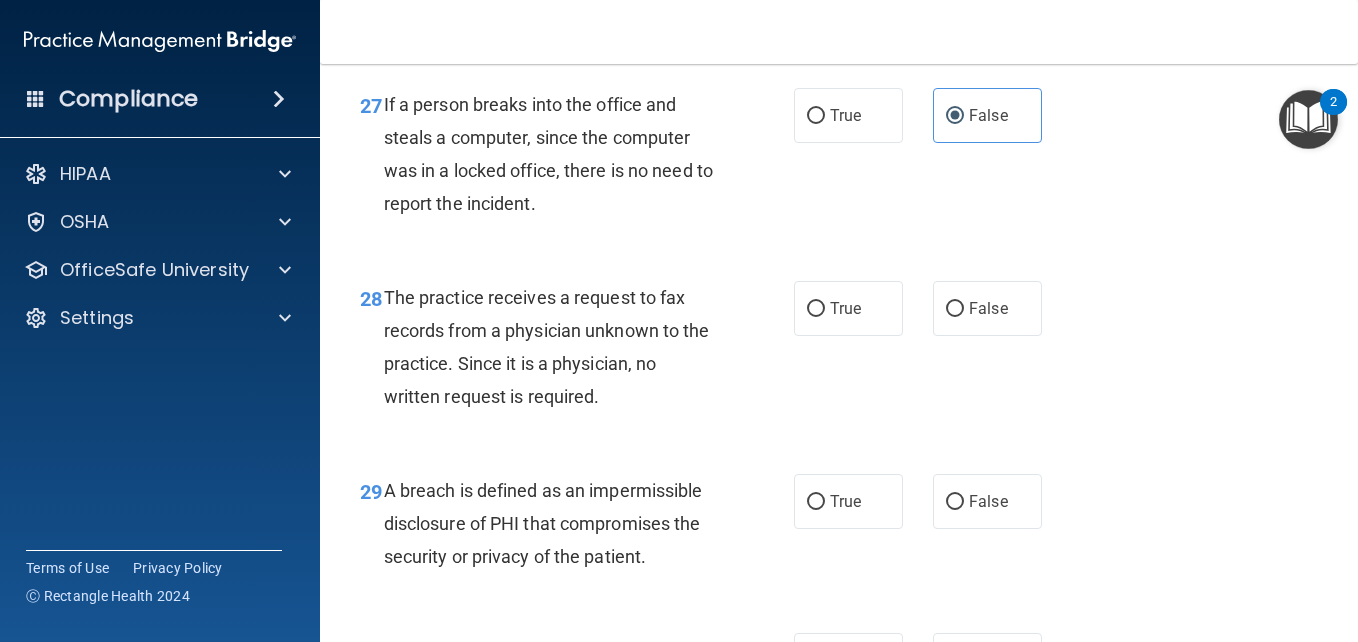 scroll, scrollTop: 5212, scrollLeft: 0, axis: vertical 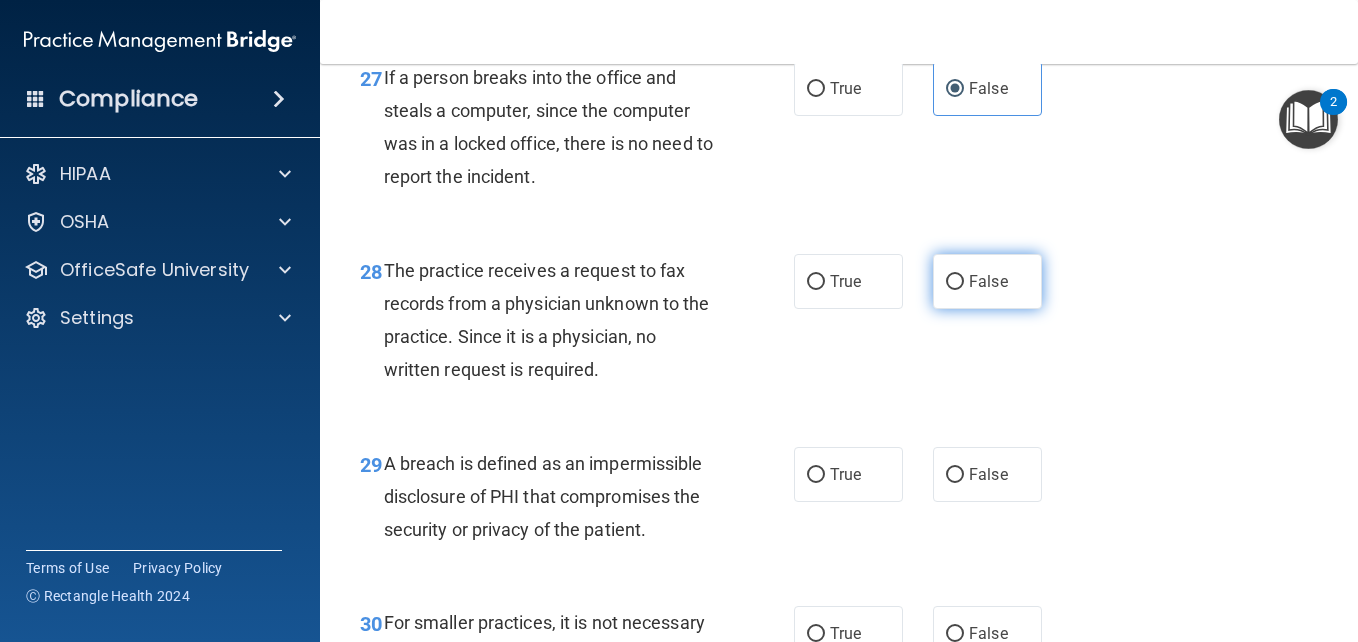 click on "False" at bounding box center [955, 282] 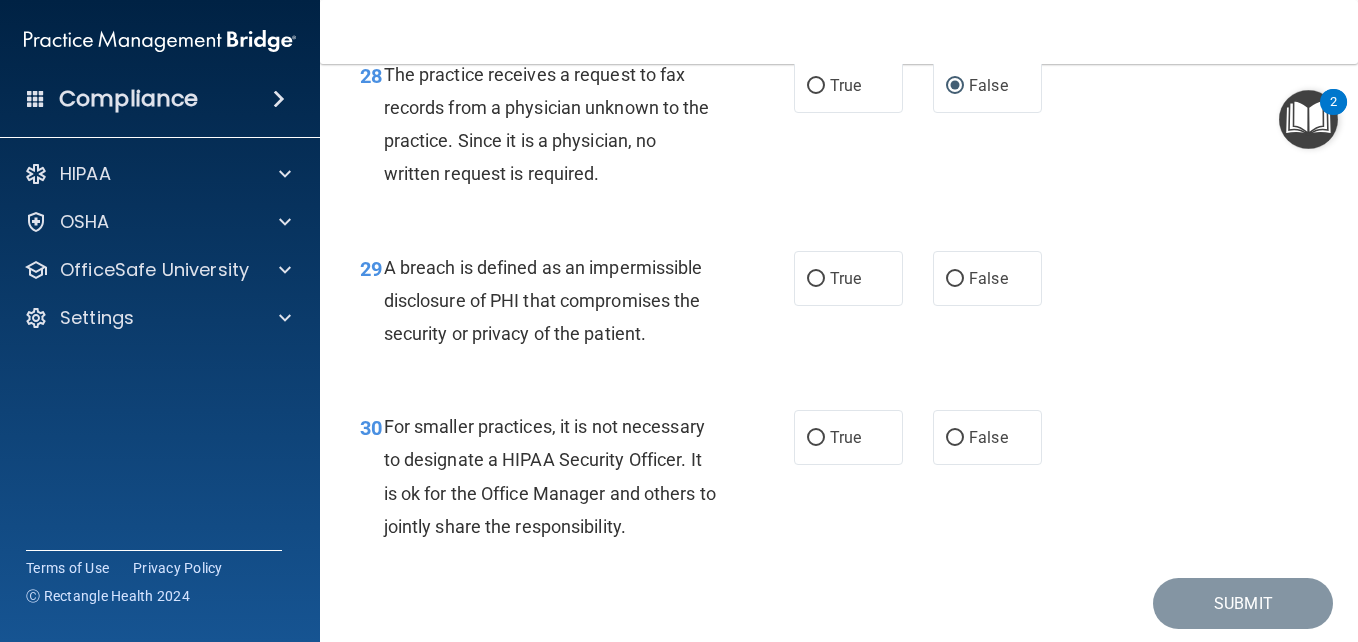 scroll, scrollTop: 5417, scrollLeft: 0, axis: vertical 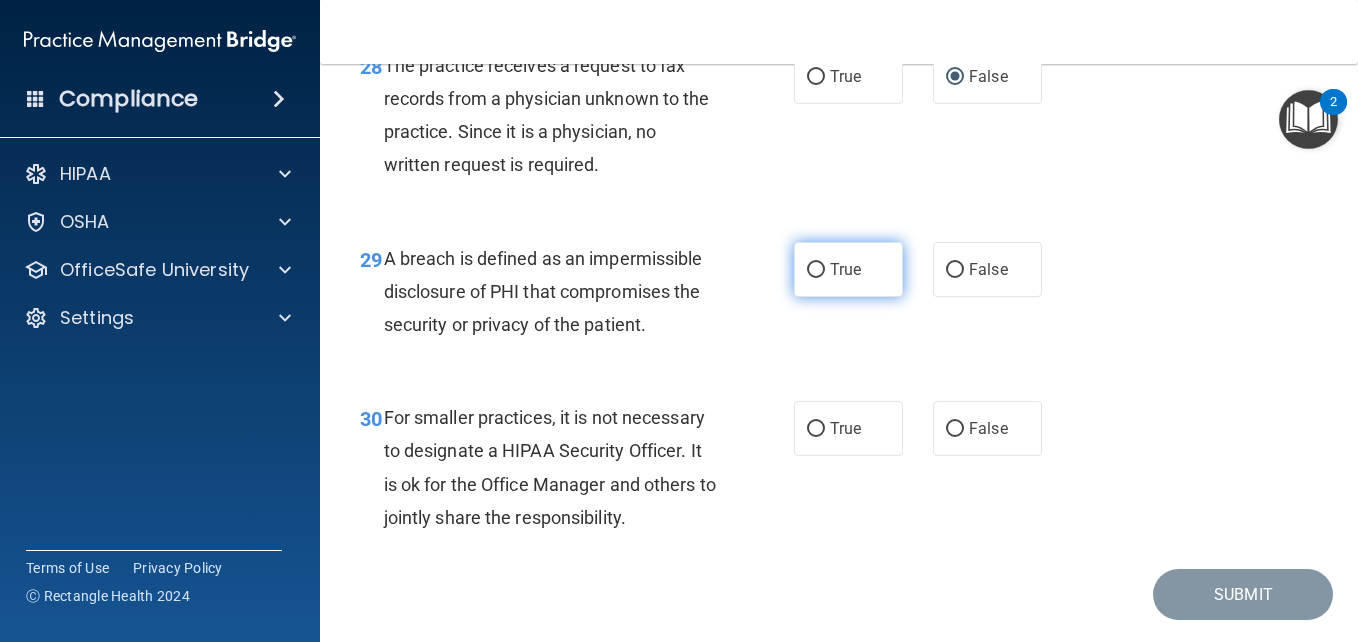 click on "True" at bounding box center (848, 269) 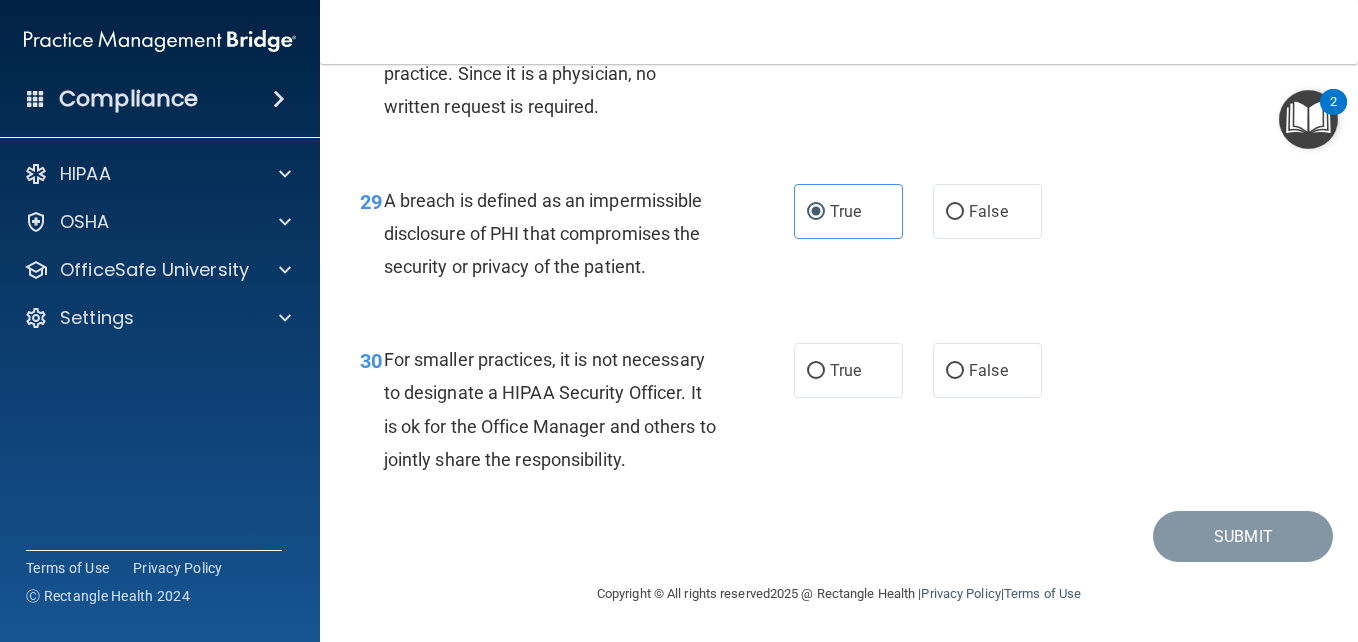 scroll, scrollTop: 5508, scrollLeft: 0, axis: vertical 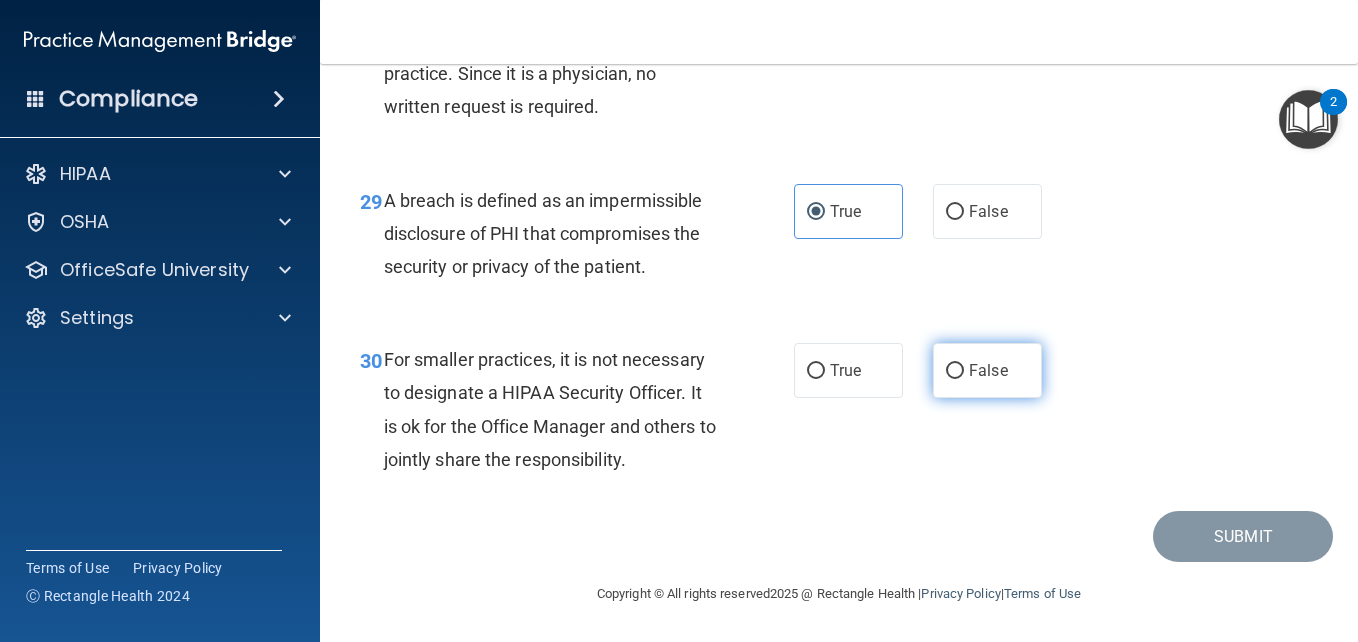 click on "False" at bounding box center (955, 371) 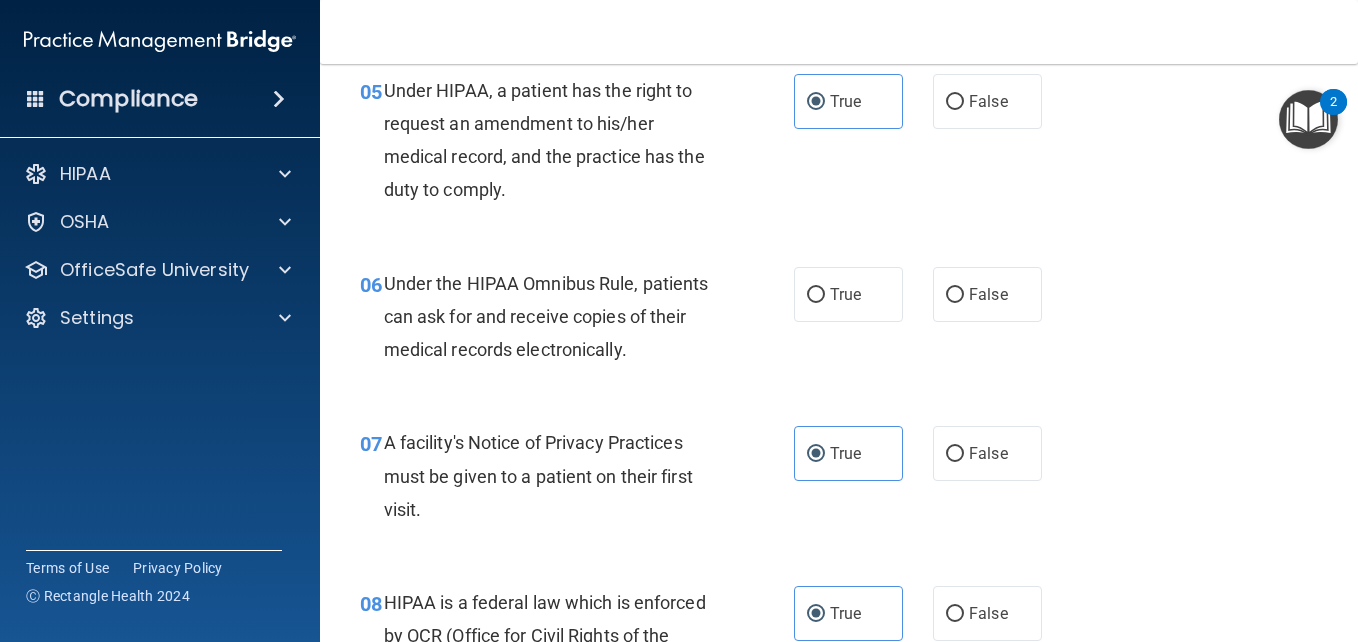 scroll, scrollTop: 985, scrollLeft: 0, axis: vertical 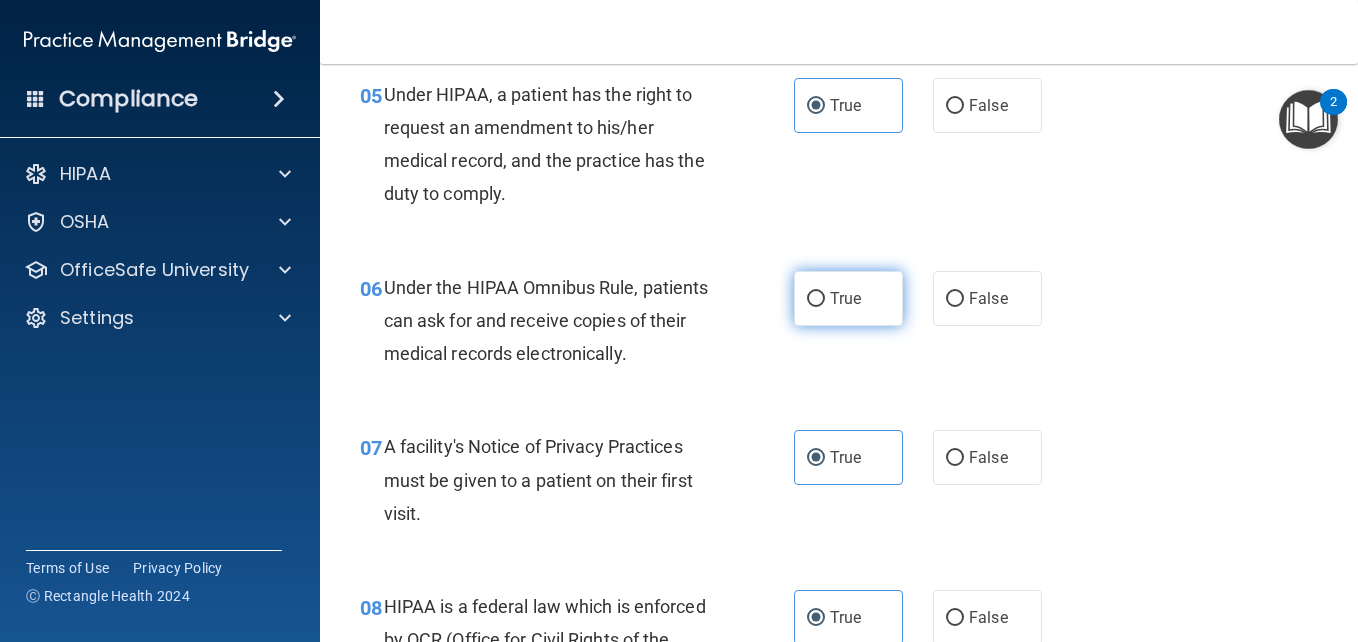 click on "True" at bounding box center [816, 299] 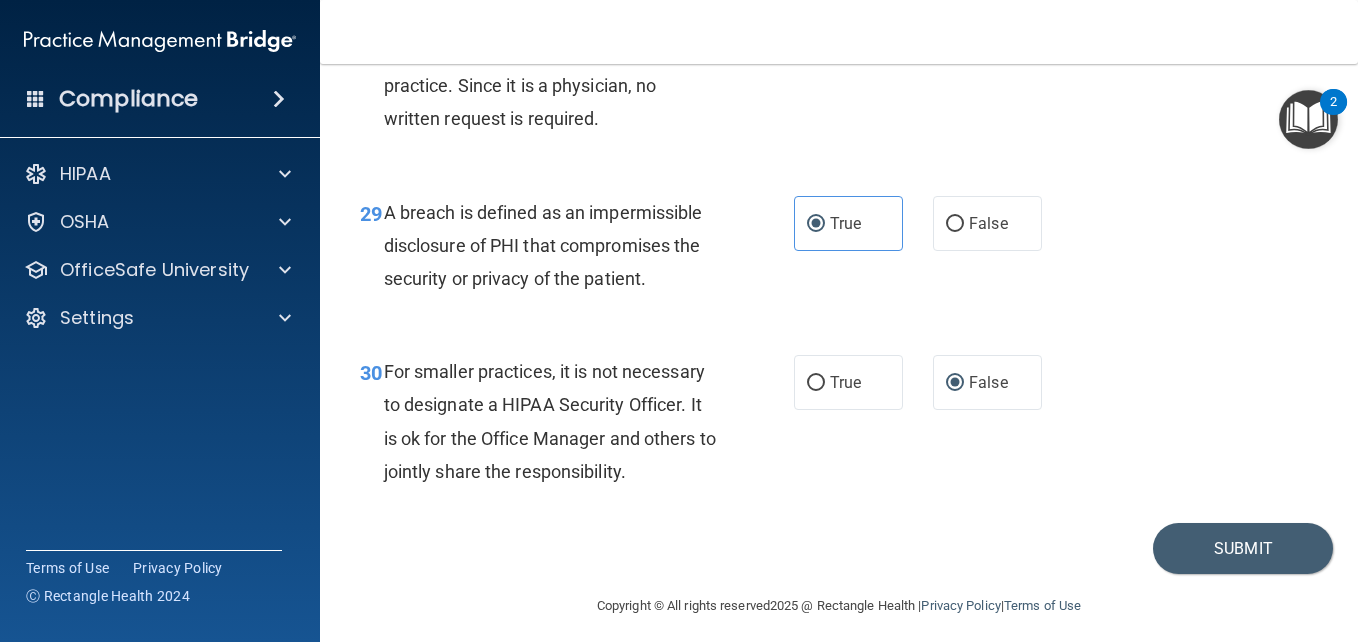 scroll, scrollTop: 5508, scrollLeft: 0, axis: vertical 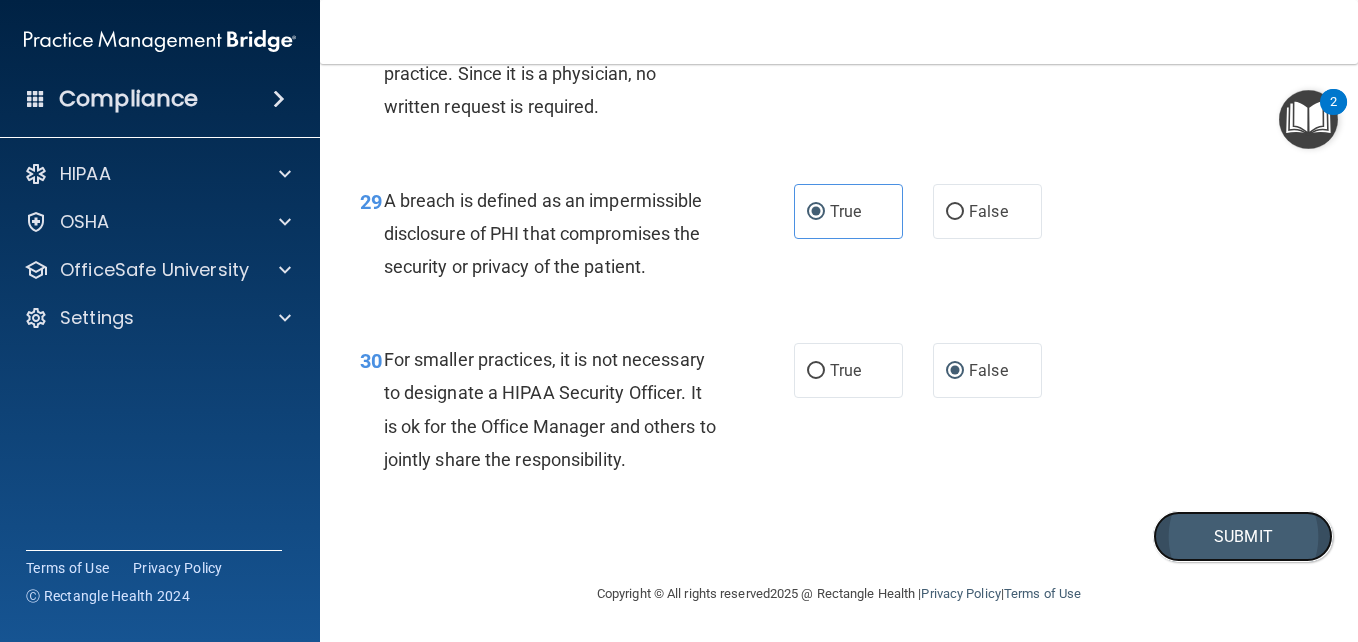 click on "Submit" at bounding box center [1243, 536] 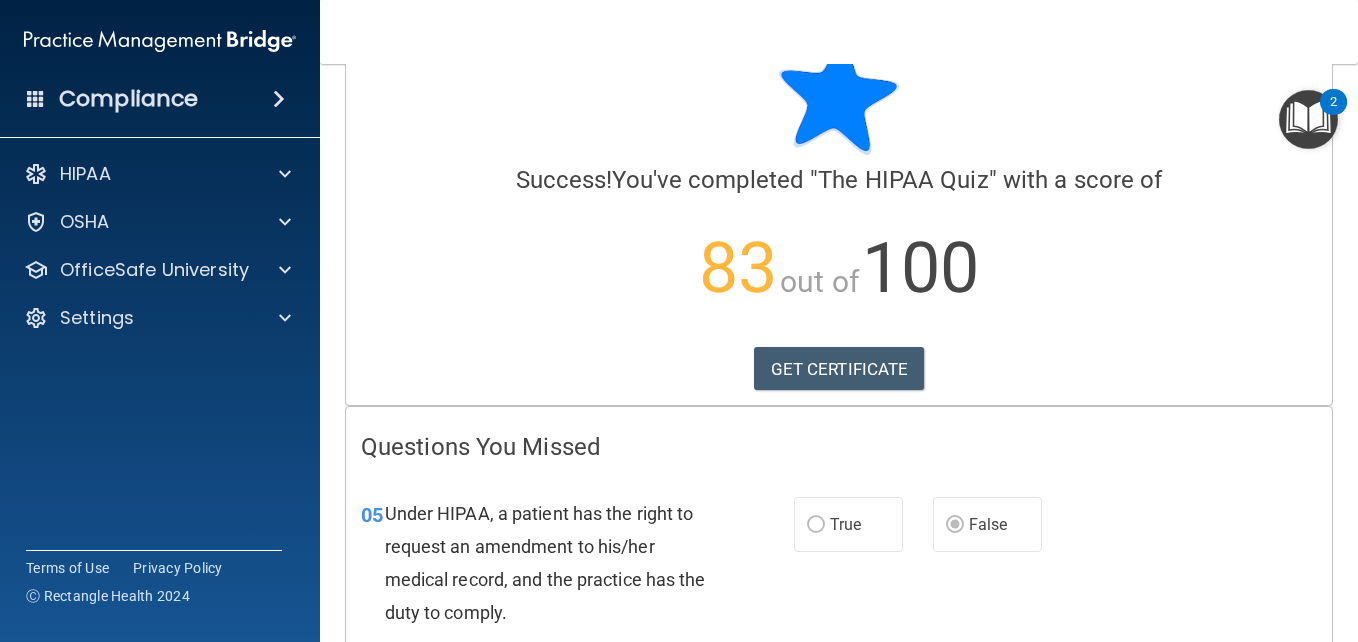 scroll, scrollTop: 0, scrollLeft: 0, axis: both 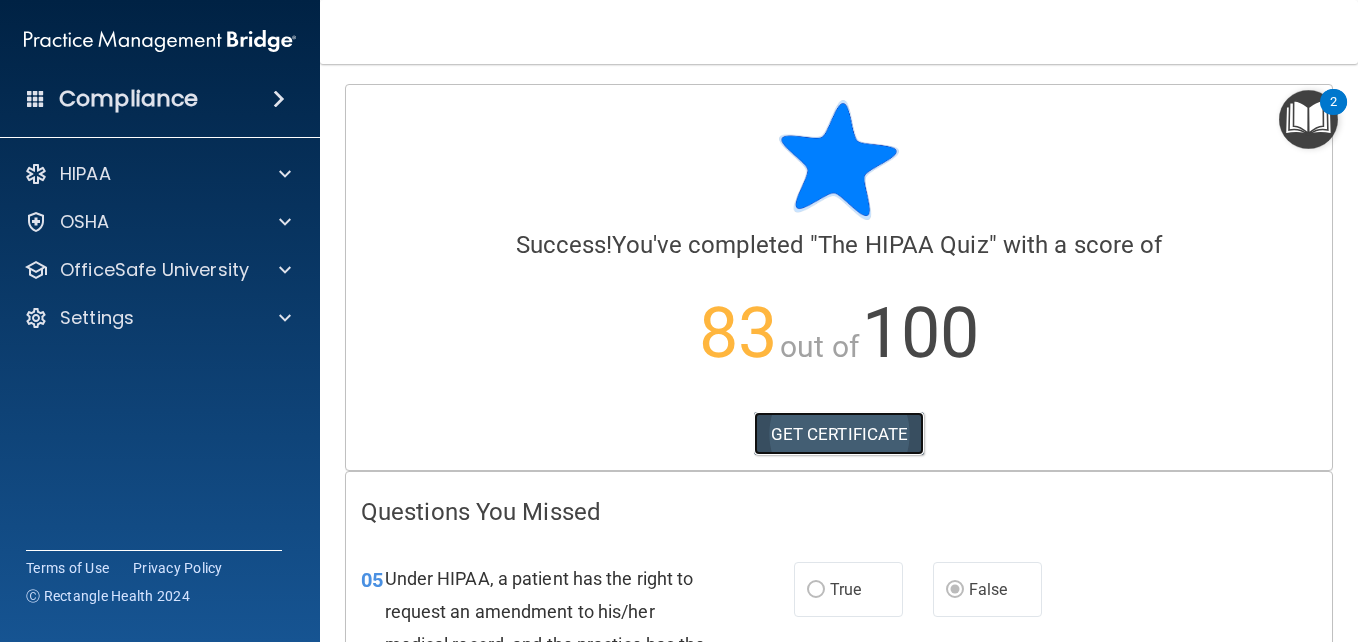 click on "GET CERTIFICATE" at bounding box center [839, 434] 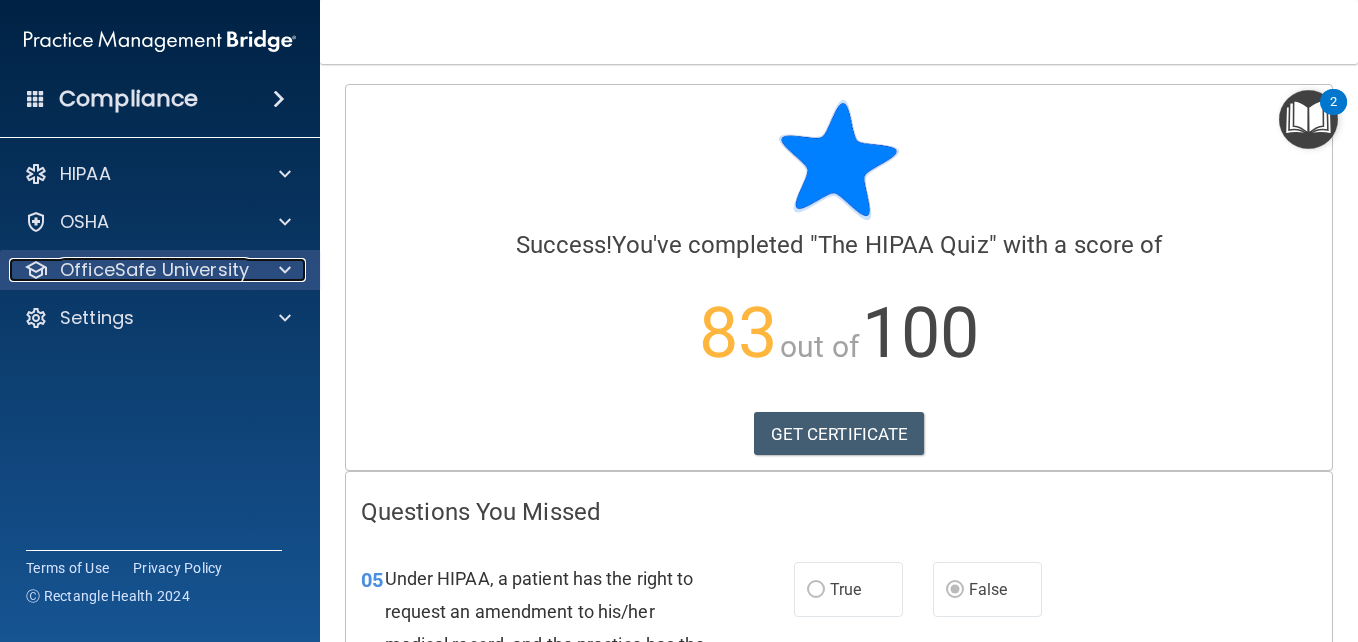 click at bounding box center [285, 270] 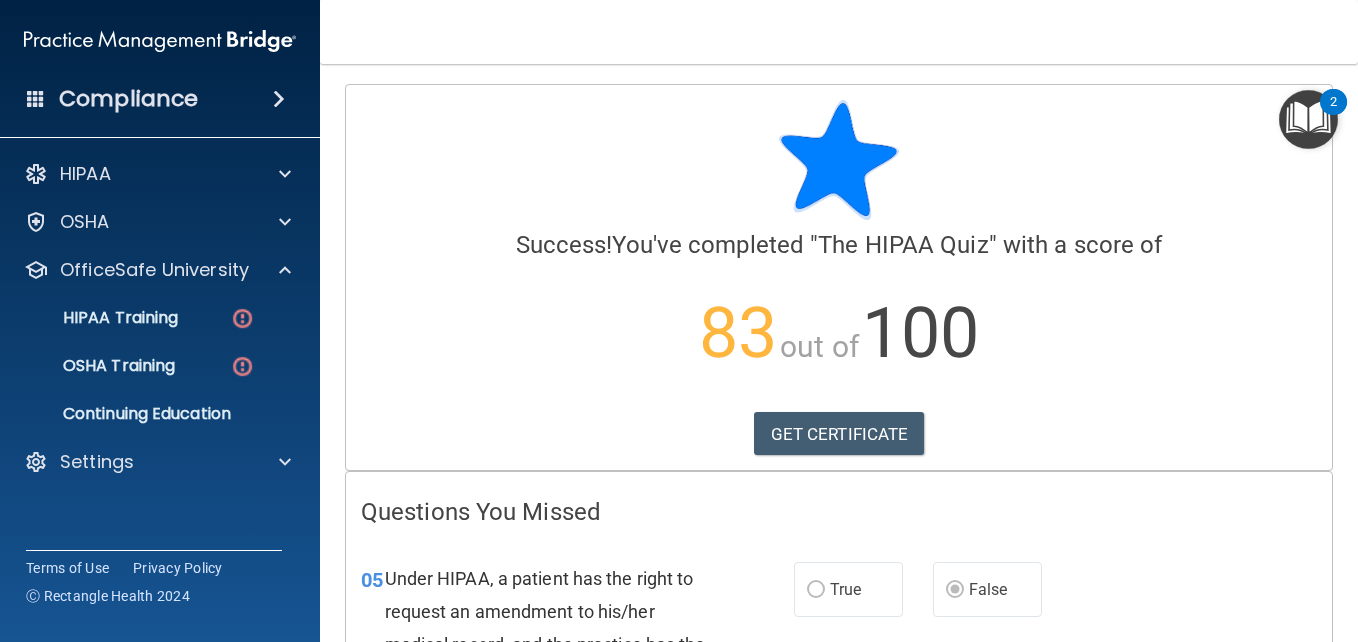 click at bounding box center [1308, 119] 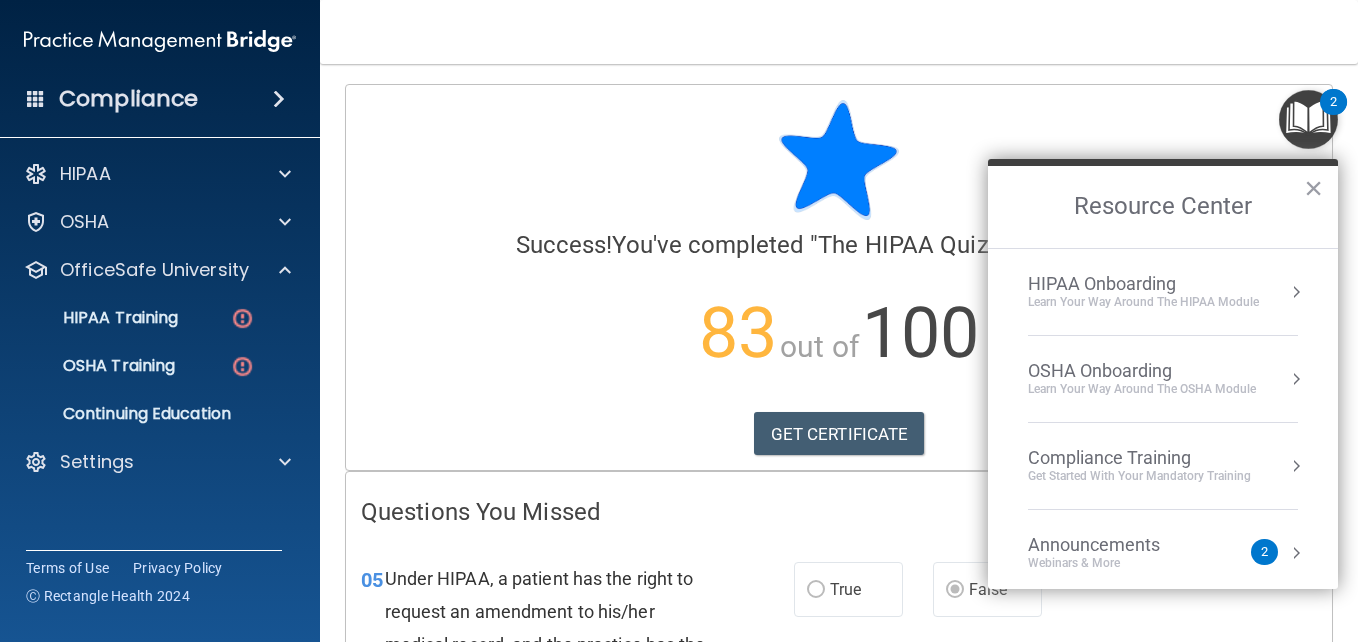 scroll, scrollTop: 112, scrollLeft: 0, axis: vertical 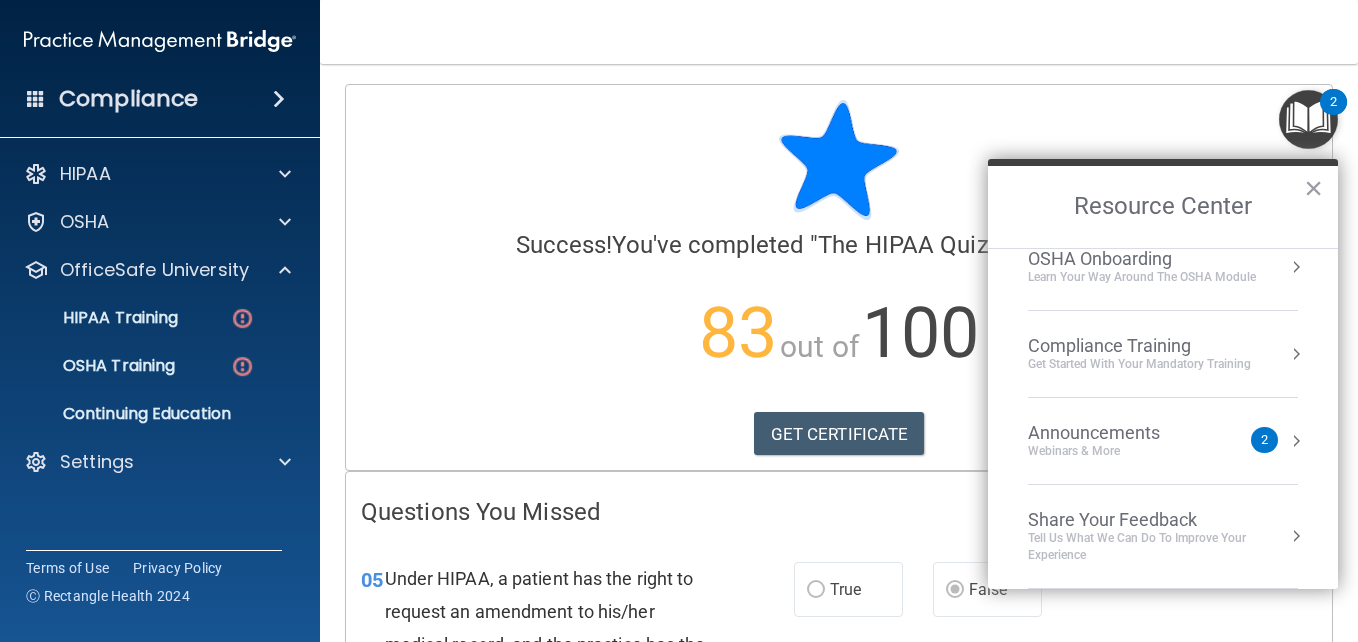 click at bounding box center [1296, 441] 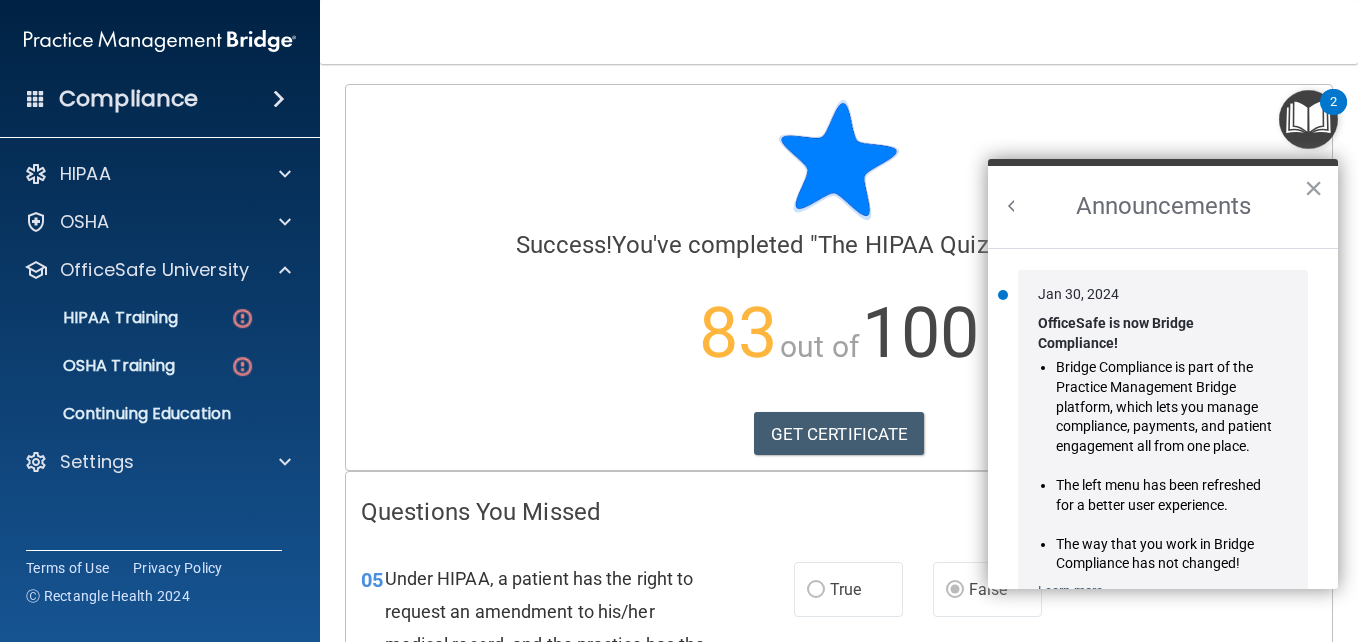 scroll, scrollTop: 0, scrollLeft: 0, axis: both 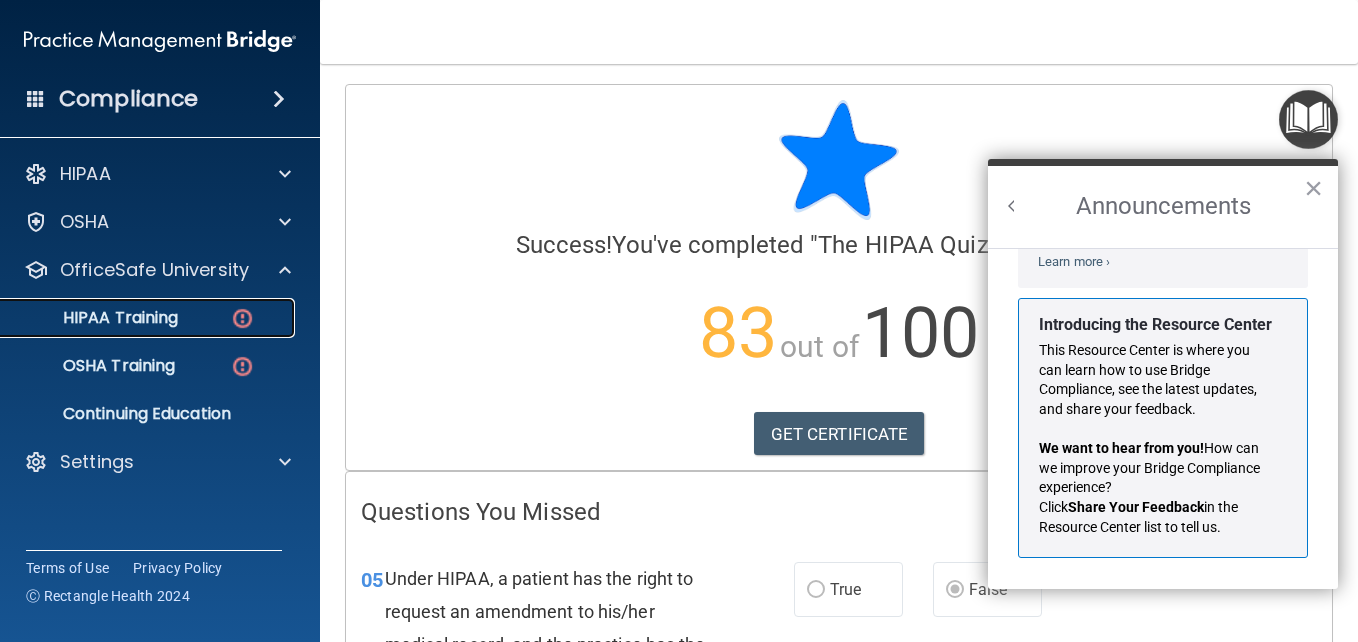 click on "HIPAA Training" at bounding box center [95, 318] 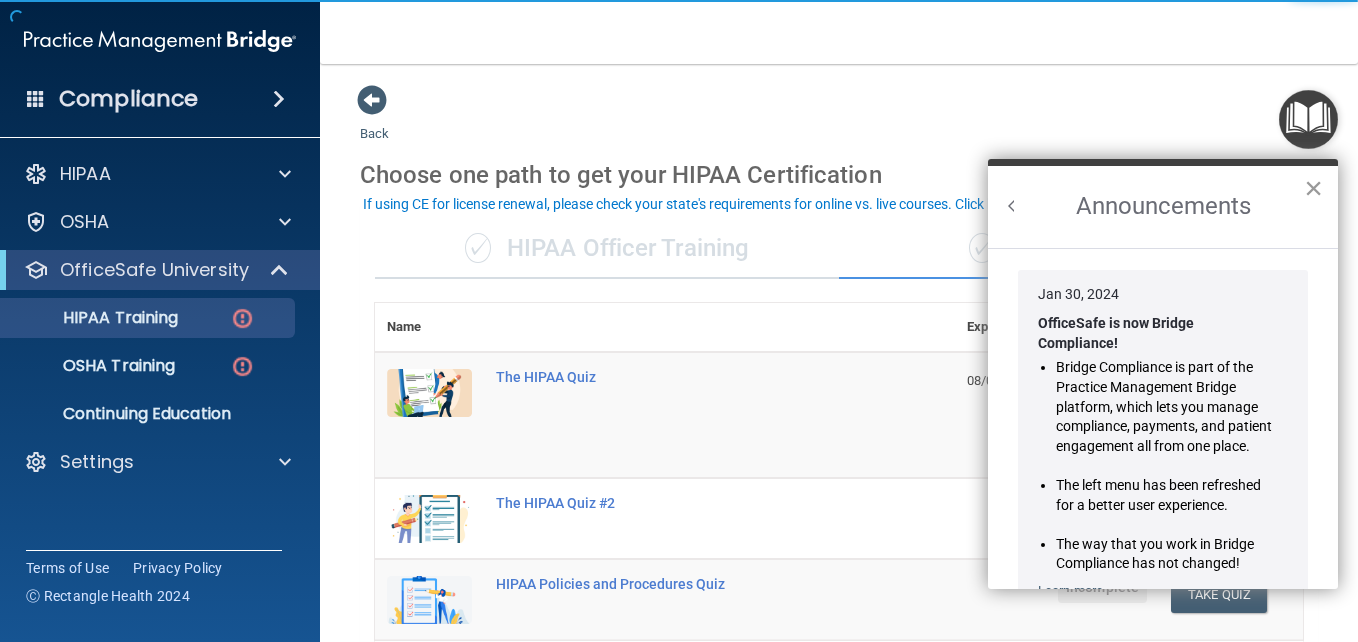 click on "×" at bounding box center [1313, 188] 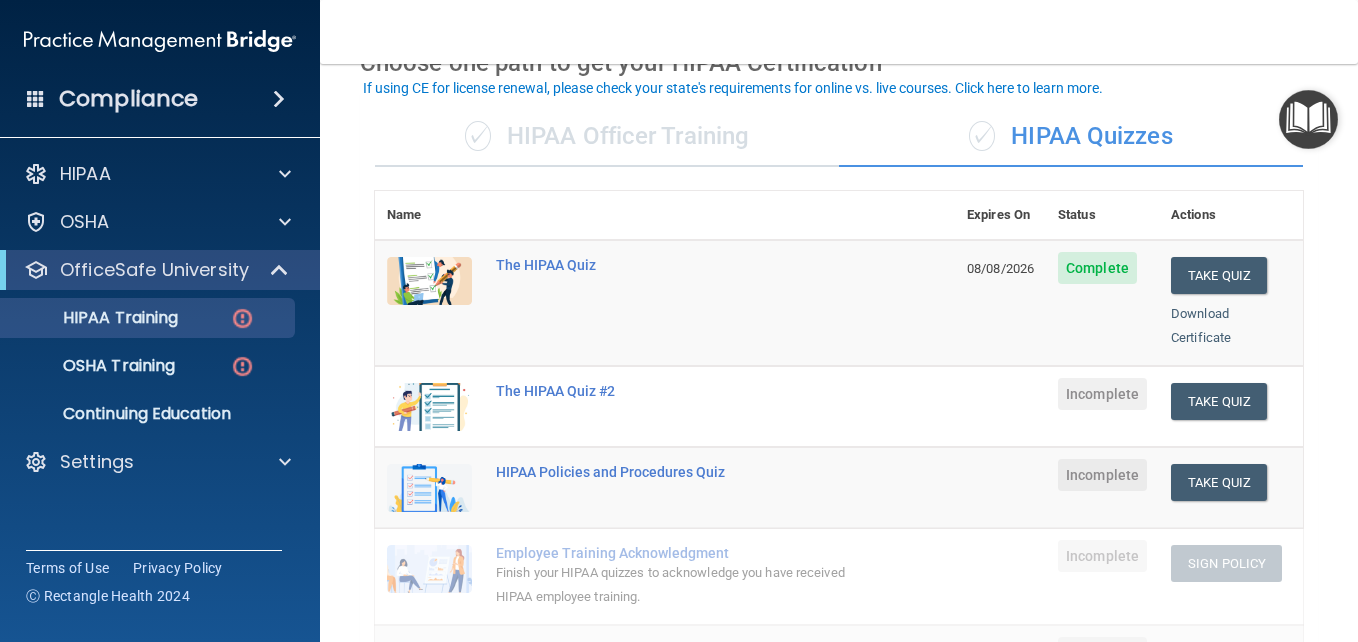 scroll, scrollTop: 116, scrollLeft: 0, axis: vertical 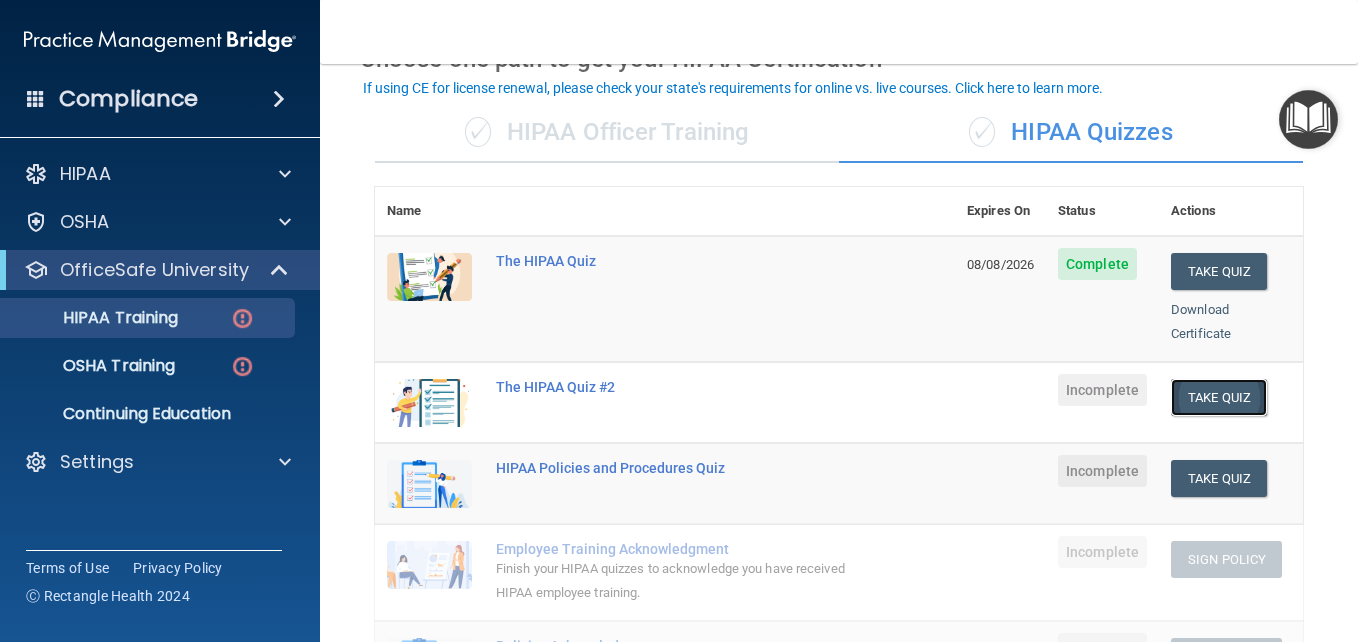 click on "Take Quiz" at bounding box center [1219, 397] 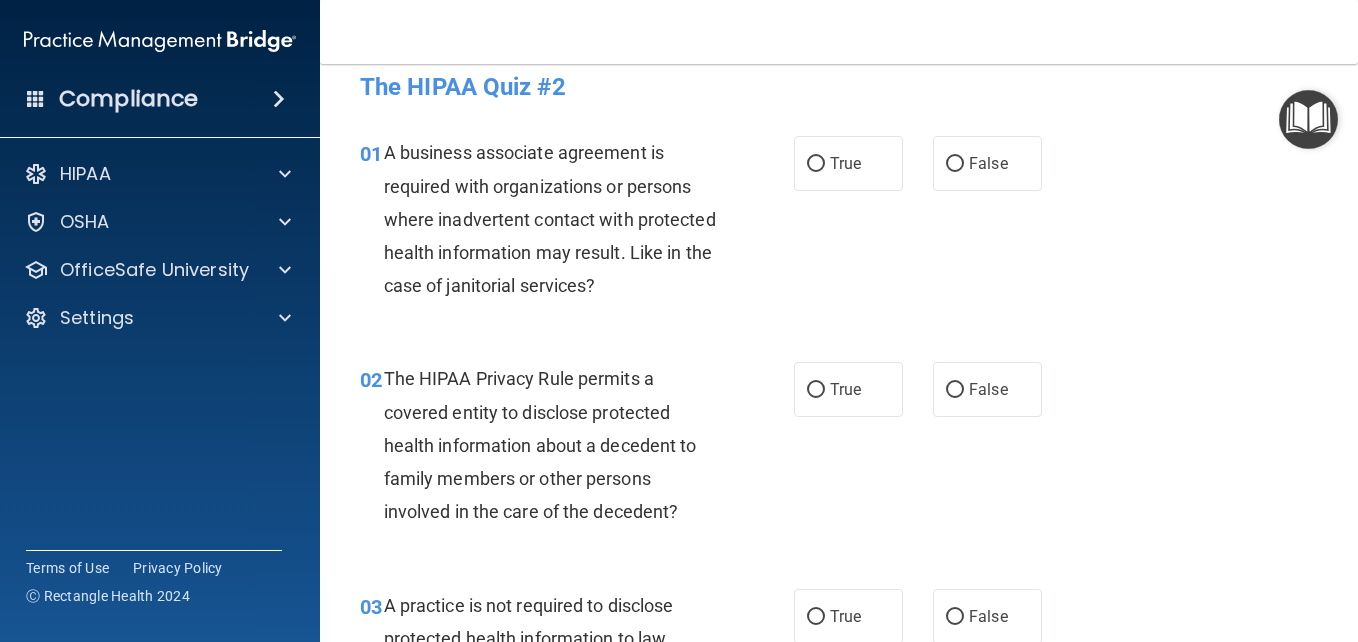 scroll, scrollTop: 21, scrollLeft: 0, axis: vertical 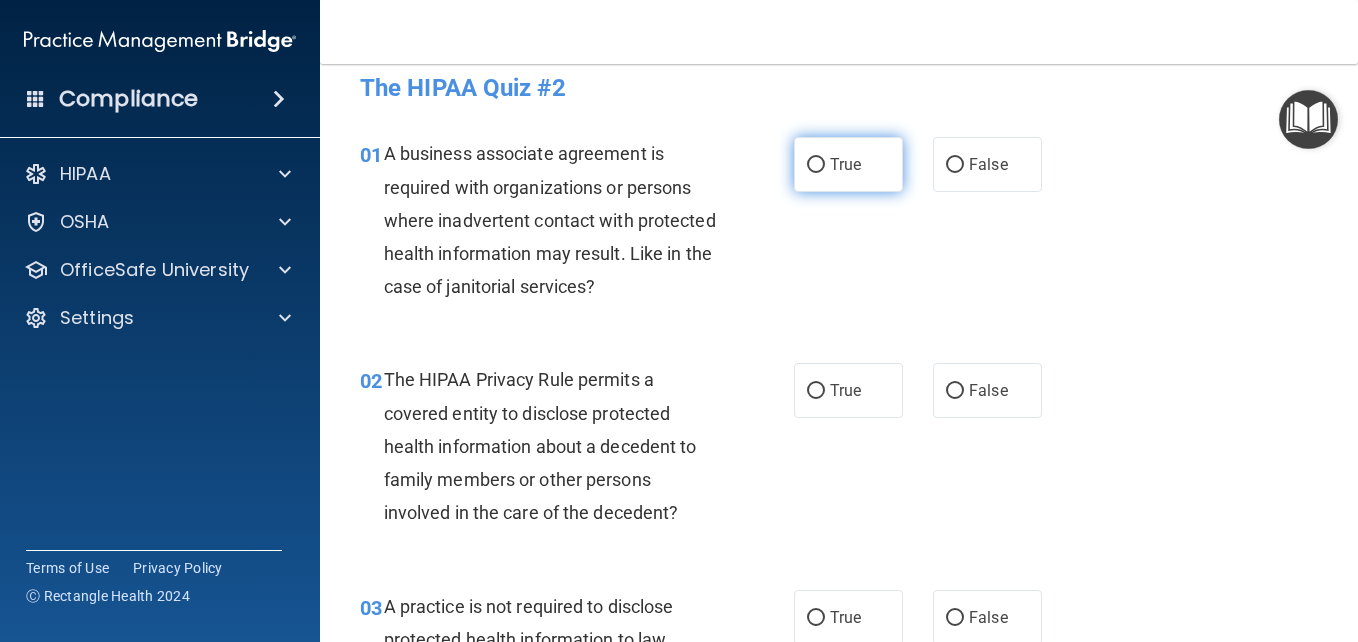 click on "True" at bounding box center [848, 164] 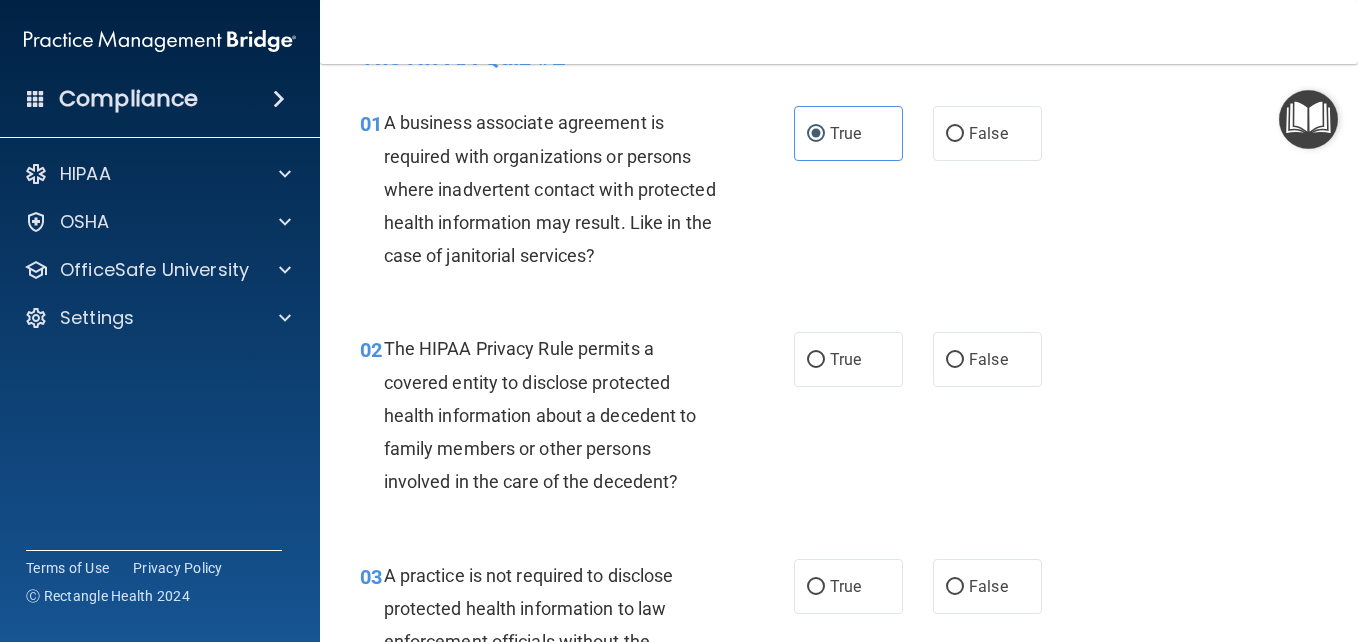 scroll, scrollTop: 92, scrollLeft: 0, axis: vertical 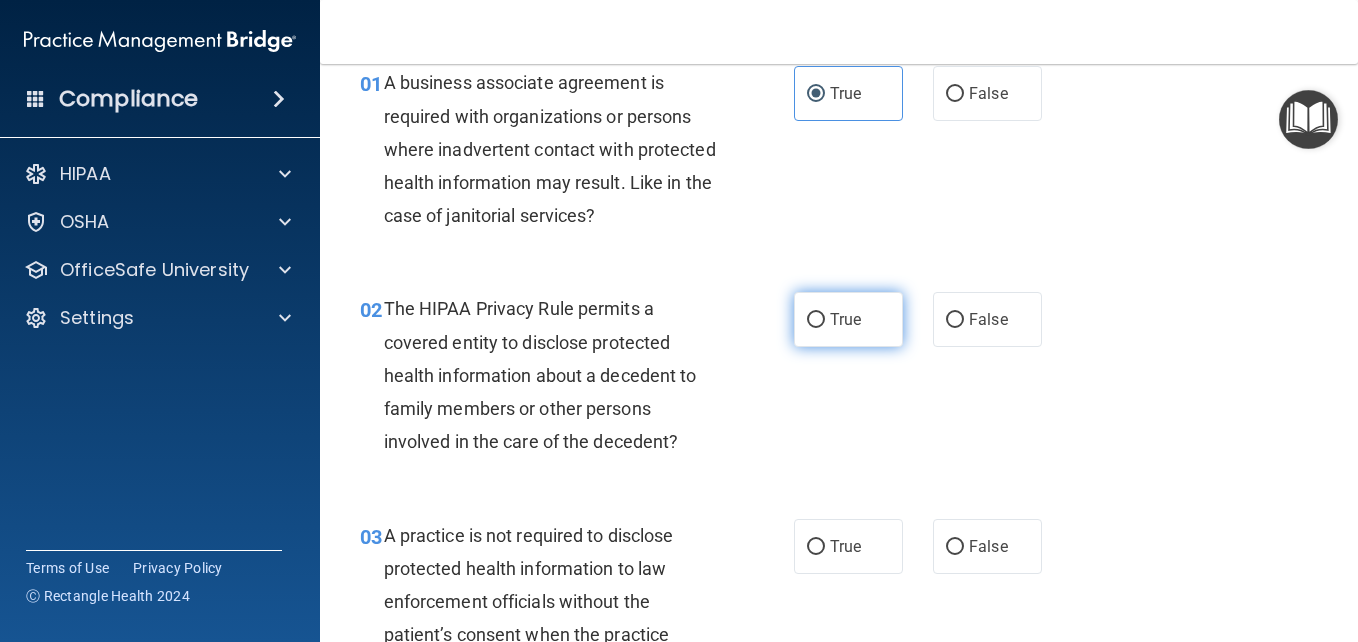 click on "True" at bounding box center (845, 319) 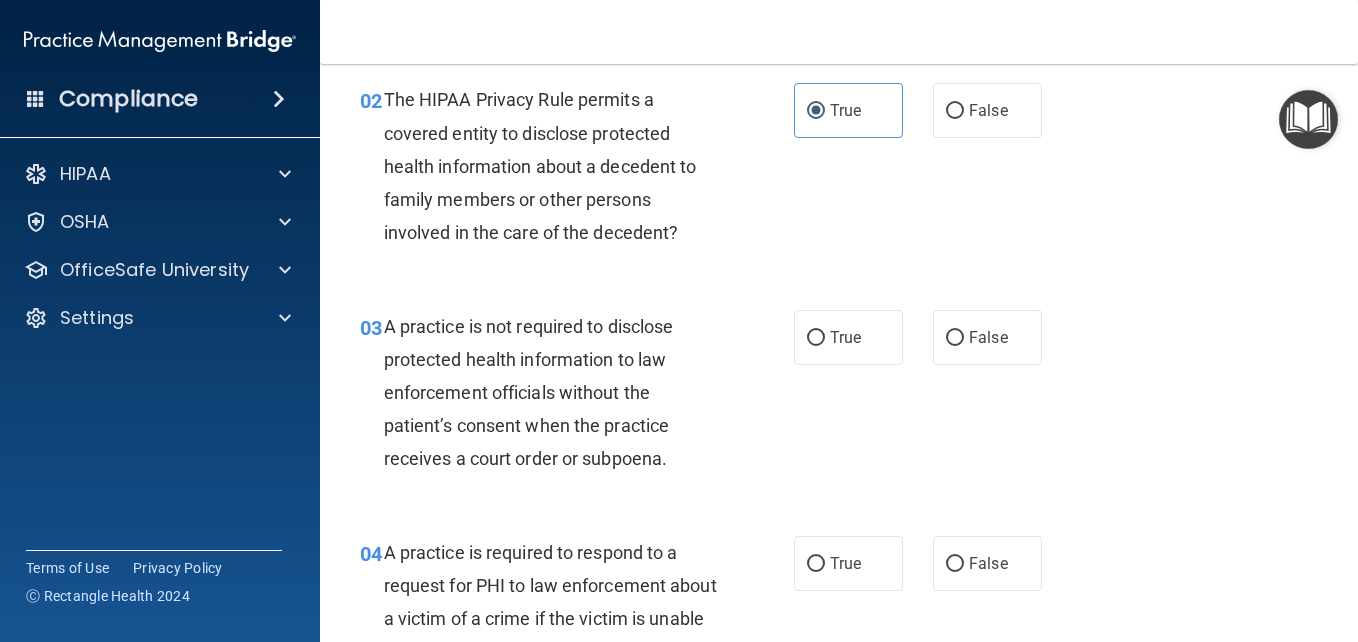 scroll, scrollTop: 303, scrollLeft: 0, axis: vertical 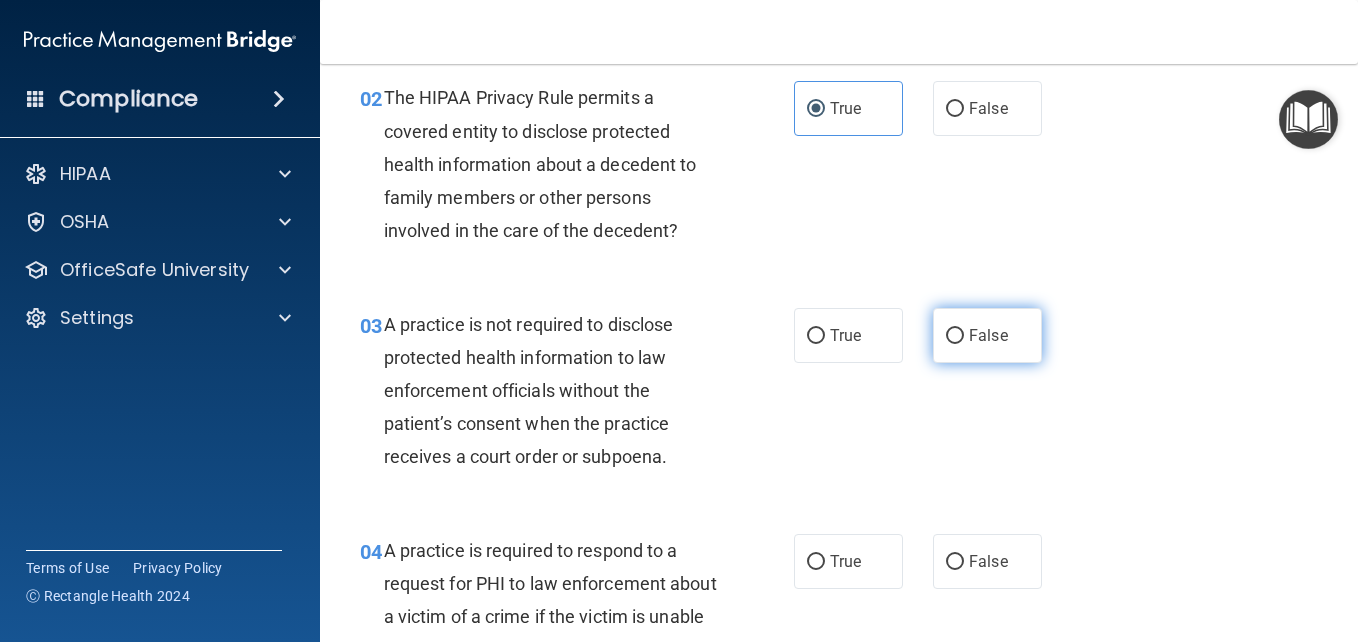 click on "False" at bounding box center (987, 335) 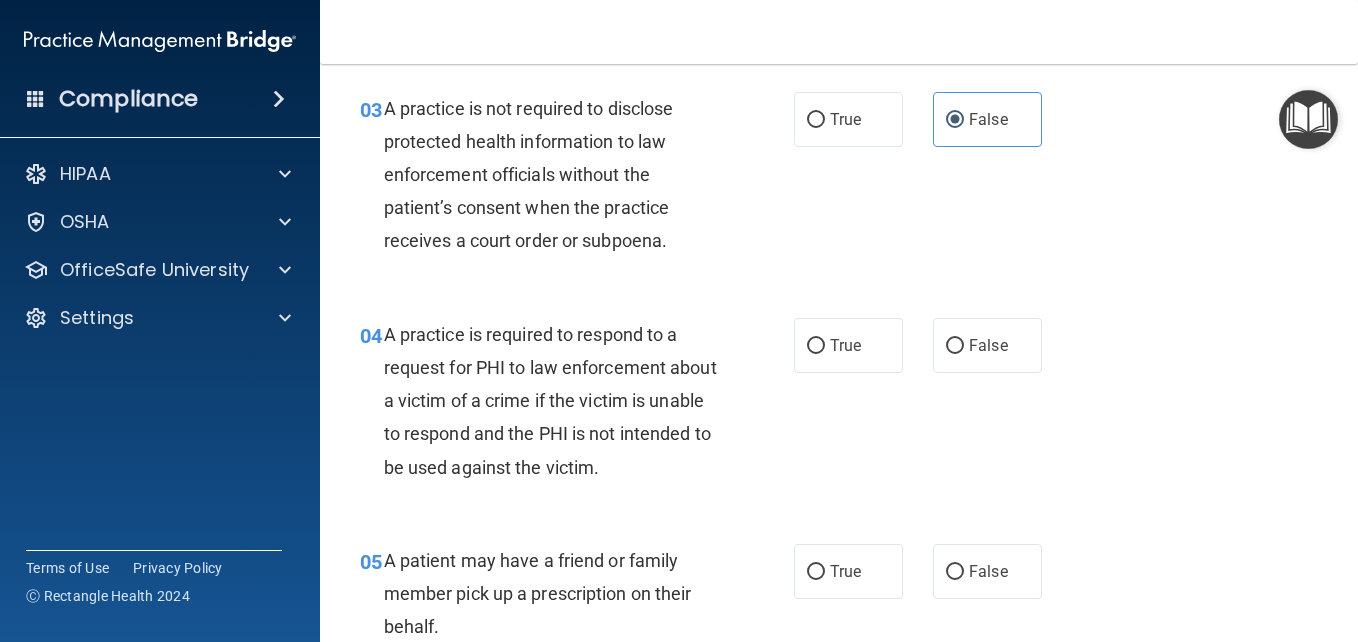 scroll, scrollTop: 520, scrollLeft: 0, axis: vertical 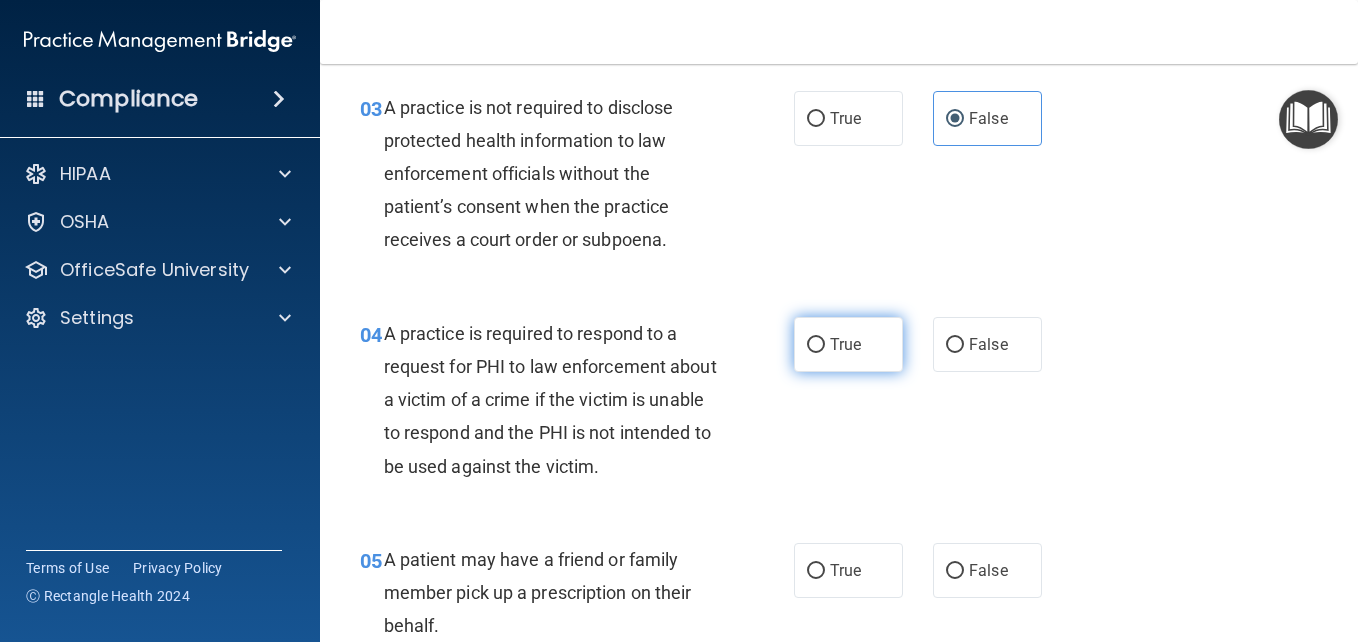 click on "True" at bounding box center [816, 345] 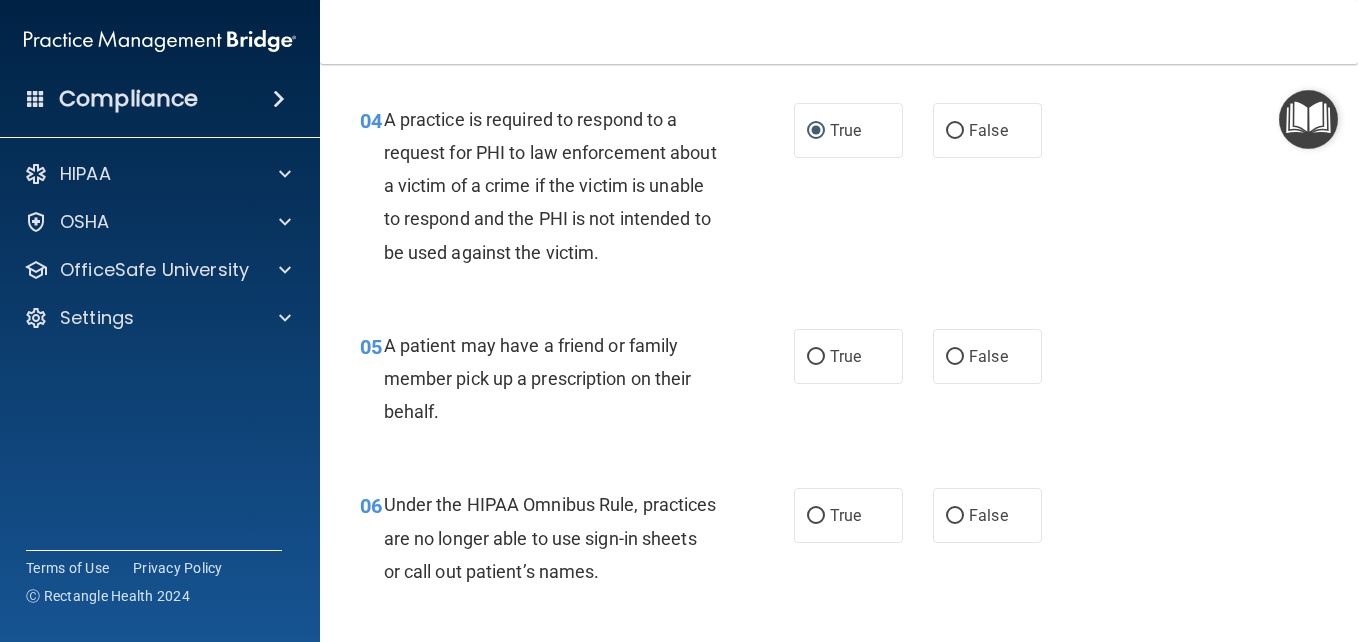 scroll, scrollTop: 742, scrollLeft: 0, axis: vertical 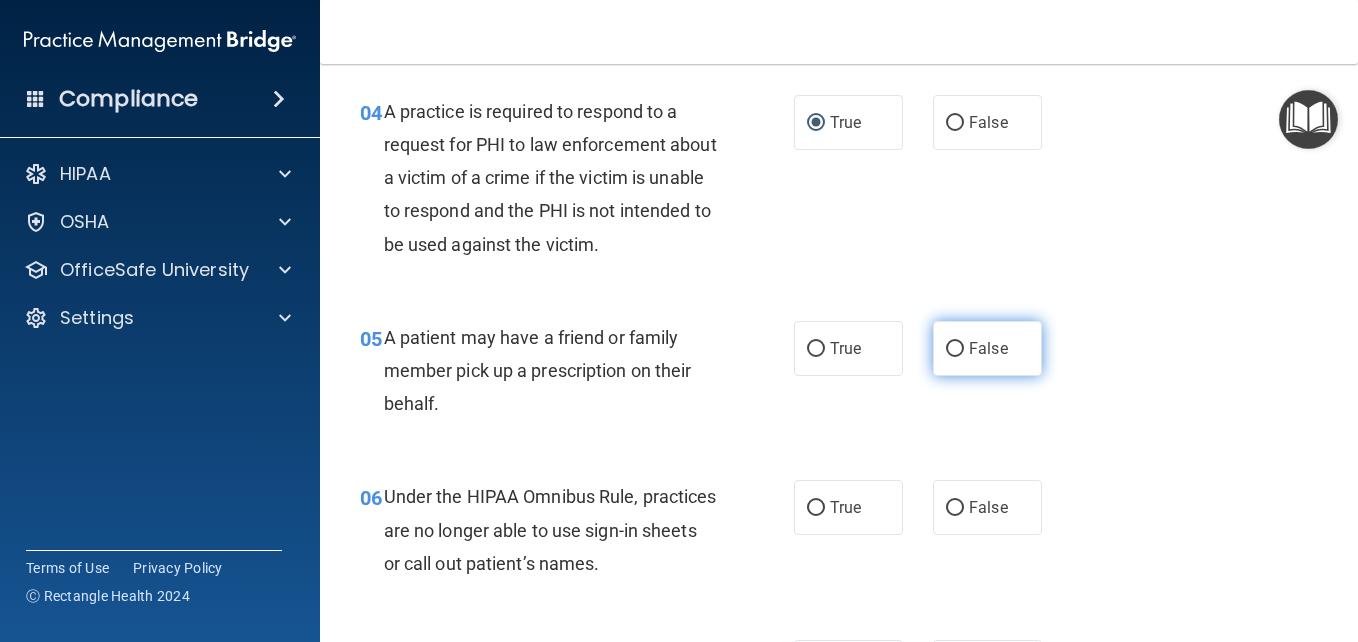 click on "False" at bounding box center (988, 348) 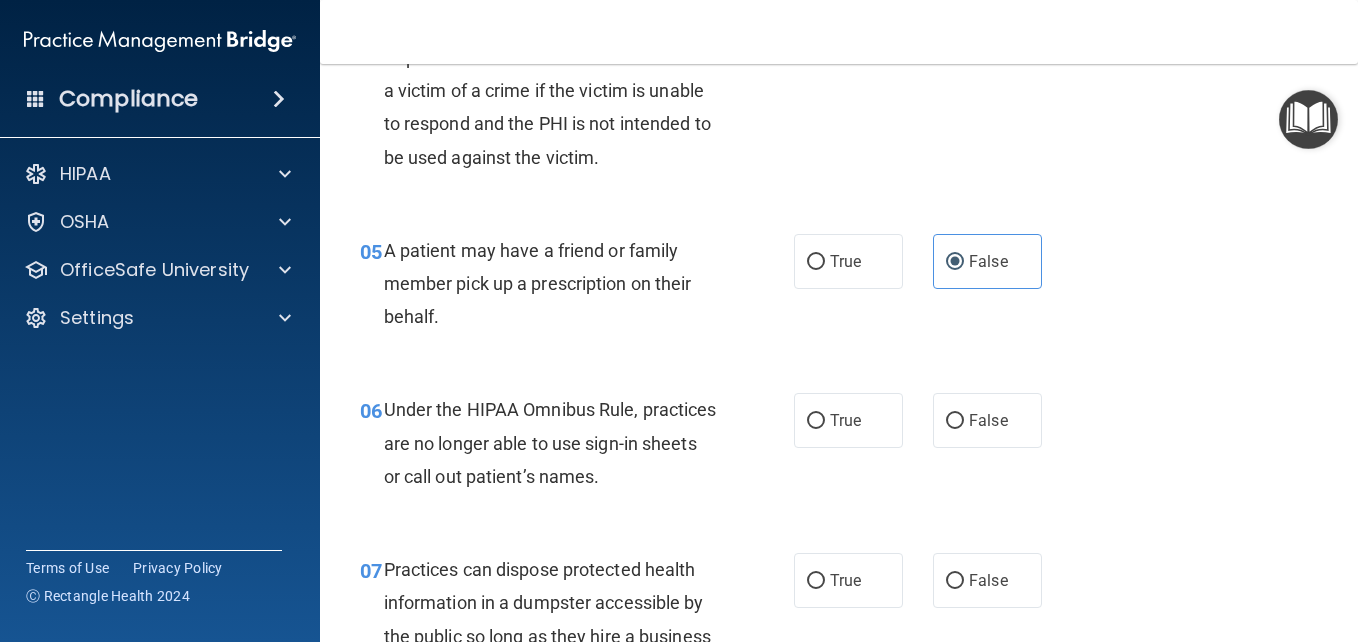 scroll, scrollTop: 834, scrollLeft: 0, axis: vertical 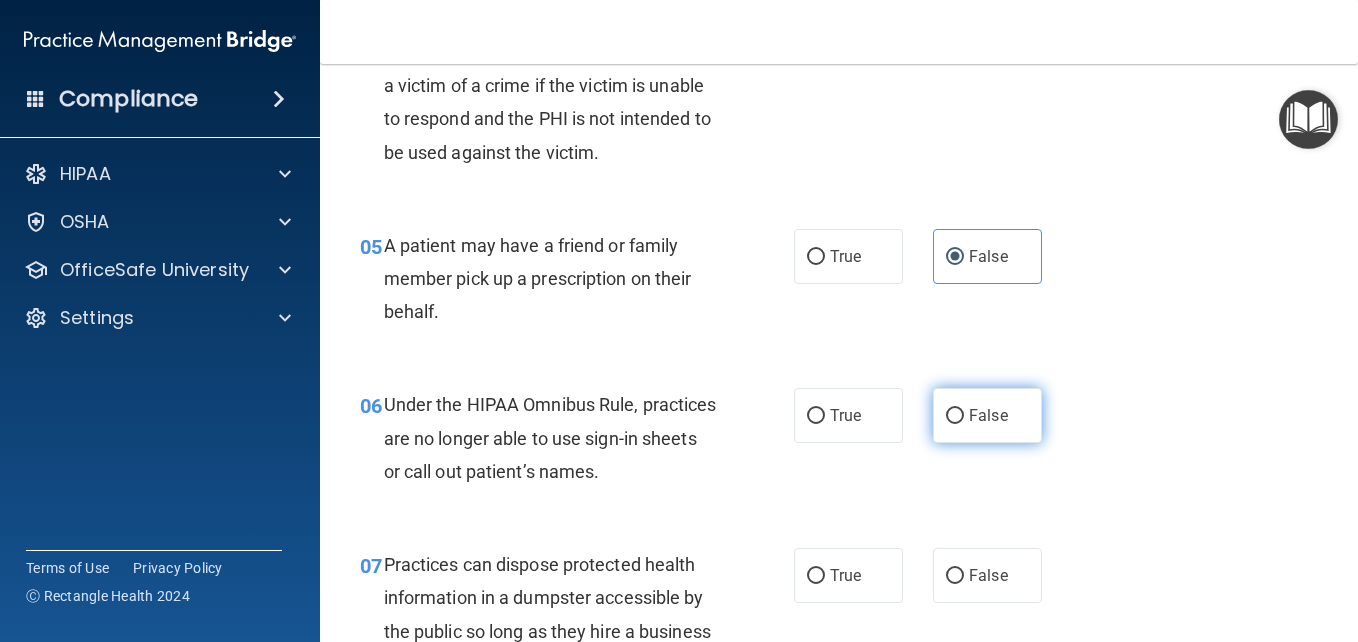 click on "False" at bounding box center (988, 415) 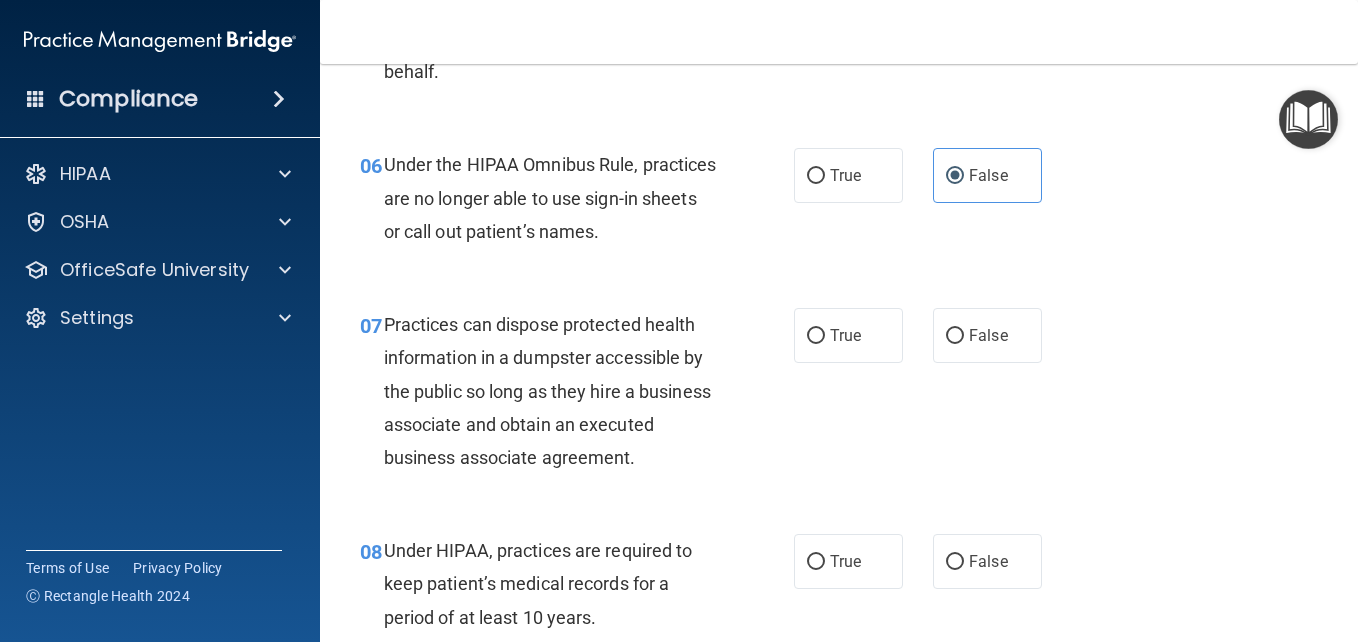 scroll, scrollTop: 1125, scrollLeft: 0, axis: vertical 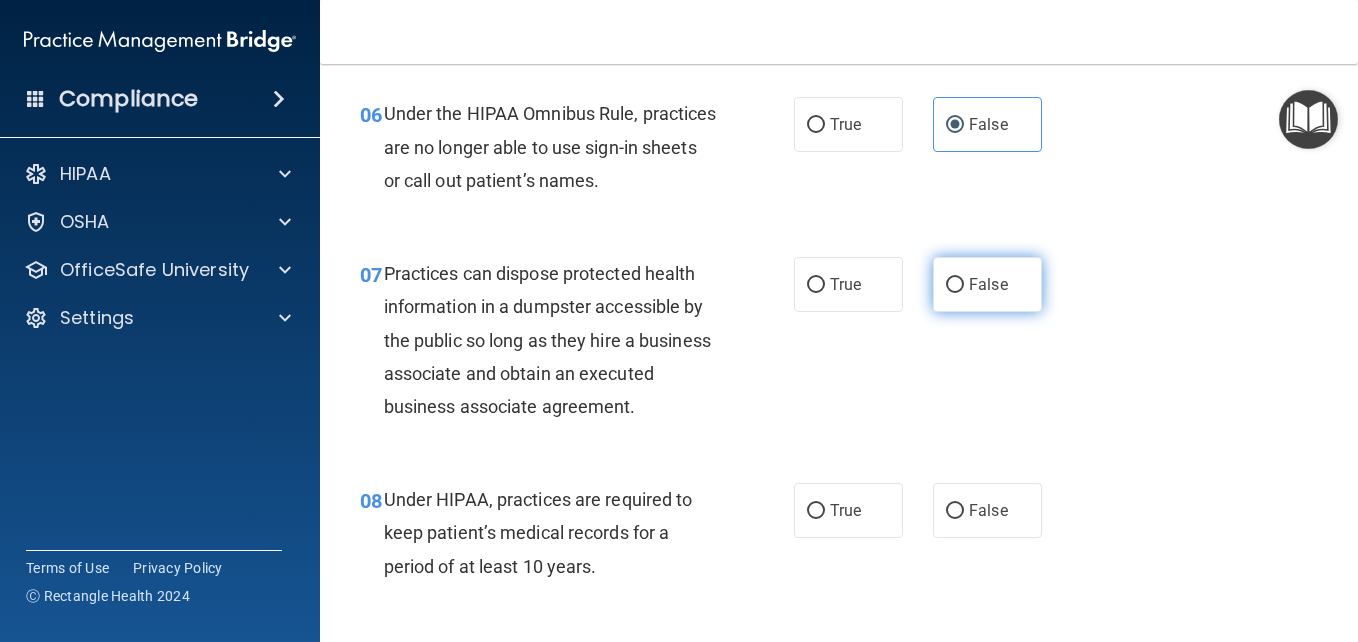click on "False" at bounding box center [987, 284] 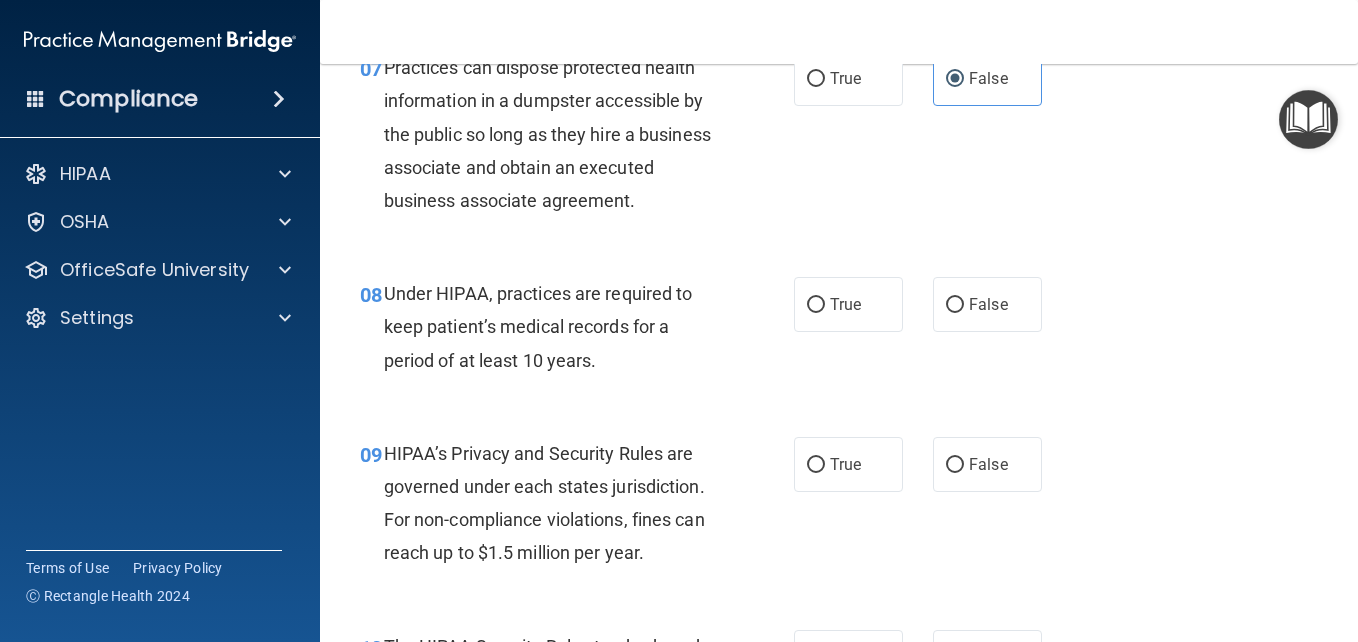 scroll, scrollTop: 1332, scrollLeft: 0, axis: vertical 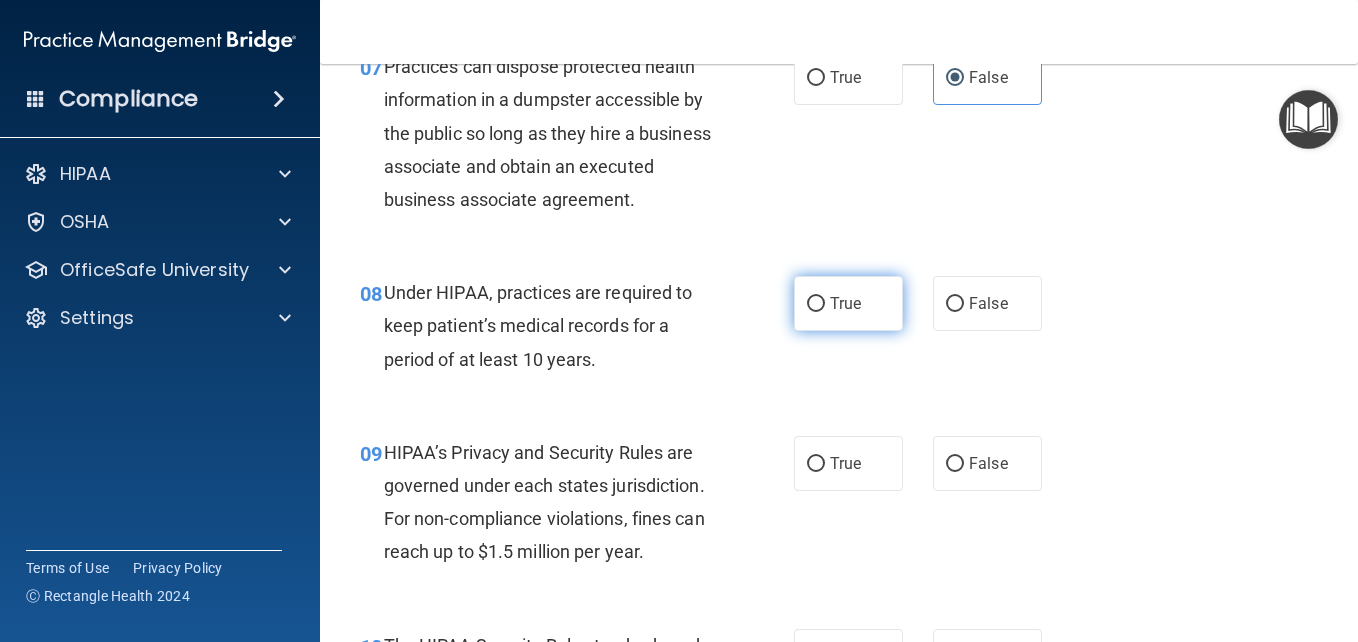 click on "True" at bounding box center [848, 303] 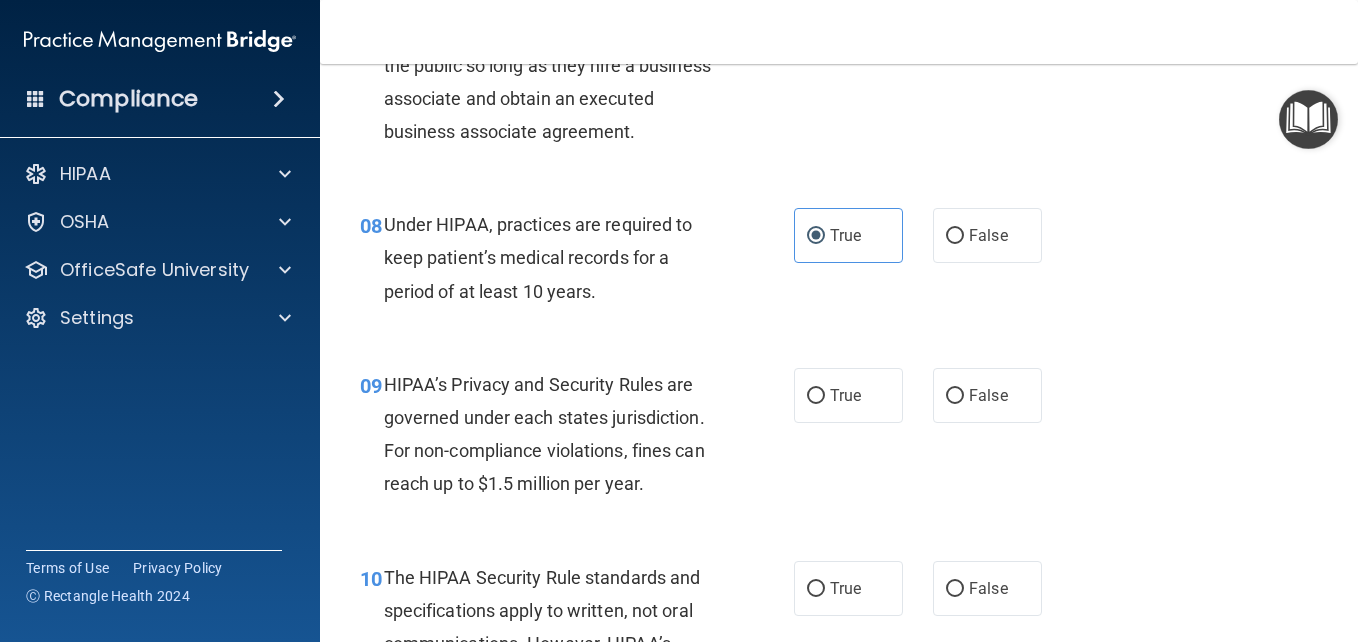scroll, scrollTop: 1401, scrollLeft: 0, axis: vertical 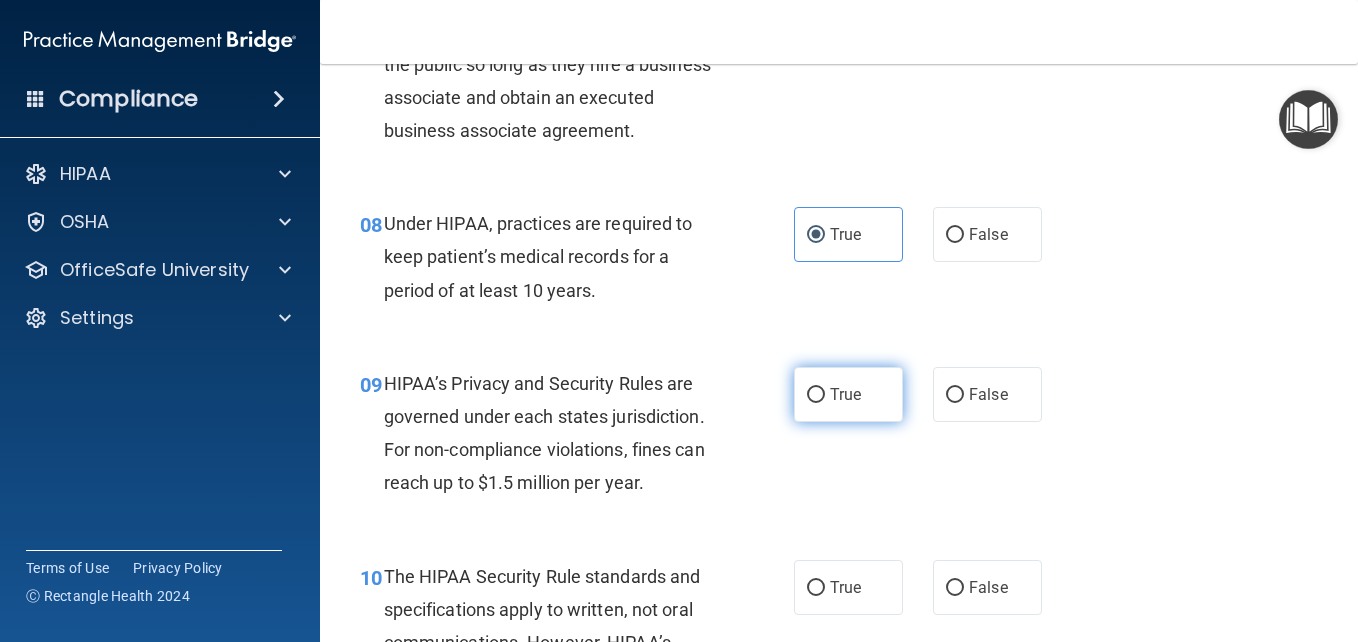 click on "True" at bounding box center (848, 394) 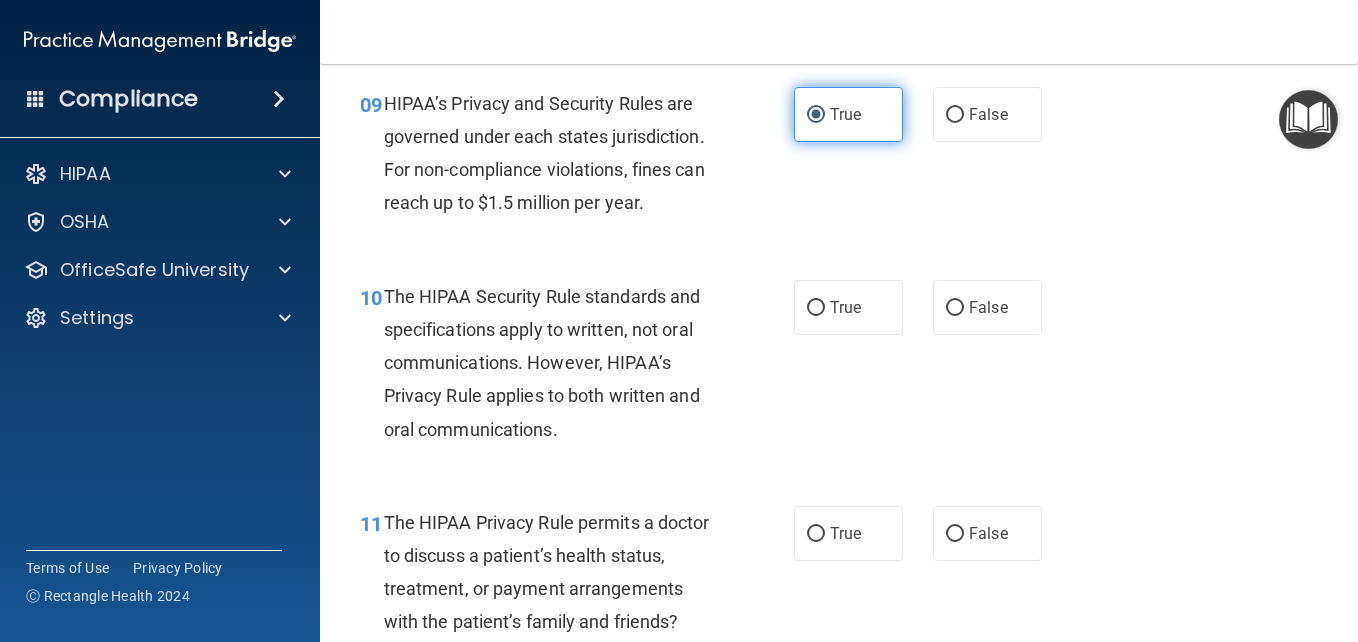 scroll, scrollTop: 1689, scrollLeft: 0, axis: vertical 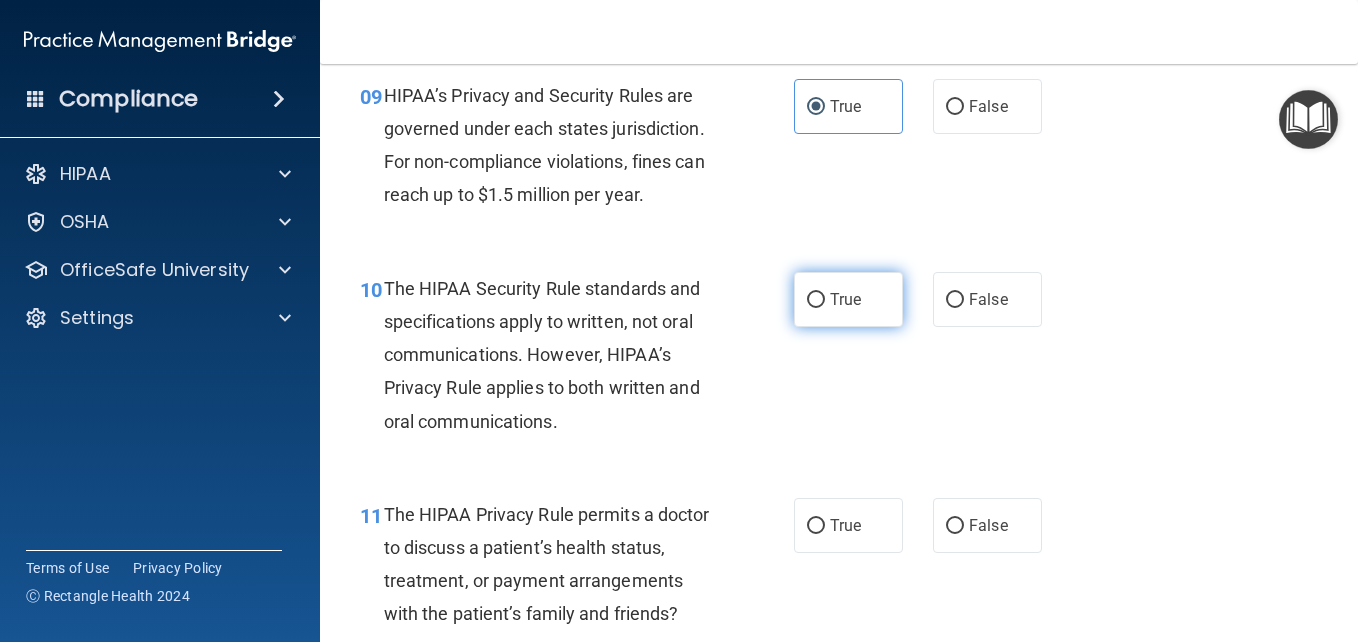 click on "True" at bounding box center [845, 299] 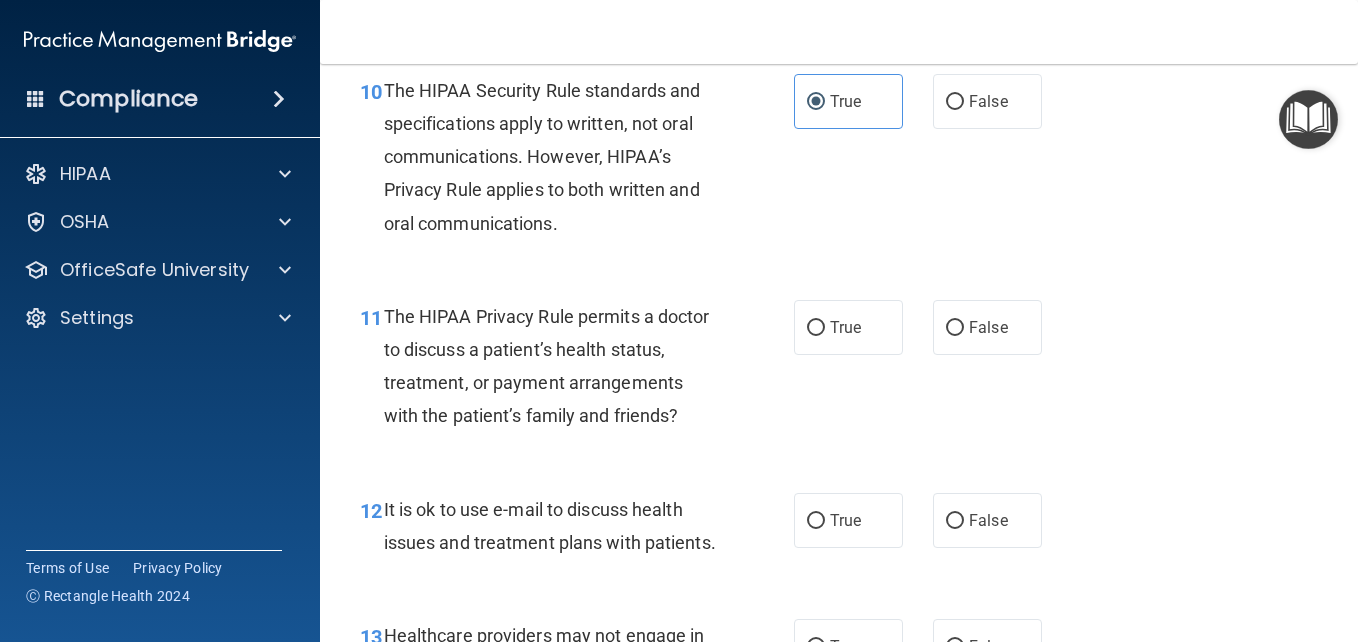 scroll, scrollTop: 1888, scrollLeft: 0, axis: vertical 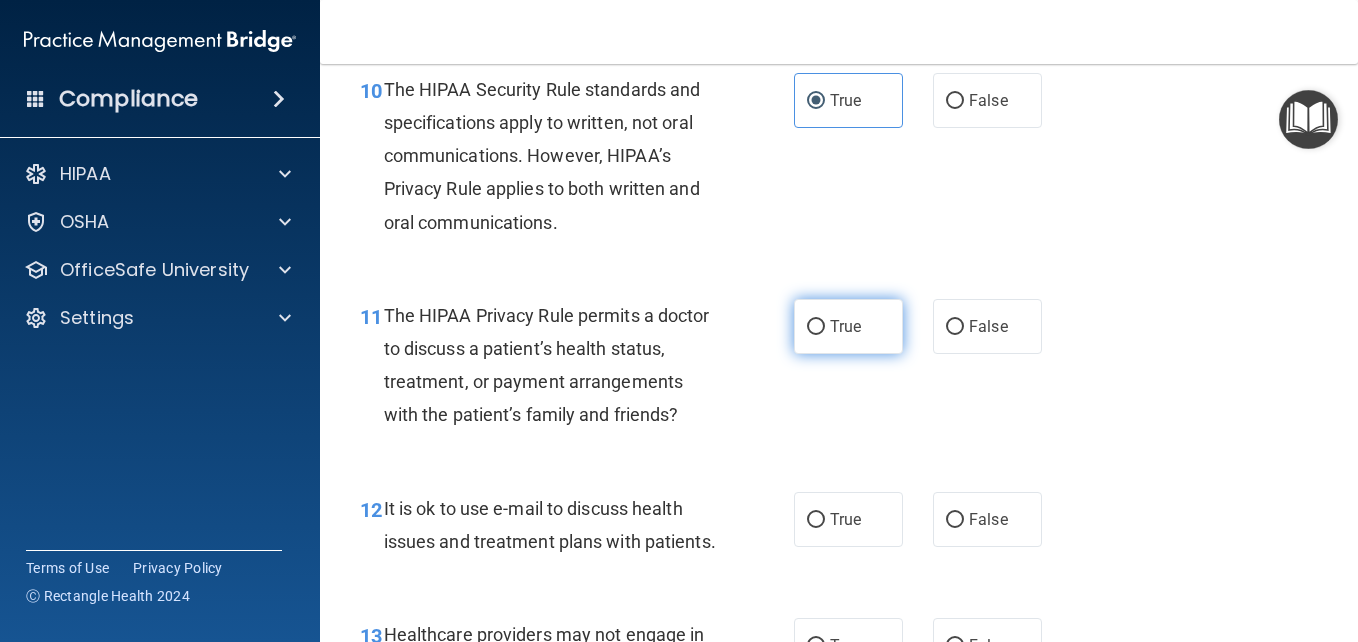 click on "True" at bounding box center [845, 326] 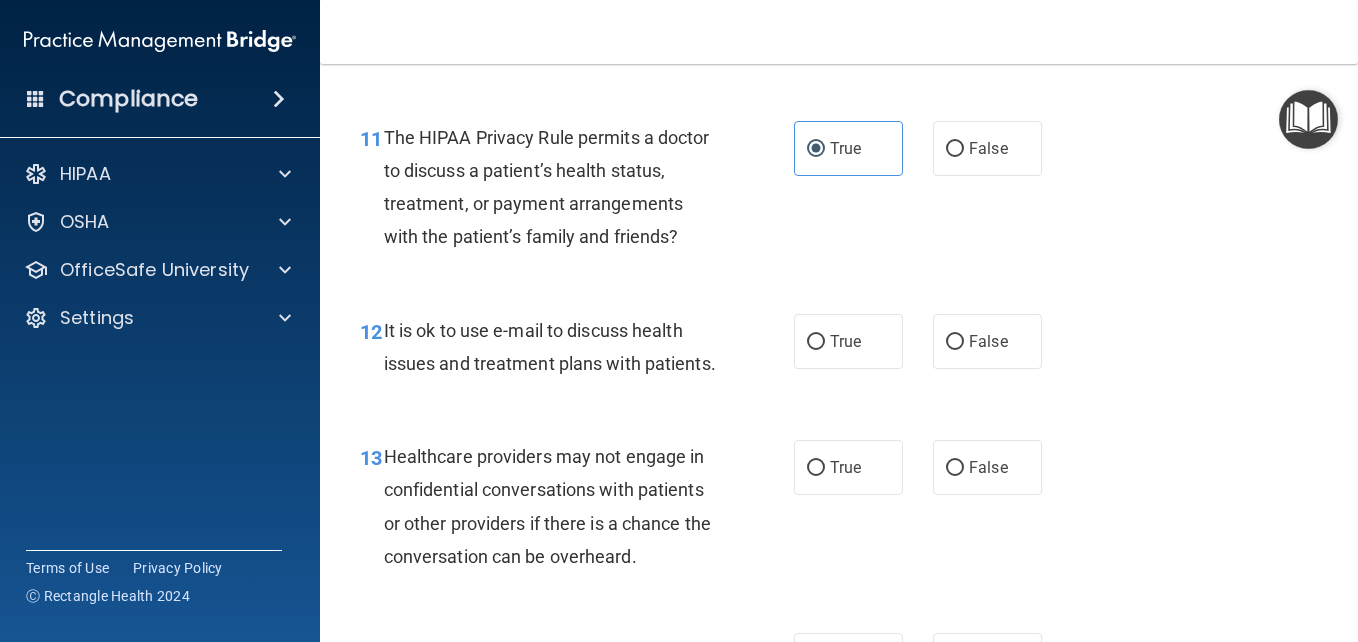 scroll, scrollTop: 2076, scrollLeft: 0, axis: vertical 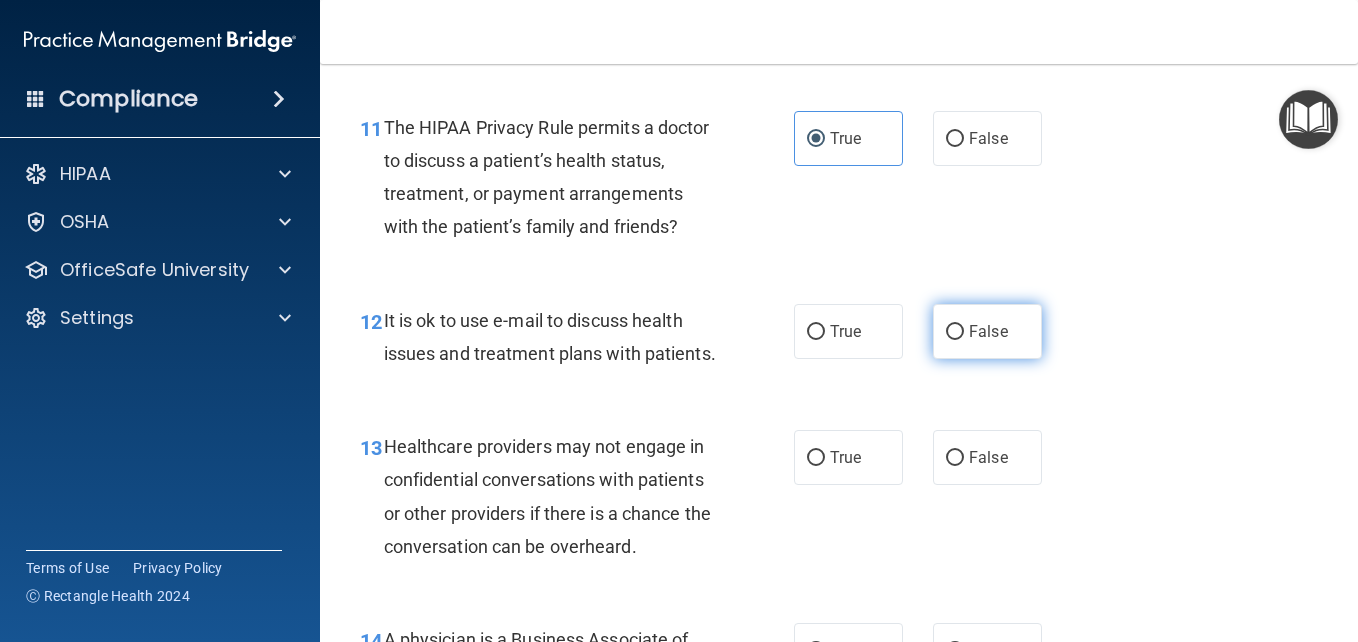 click on "False" at bounding box center (987, 331) 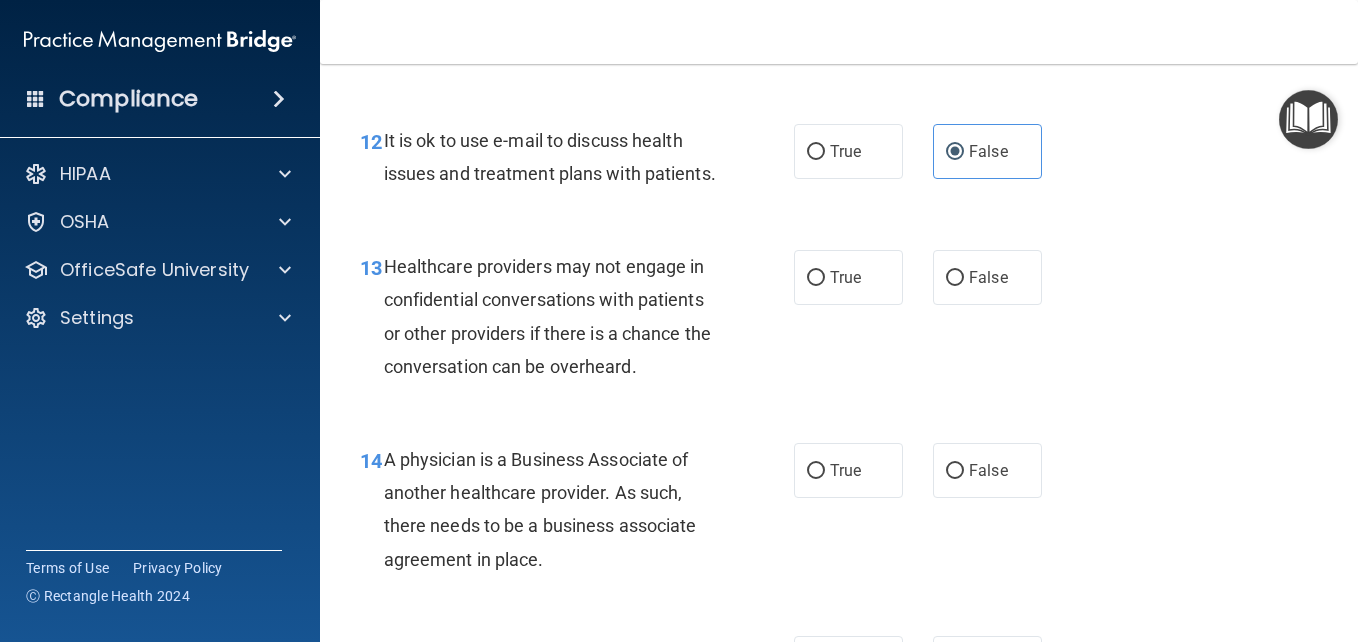 scroll, scrollTop: 2267, scrollLeft: 0, axis: vertical 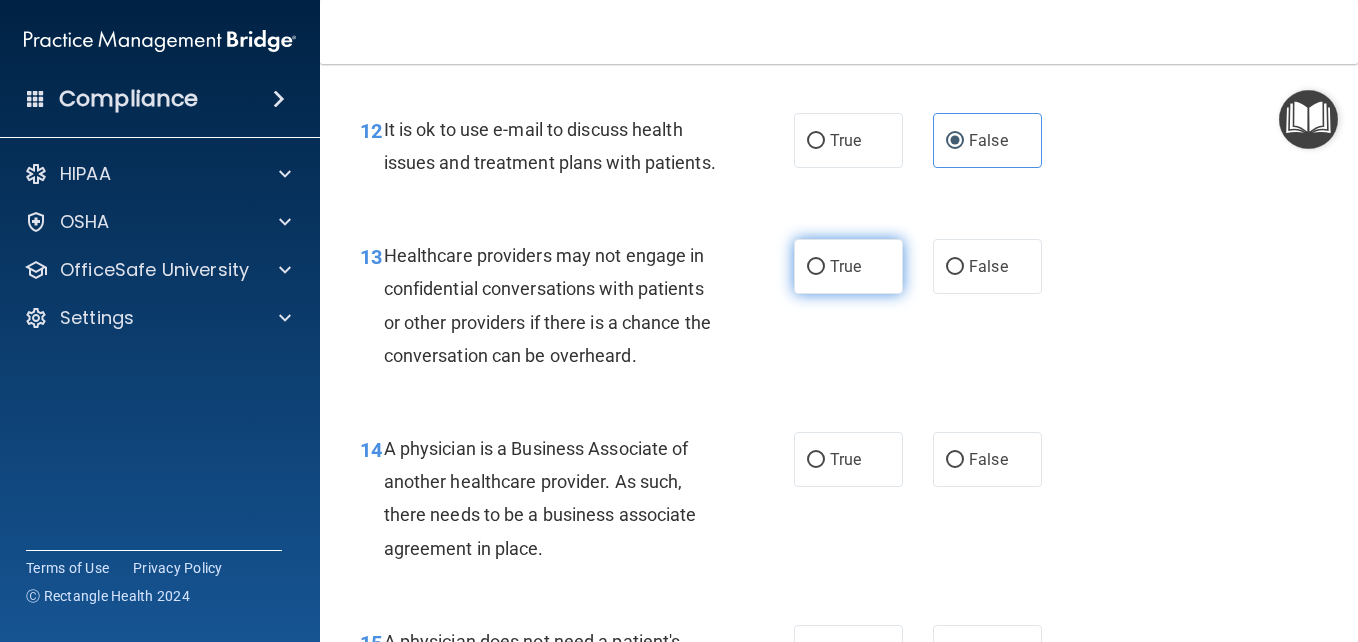 click on "True" at bounding box center (848, 266) 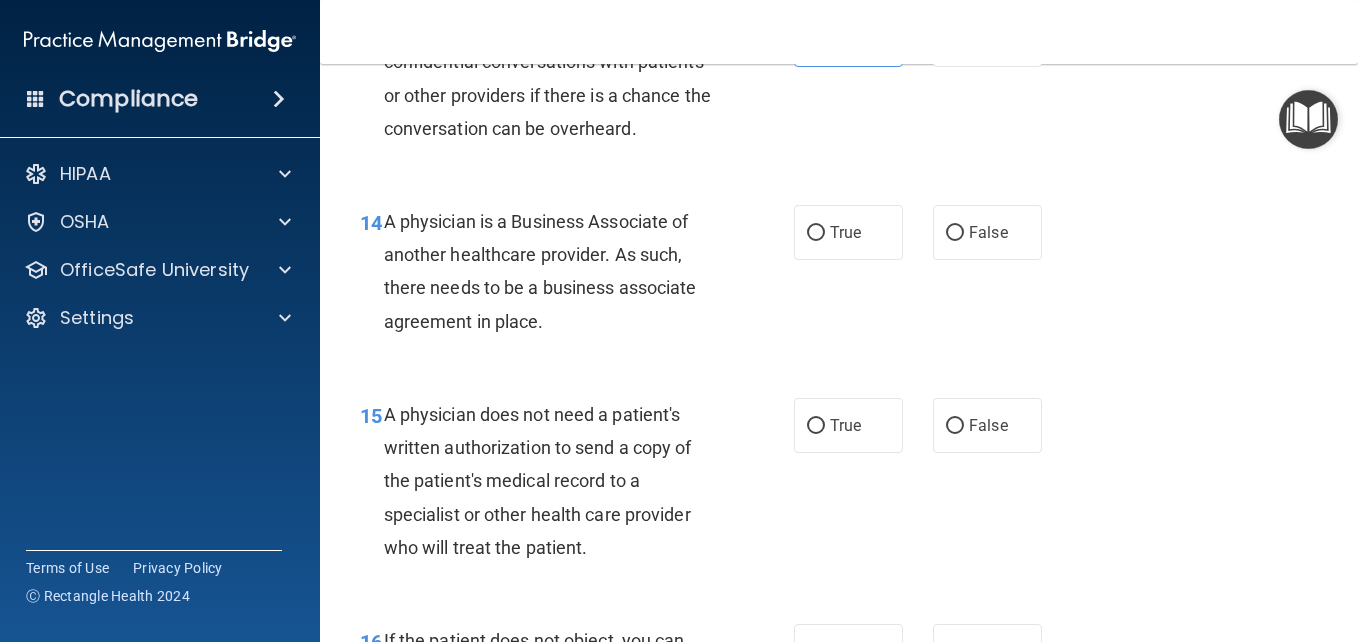 scroll, scrollTop: 2497, scrollLeft: 0, axis: vertical 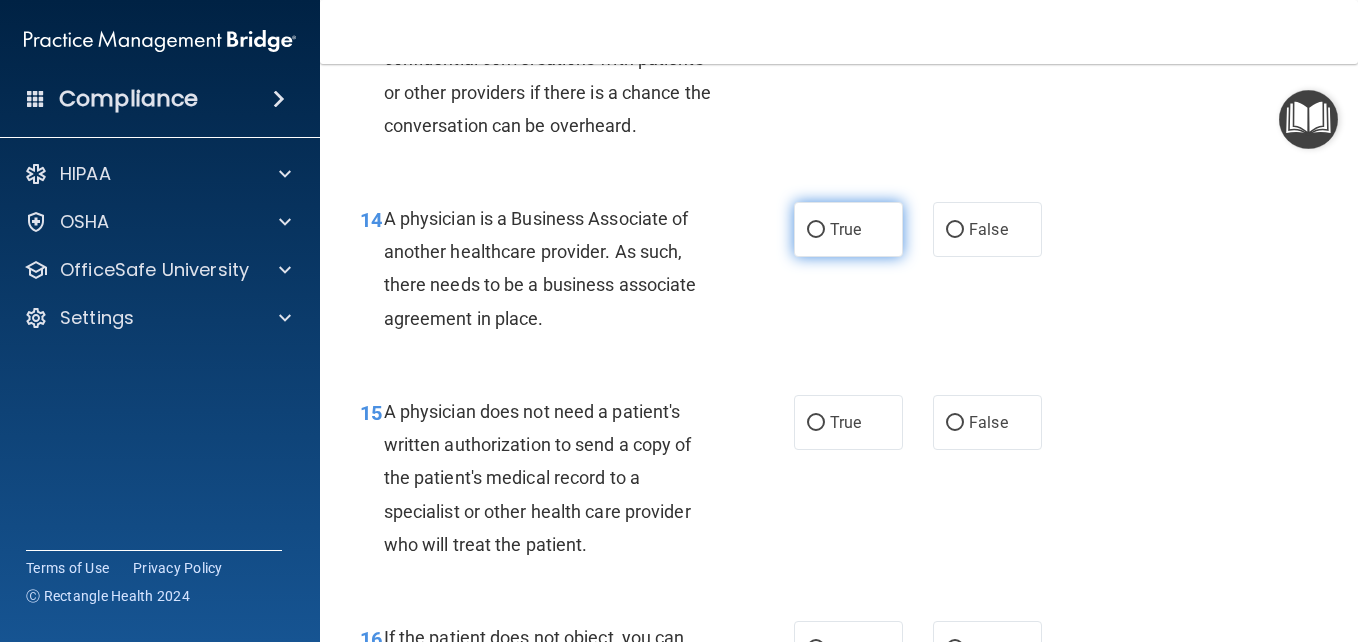 click on "True" at bounding box center [816, 230] 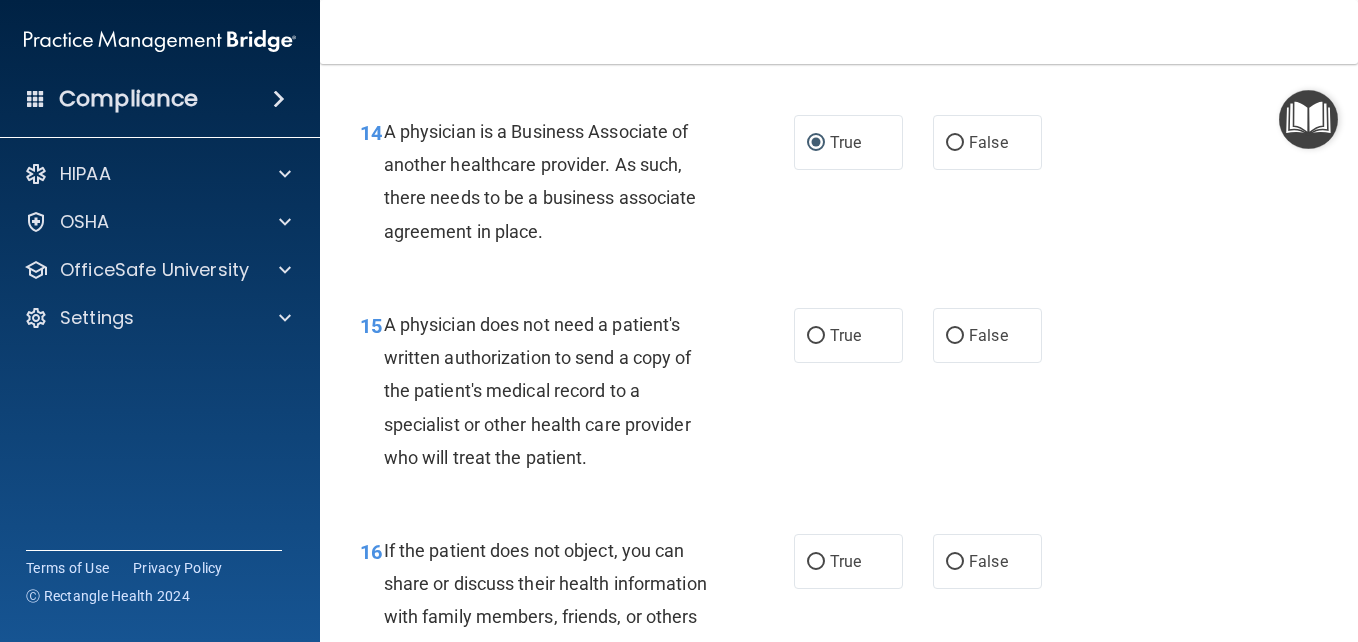 scroll, scrollTop: 2585, scrollLeft: 0, axis: vertical 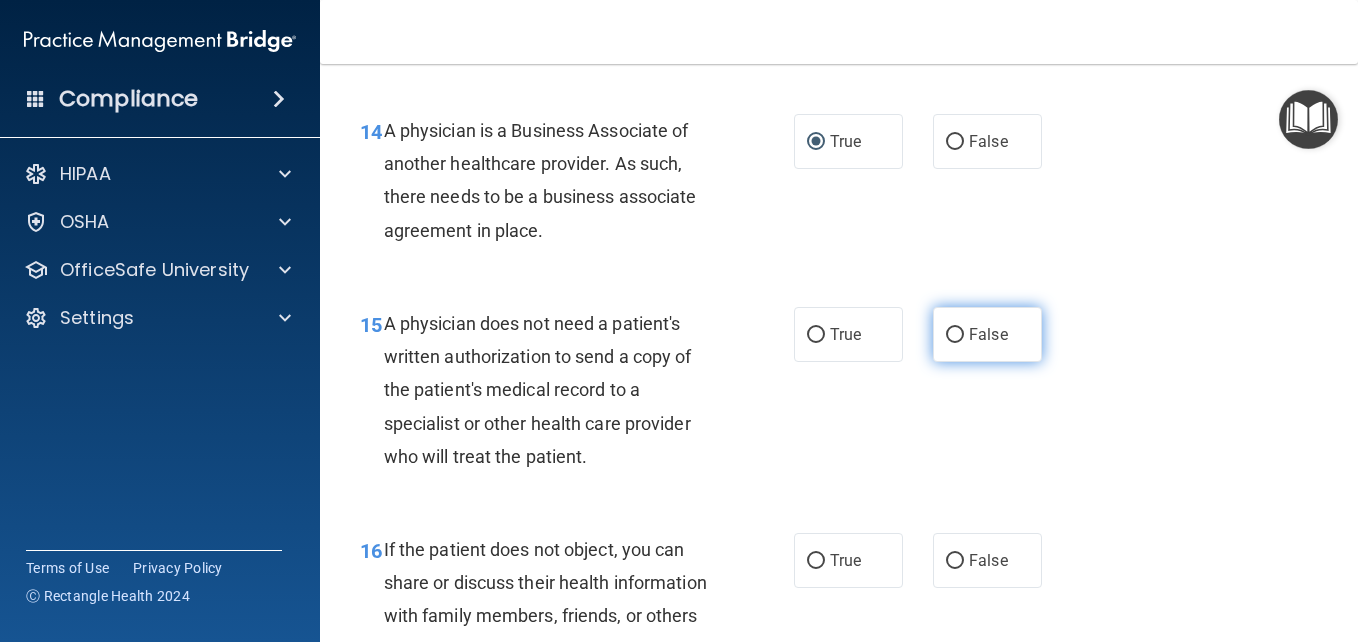 click on "False" at bounding box center (987, 334) 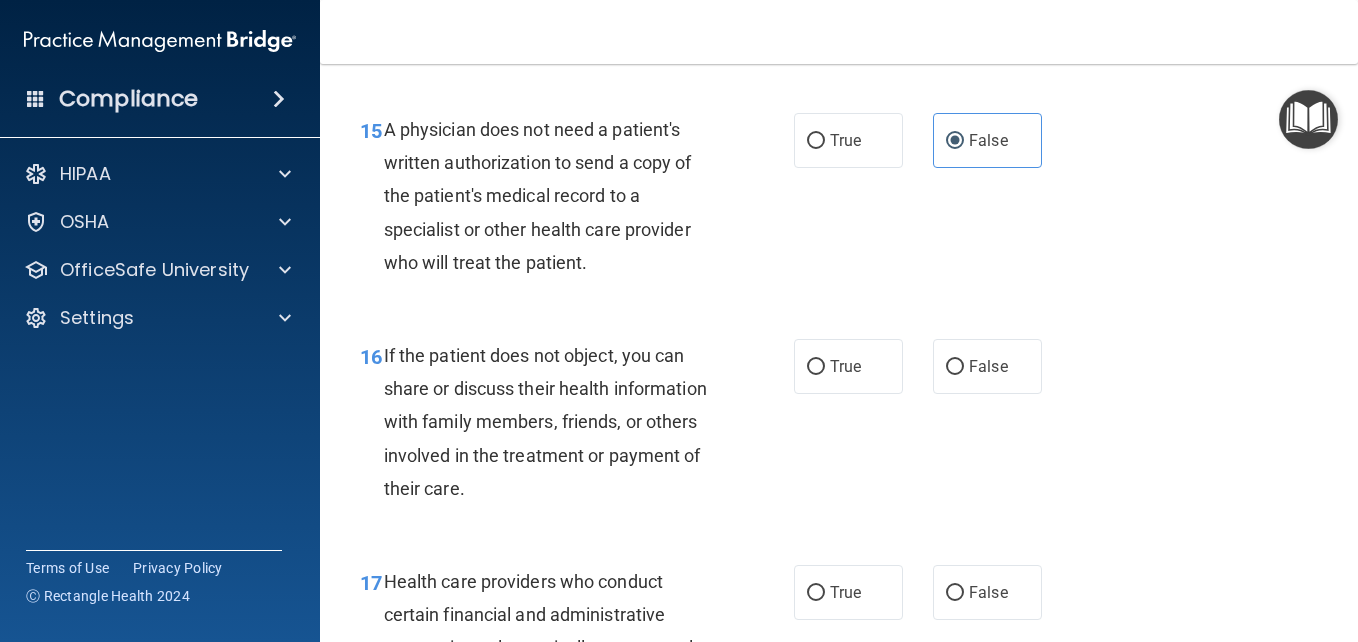 scroll, scrollTop: 2780, scrollLeft: 0, axis: vertical 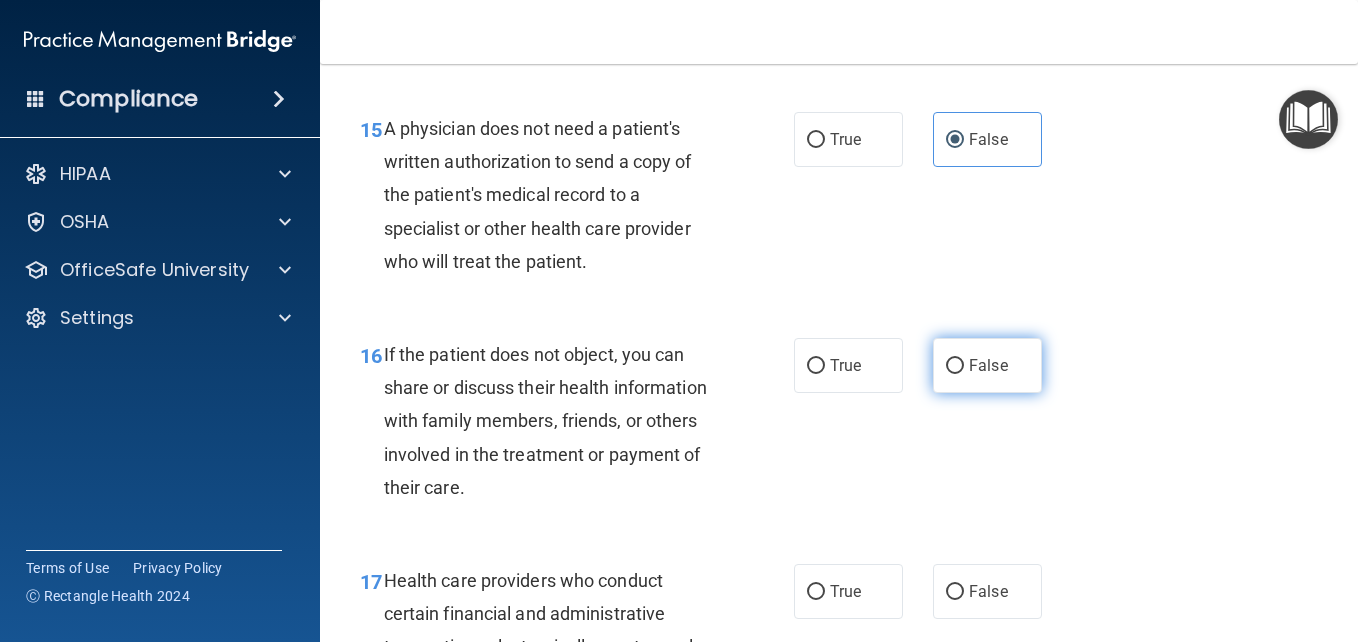 click on "False" at bounding box center (955, 366) 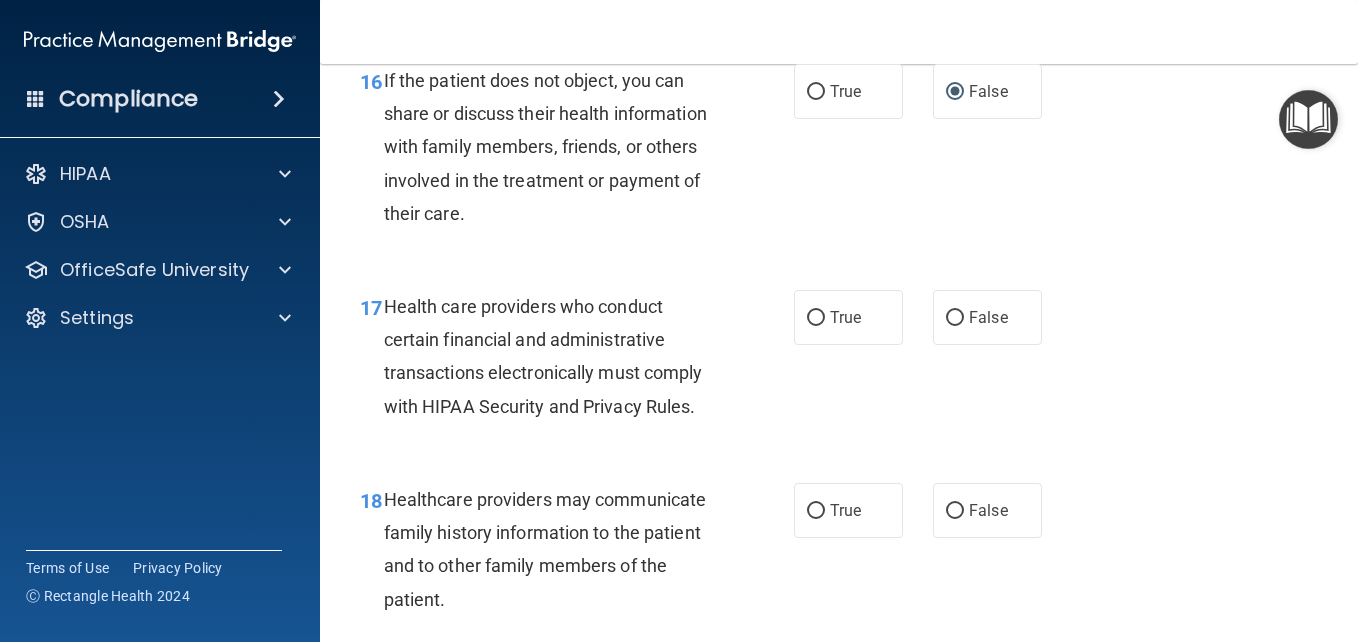 scroll, scrollTop: 3056, scrollLeft: 0, axis: vertical 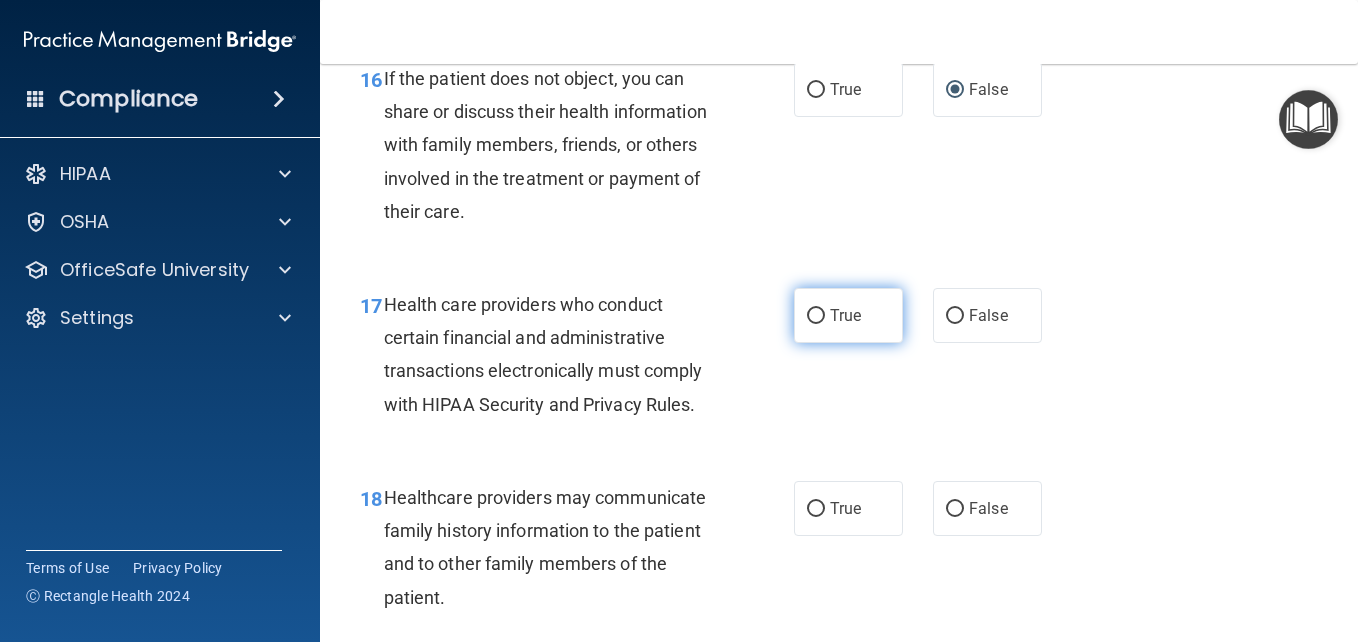 click on "True" at bounding box center (848, 315) 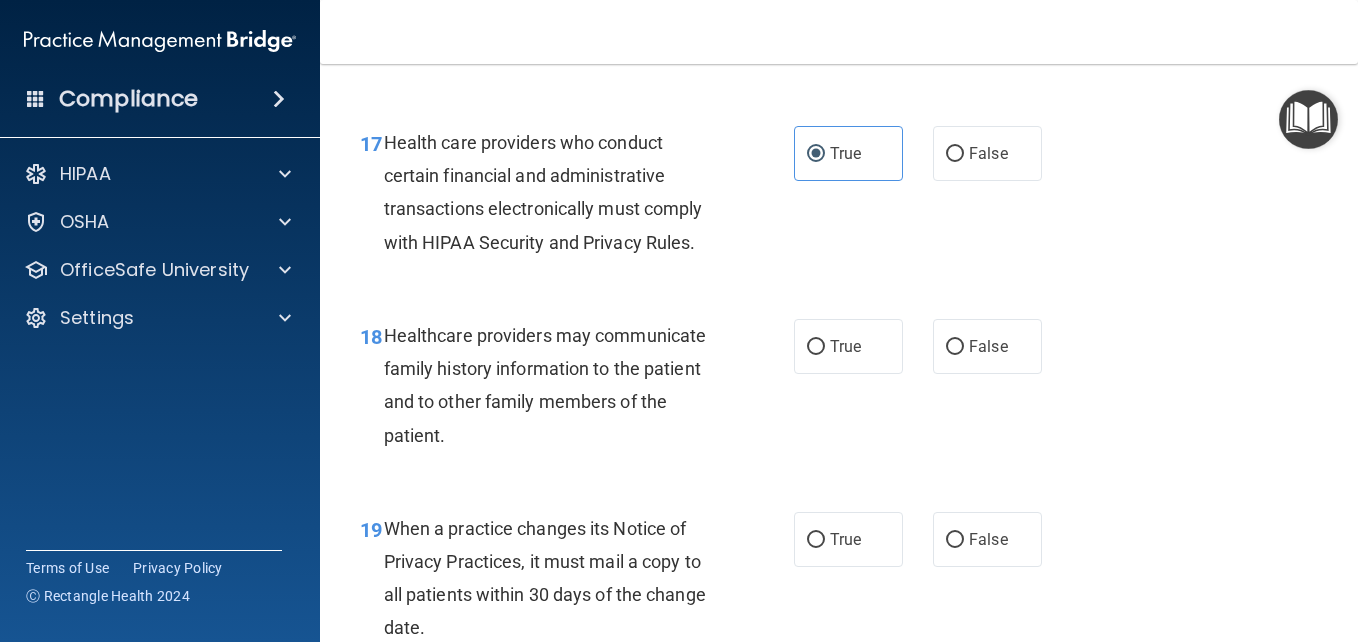 scroll, scrollTop: 3235, scrollLeft: 0, axis: vertical 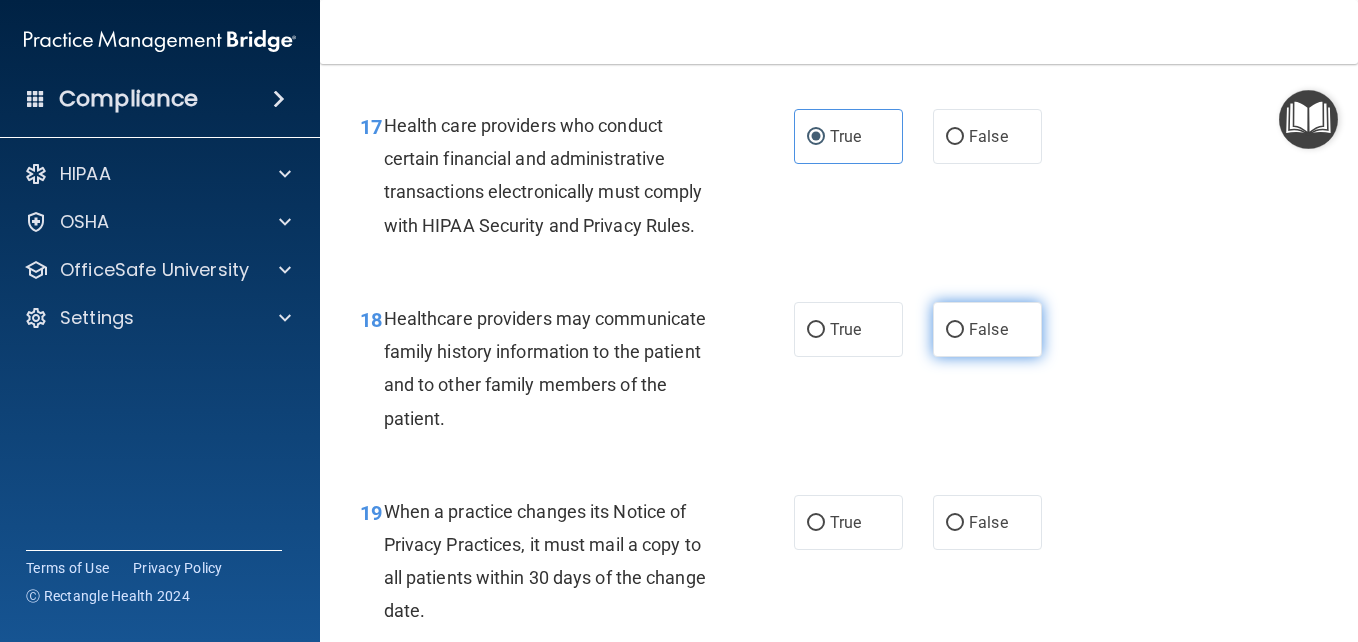 click on "False" at bounding box center [987, 329] 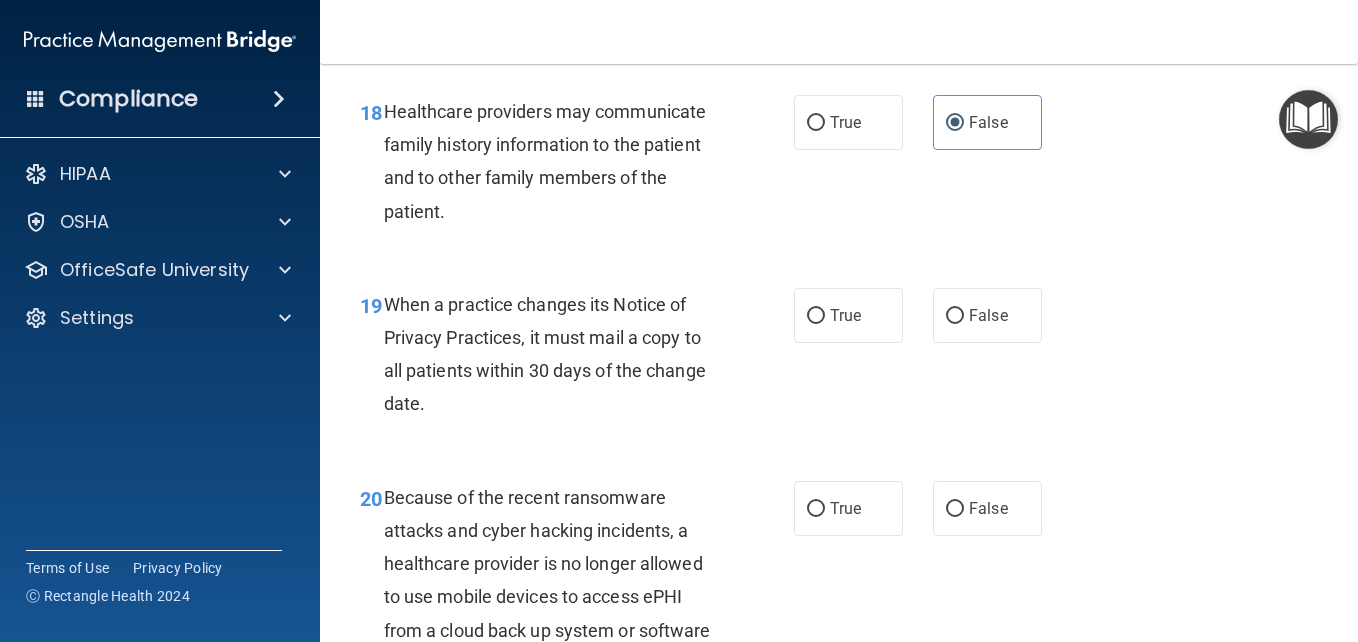 scroll, scrollTop: 3443, scrollLeft: 0, axis: vertical 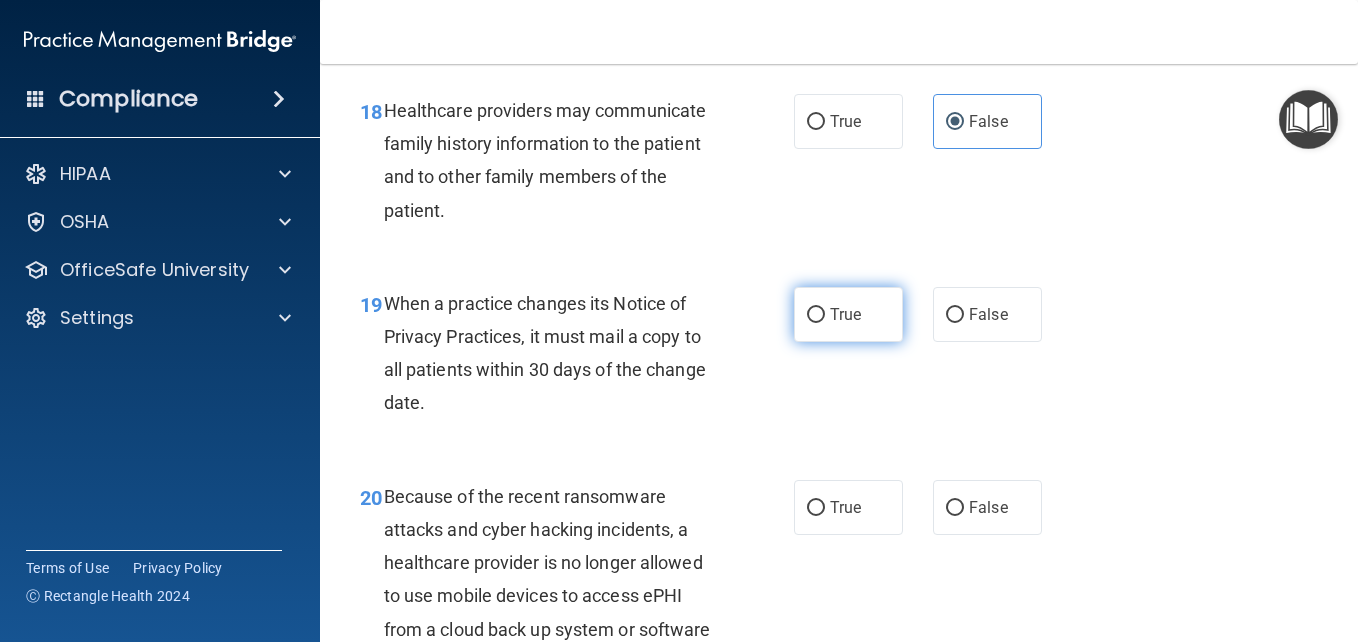 click on "True" at bounding box center [845, 314] 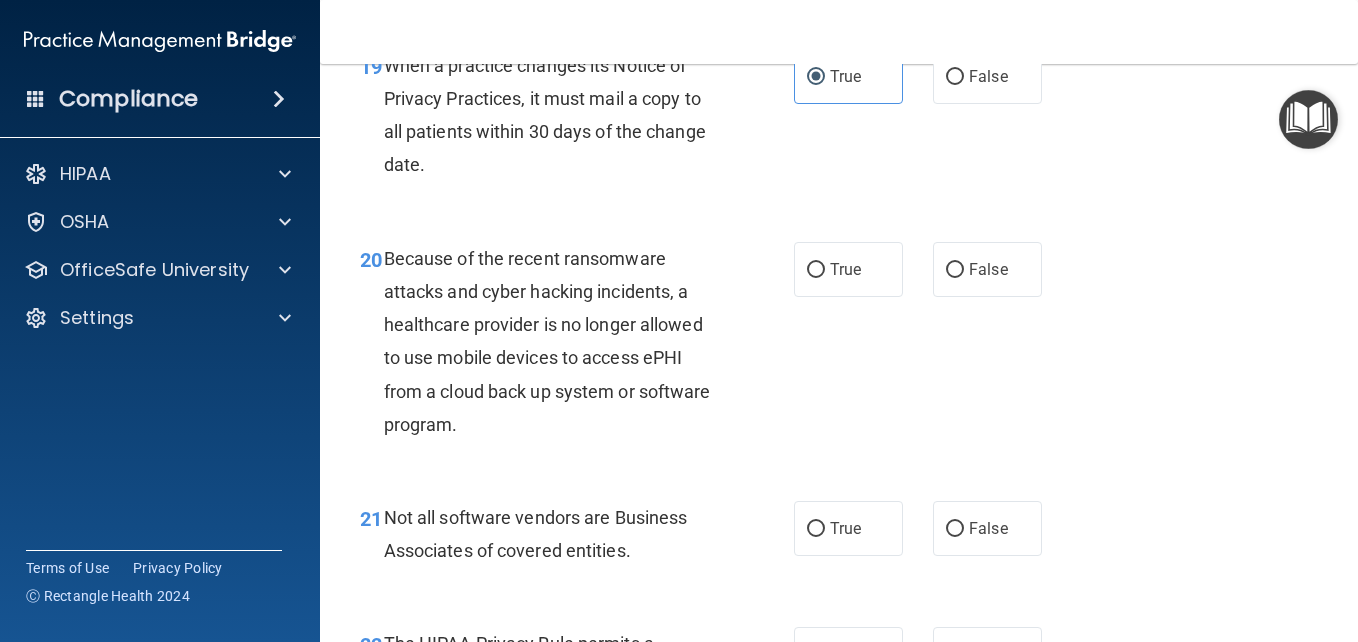 scroll, scrollTop: 3695, scrollLeft: 0, axis: vertical 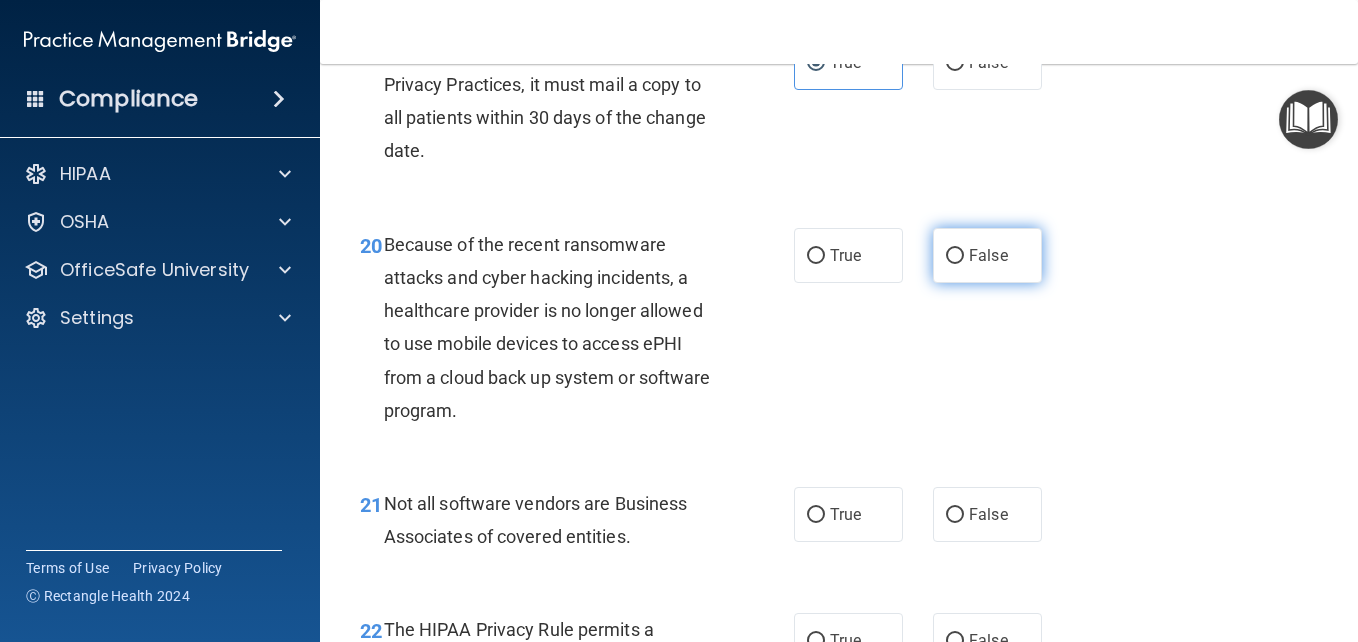 click on "False" at bounding box center [988, 255] 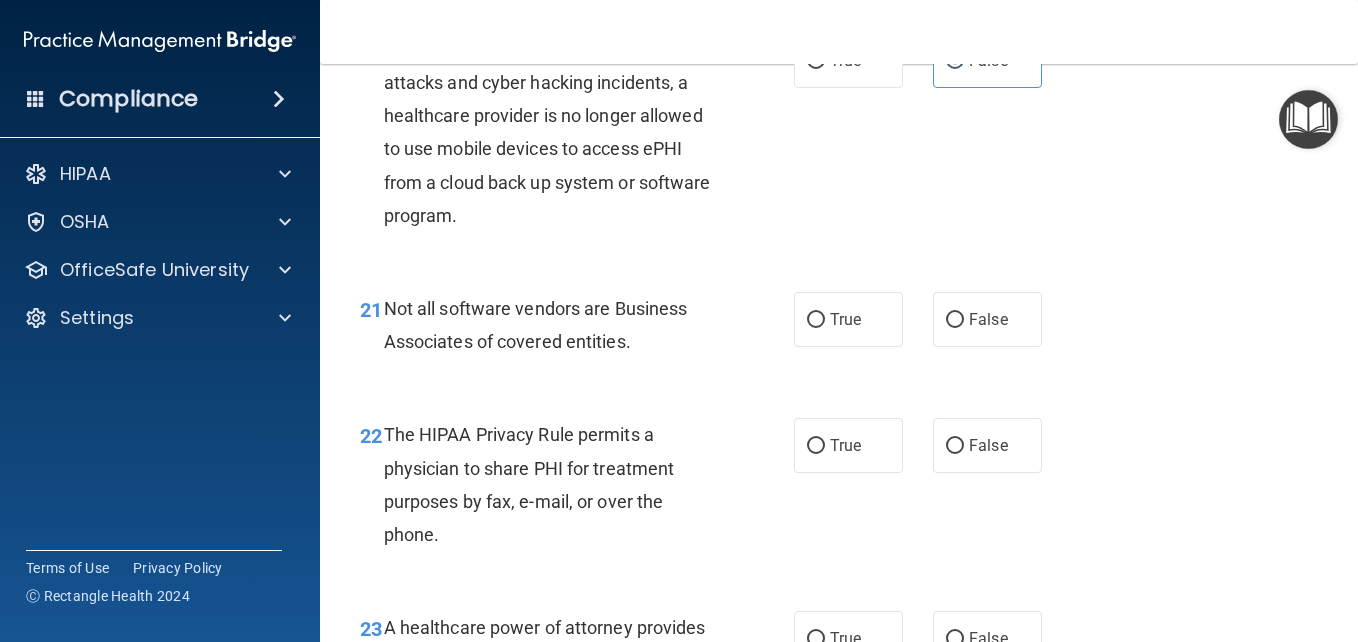 scroll, scrollTop: 3896, scrollLeft: 0, axis: vertical 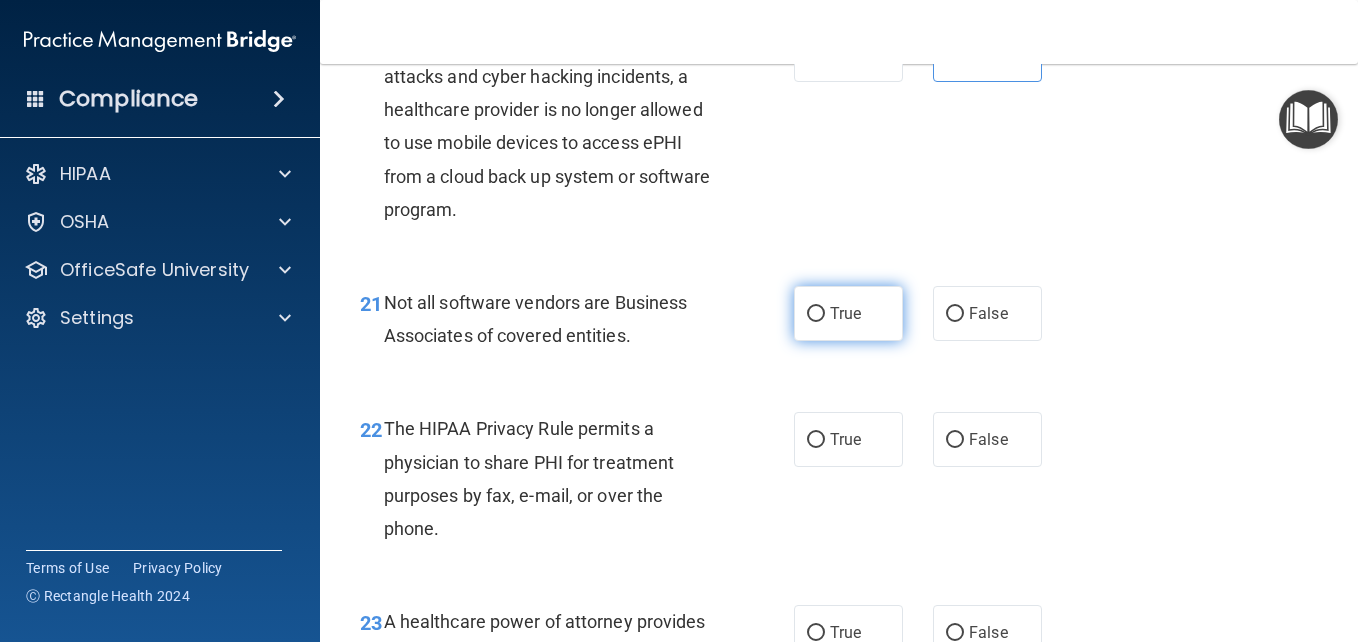 click on "True" at bounding box center [848, 313] 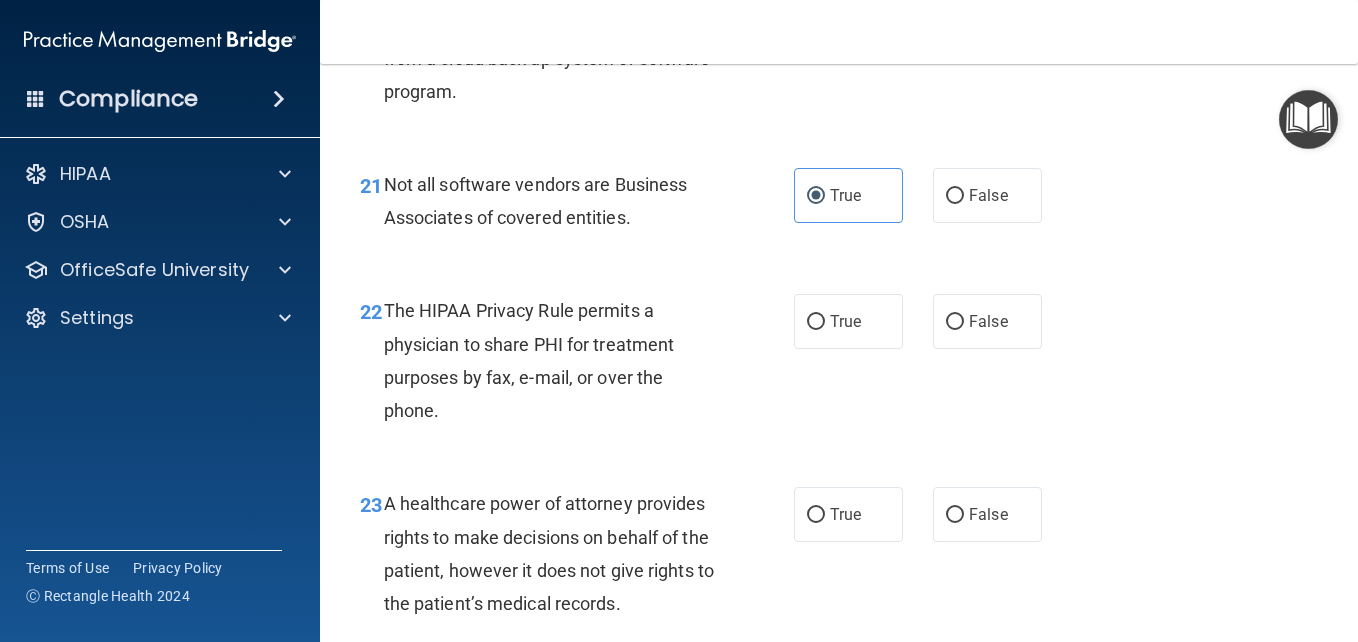 scroll, scrollTop: 4015, scrollLeft: 0, axis: vertical 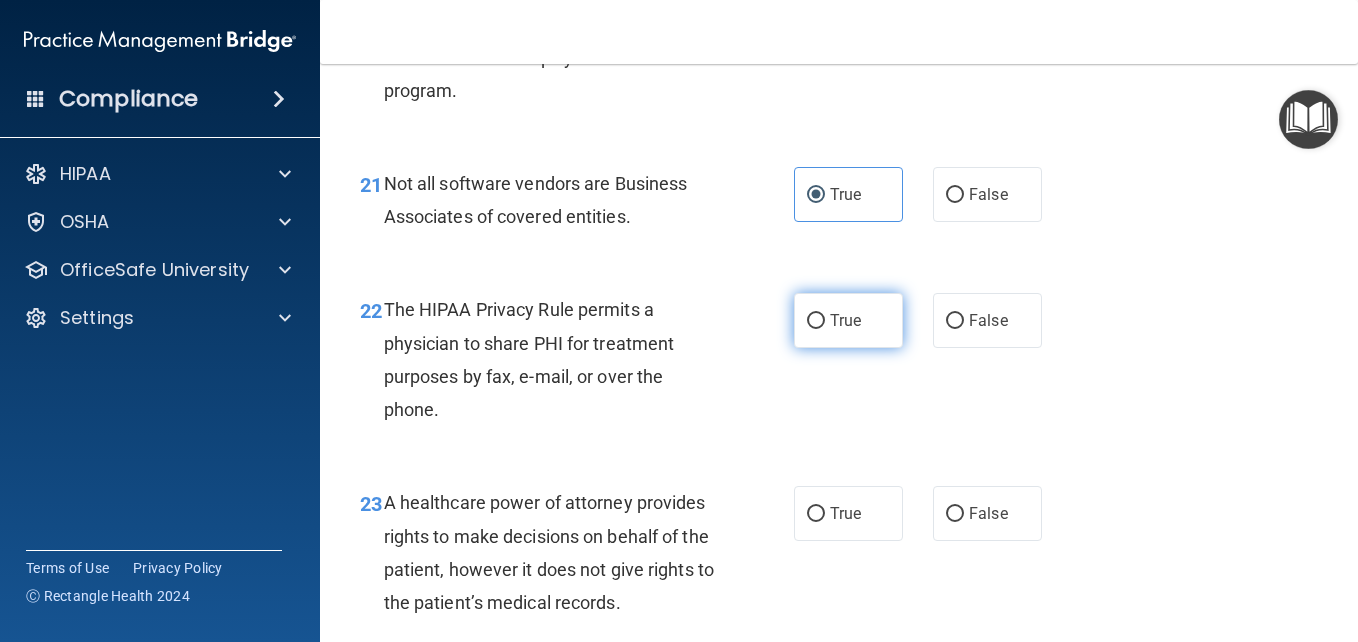 click on "True" at bounding box center [845, 320] 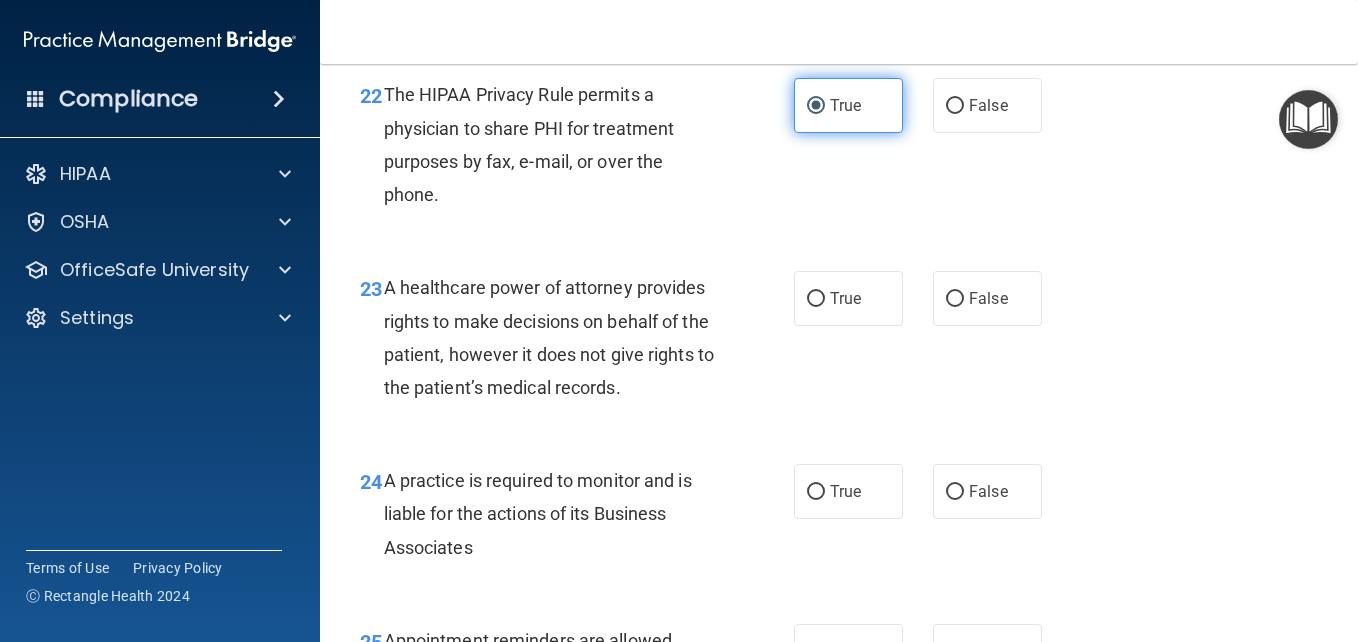 scroll, scrollTop: 4231, scrollLeft: 0, axis: vertical 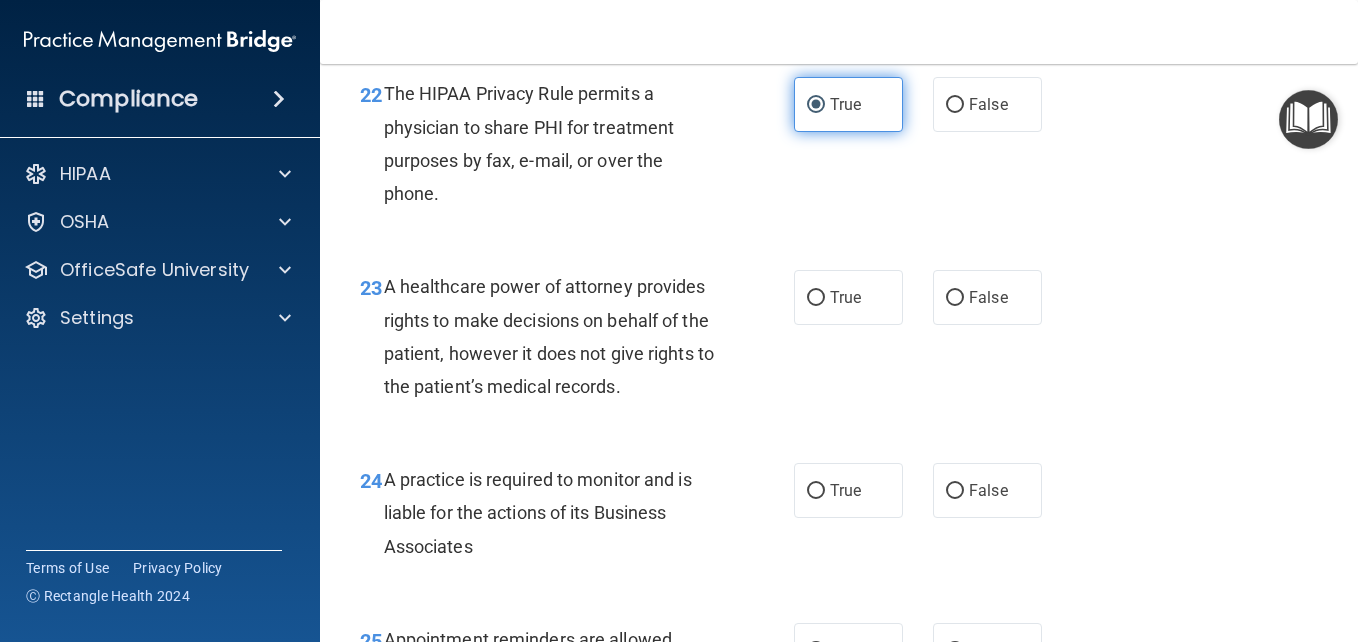 click on "True" at bounding box center (848, 297) 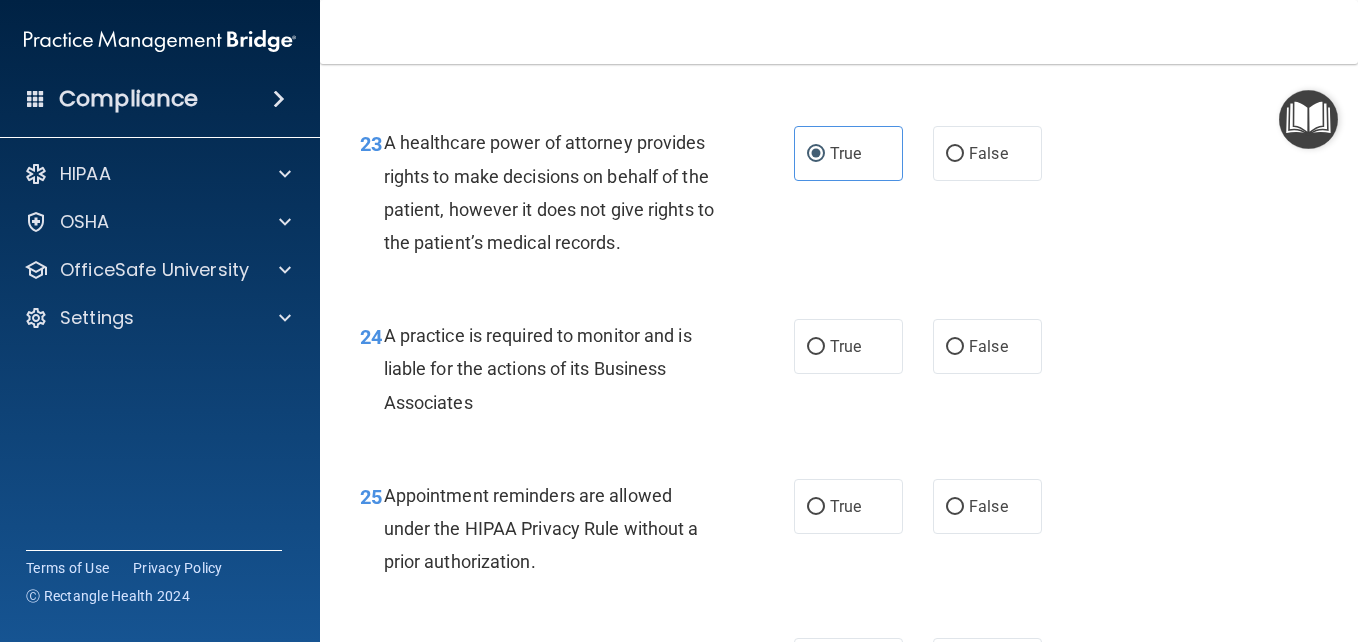 scroll, scrollTop: 4432, scrollLeft: 0, axis: vertical 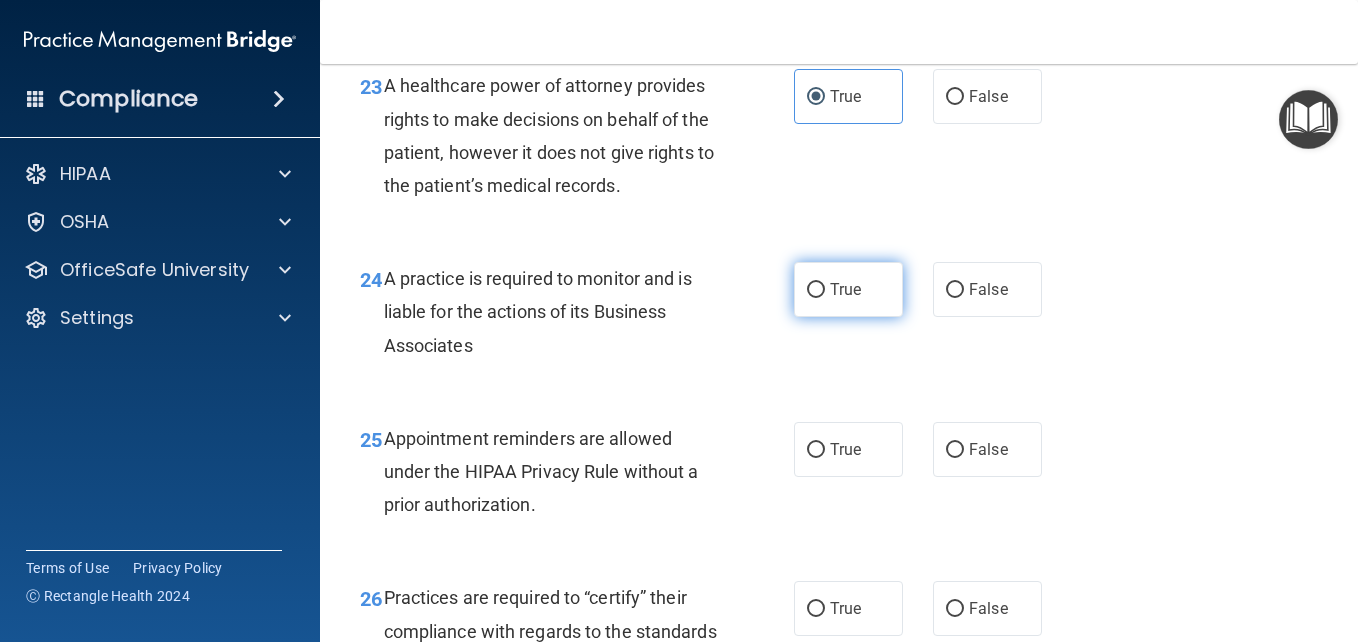 click on "True" at bounding box center (848, 289) 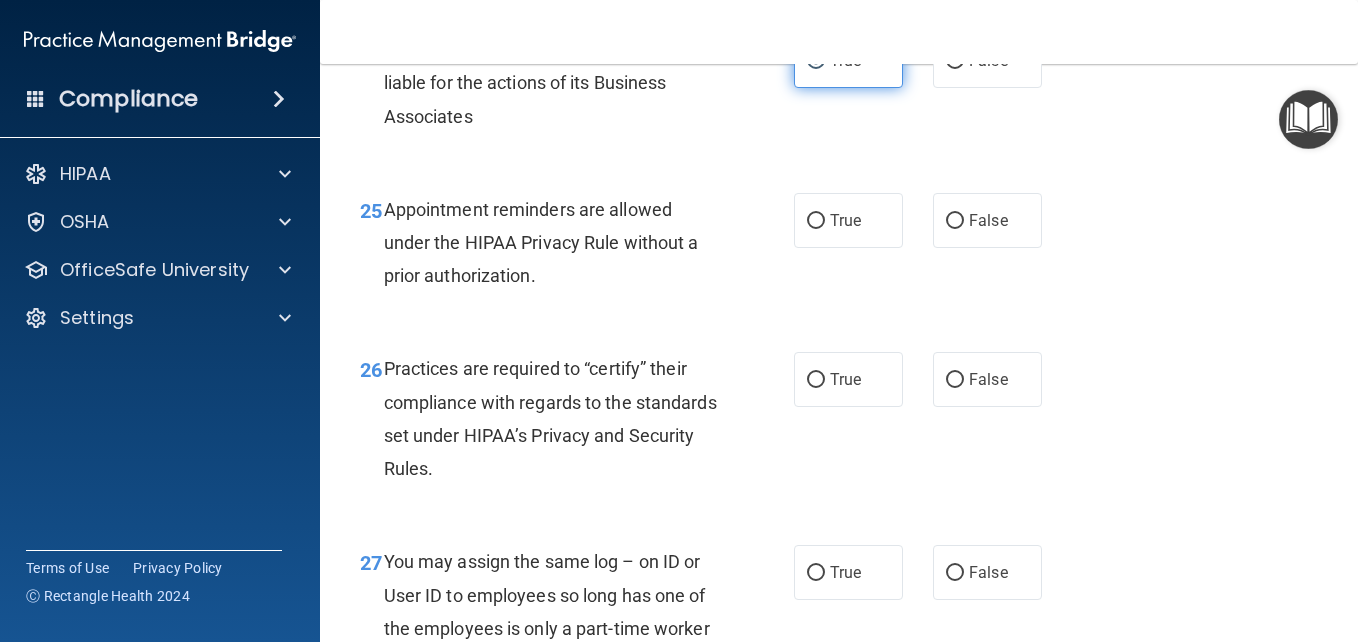 scroll, scrollTop: 4668, scrollLeft: 0, axis: vertical 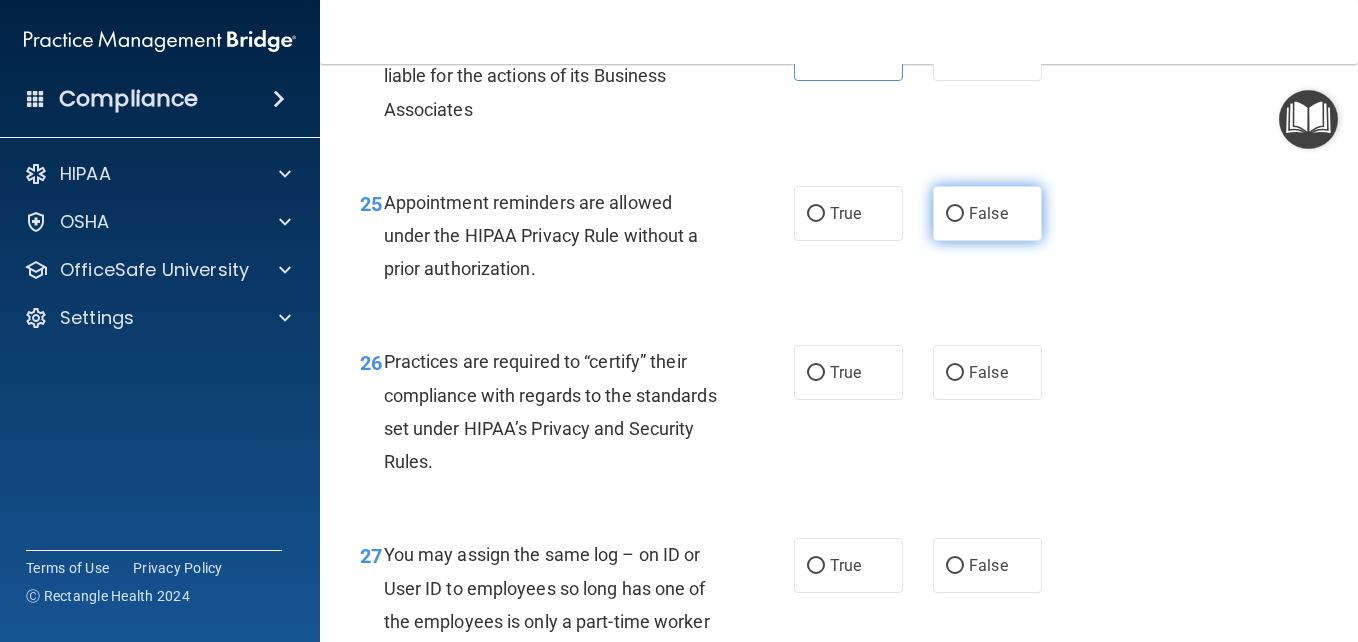 click on "False" at bounding box center (987, 213) 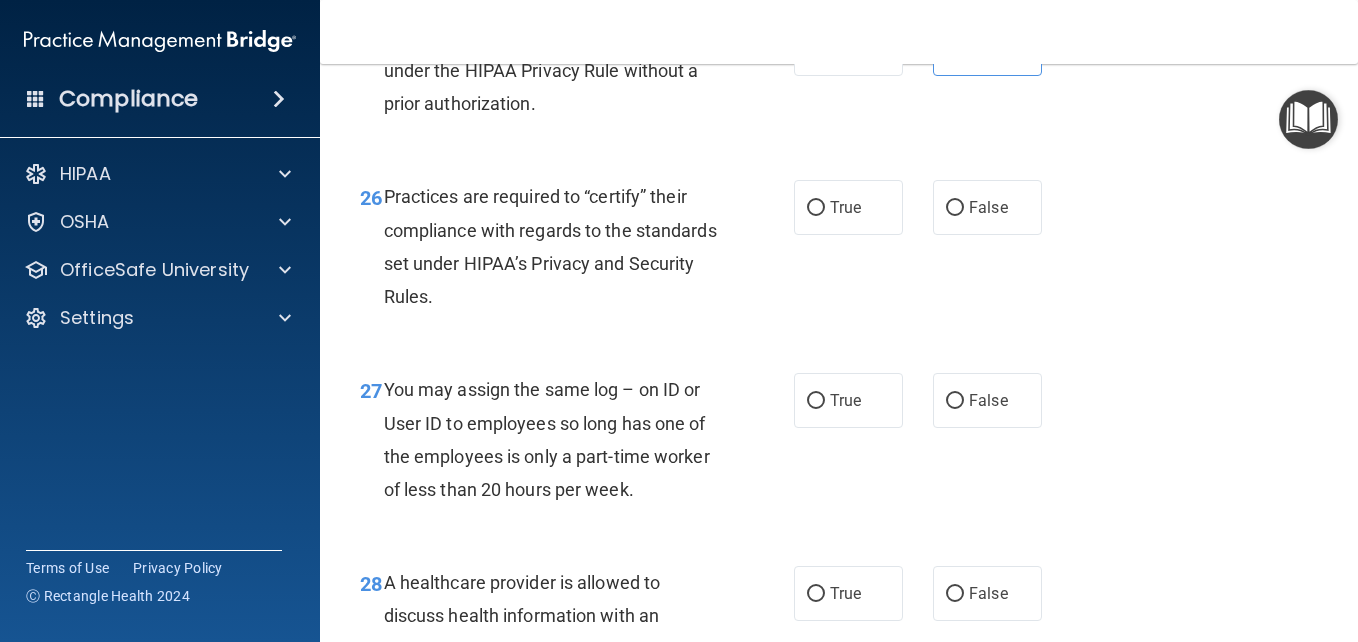 scroll, scrollTop: 4834, scrollLeft: 0, axis: vertical 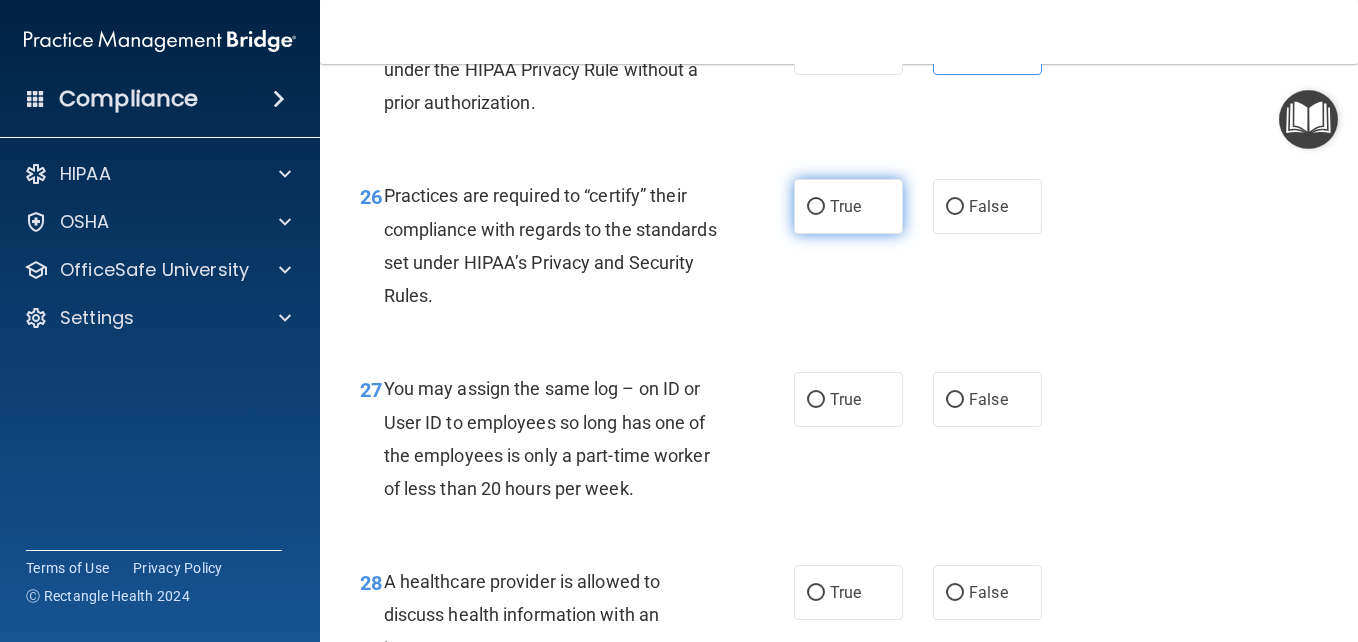 click on "True" at bounding box center (848, 206) 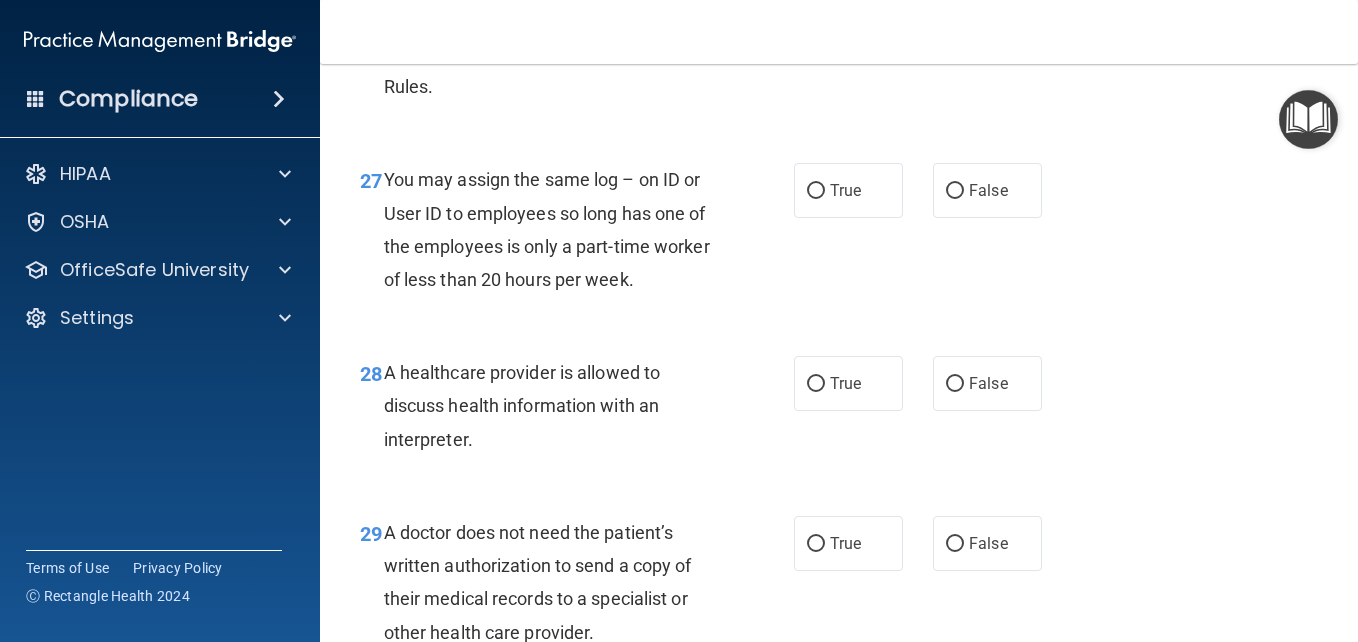 scroll, scrollTop: 5048, scrollLeft: 0, axis: vertical 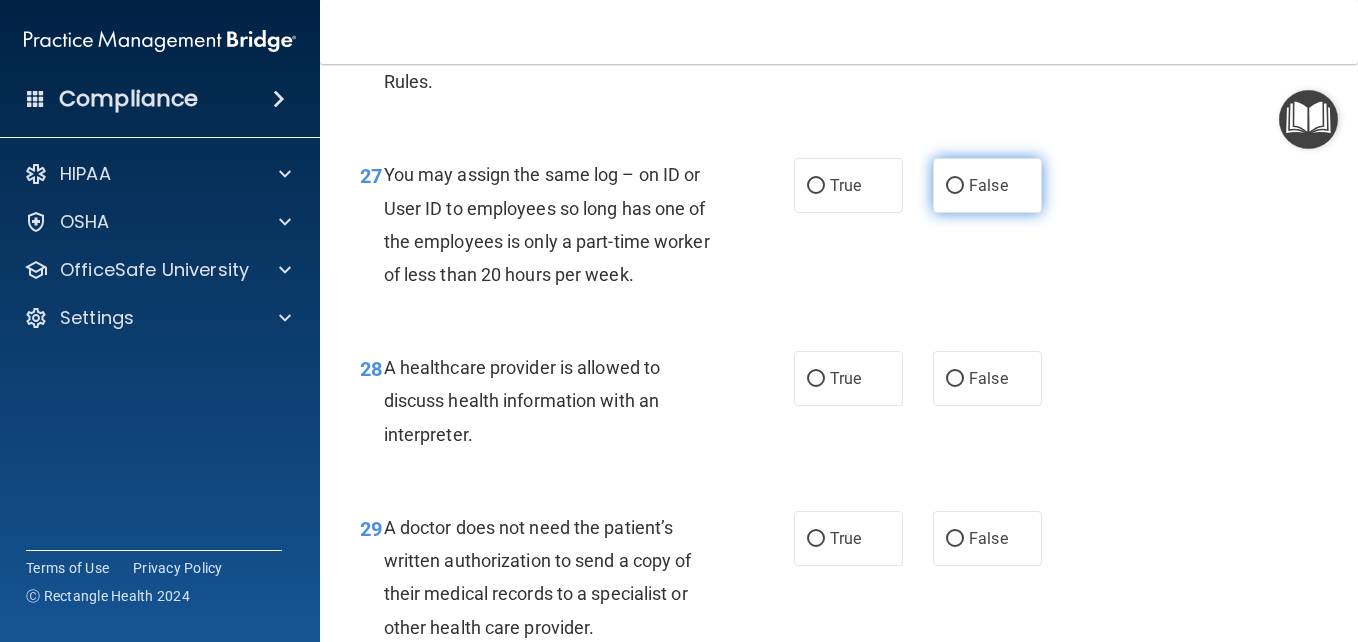 click on "False" at bounding box center (987, 185) 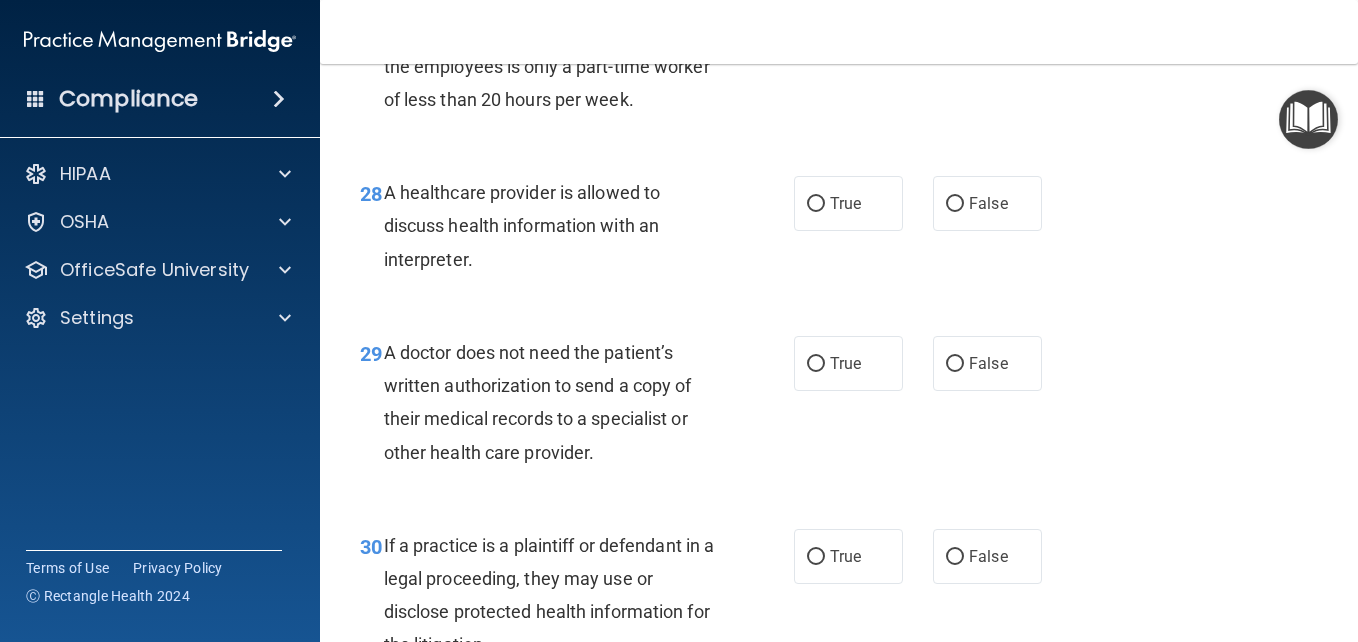 scroll, scrollTop: 5224, scrollLeft: 0, axis: vertical 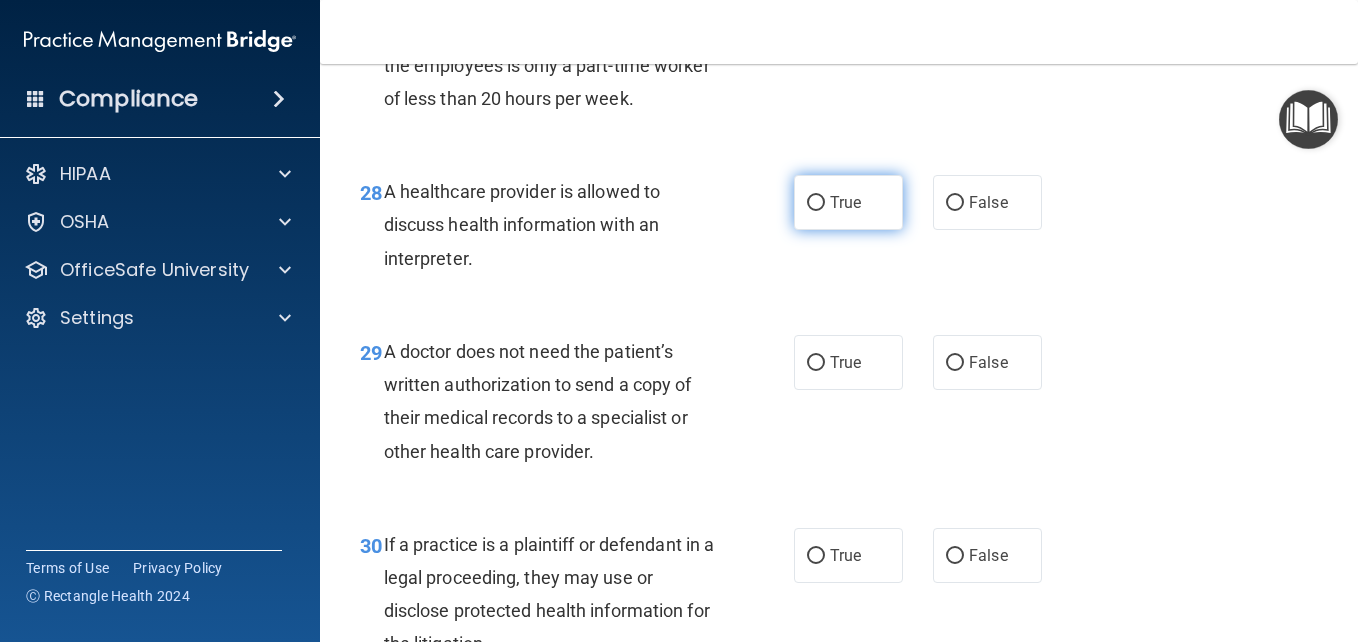 click on "True" at bounding box center (848, 202) 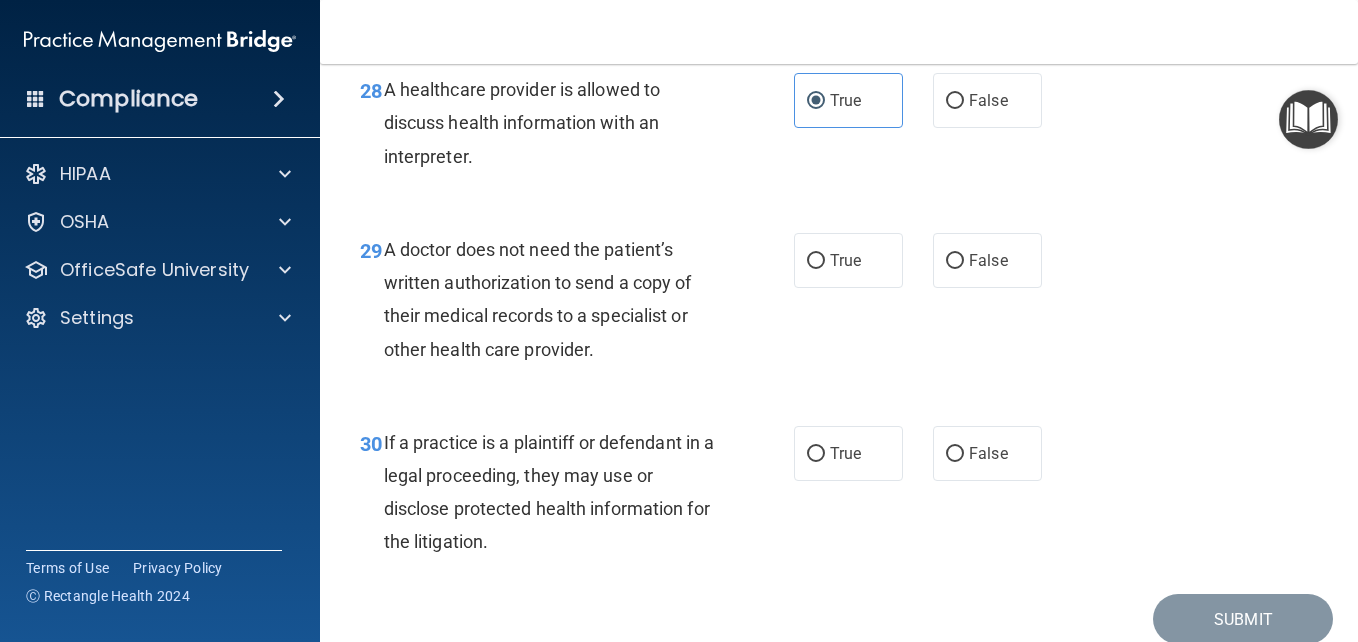 scroll, scrollTop: 5370, scrollLeft: 0, axis: vertical 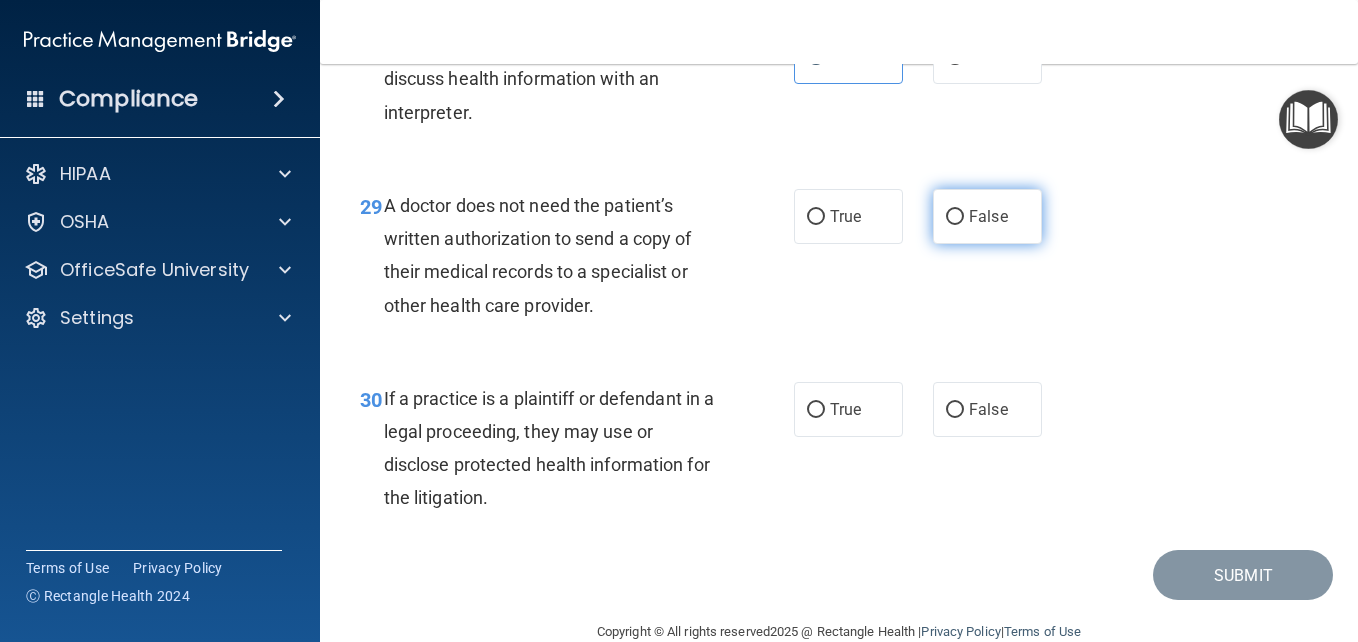 click on "False" at bounding box center [987, 216] 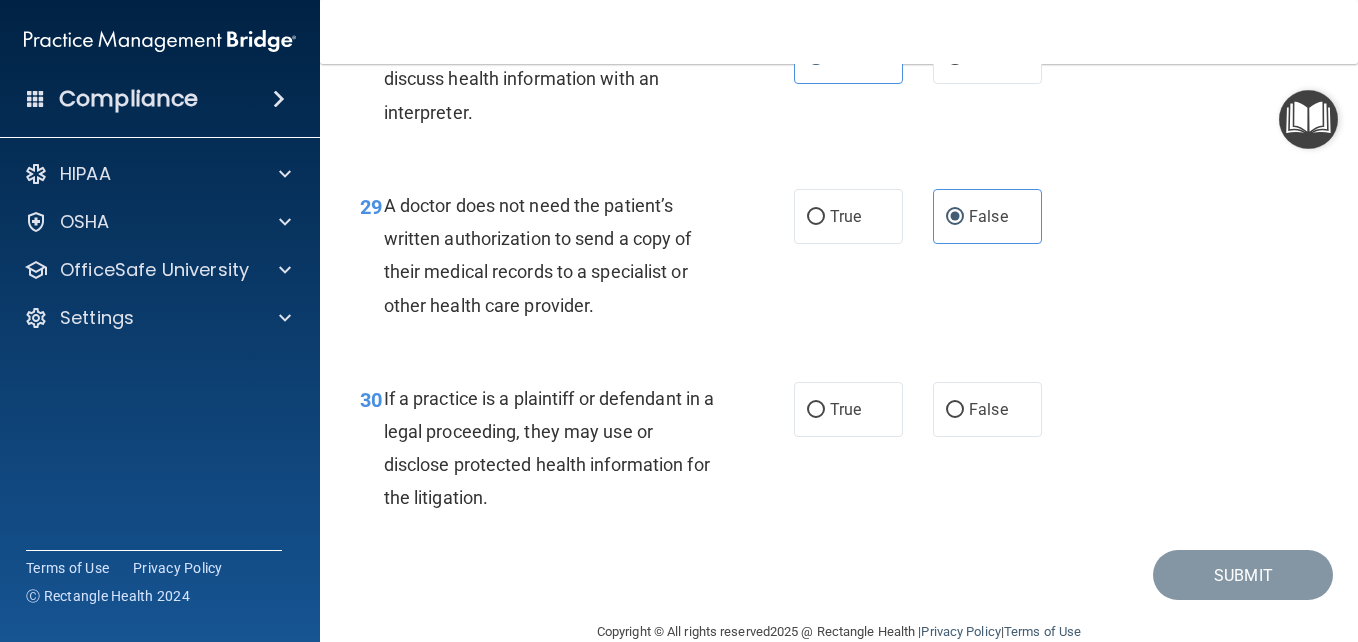 scroll, scrollTop: 5508, scrollLeft: 0, axis: vertical 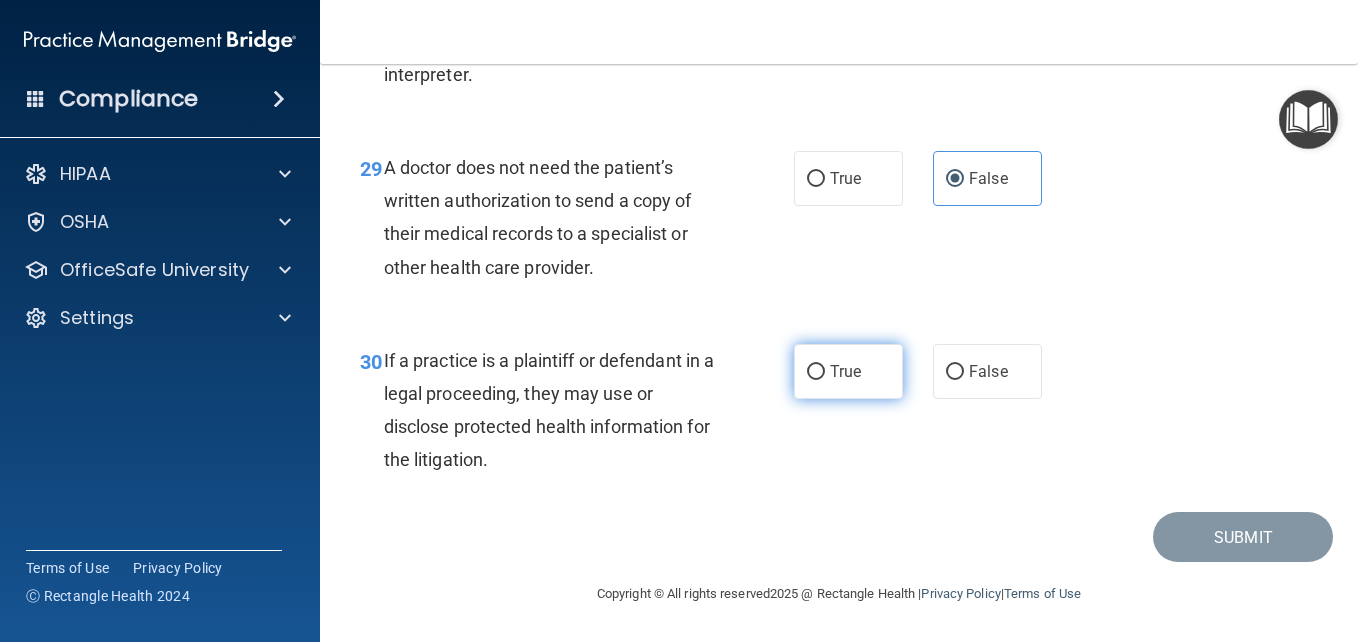 click on "True" at bounding box center (845, 371) 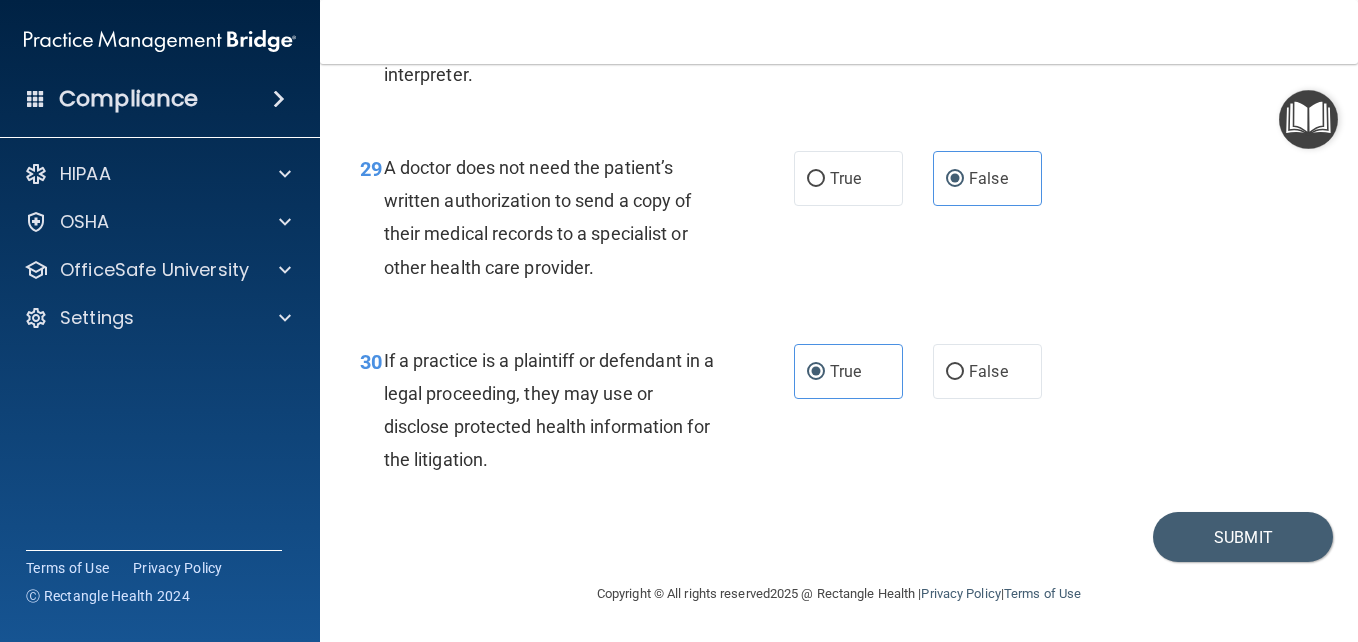 click on "30       If a practice is a plaintiff or defendant in a legal proceeding, they may use or disclose protected health information for the litigation.                 True           False" at bounding box center [839, 415] 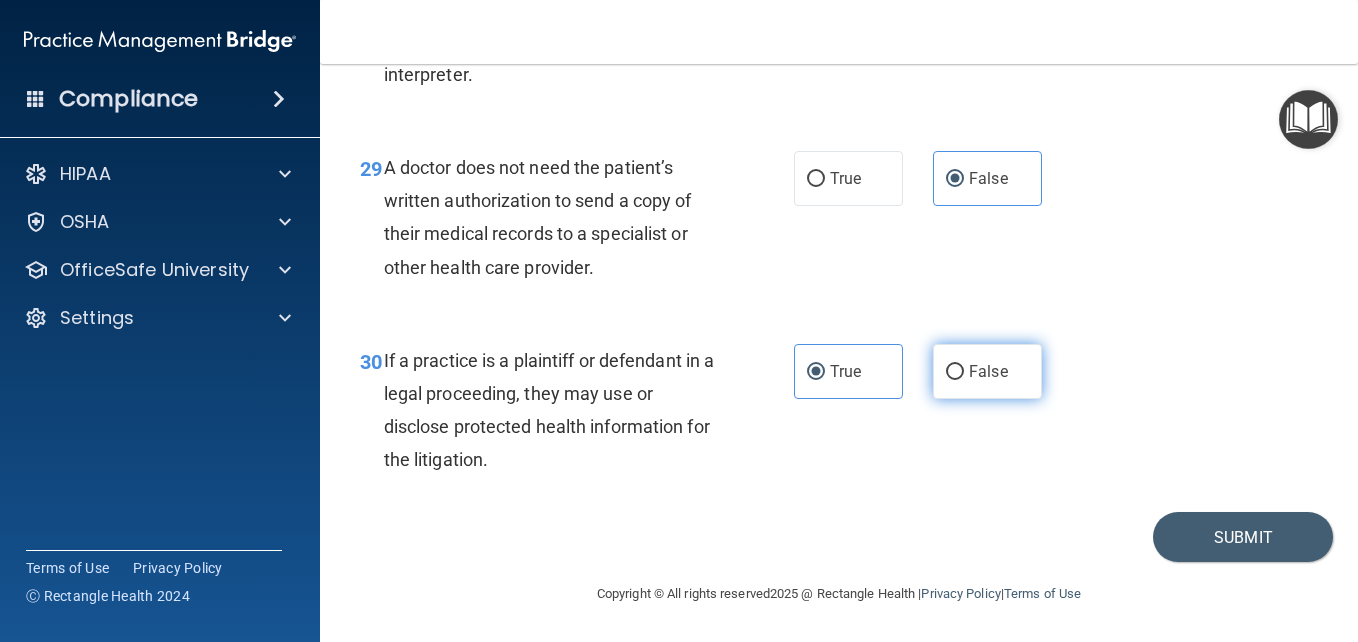 click on "False" at bounding box center (988, 371) 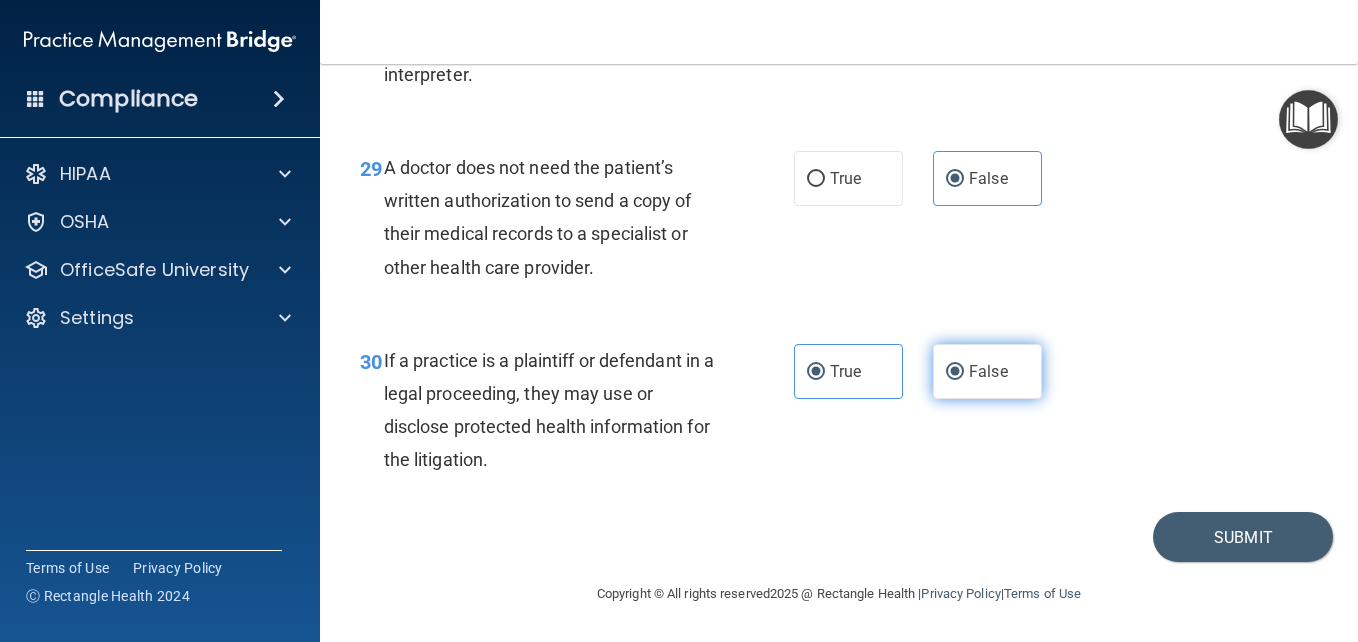radio on "false" 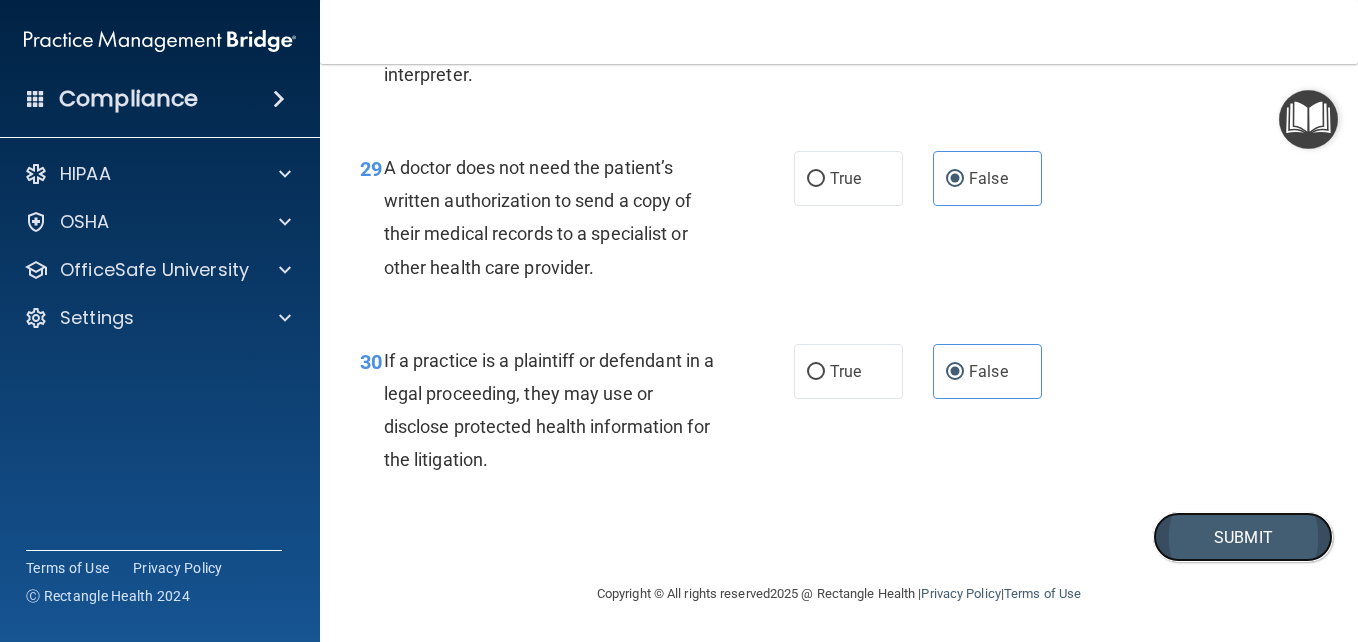 click on "Submit" at bounding box center (1243, 537) 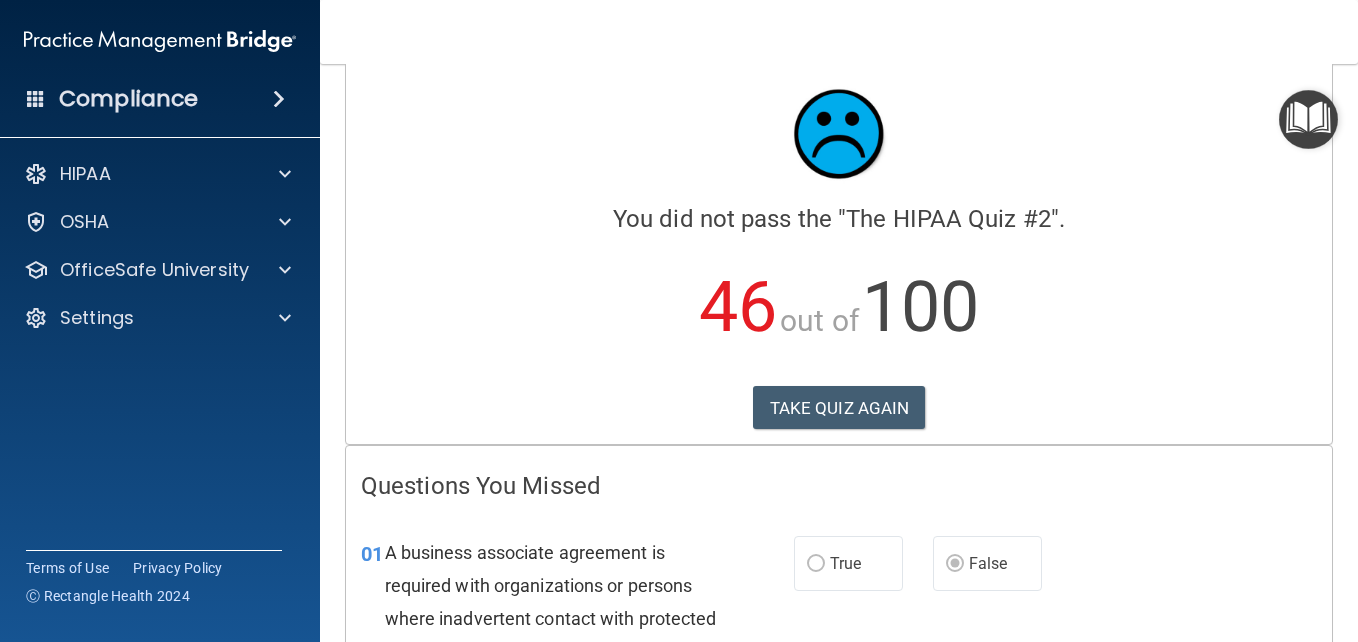 scroll, scrollTop: 0, scrollLeft: 0, axis: both 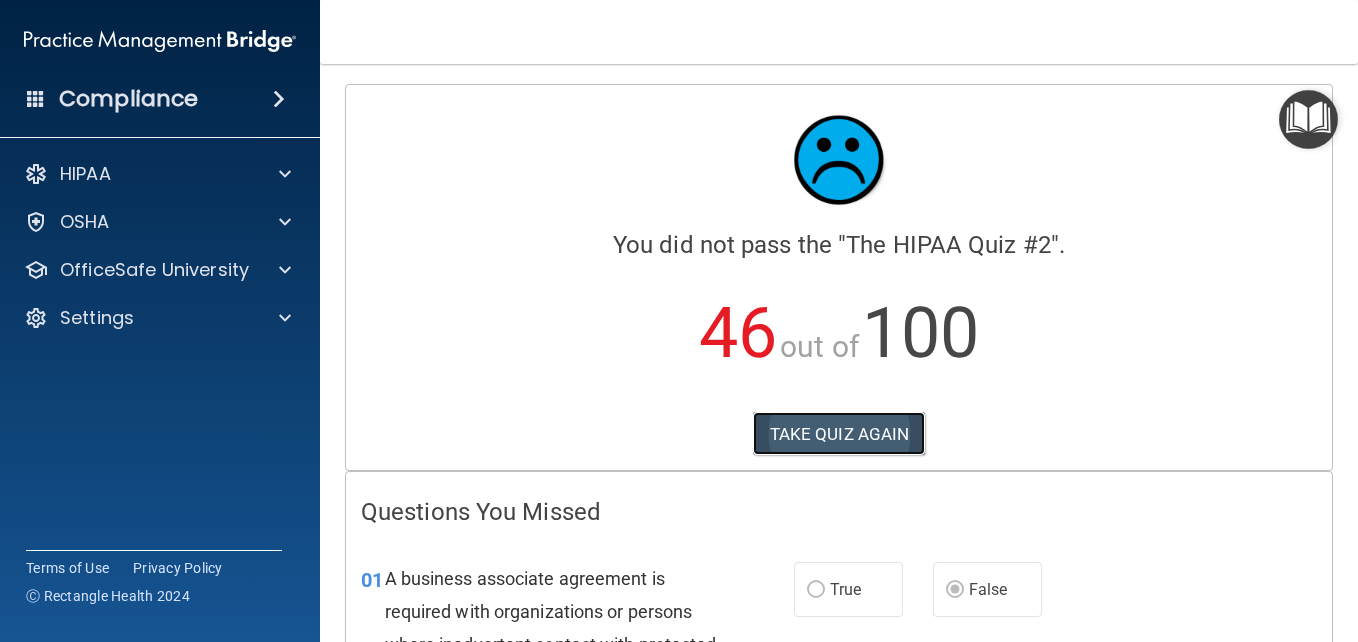 click on "TAKE QUIZ AGAIN" at bounding box center (839, 434) 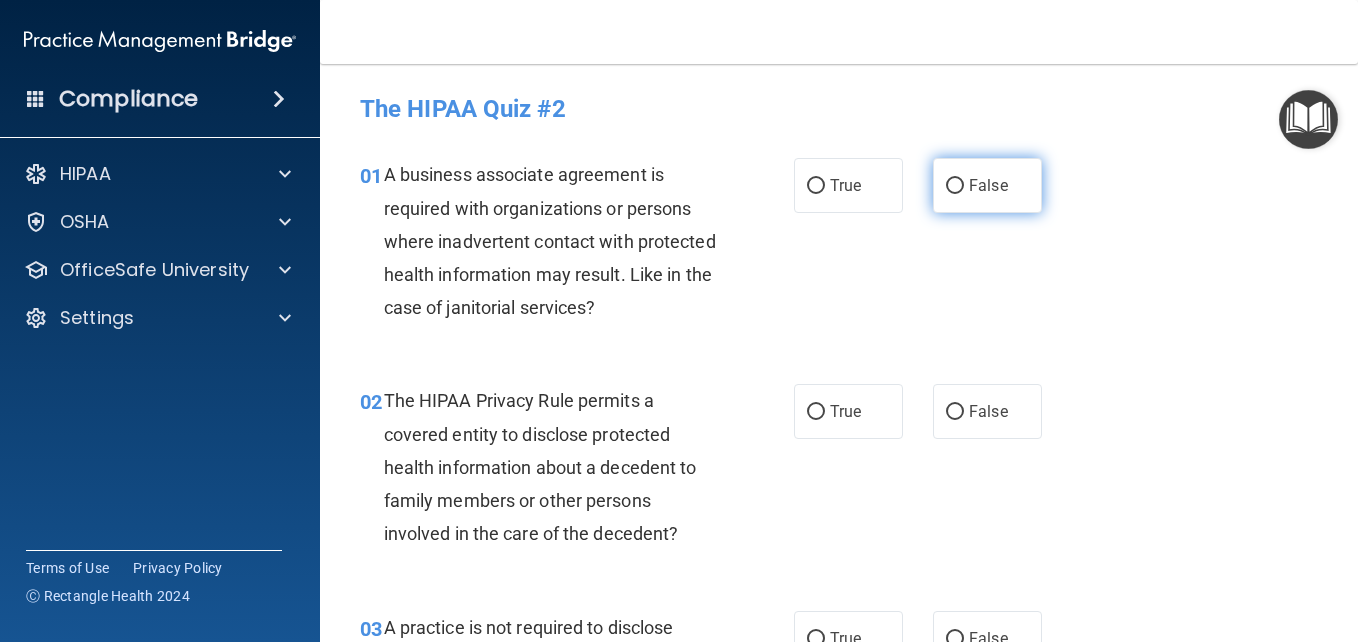 click on "False" at bounding box center (987, 185) 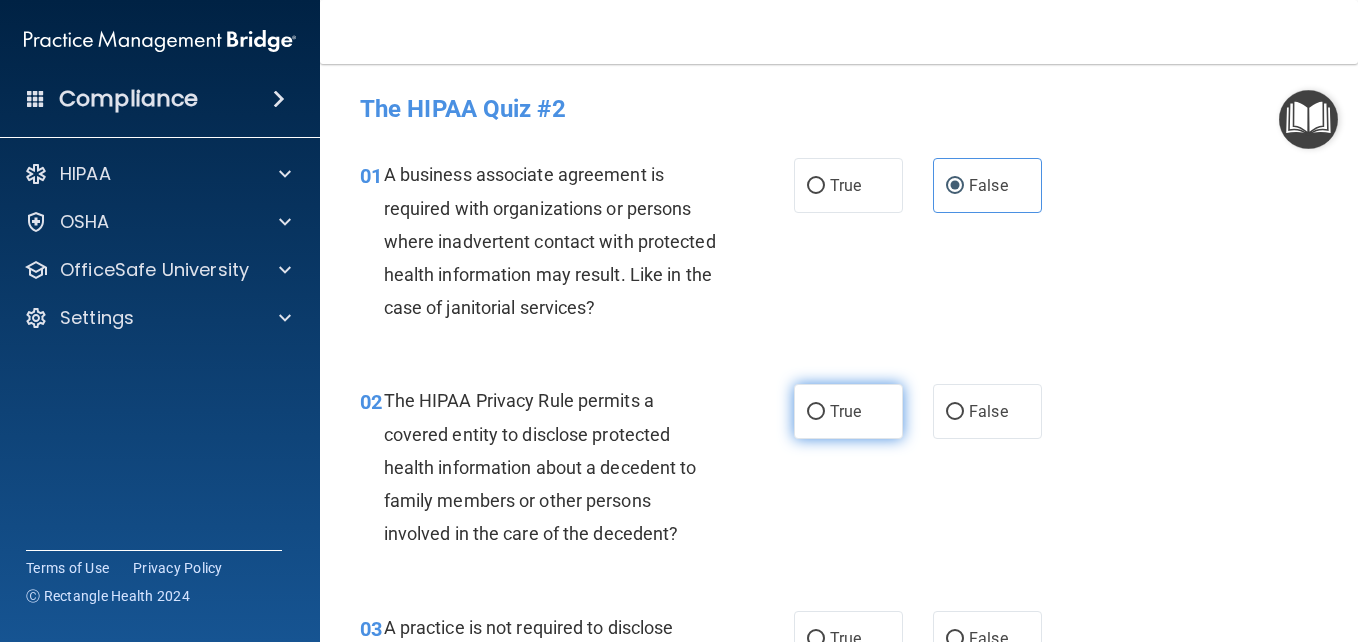 click on "True" at bounding box center (816, 412) 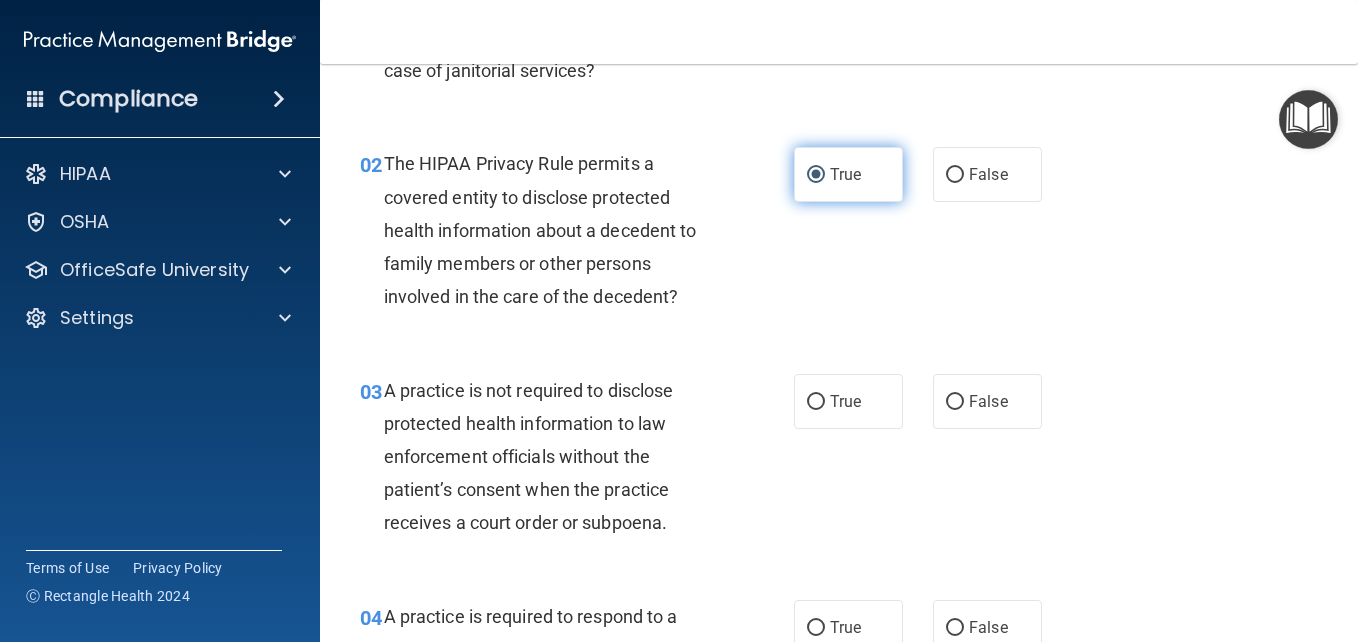 scroll, scrollTop: 238, scrollLeft: 0, axis: vertical 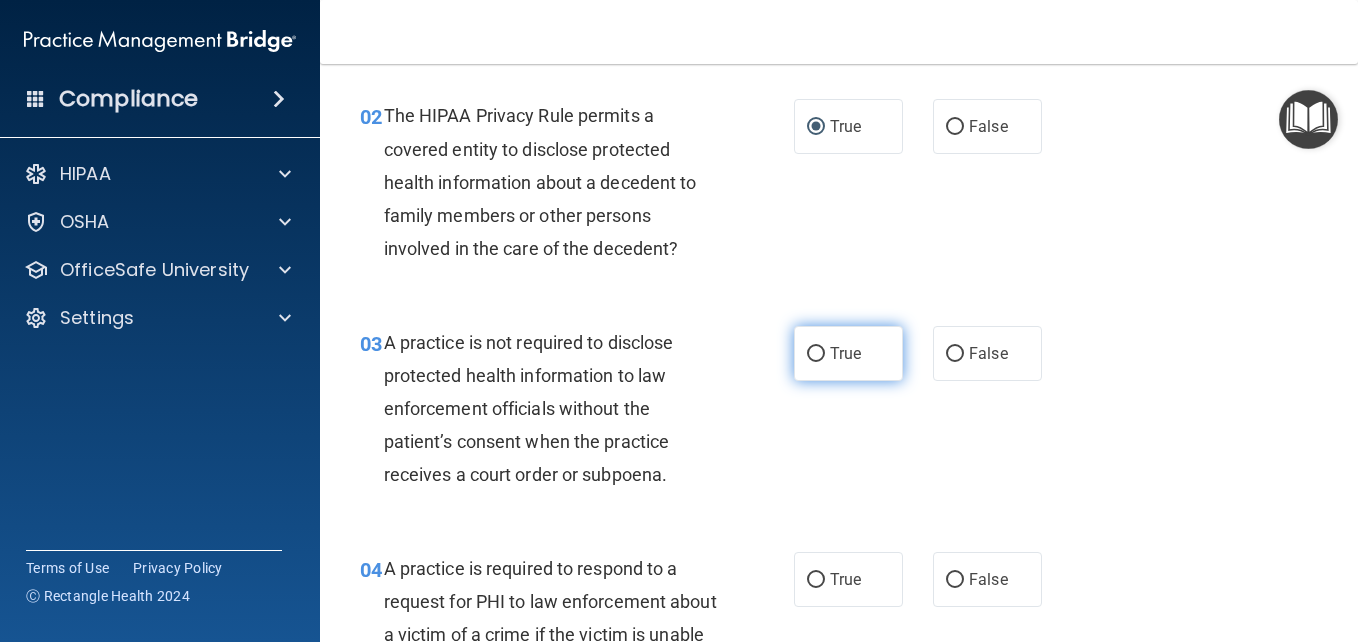 click on "True" at bounding box center [816, 354] 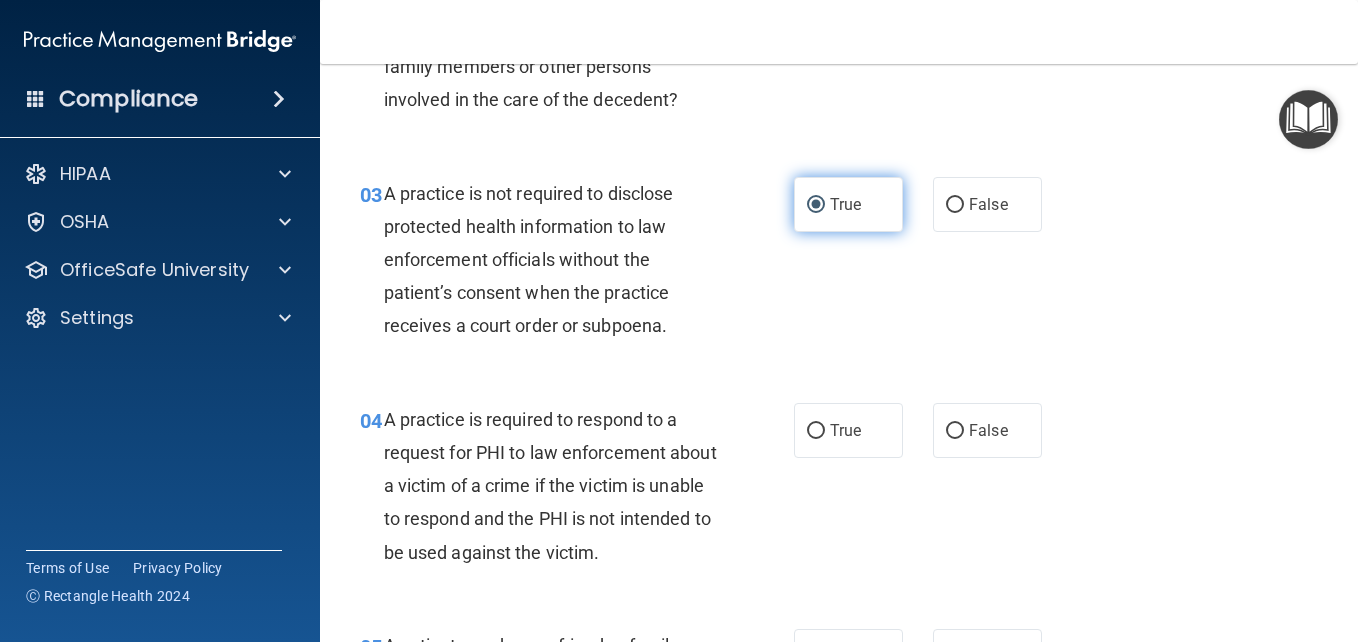 scroll, scrollTop: 452, scrollLeft: 0, axis: vertical 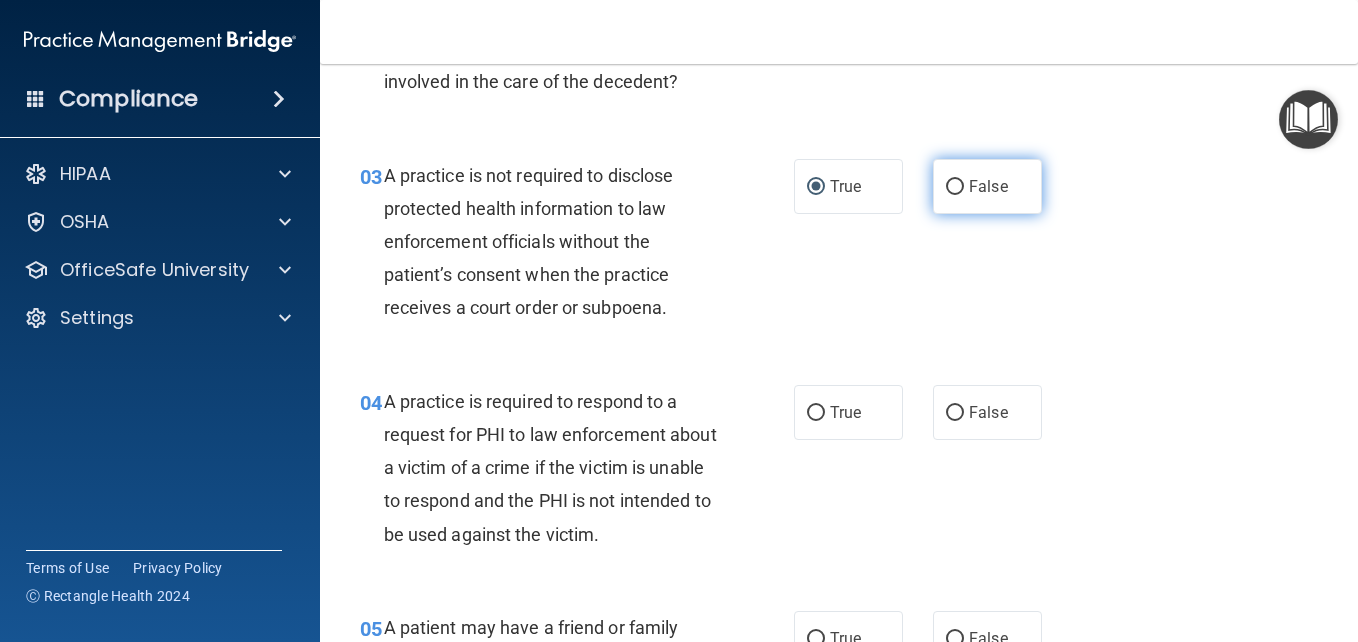 click on "False" at bounding box center (987, 186) 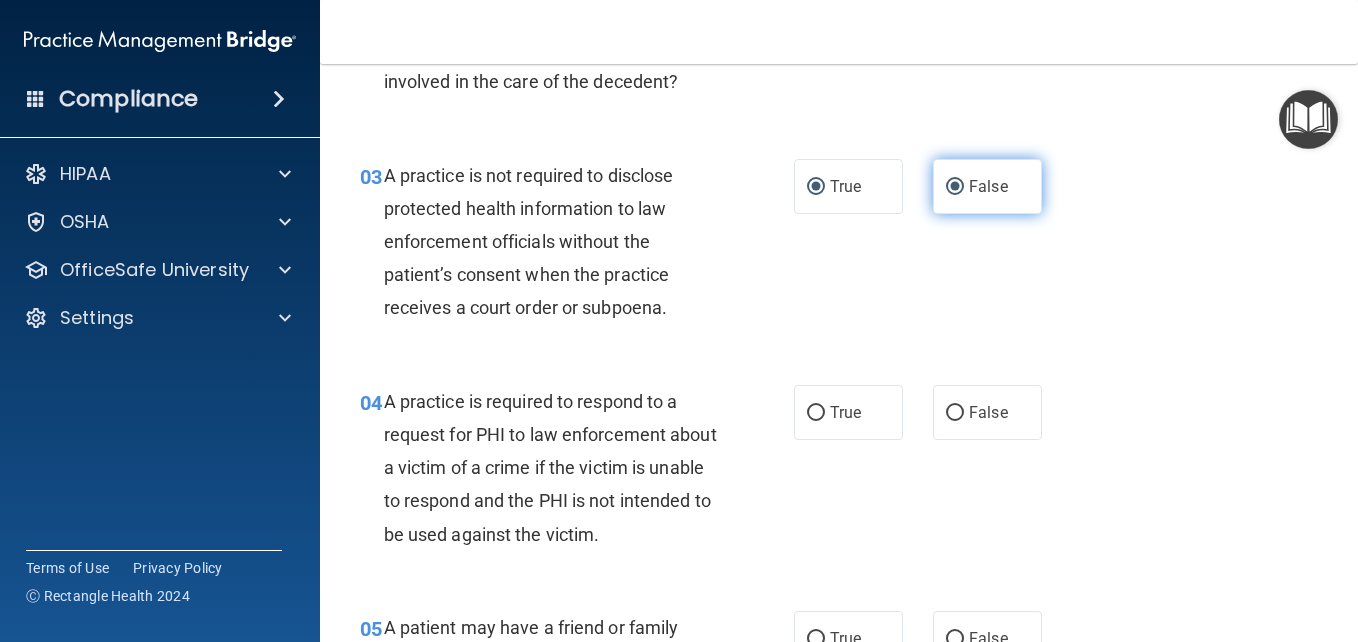 radio on "false" 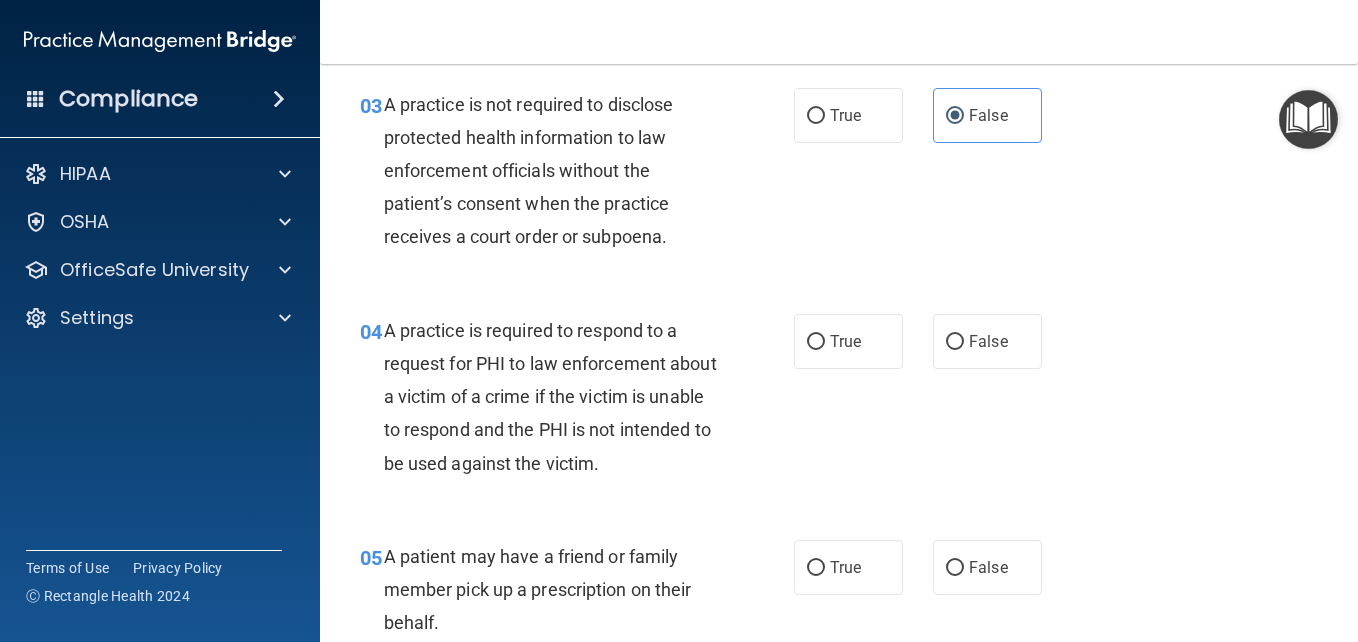 scroll, scrollTop: 527, scrollLeft: 0, axis: vertical 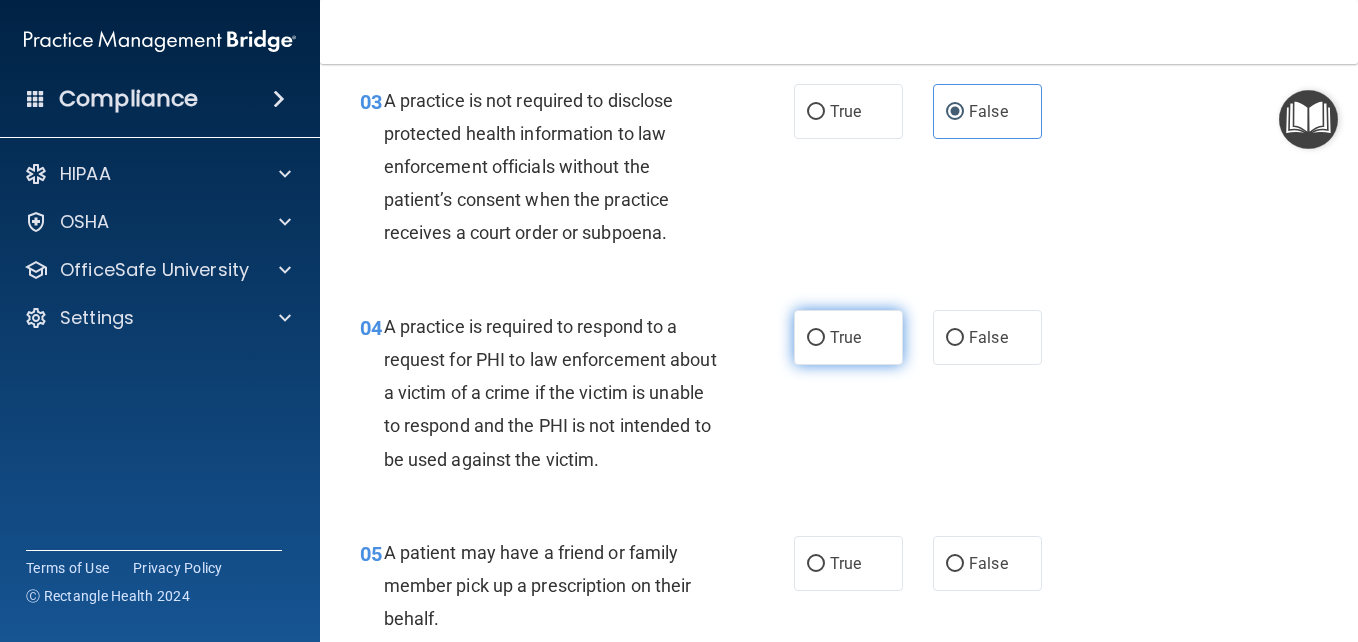 click on "True" at bounding box center [848, 337] 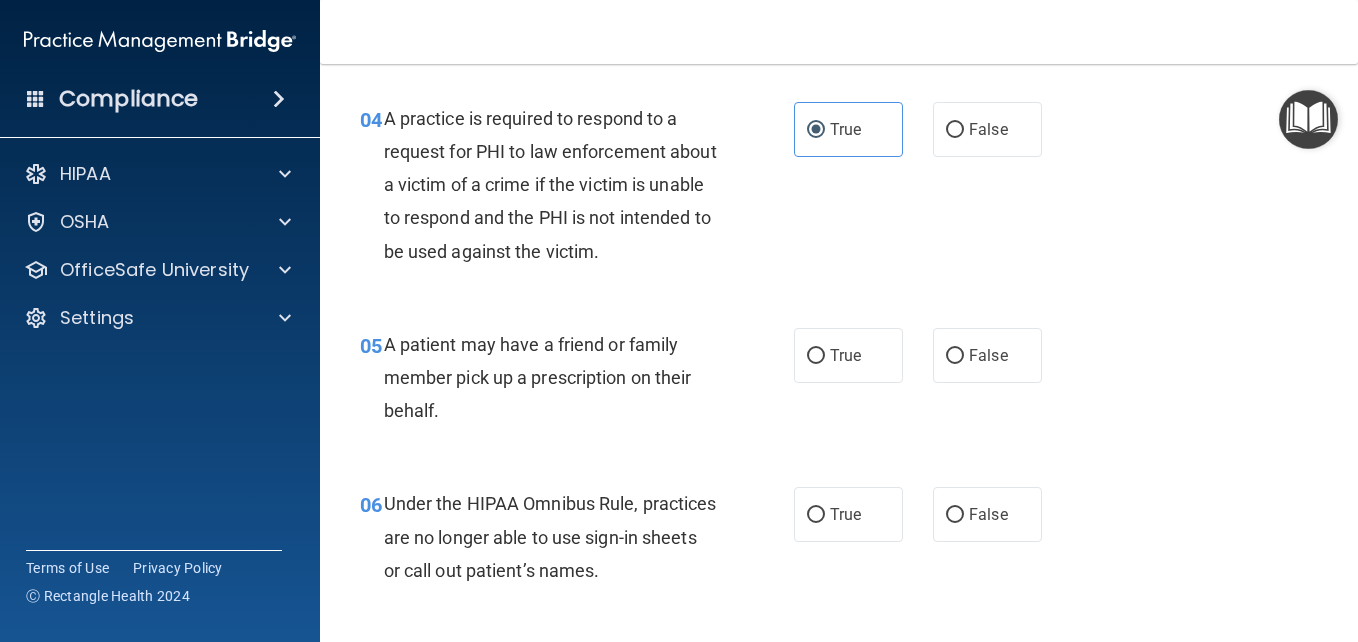 scroll, scrollTop: 736, scrollLeft: 0, axis: vertical 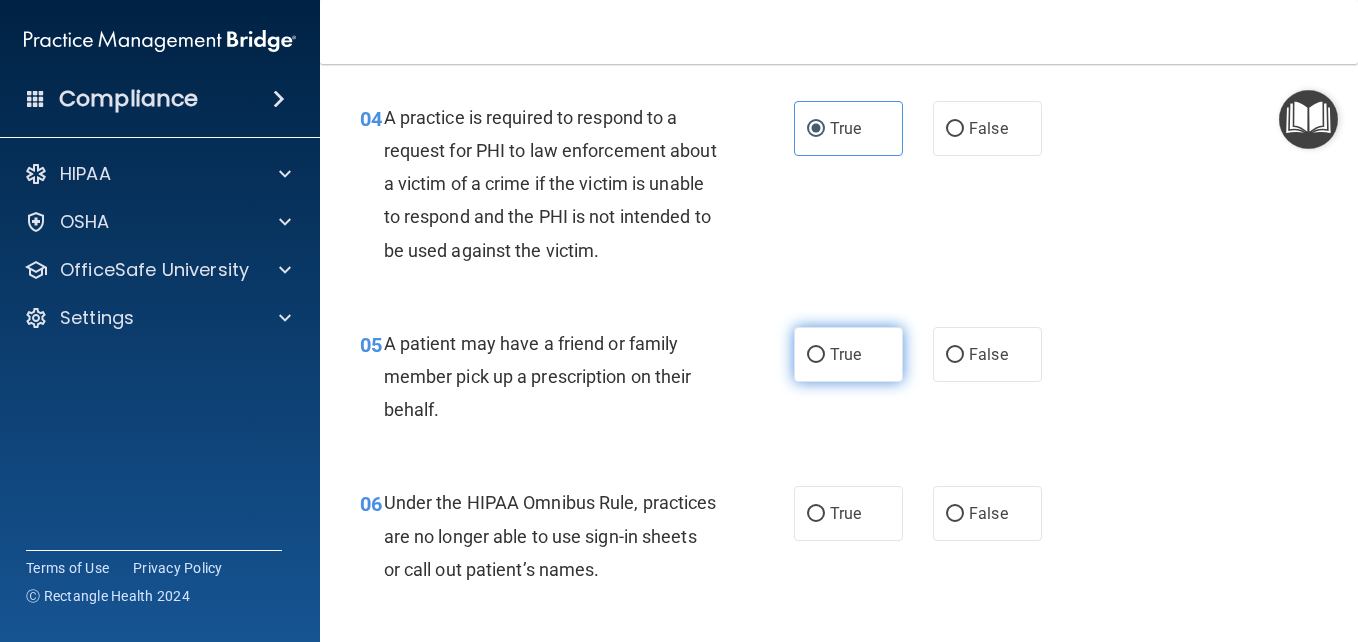 click on "True" at bounding box center (848, 354) 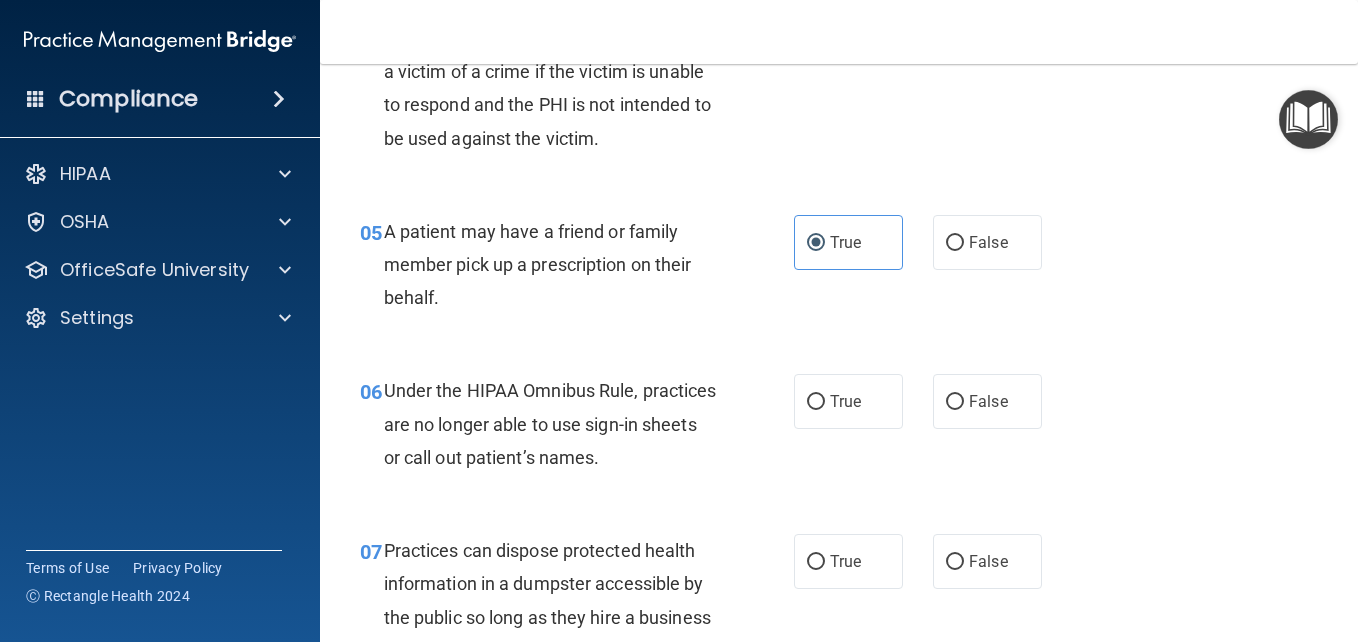 scroll, scrollTop: 862, scrollLeft: 0, axis: vertical 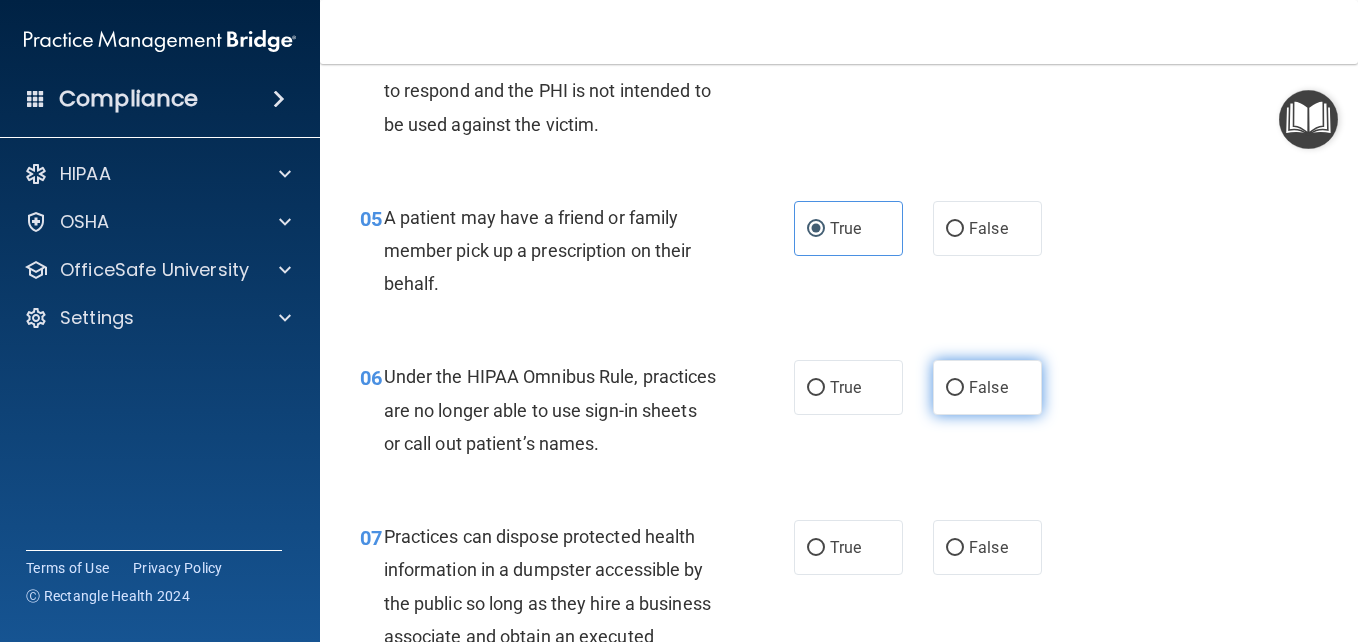 click on "False" at bounding box center (955, 388) 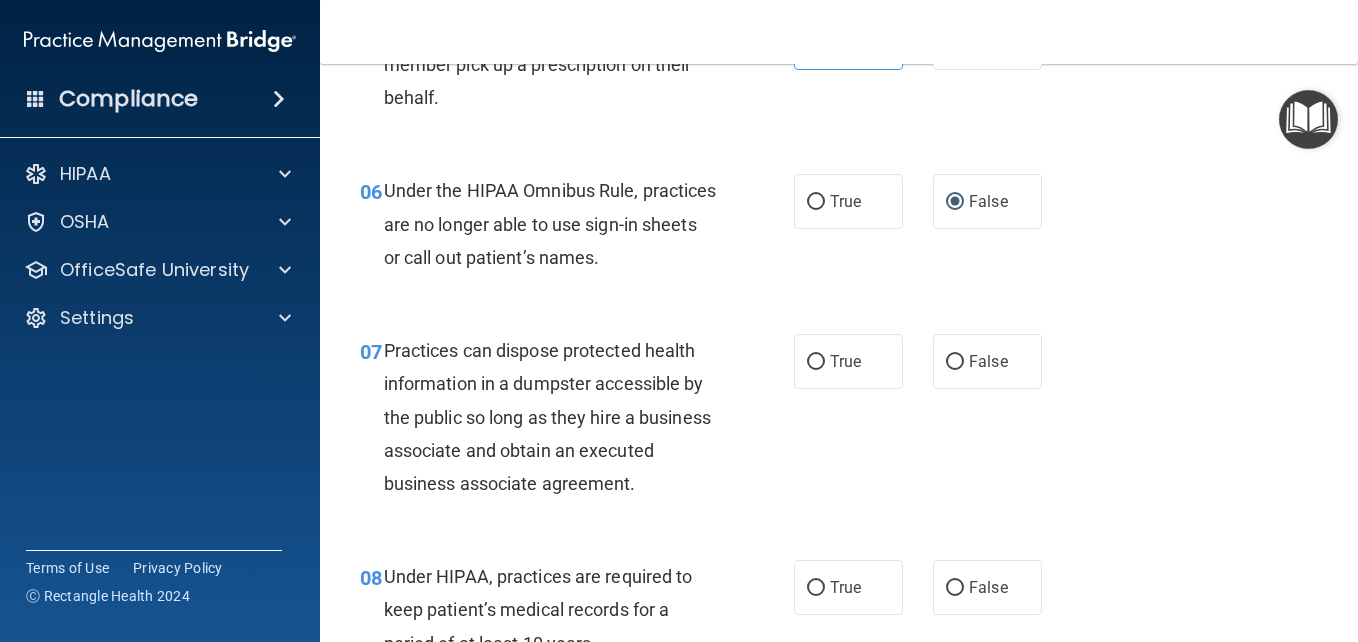scroll, scrollTop: 1049, scrollLeft: 0, axis: vertical 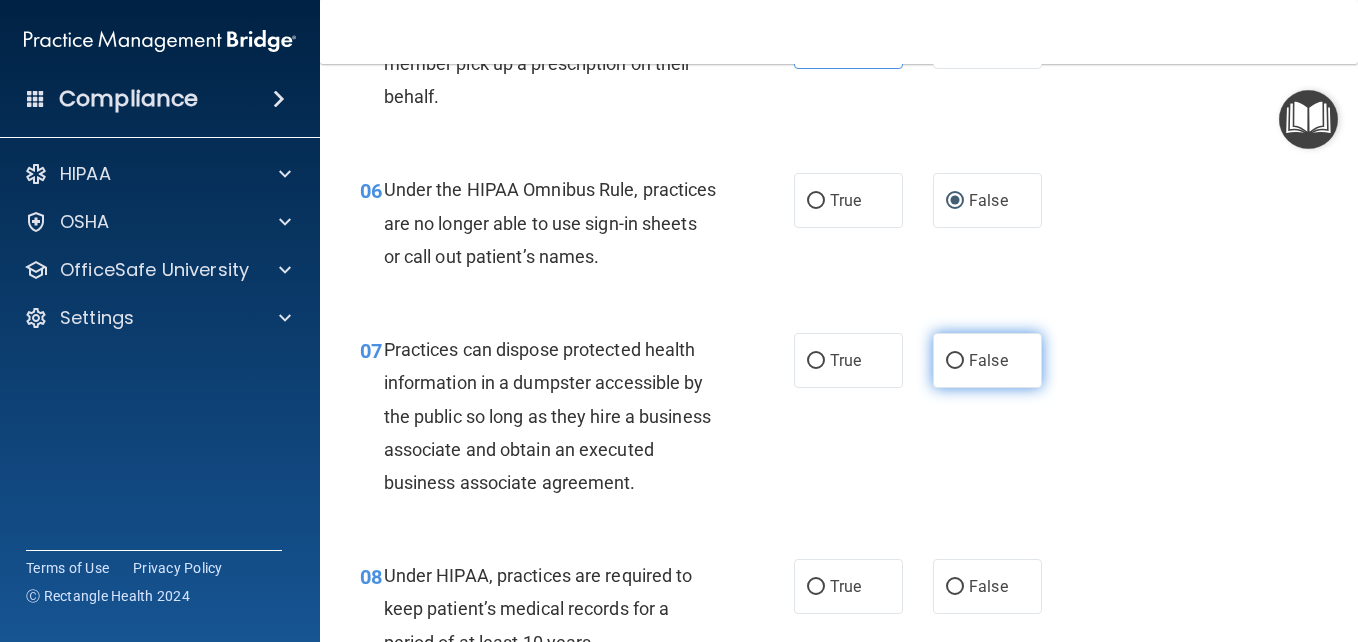 click on "False" at bounding box center [987, 360] 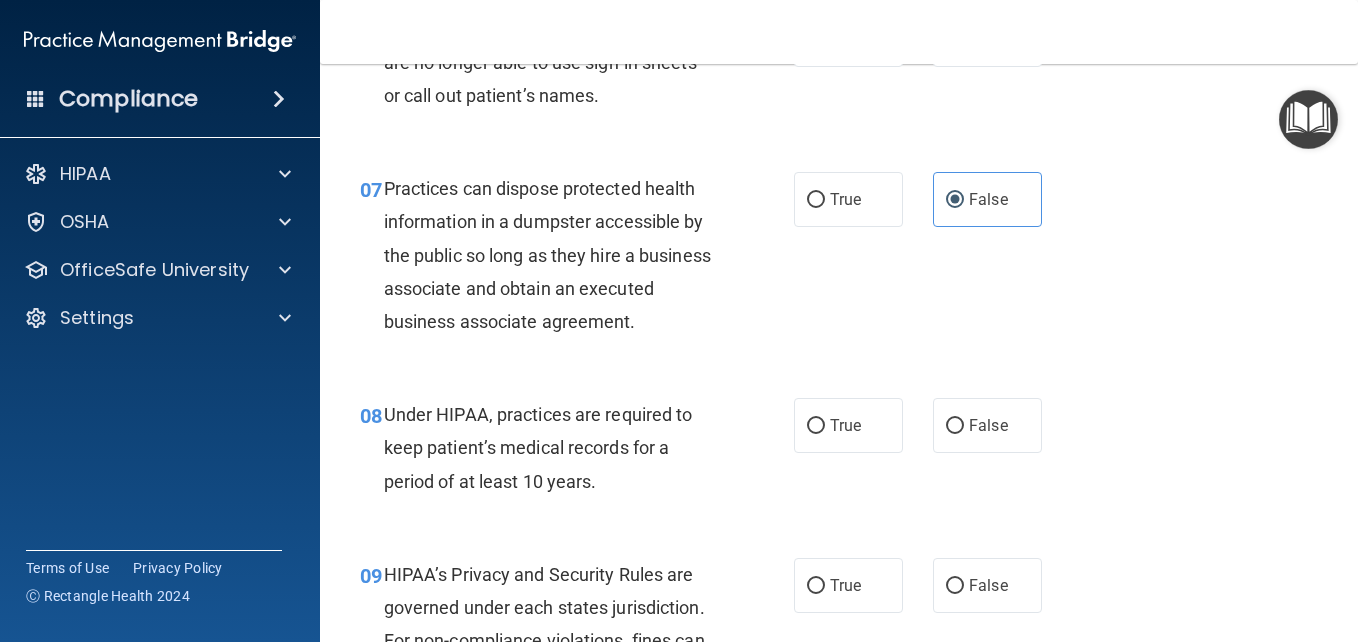 scroll, scrollTop: 1247, scrollLeft: 0, axis: vertical 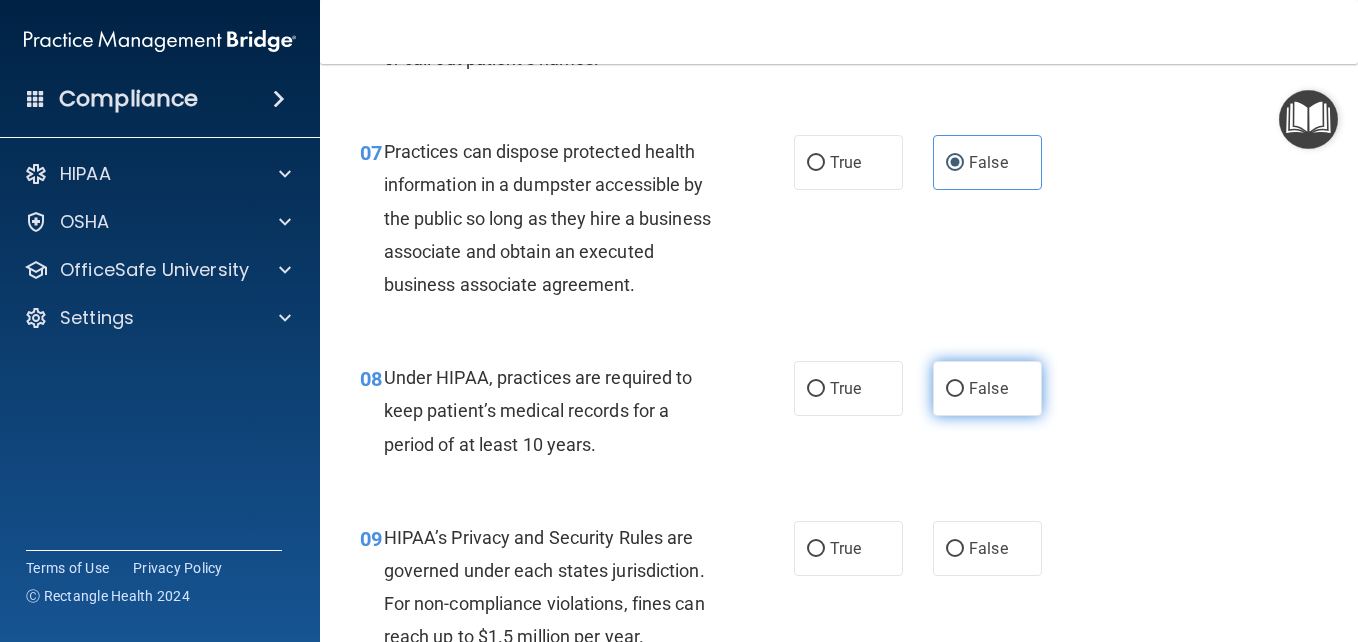click on "False" at bounding box center (955, 389) 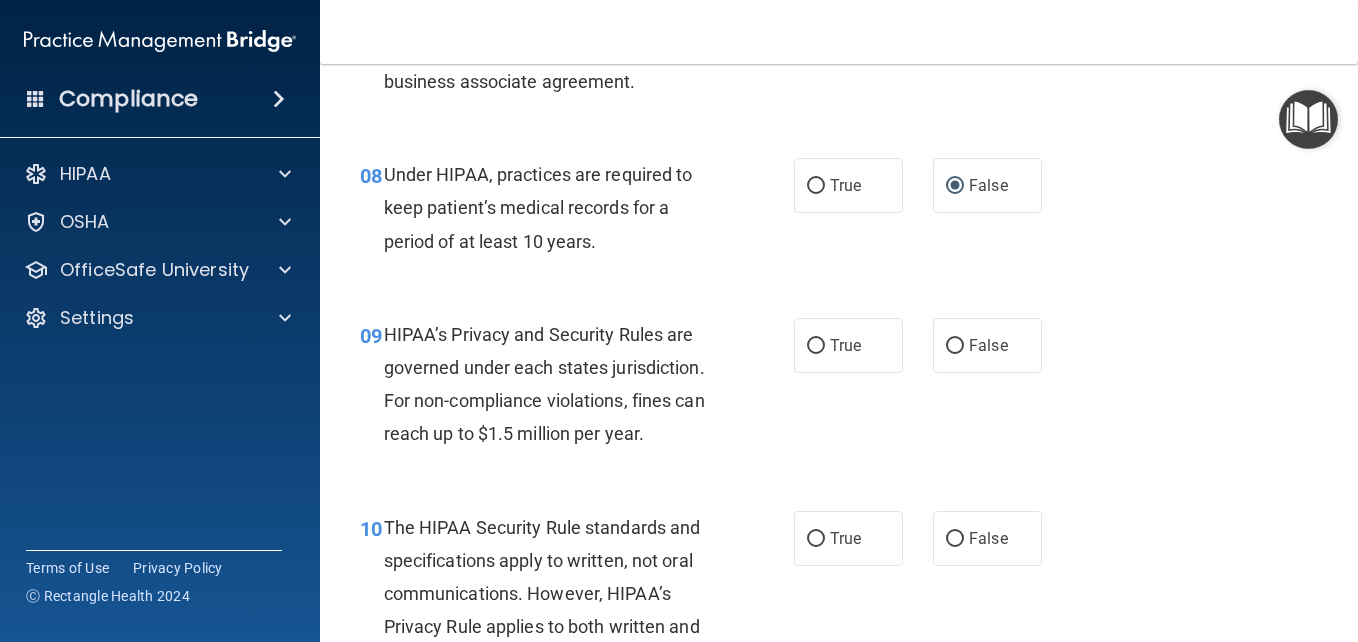 scroll, scrollTop: 1451, scrollLeft: 0, axis: vertical 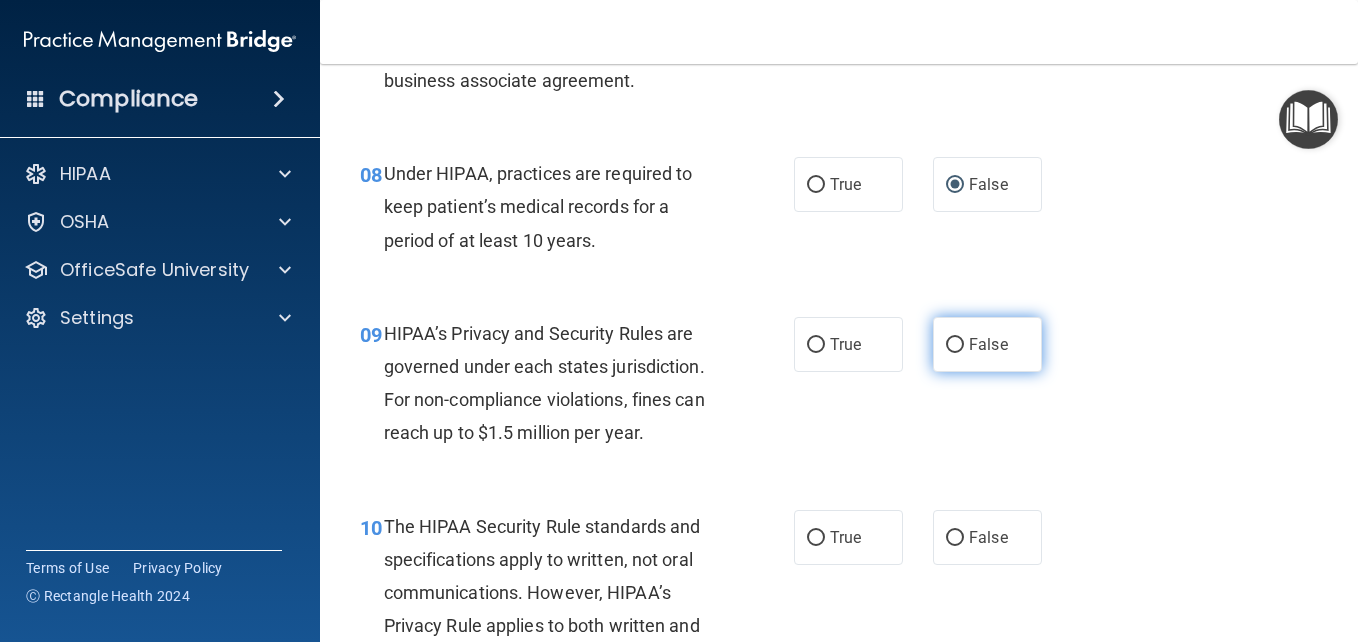 click on "False" at bounding box center [988, 344] 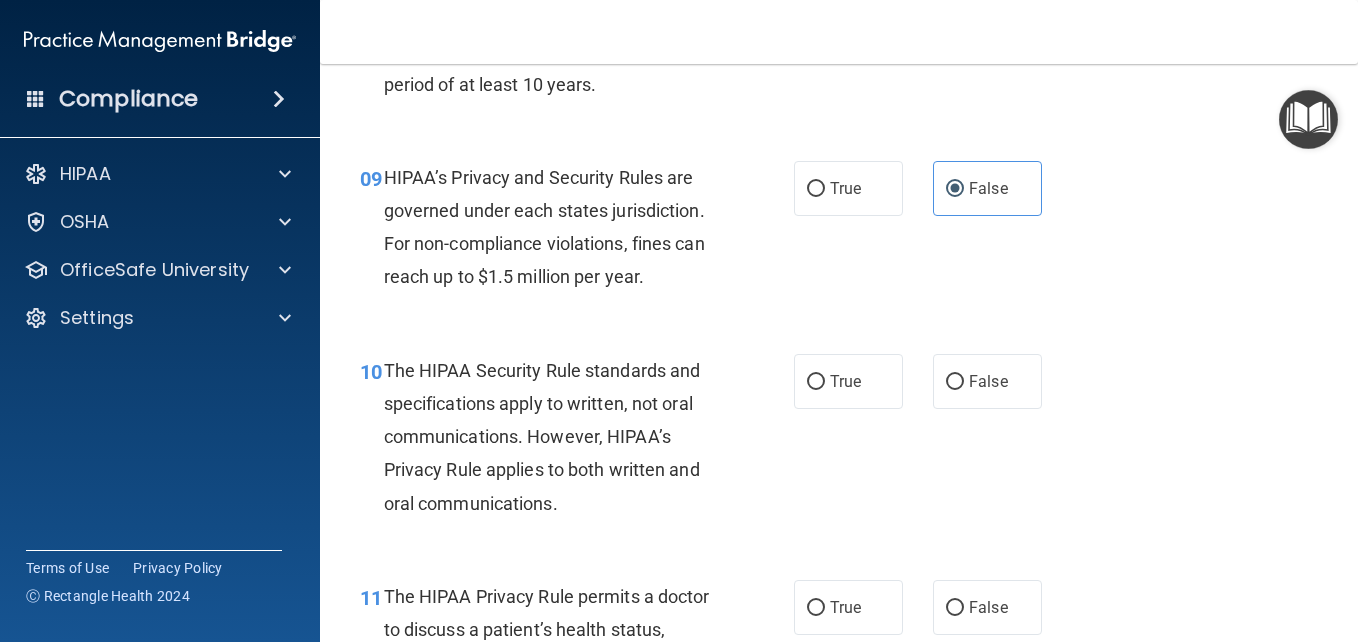 scroll, scrollTop: 1609, scrollLeft: 0, axis: vertical 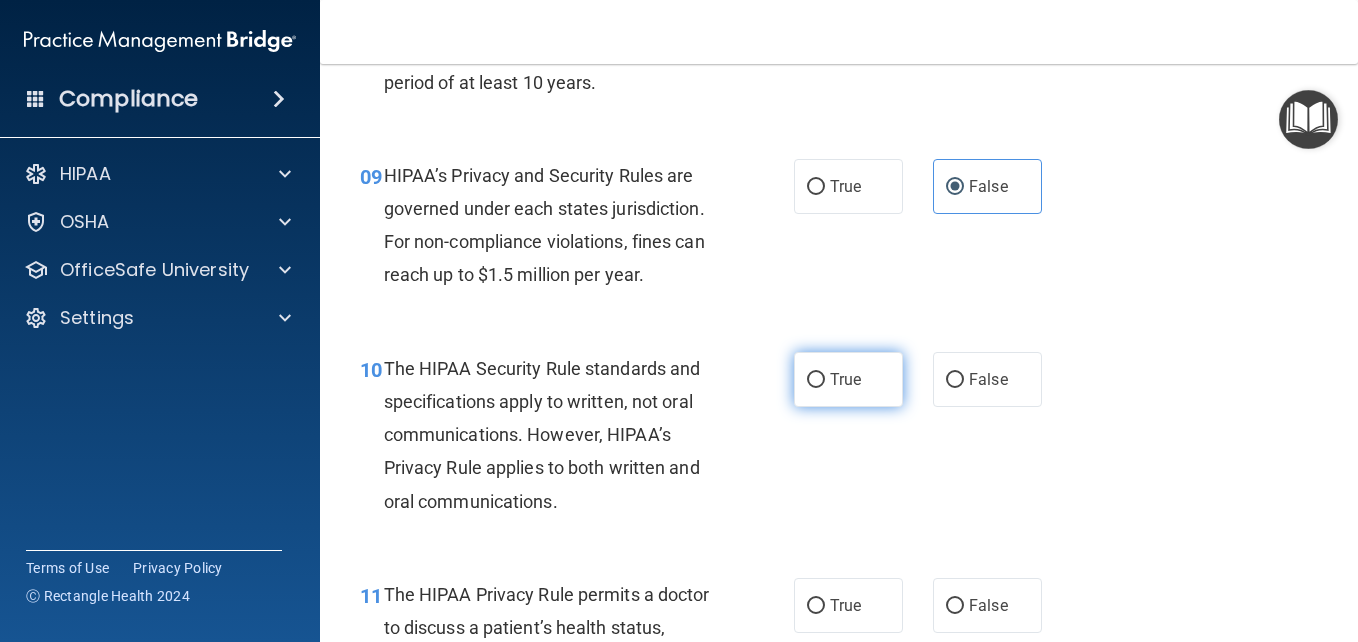 click on "True" at bounding box center [845, 379] 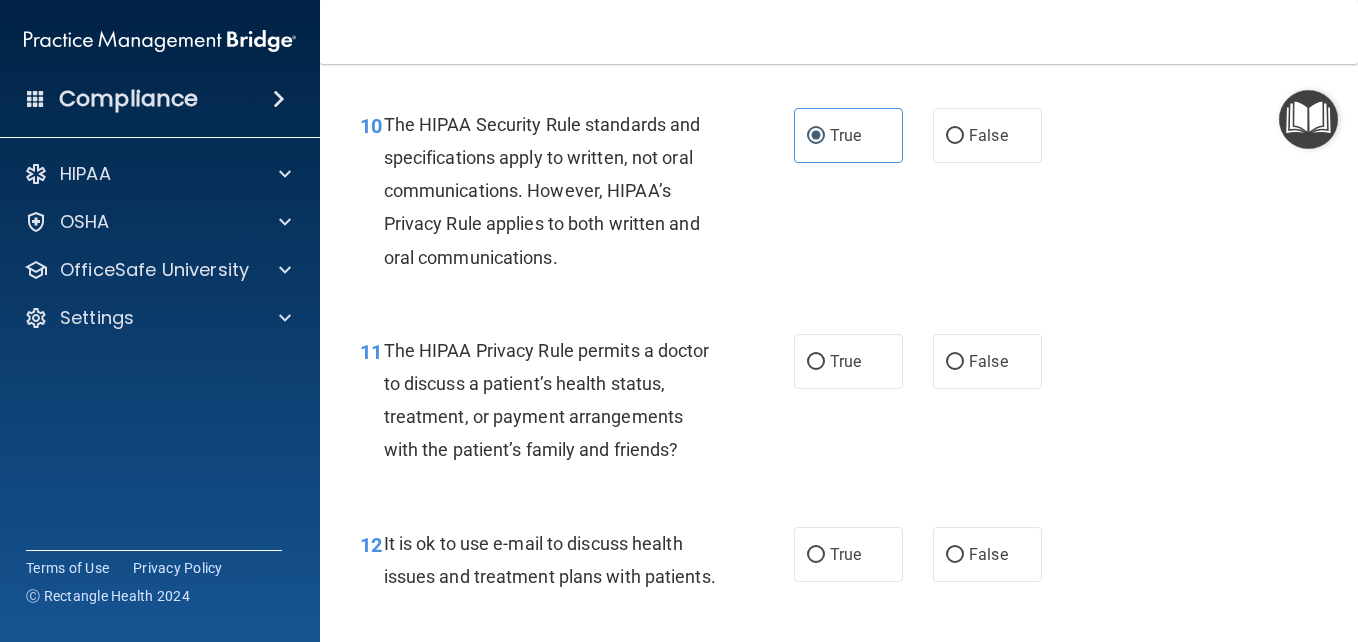scroll, scrollTop: 1854, scrollLeft: 0, axis: vertical 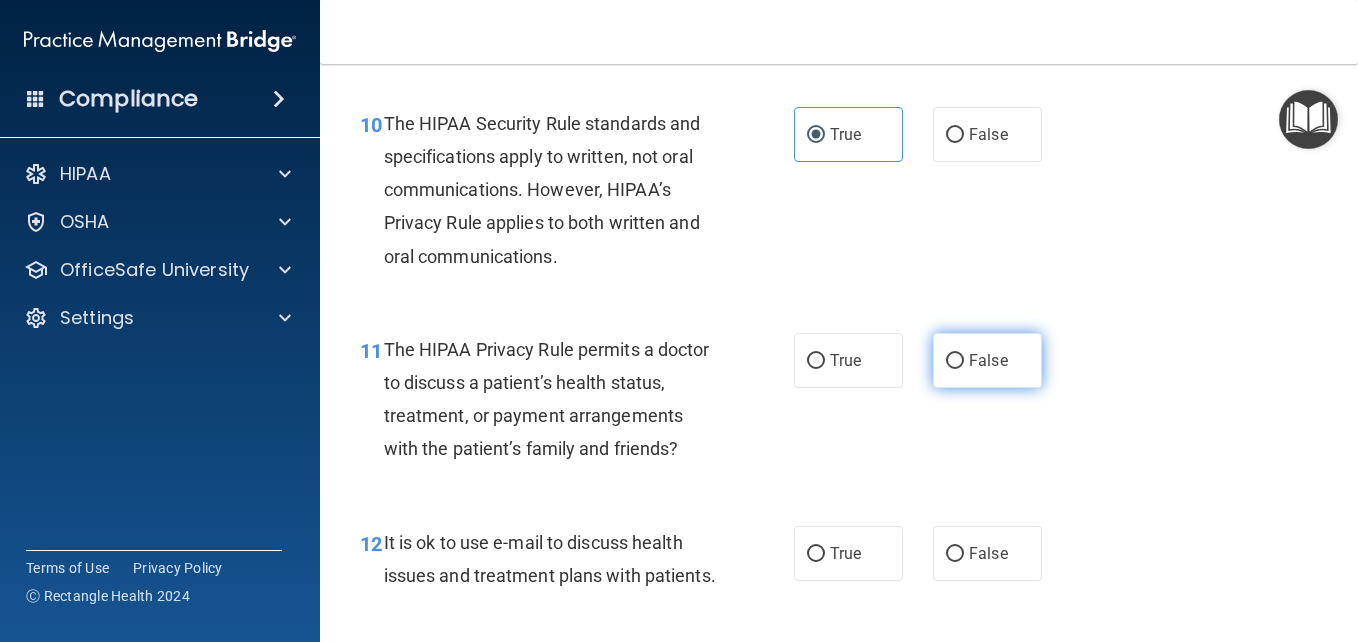 click on "False" at bounding box center (988, 360) 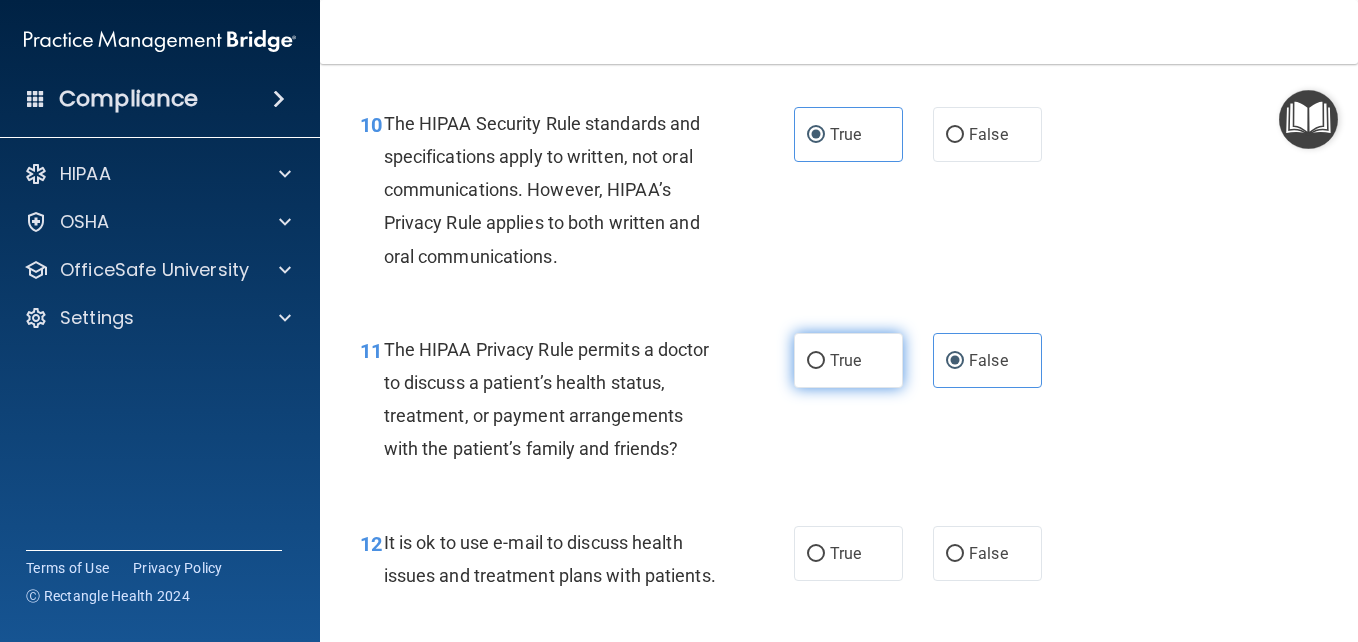 click on "True" at bounding box center [845, 360] 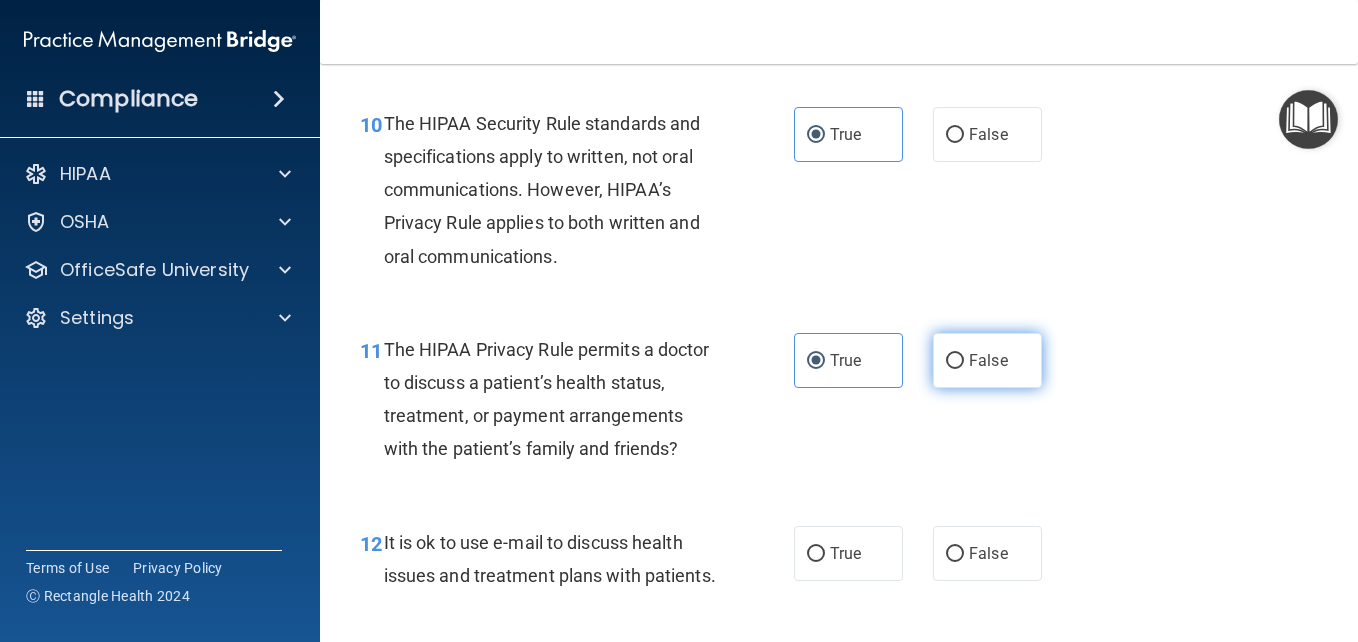 click on "False" at bounding box center (987, 360) 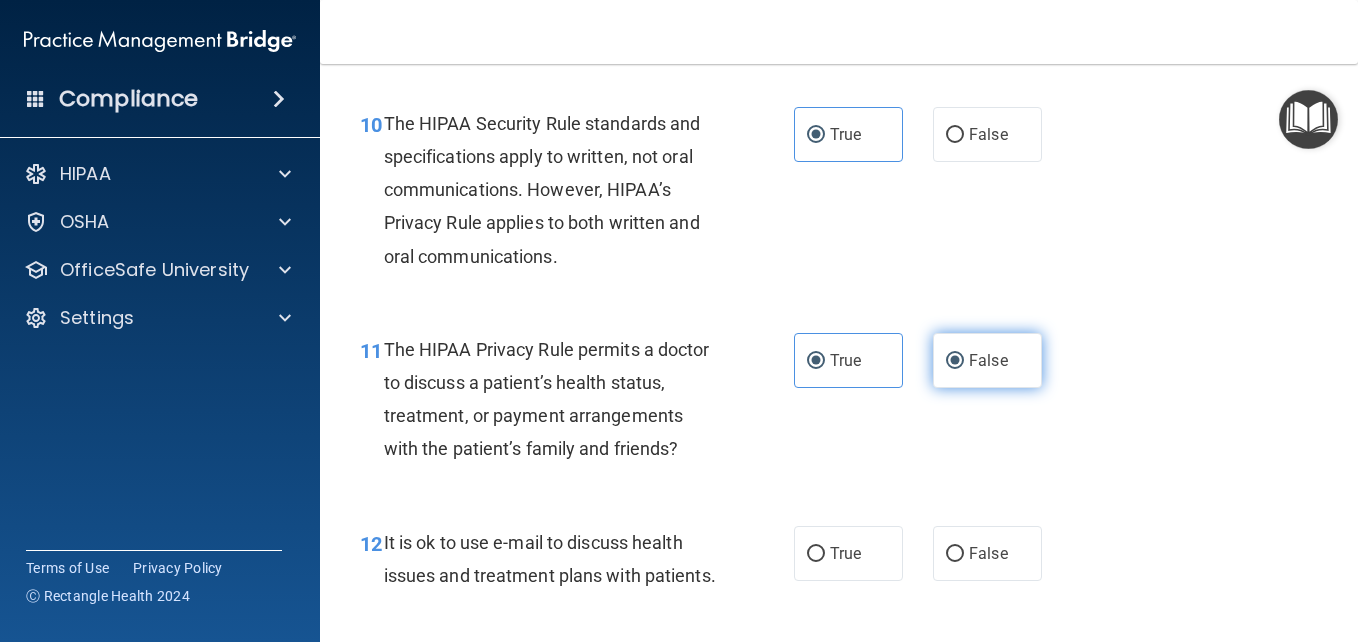 radio on "false" 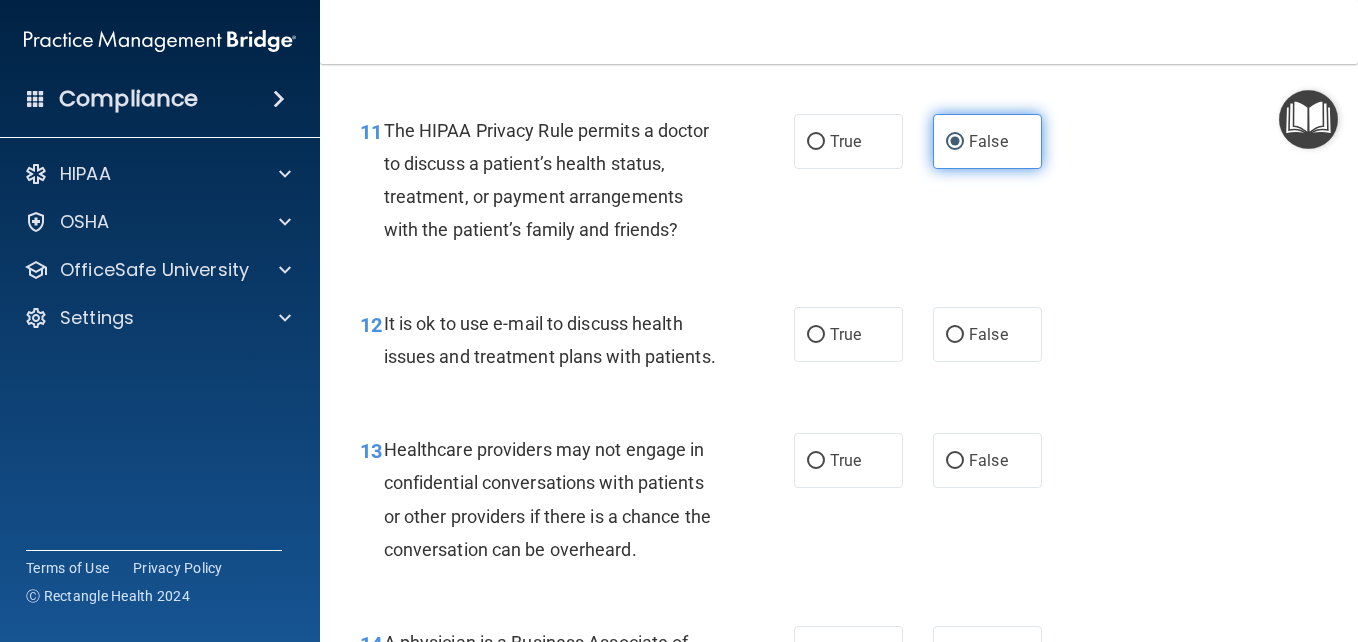 scroll, scrollTop: 2074, scrollLeft: 0, axis: vertical 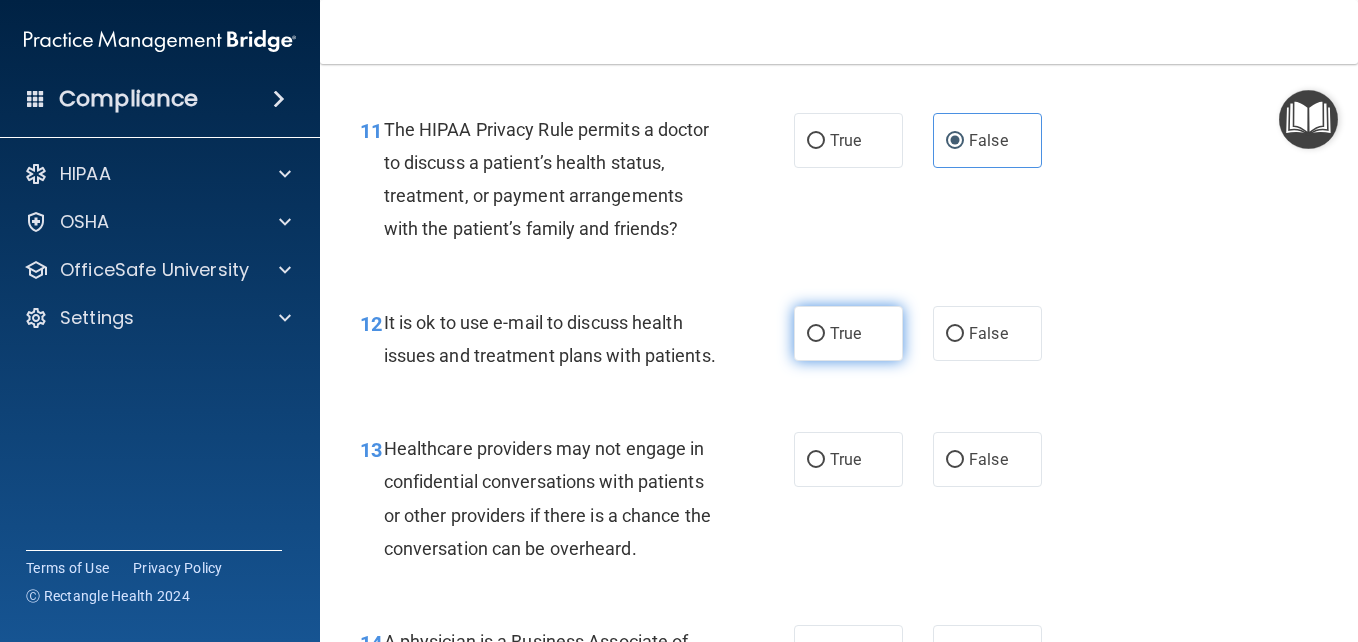 click on "True" at bounding box center (845, 333) 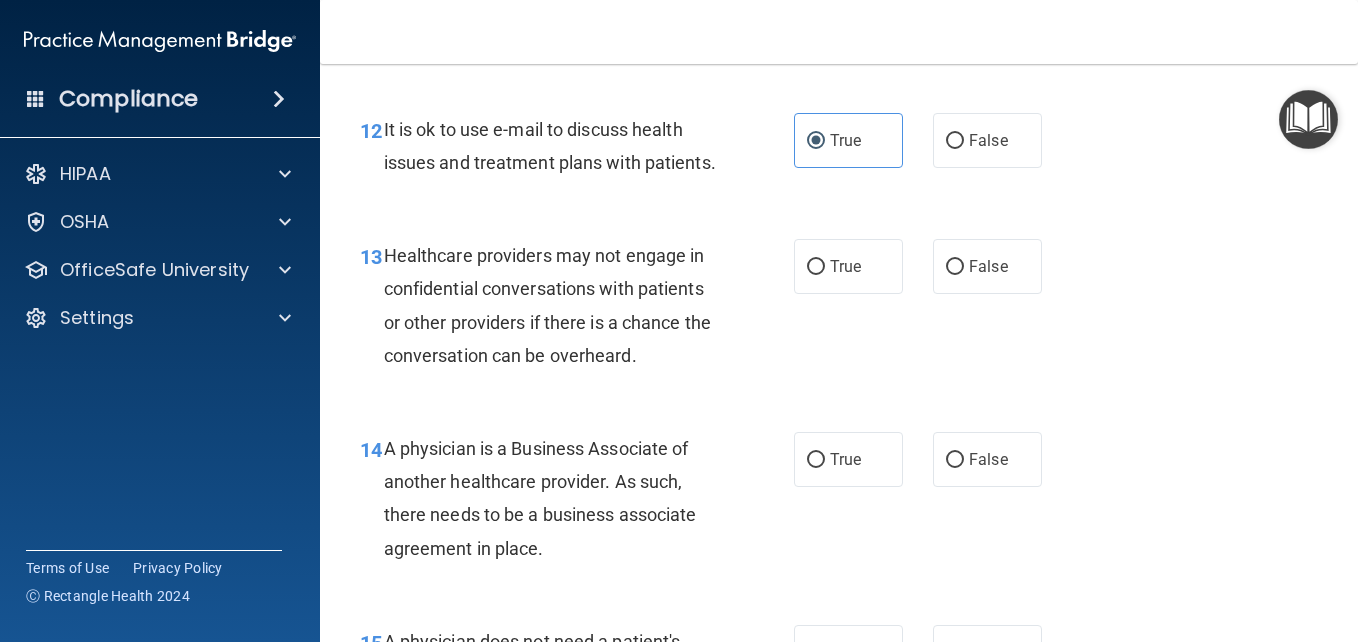 scroll, scrollTop: 2280, scrollLeft: 0, axis: vertical 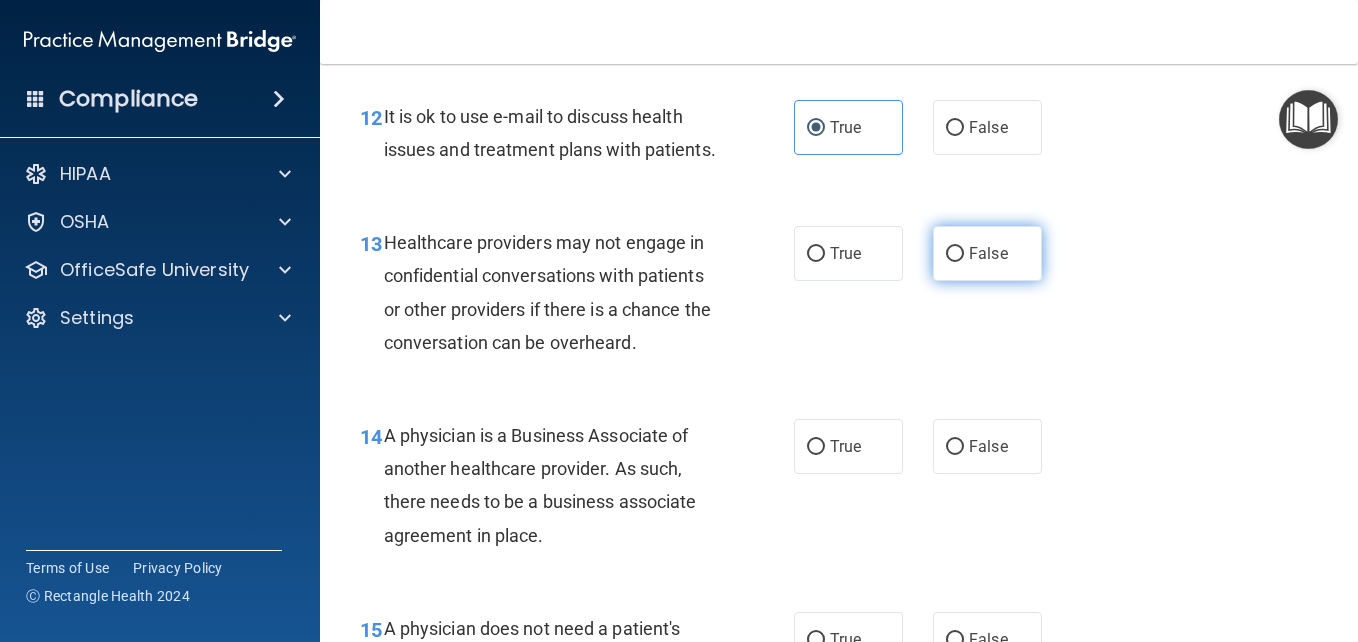 click on "False" at bounding box center (987, 253) 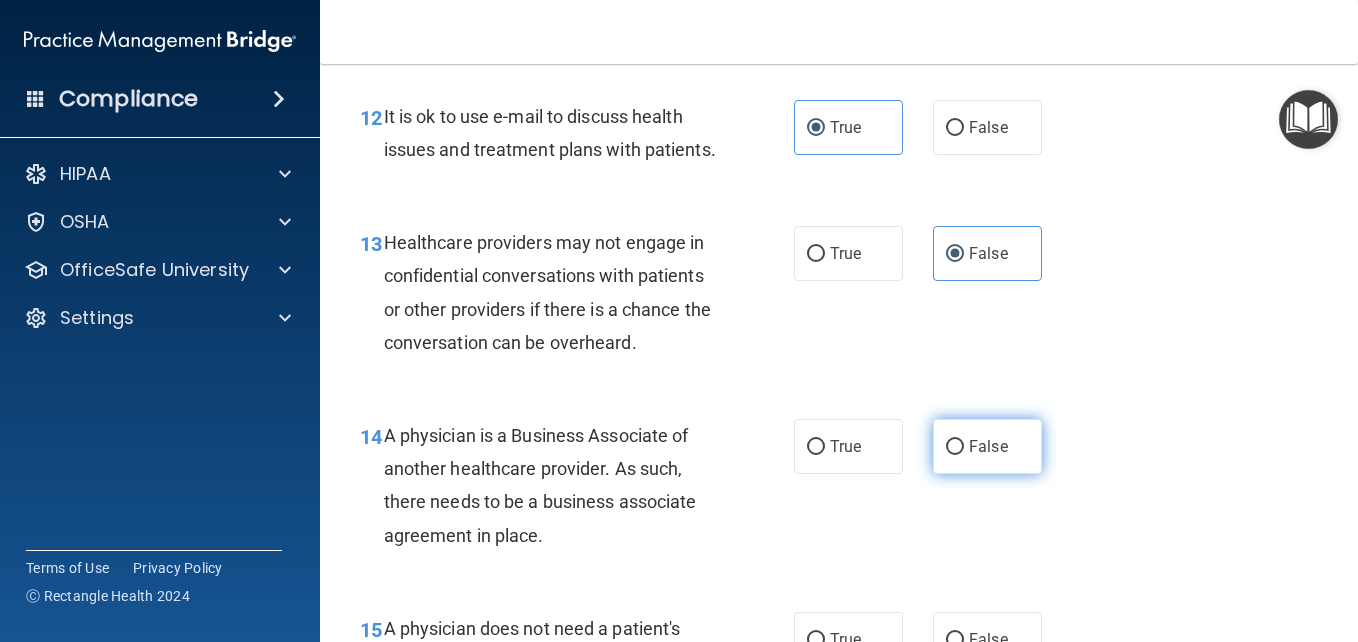 click on "False" at bounding box center (988, 446) 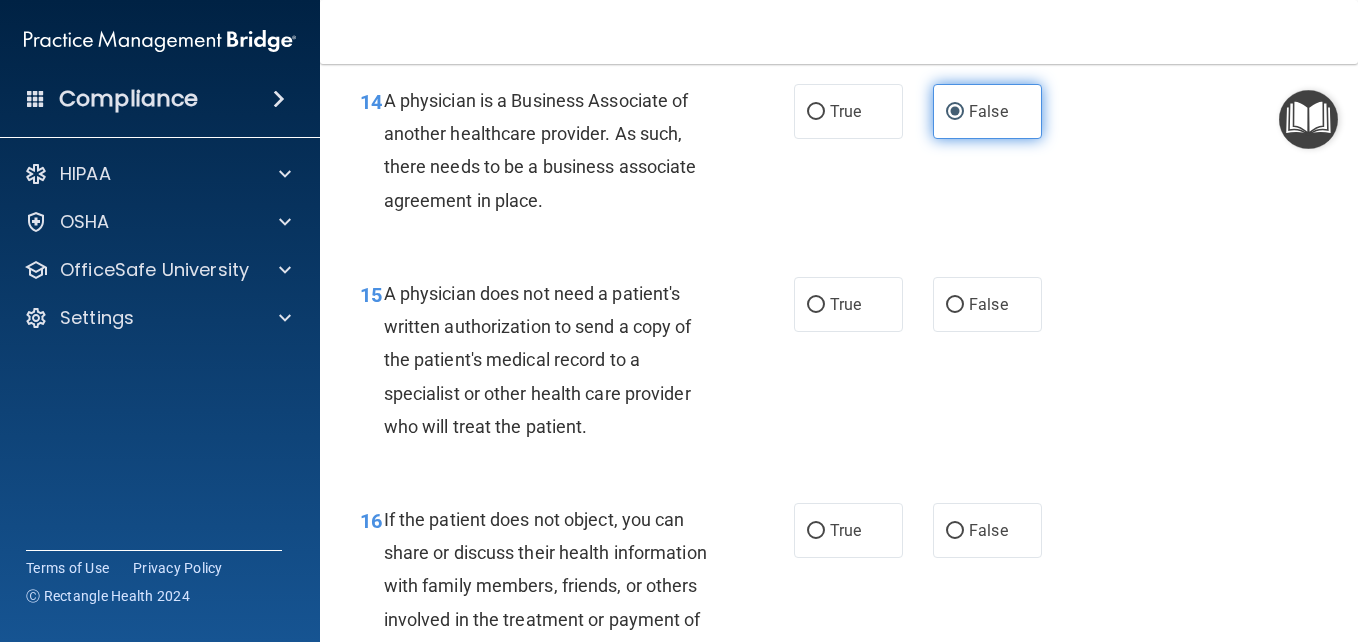 scroll, scrollTop: 2617, scrollLeft: 0, axis: vertical 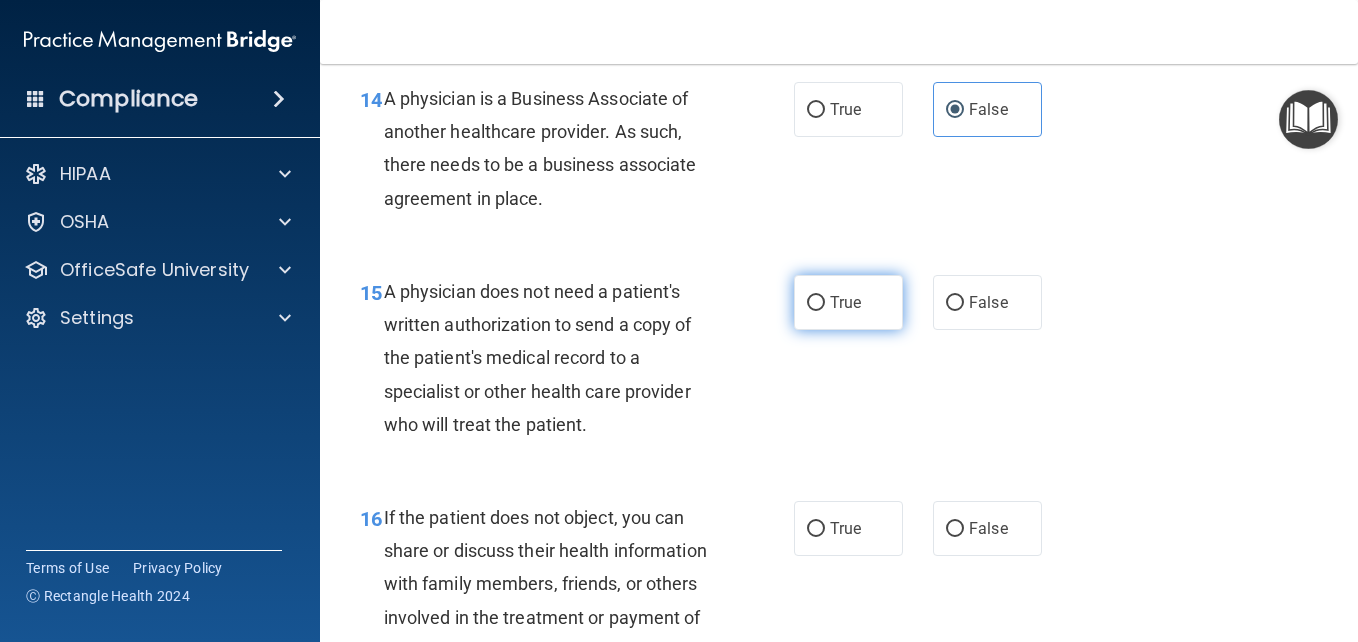 click on "True" at bounding box center (848, 302) 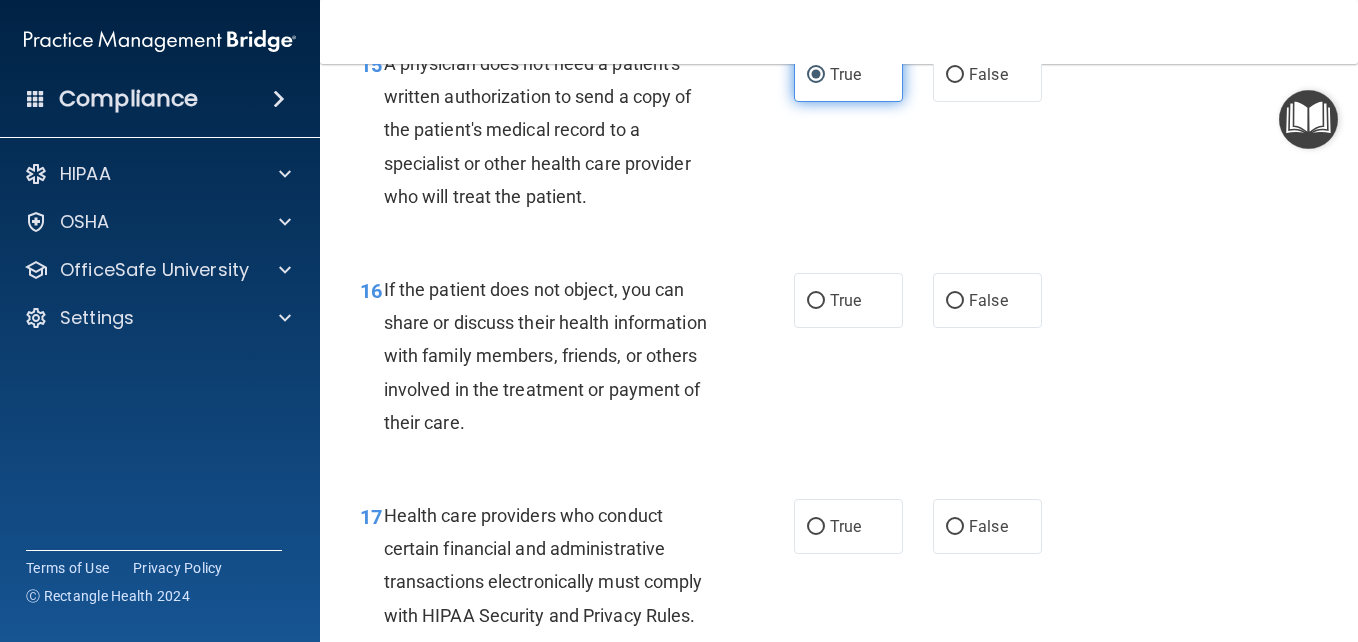 scroll, scrollTop: 2863, scrollLeft: 0, axis: vertical 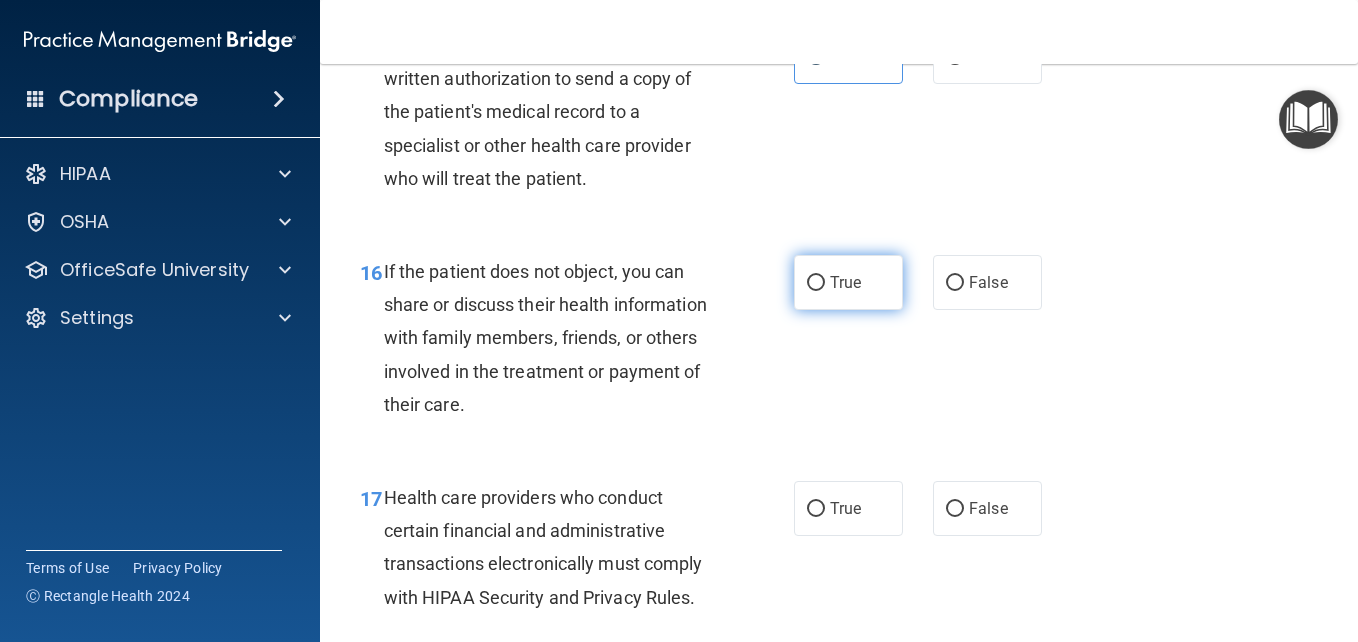 click on "True" at bounding box center [848, 282] 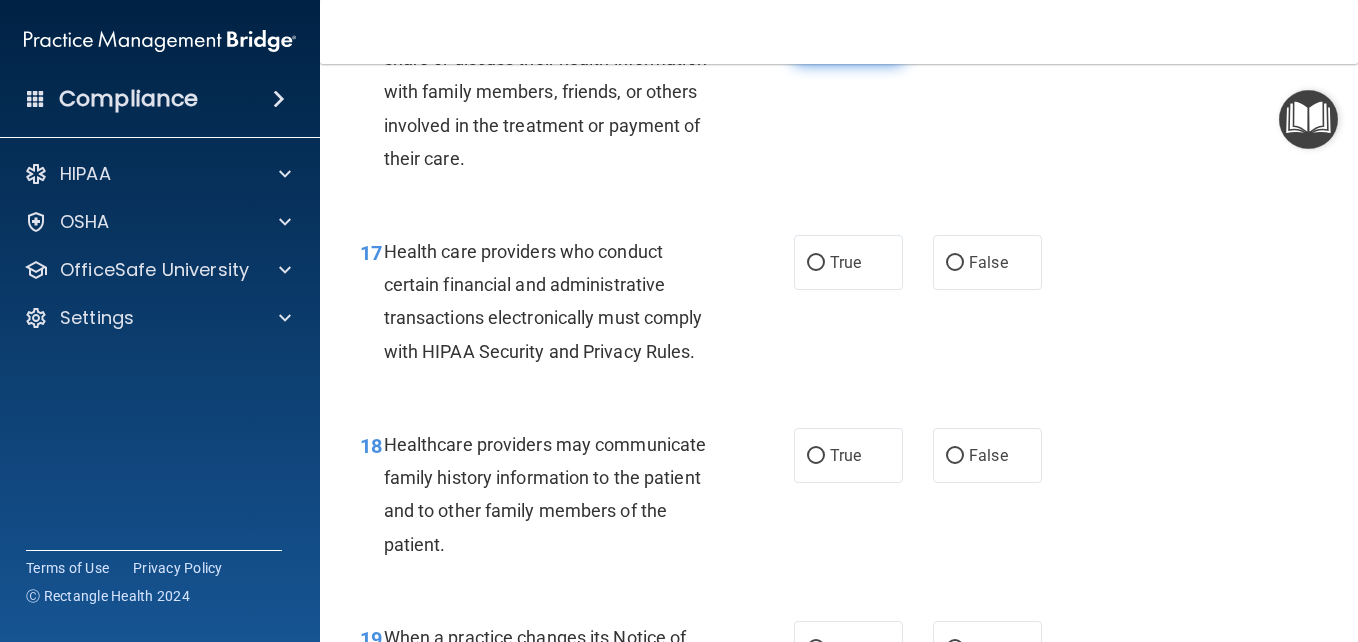 scroll, scrollTop: 3113, scrollLeft: 0, axis: vertical 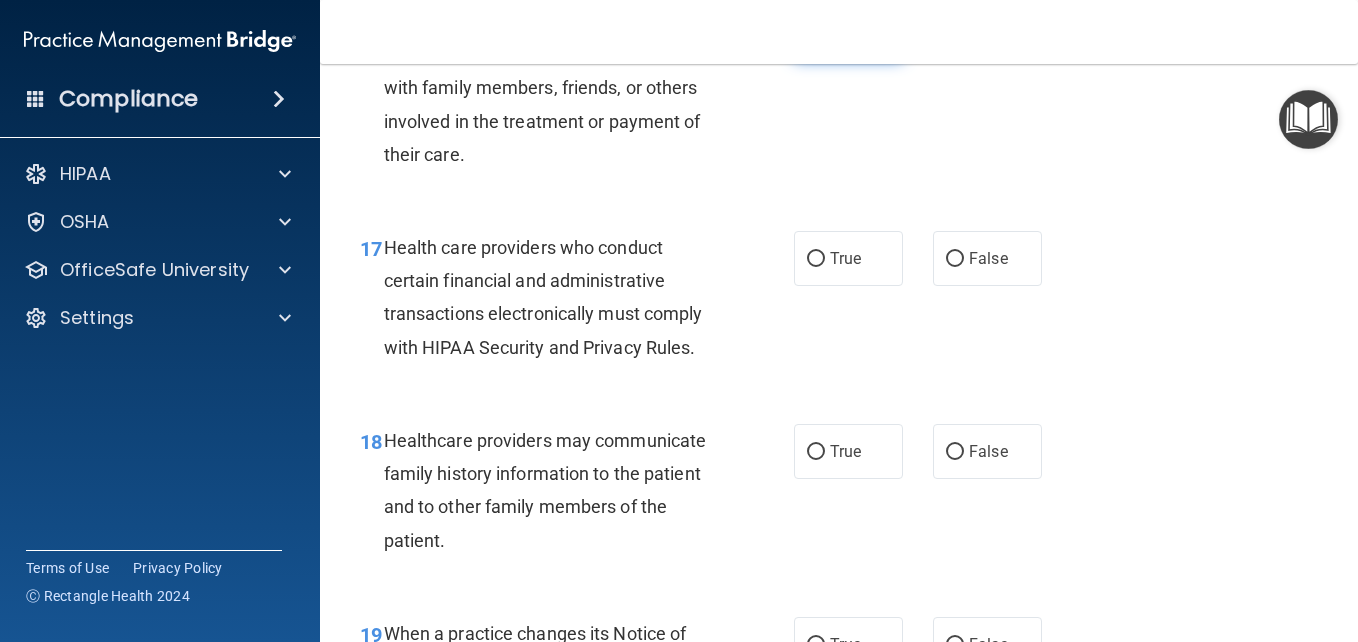 click on "True" at bounding box center [845, 258] 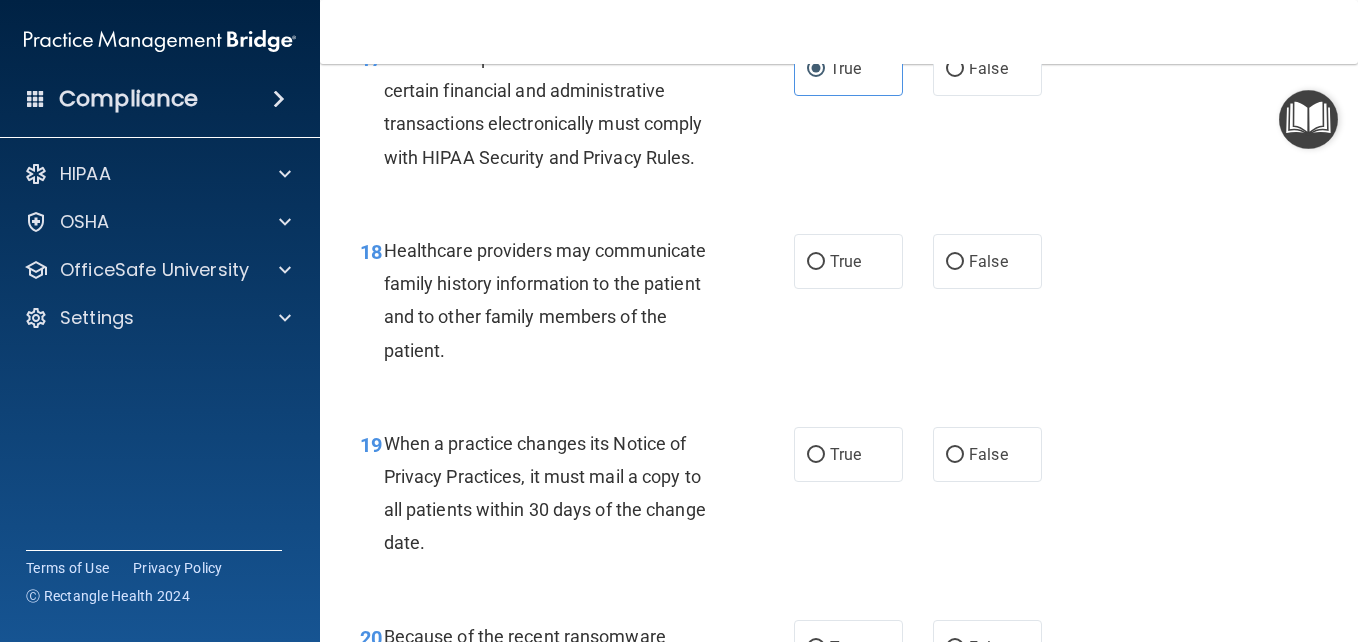 scroll, scrollTop: 3304, scrollLeft: 0, axis: vertical 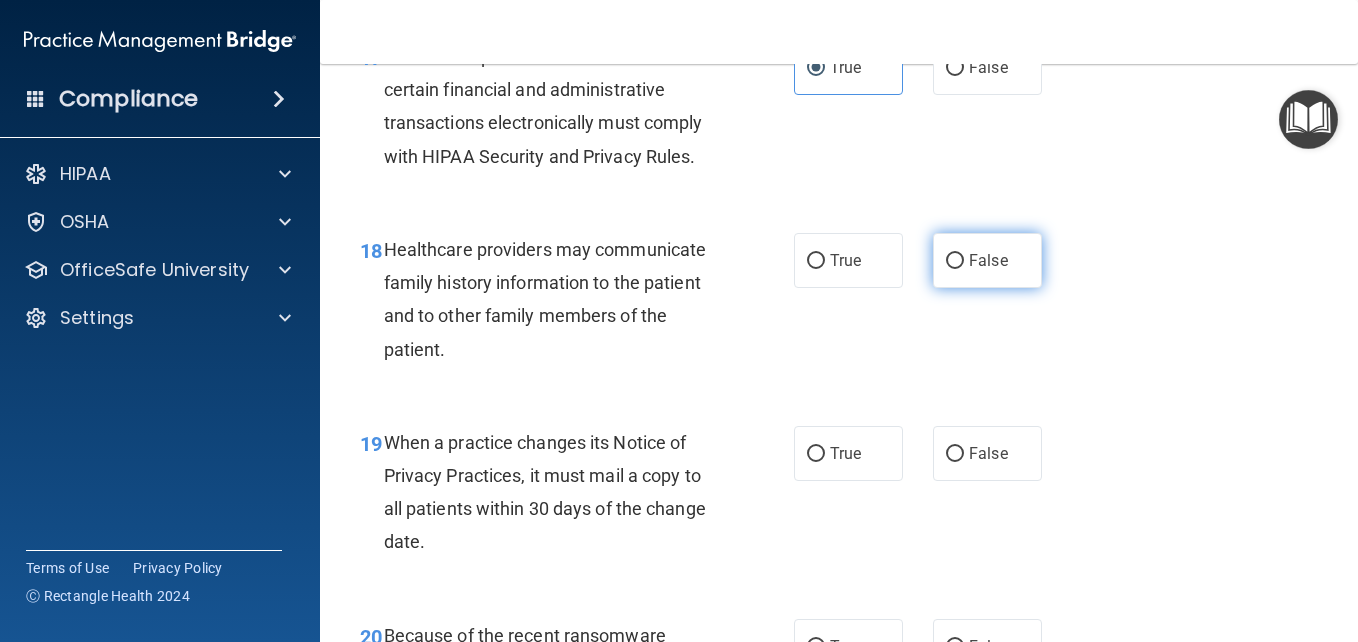 click on "False" at bounding box center [988, 260] 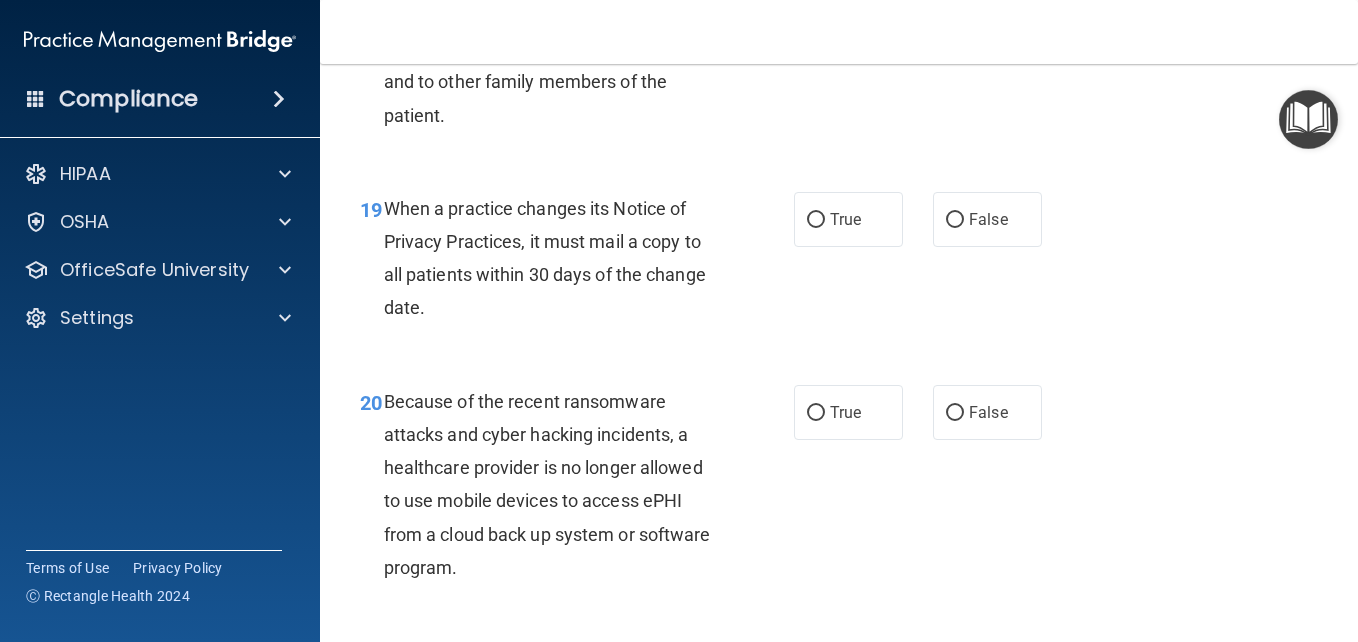 scroll, scrollTop: 3545, scrollLeft: 0, axis: vertical 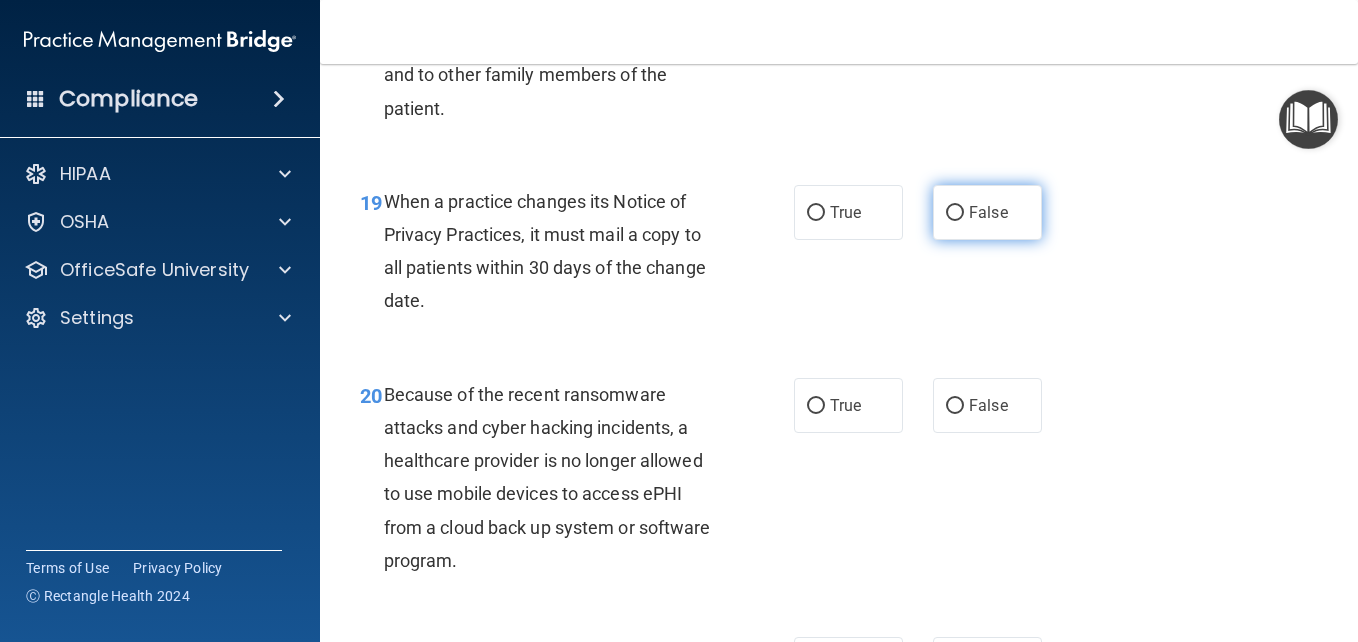 click on "False" at bounding box center (987, 212) 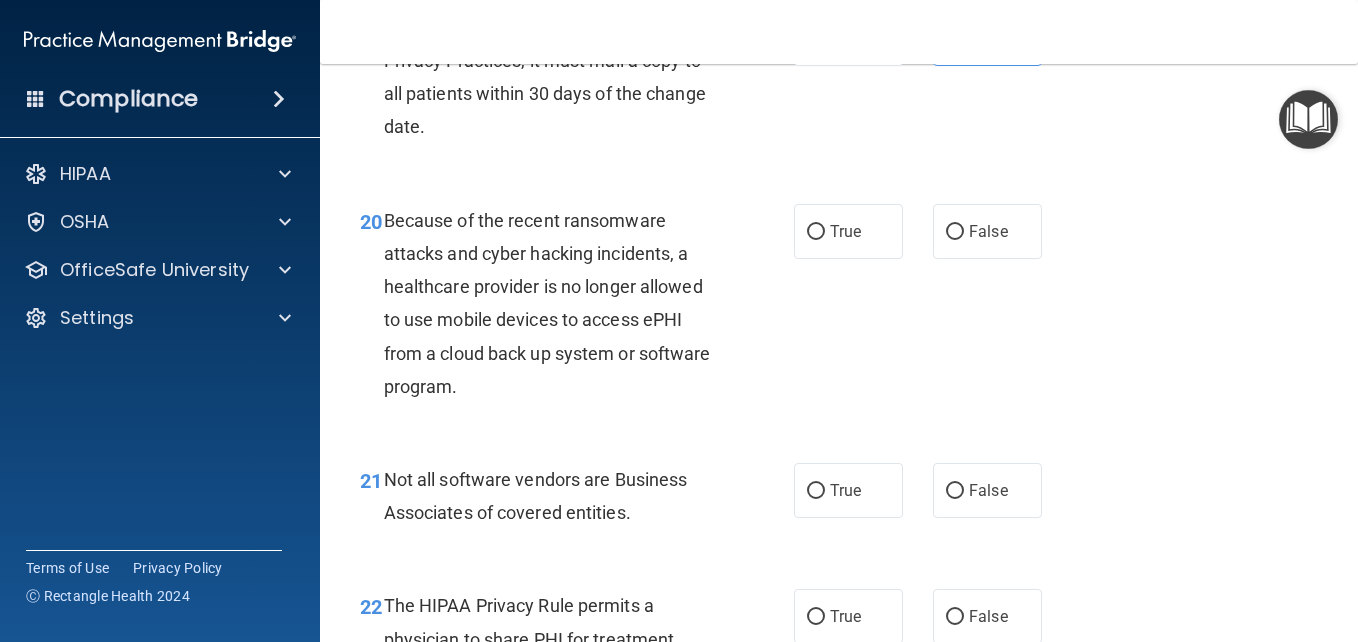 scroll, scrollTop: 3721, scrollLeft: 0, axis: vertical 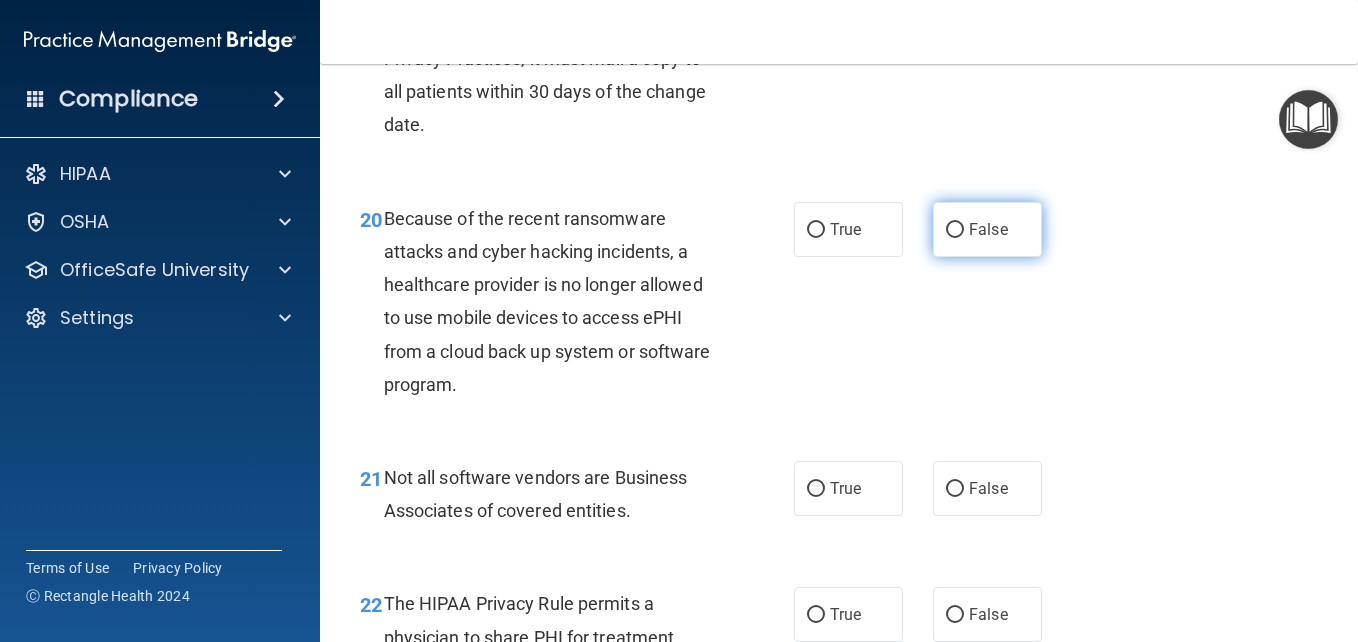 click on "False" at bounding box center [955, 230] 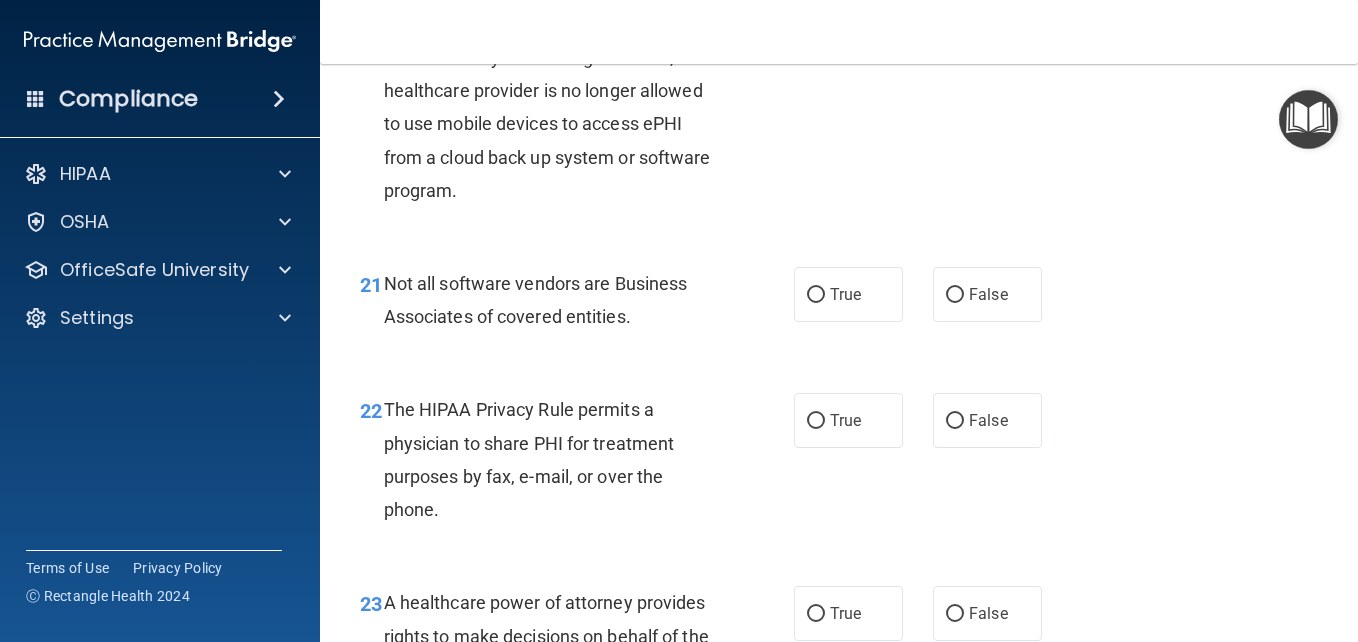 scroll, scrollTop: 3948, scrollLeft: 0, axis: vertical 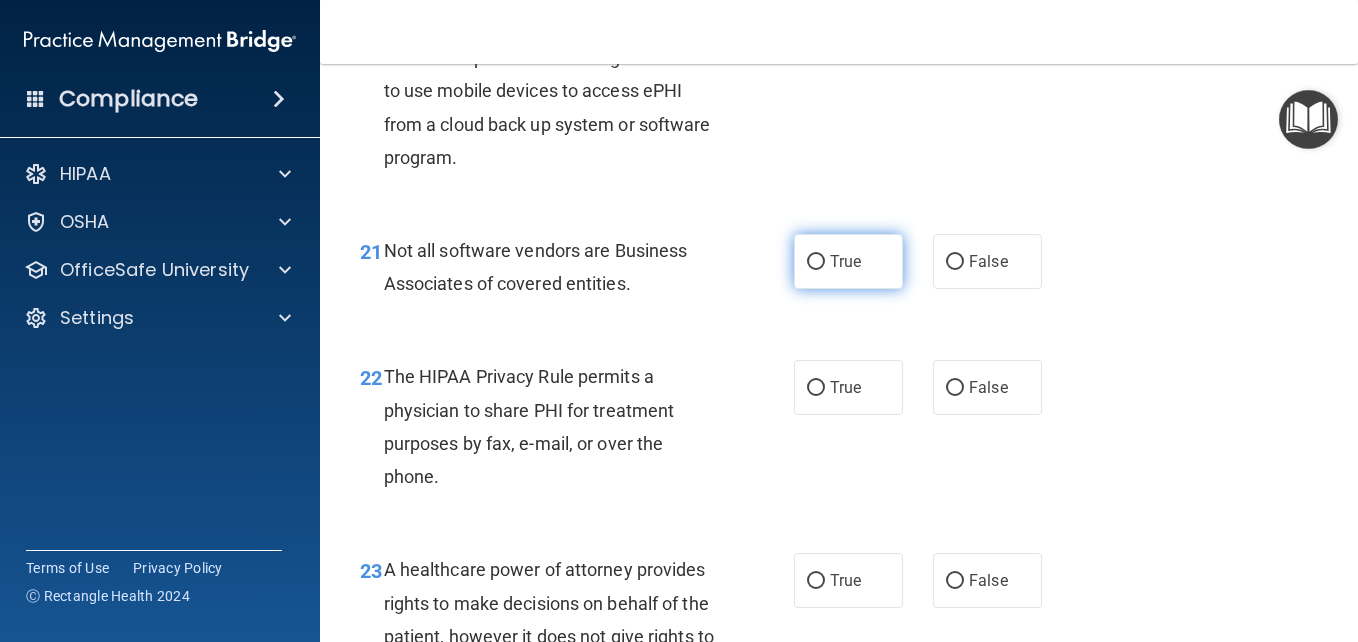 click on "True" at bounding box center (845, 261) 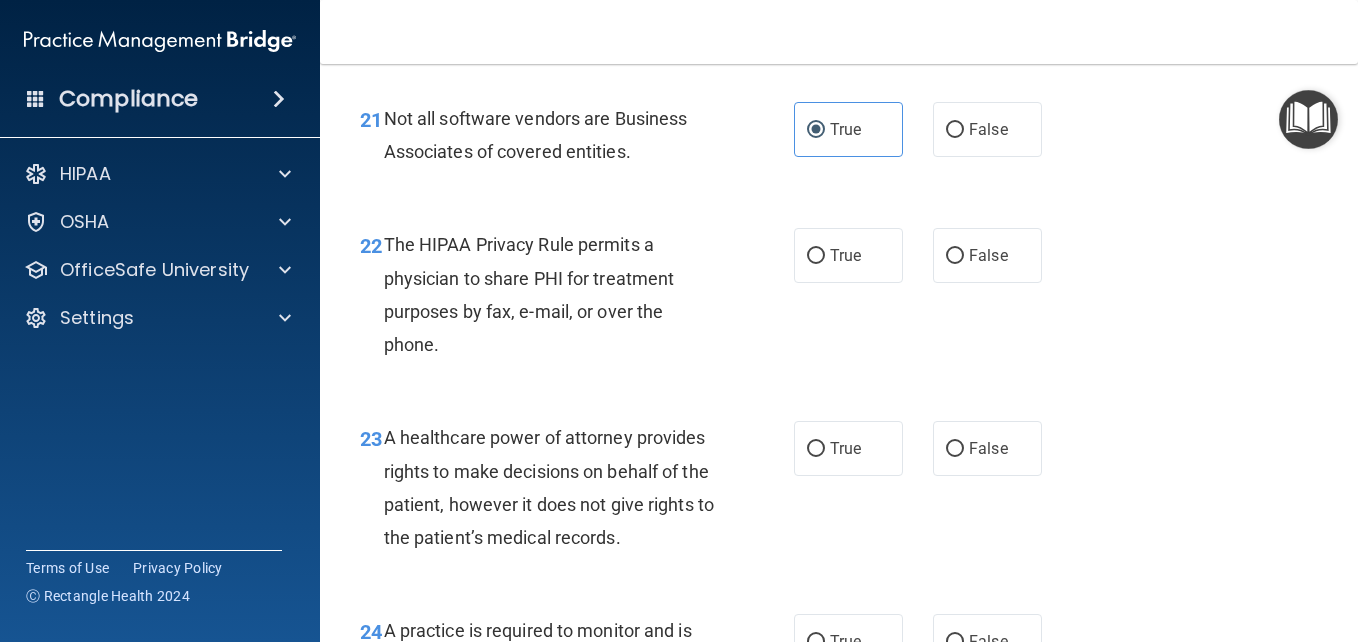 scroll, scrollTop: 4081, scrollLeft: 0, axis: vertical 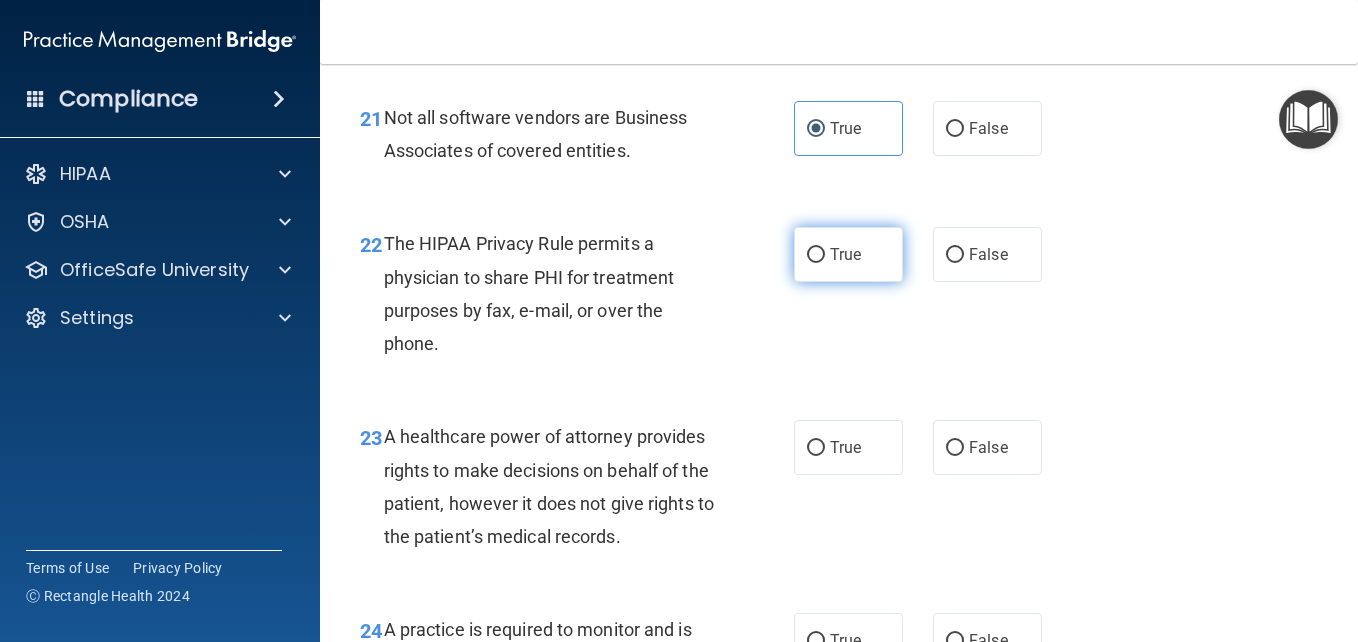 click on "True" at bounding box center [816, 255] 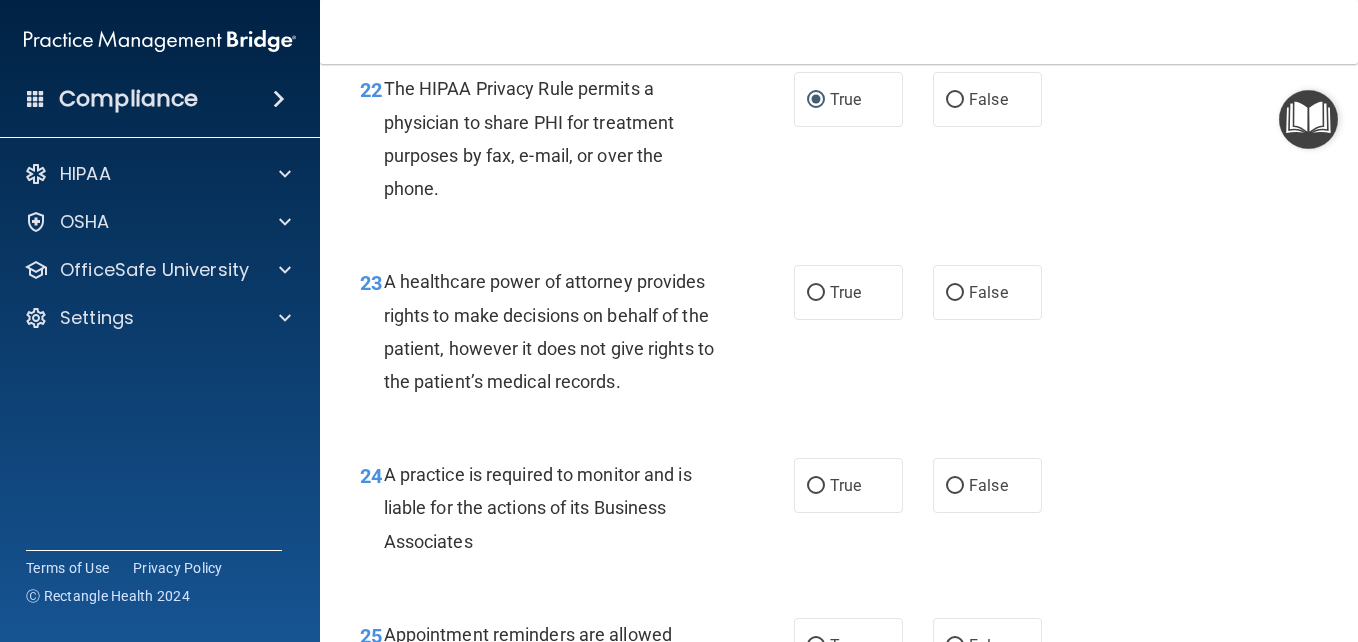 scroll, scrollTop: 4237, scrollLeft: 0, axis: vertical 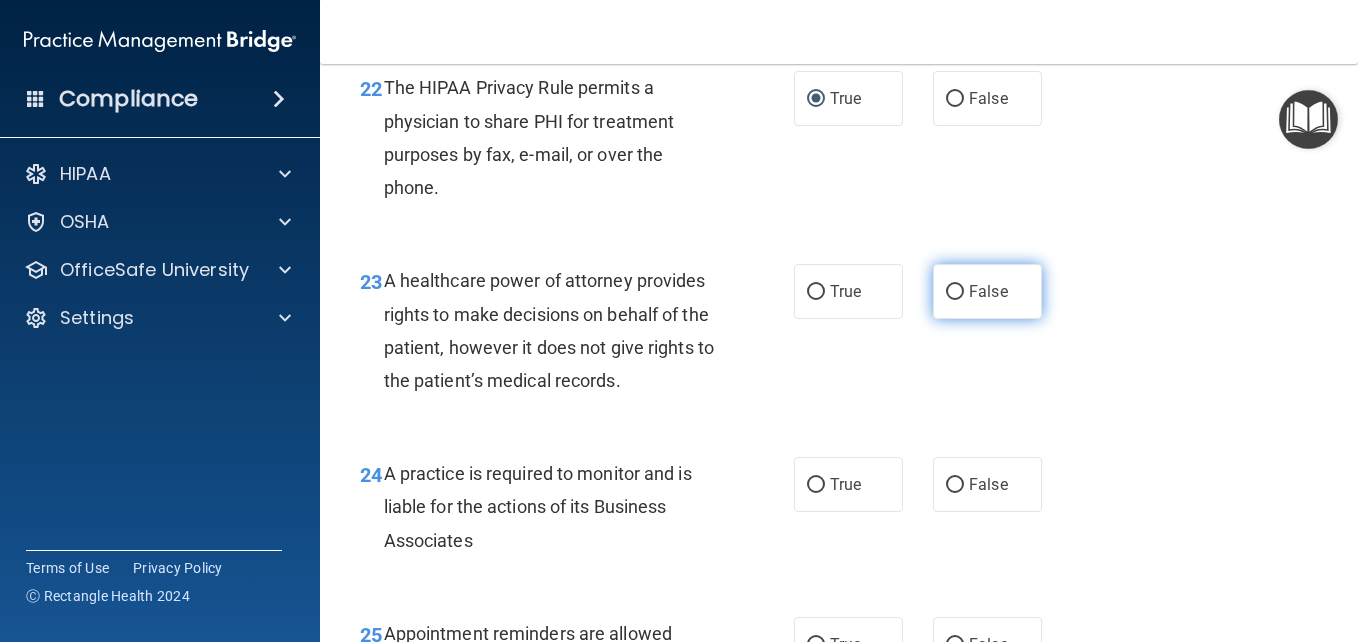 click on "False" at bounding box center (987, 291) 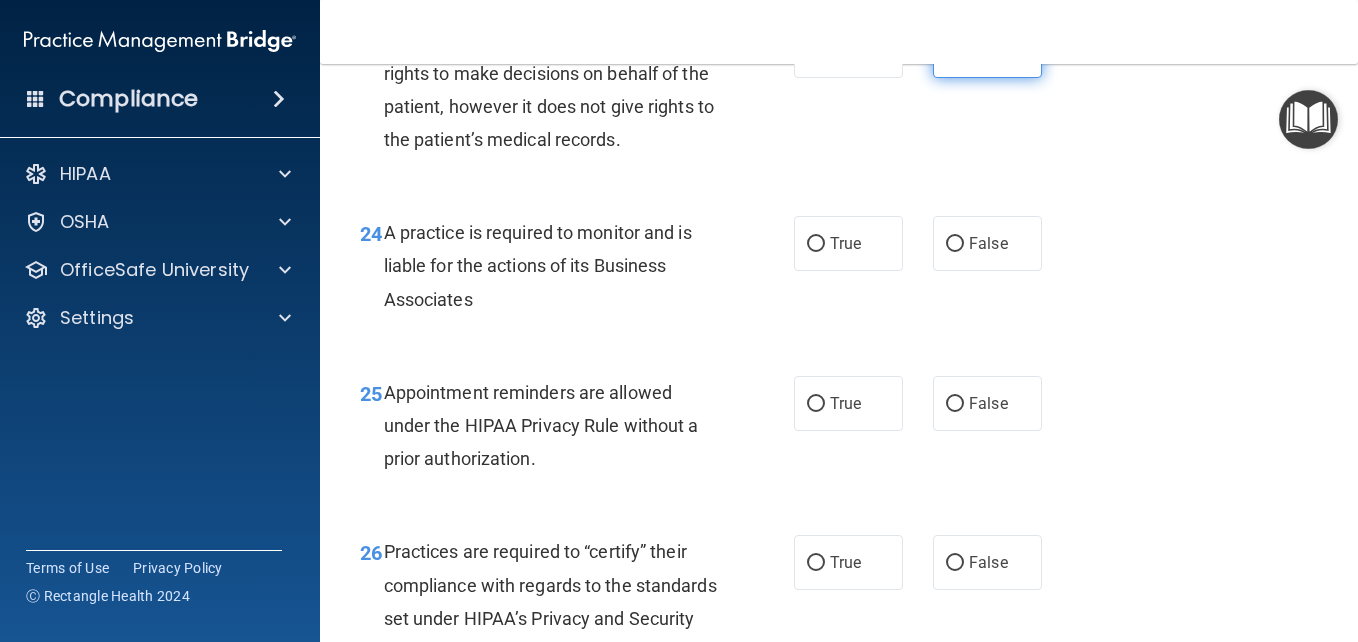 scroll, scrollTop: 4481, scrollLeft: 0, axis: vertical 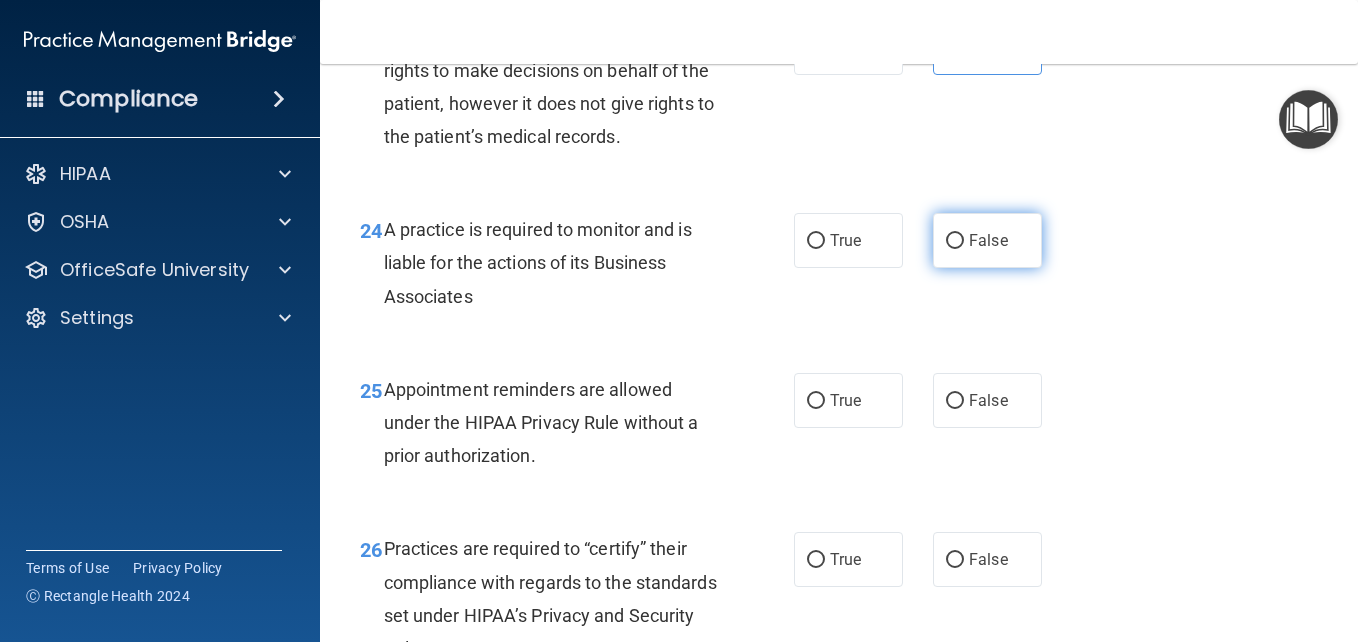 click on "False" at bounding box center [955, 241] 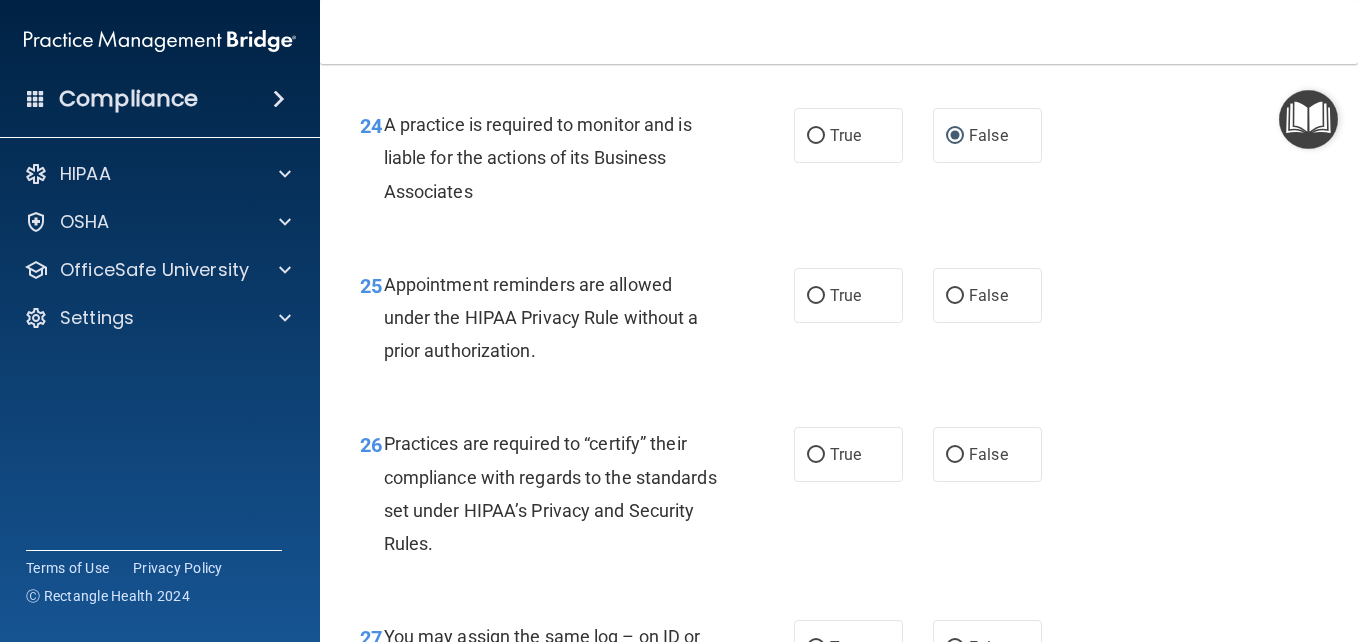 scroll, scrollTop: 4587, scrollLeft: 0, axis: vertical 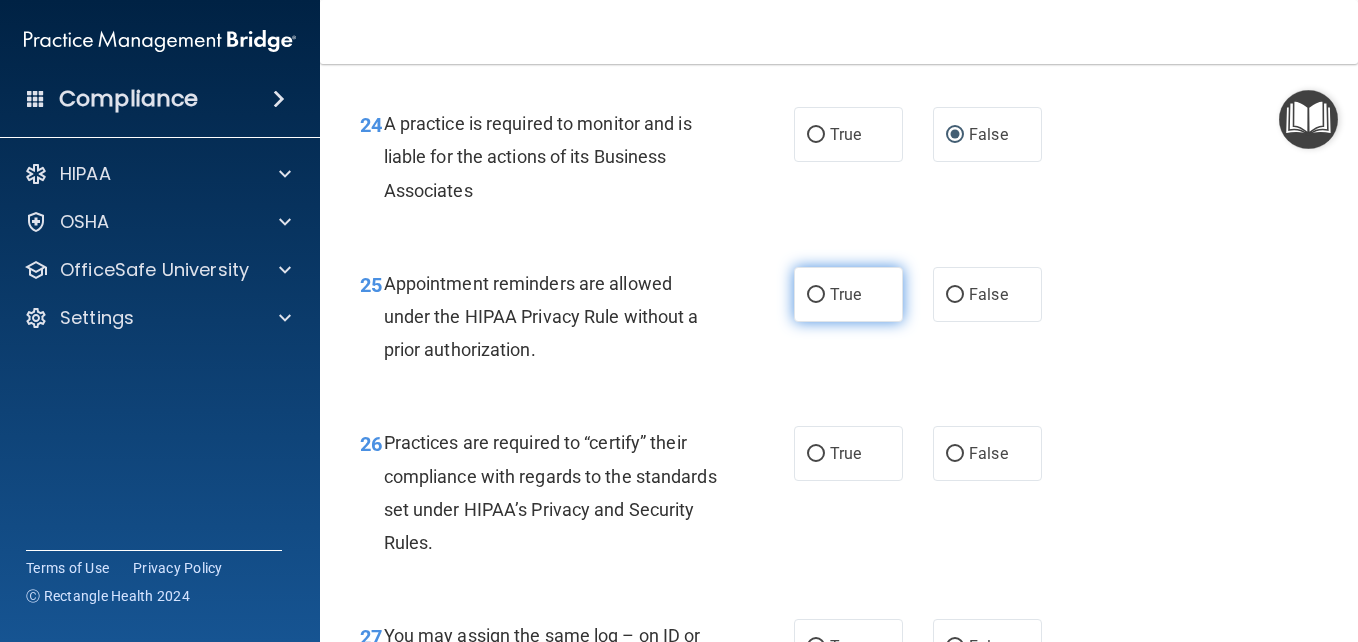 click on "True" at bounding box center (848, 294) 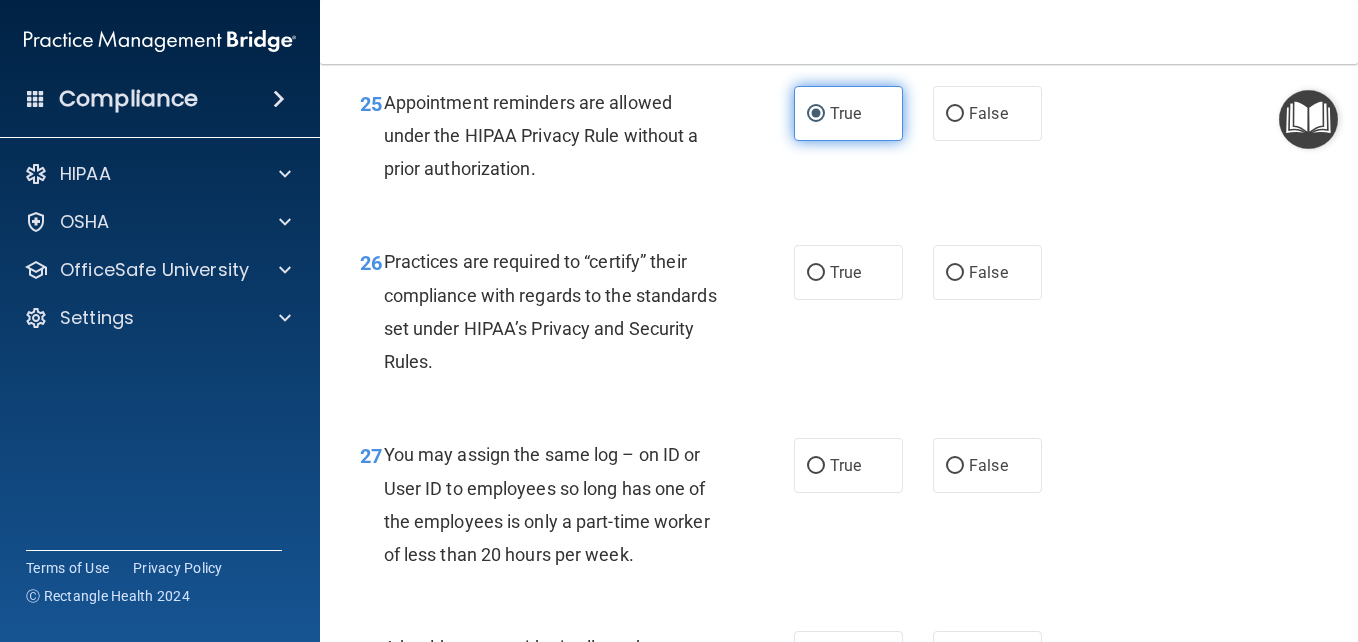 scroll, scrollTop: 4770, scrollLeft: 0, axis: vertical 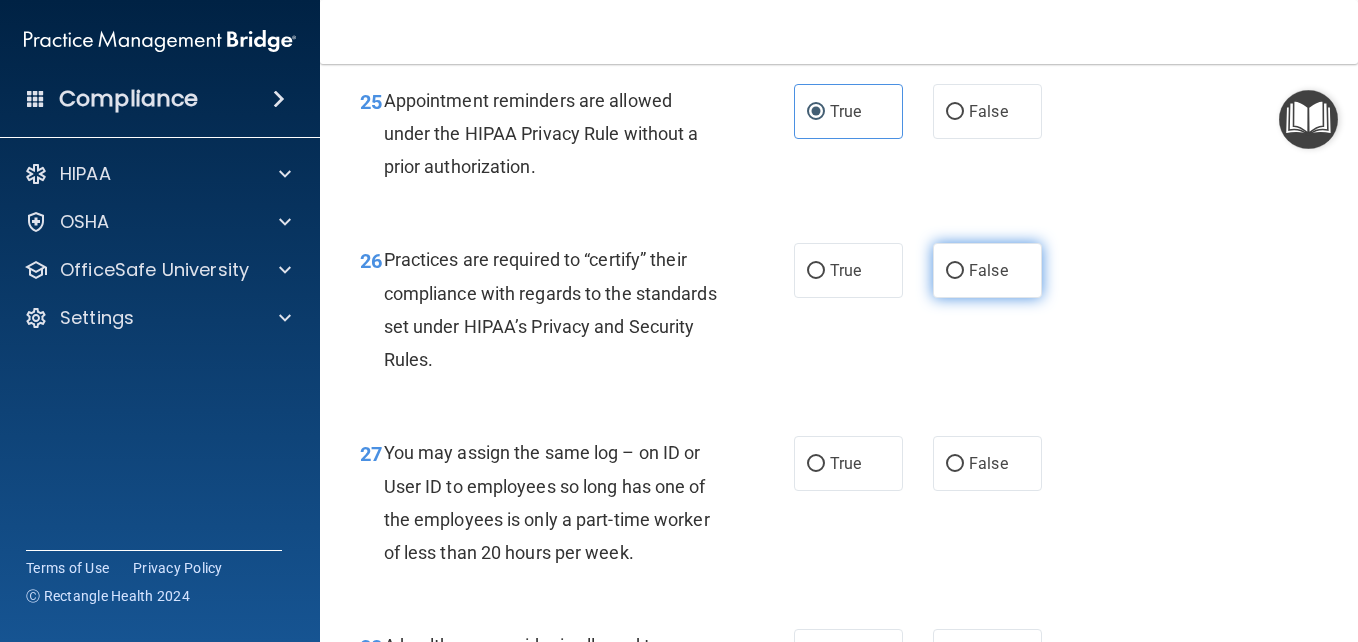 click on "False" at bounding box center (987, 270) 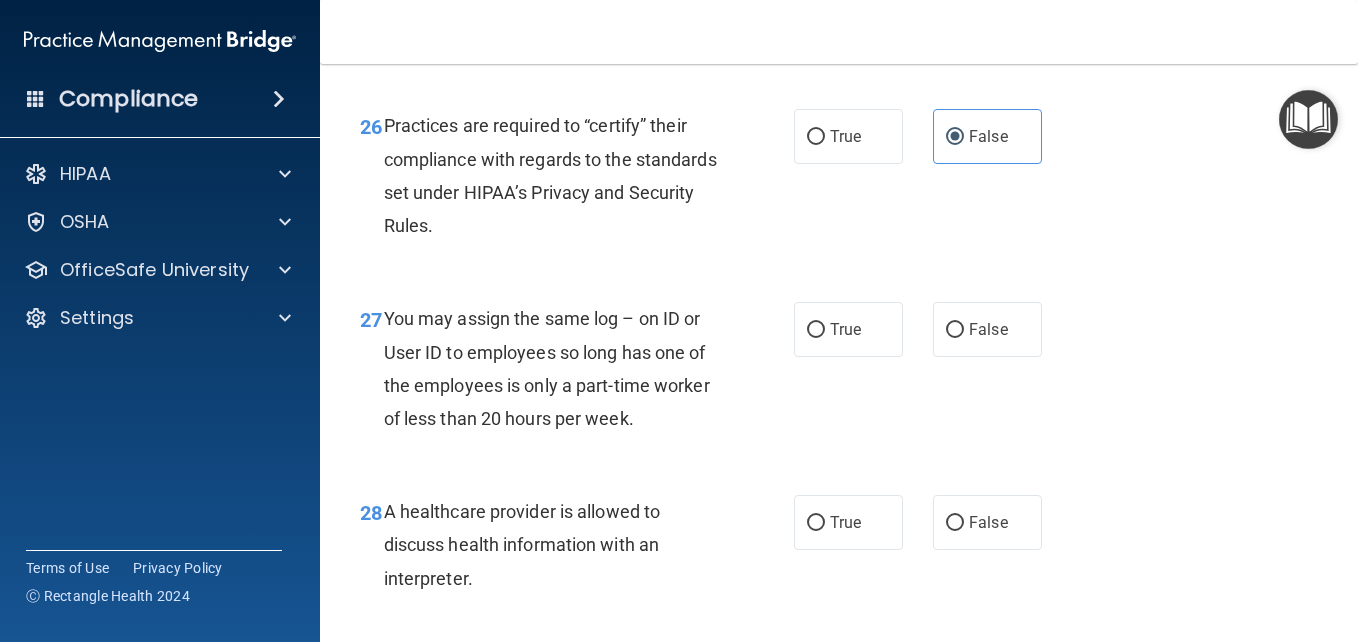 scroll, scrollTop: 4908, scrollLeft: 0, axis: vertical 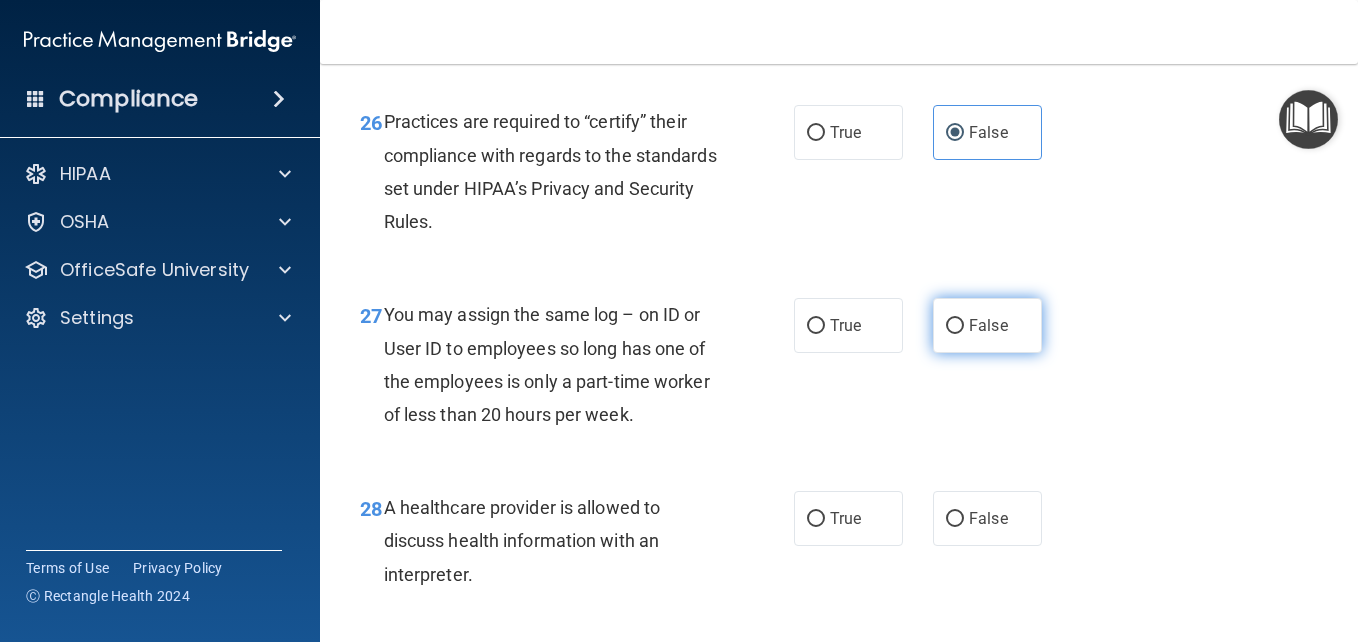 click on "False" at bounding box center [987, 325] 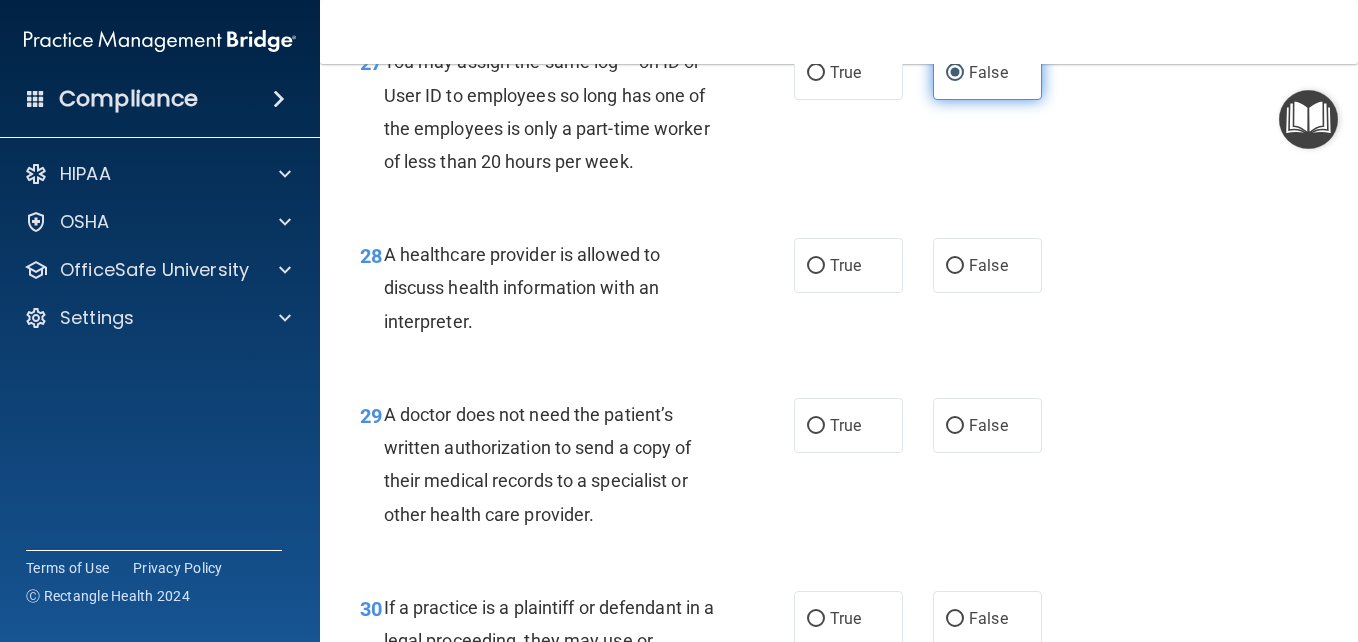 scroll, scrollTop: 5162, scrollLeft: 0, axis: vertical 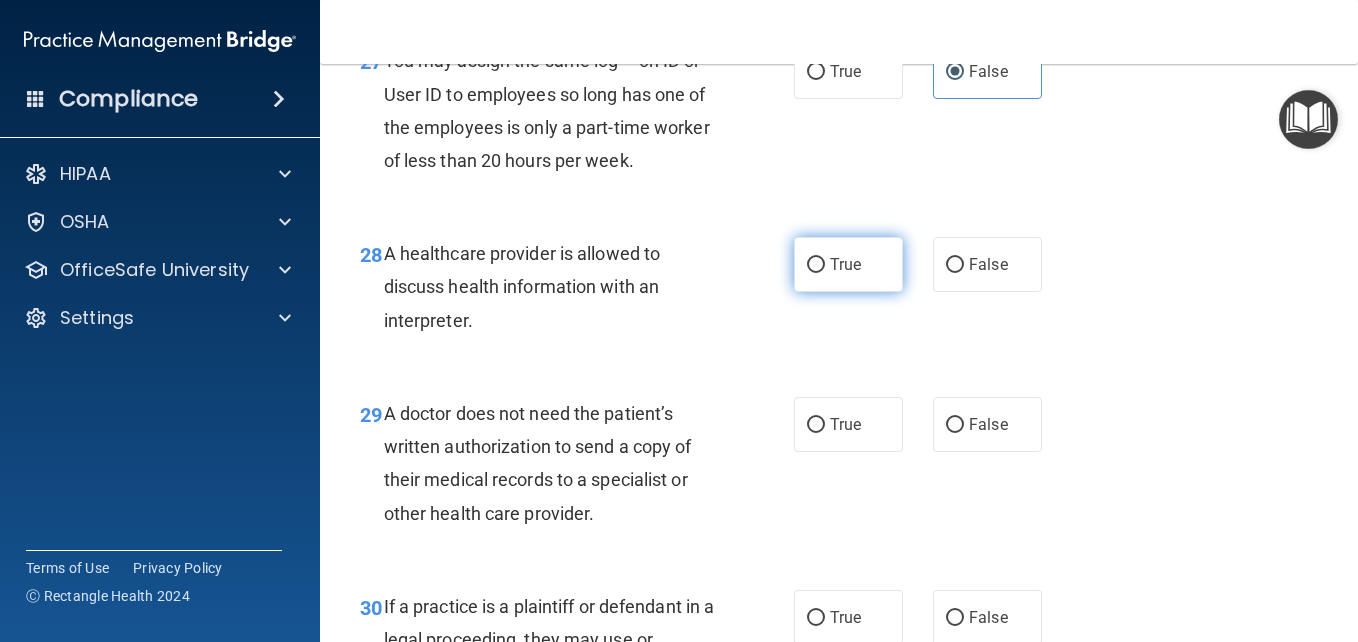 click on "True" at bounding box center (848, 264) 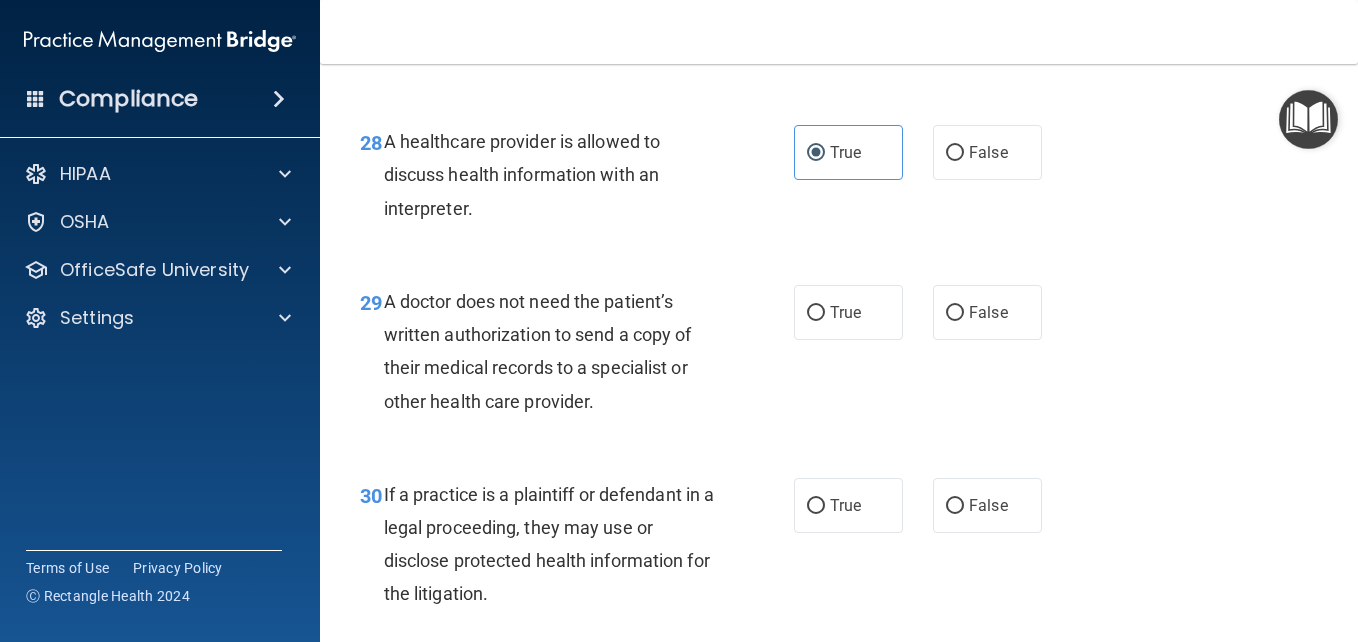 scroll, scrollTop: 5275, scrollLeft: 0, axis: vertical 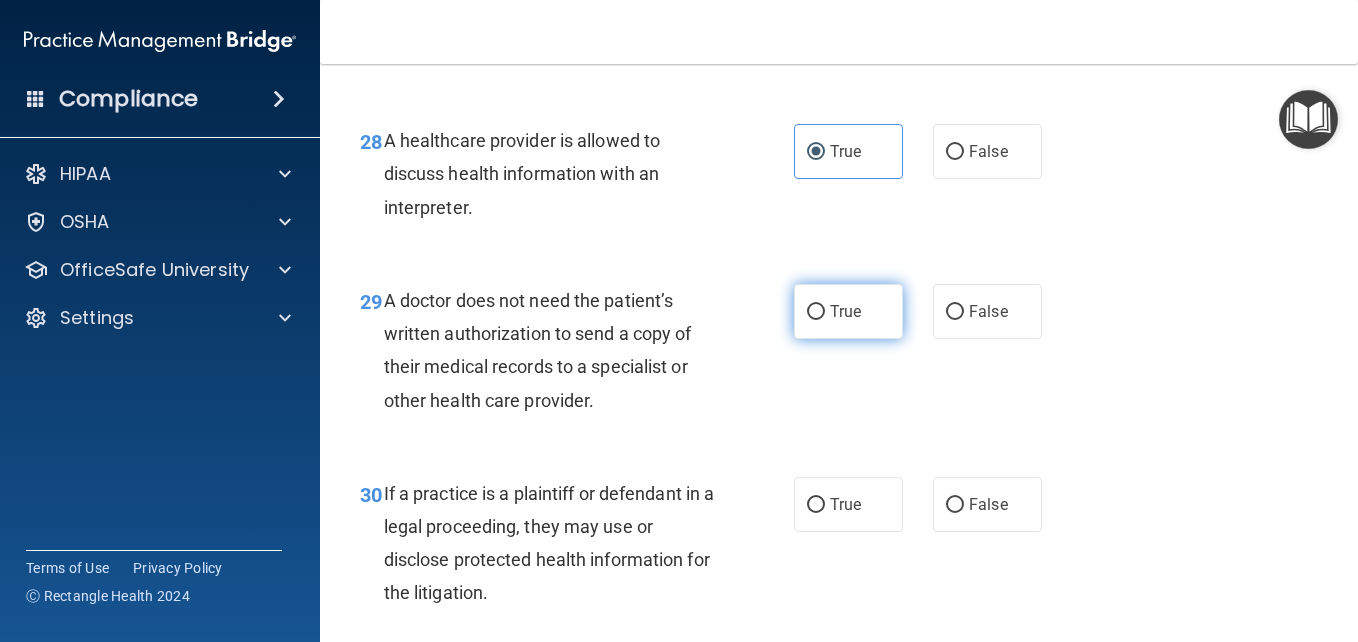 click on "True" at bounding box center [848, 311] 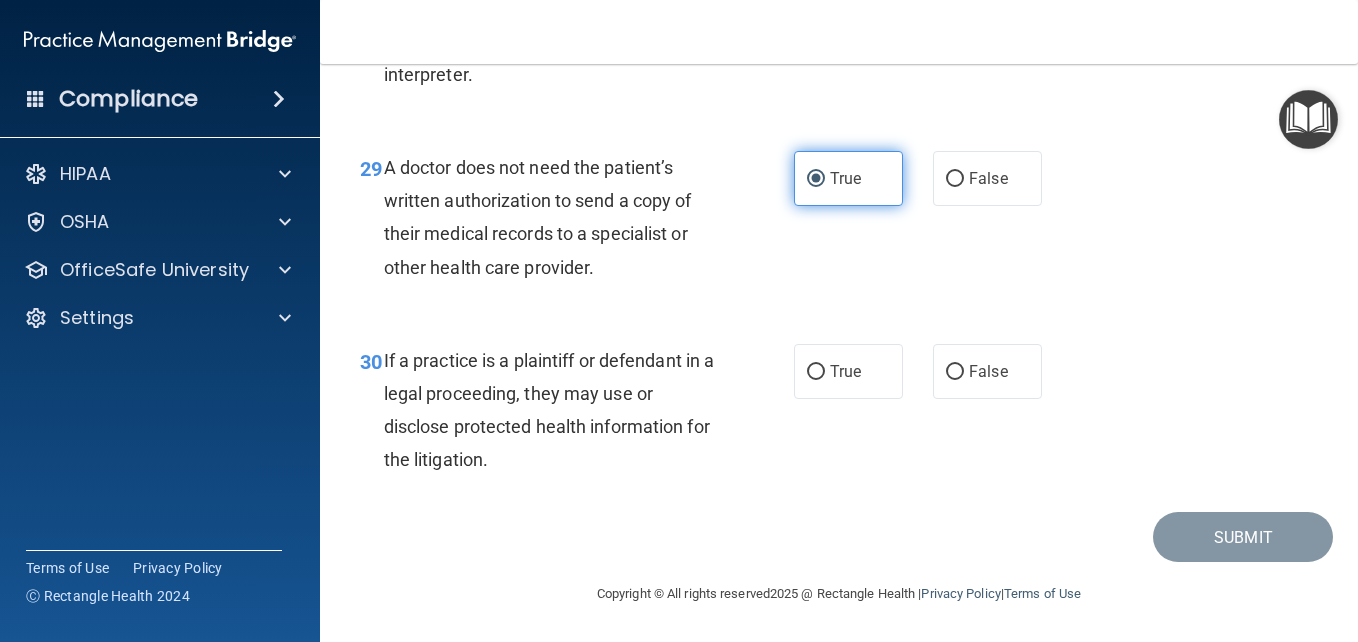 scroll, scrollTop: 5500, scrollLeft: 0, axis: vertical 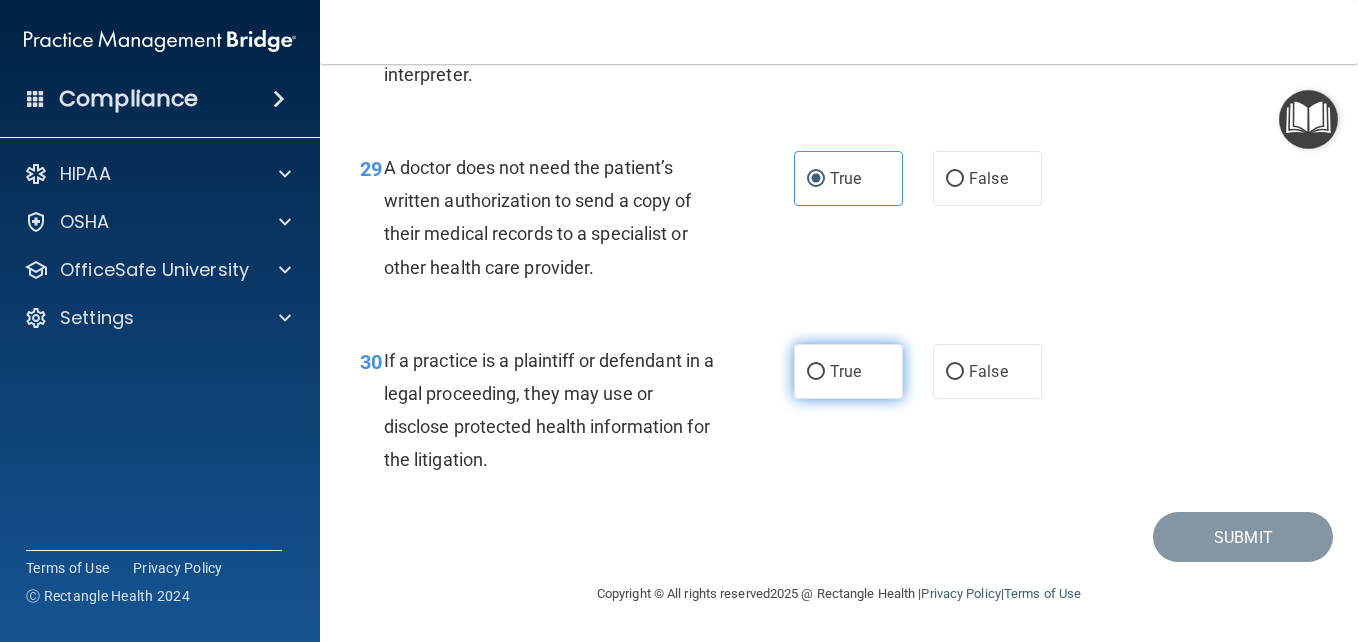 click on "True" at bounding box center (845, 371) 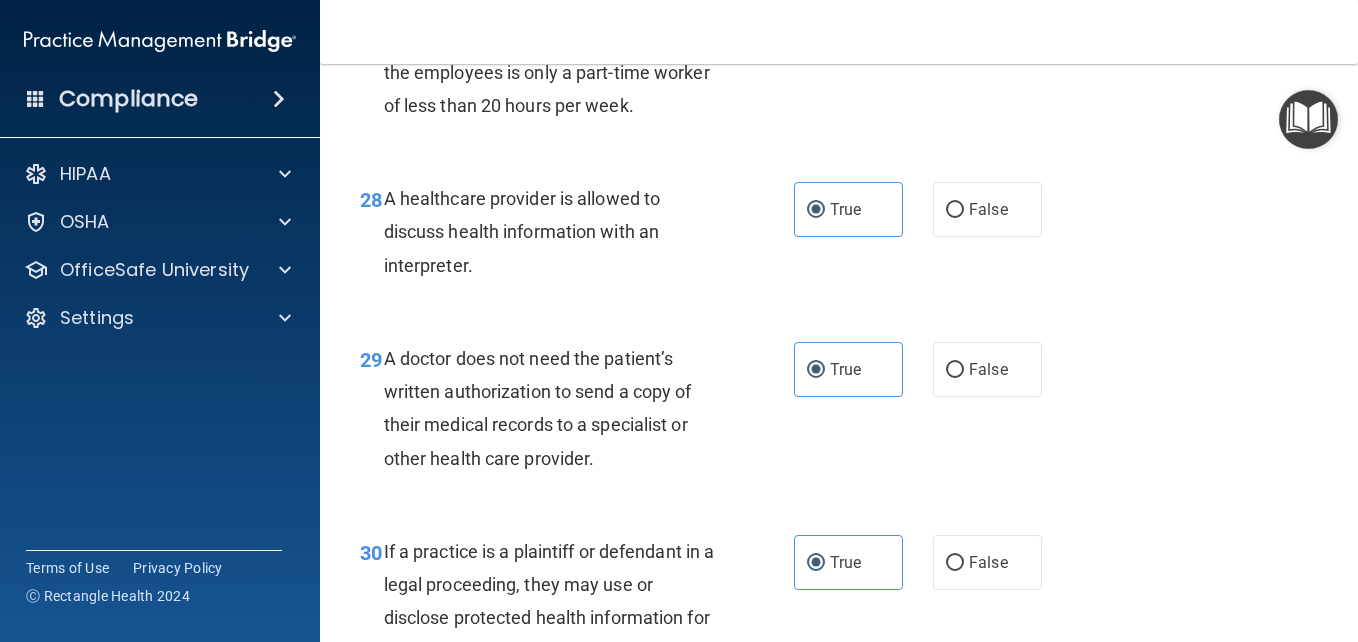 scroll, scrollTop: 5508, scrollLeft: 0, axis: vertical 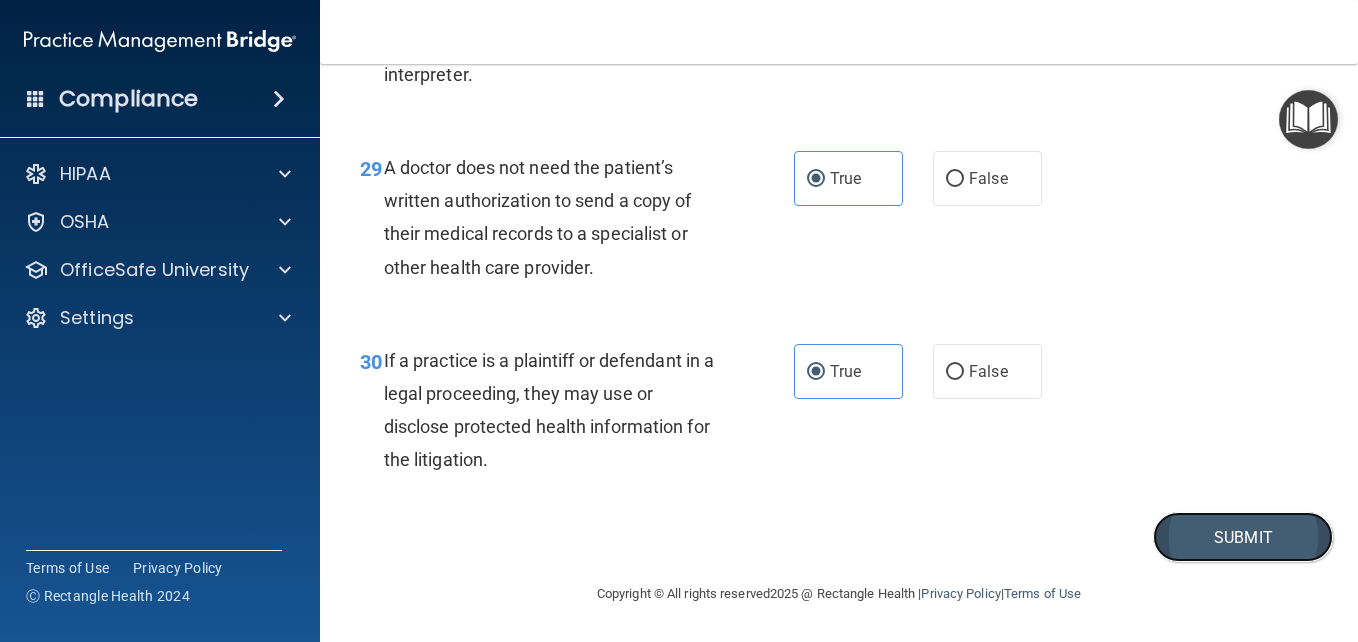 click on "Submit" at bounding box center (1243, 537) 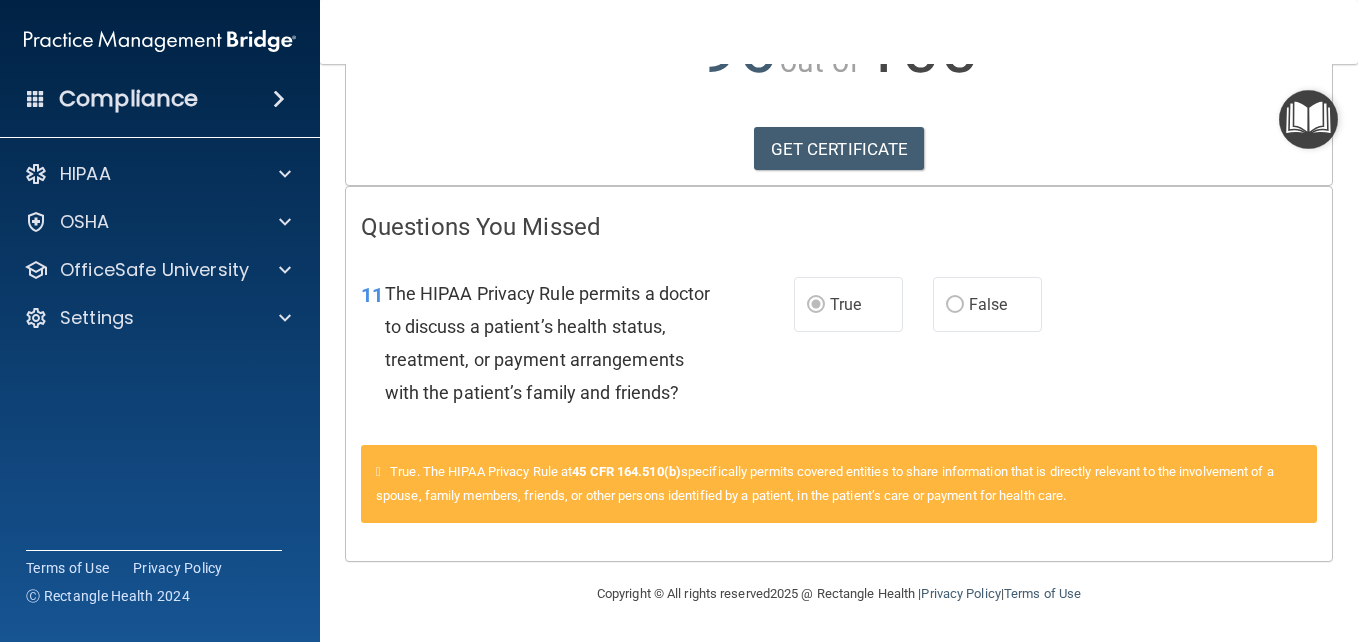scroll, scrollTop: 0, scrollLeft: 0, axis: both 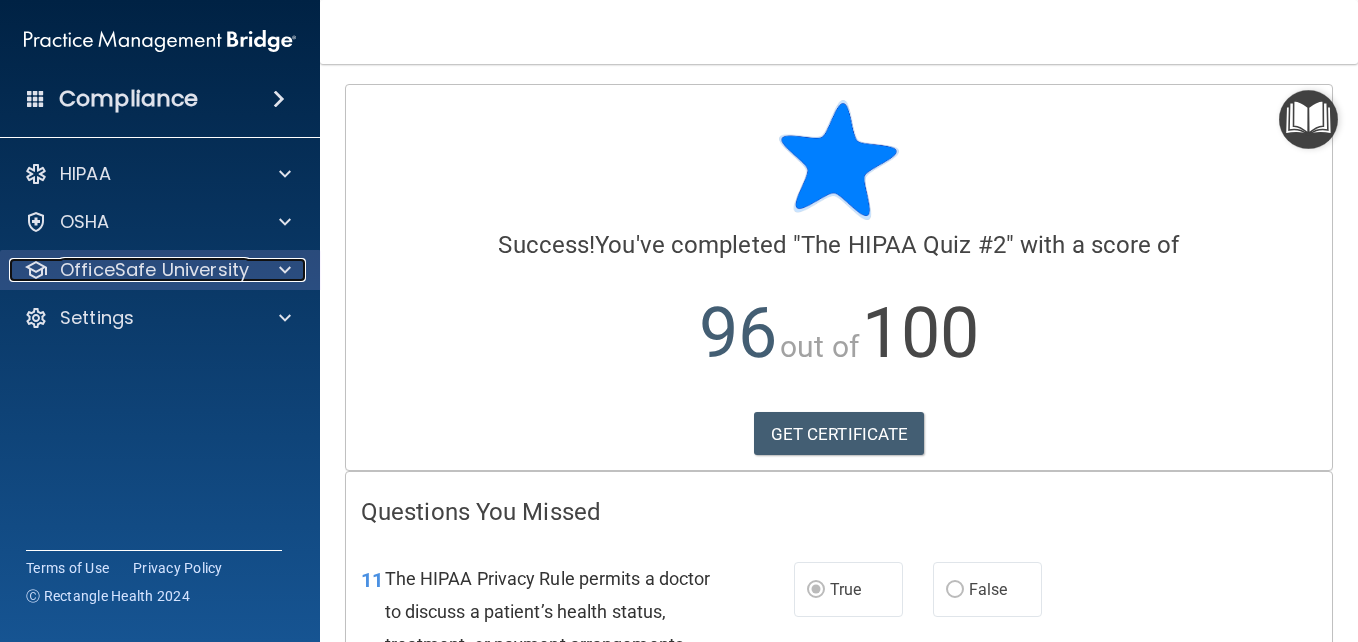 click on "OfficeSafe University" at bounding box center (154, 270) 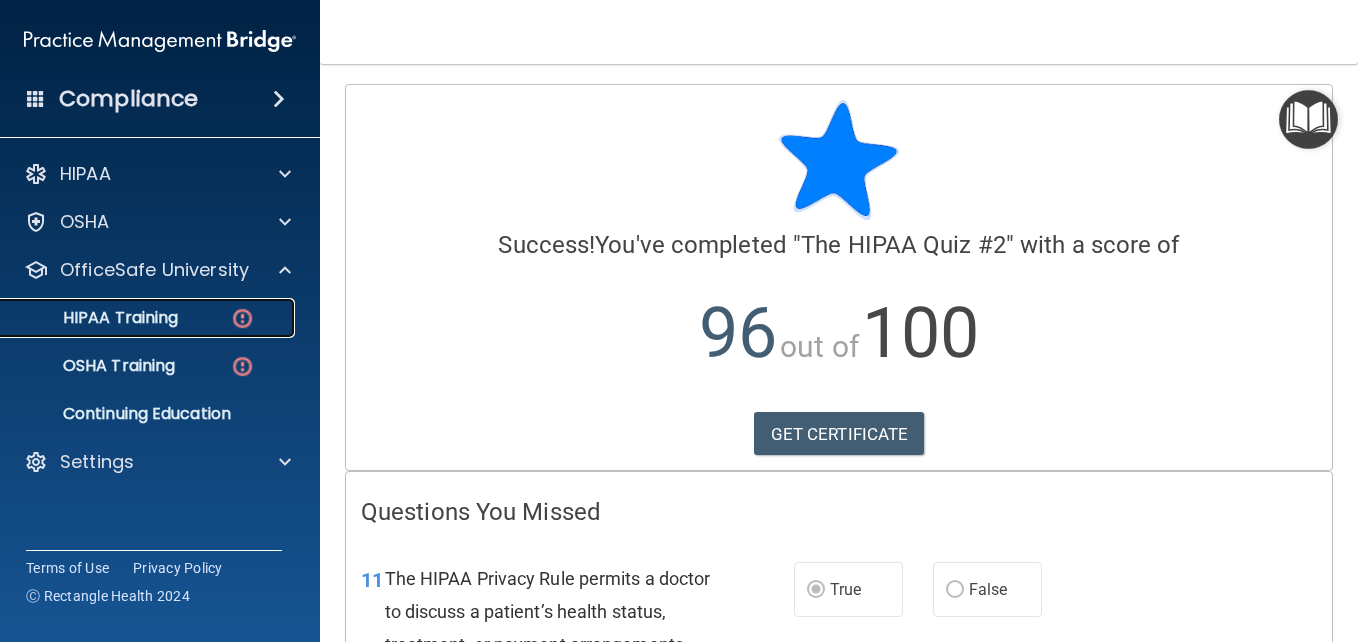 click on "HIPAA Training" at bounding box center (137, 318) 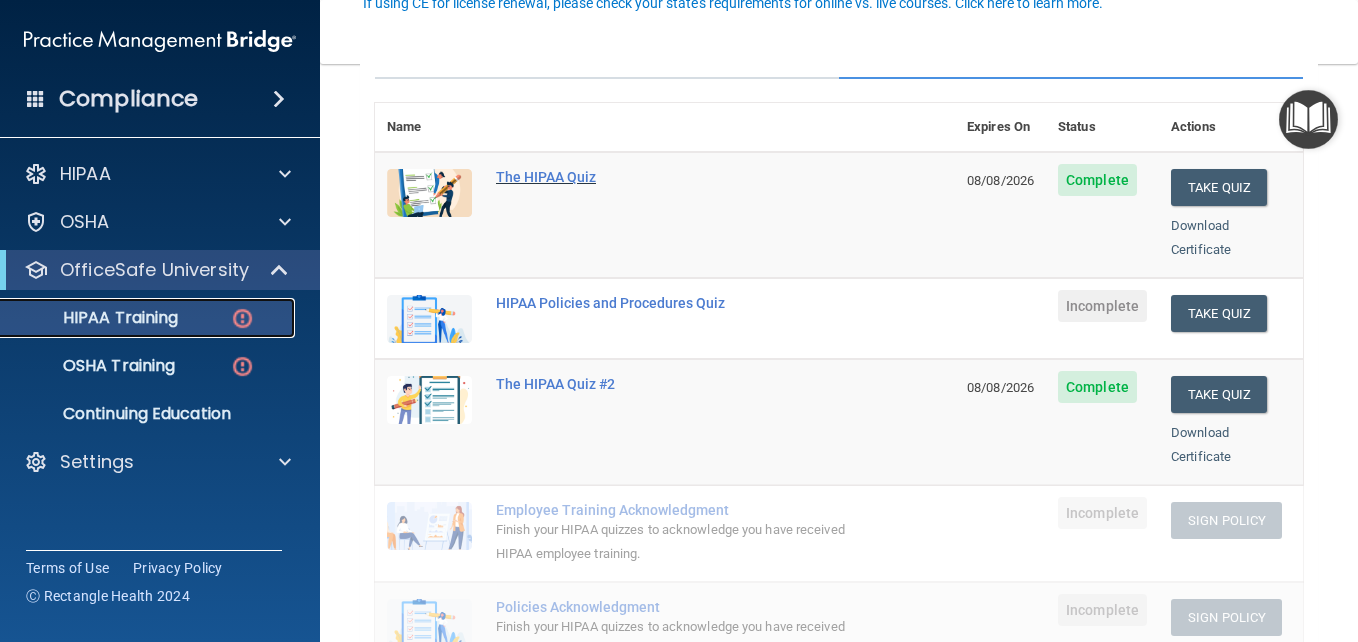 scroll, scrollTop: 201, scrollLeft: 0, axis: vertical 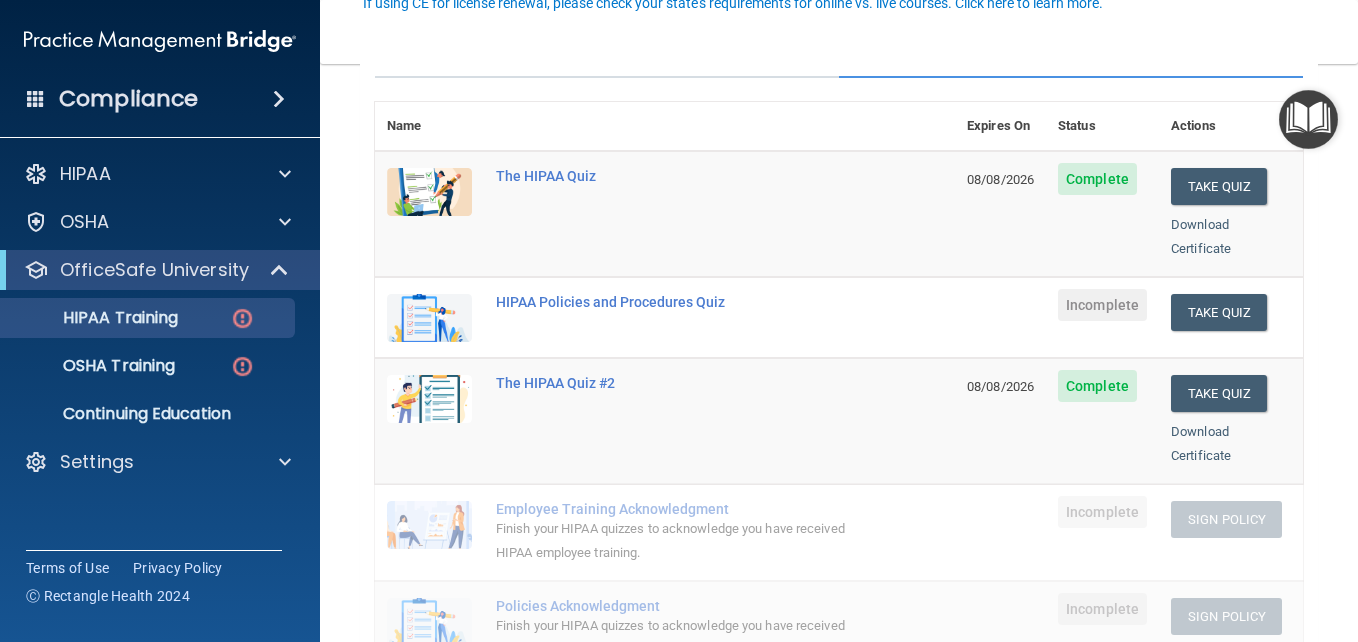 click on "Take Quiz       Download Certificate" at bounding box center (1231, 317) 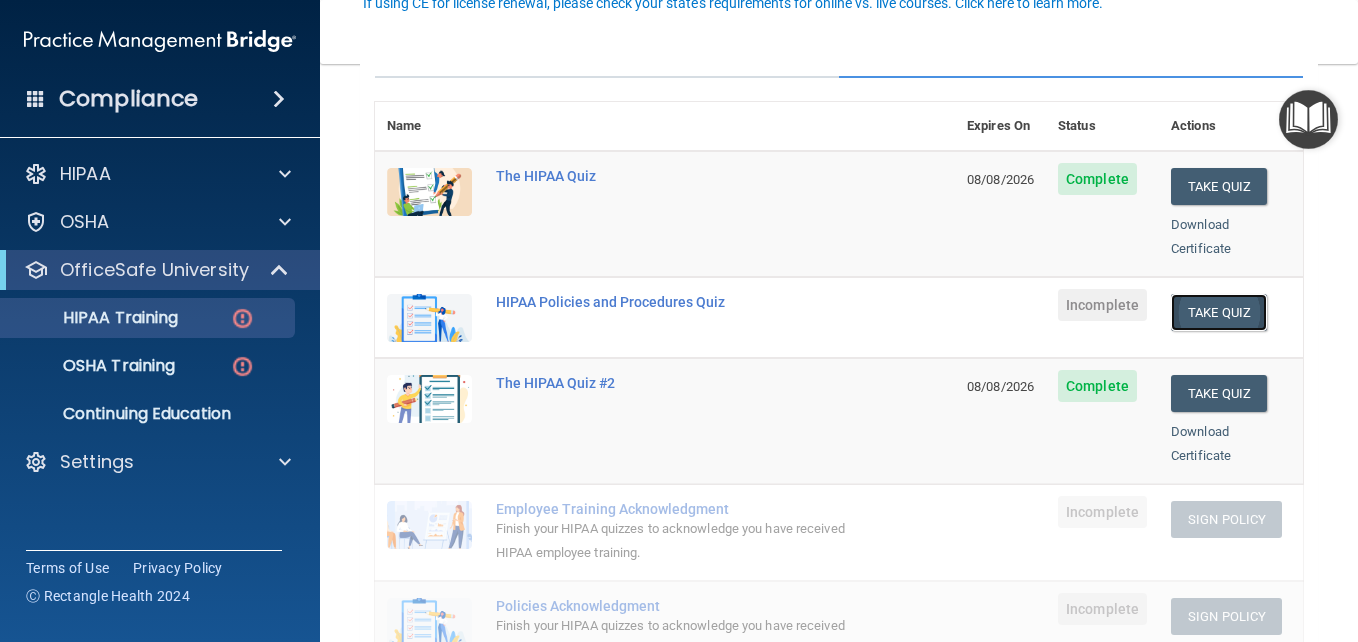 click on "Take Quiz" at bounding box center (1219, 312) 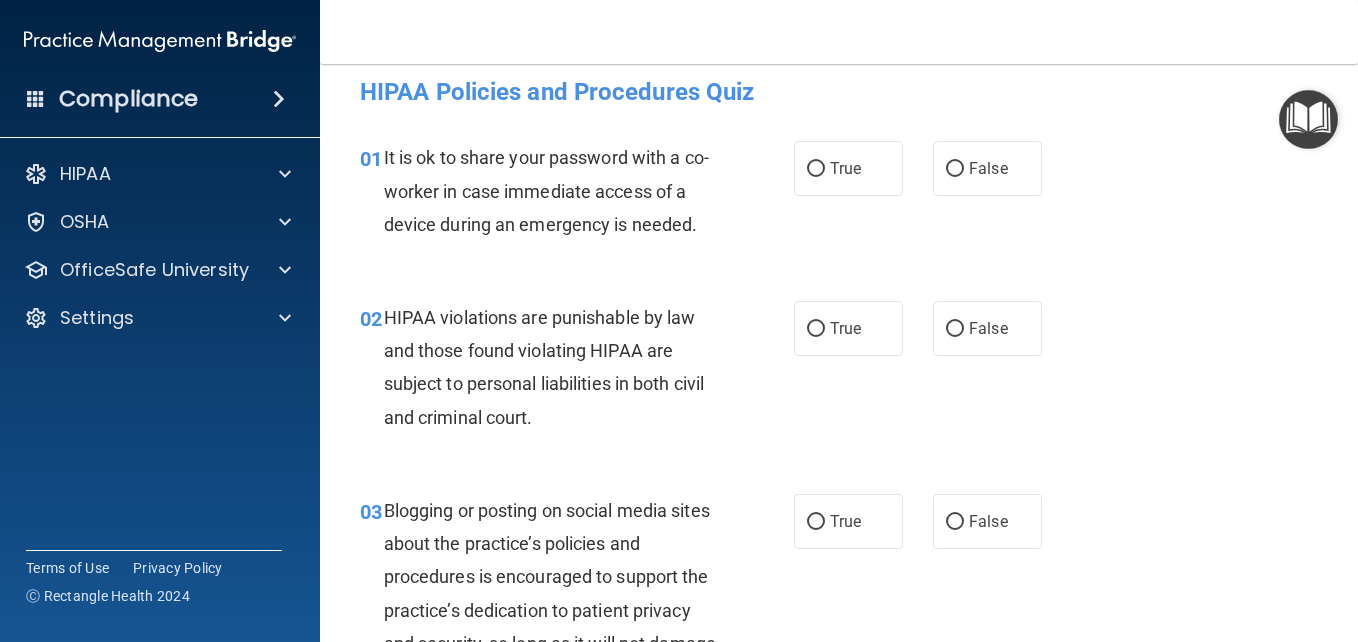 scroll, scrollTop: 14, scrollLeft: 0, axis: vertical 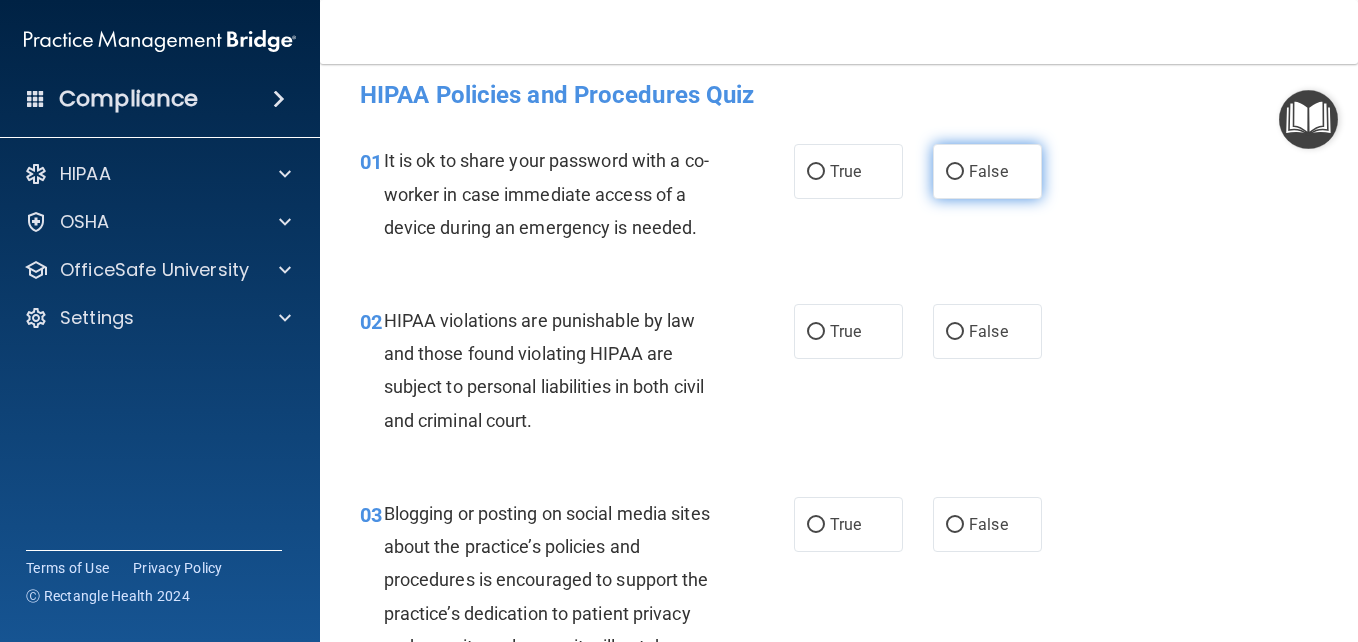 click on "False" at bounding box center [955, 172] 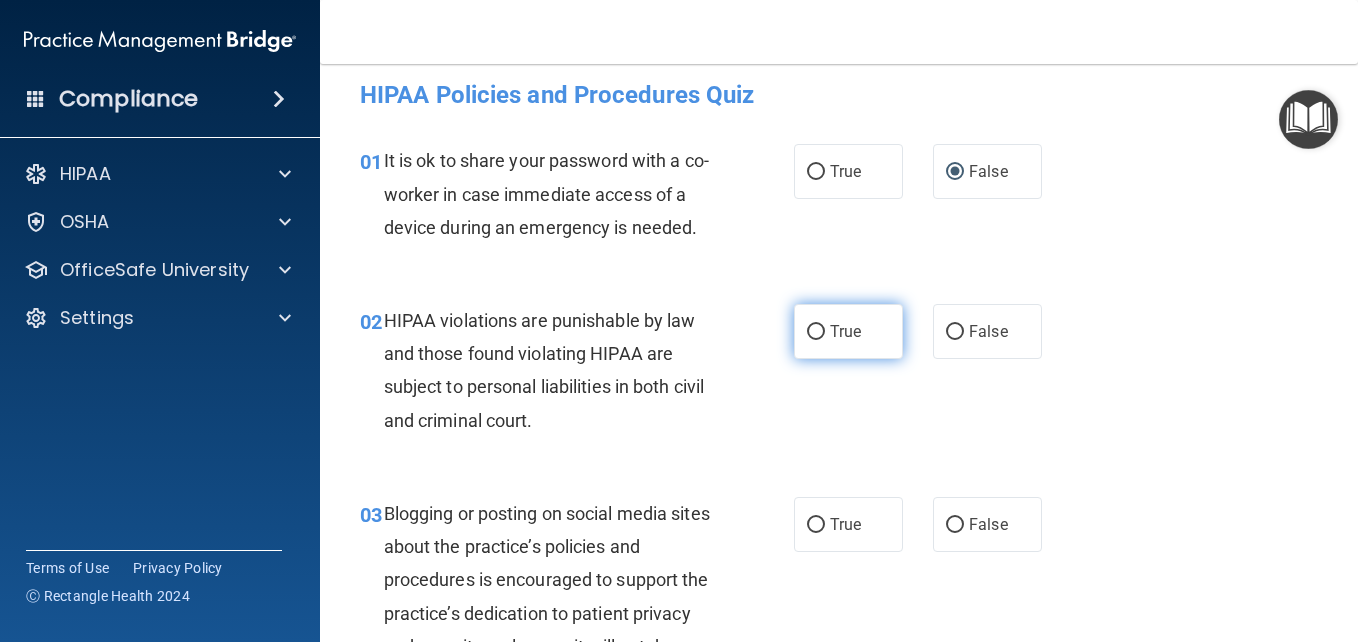 click on "True" at bounding box center (845, 331) 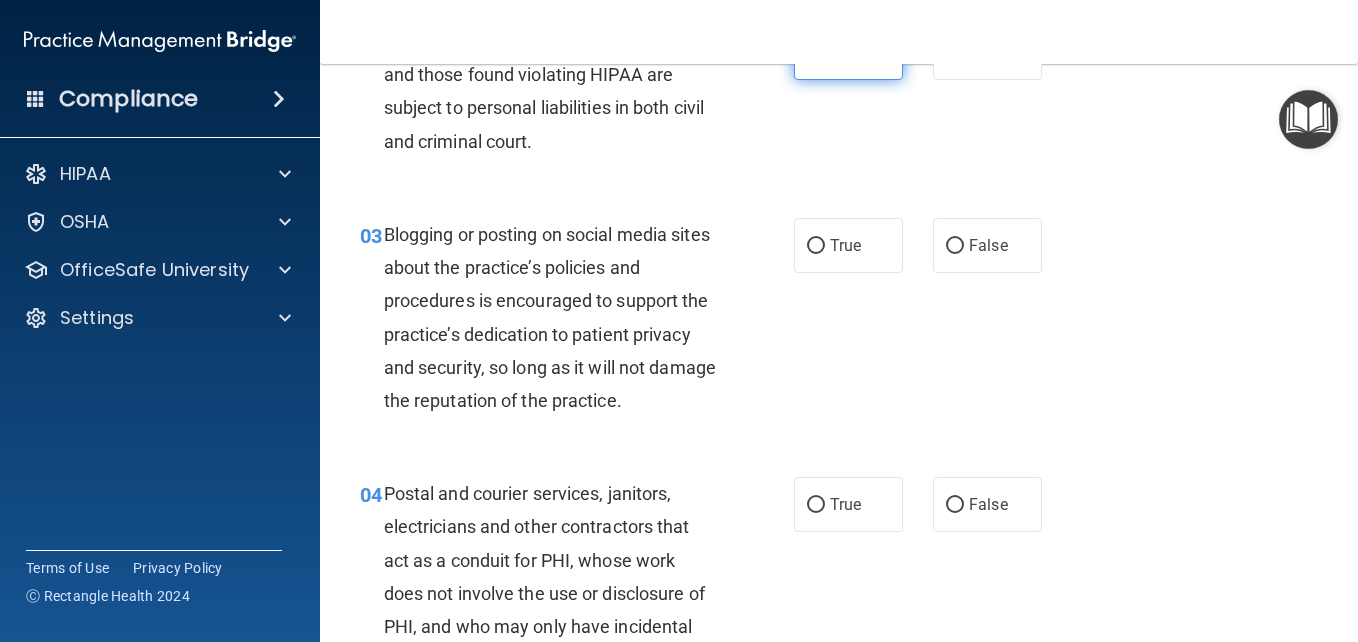 scroll, scrollTop: 300, scrollLeft: 0, axis: vertical 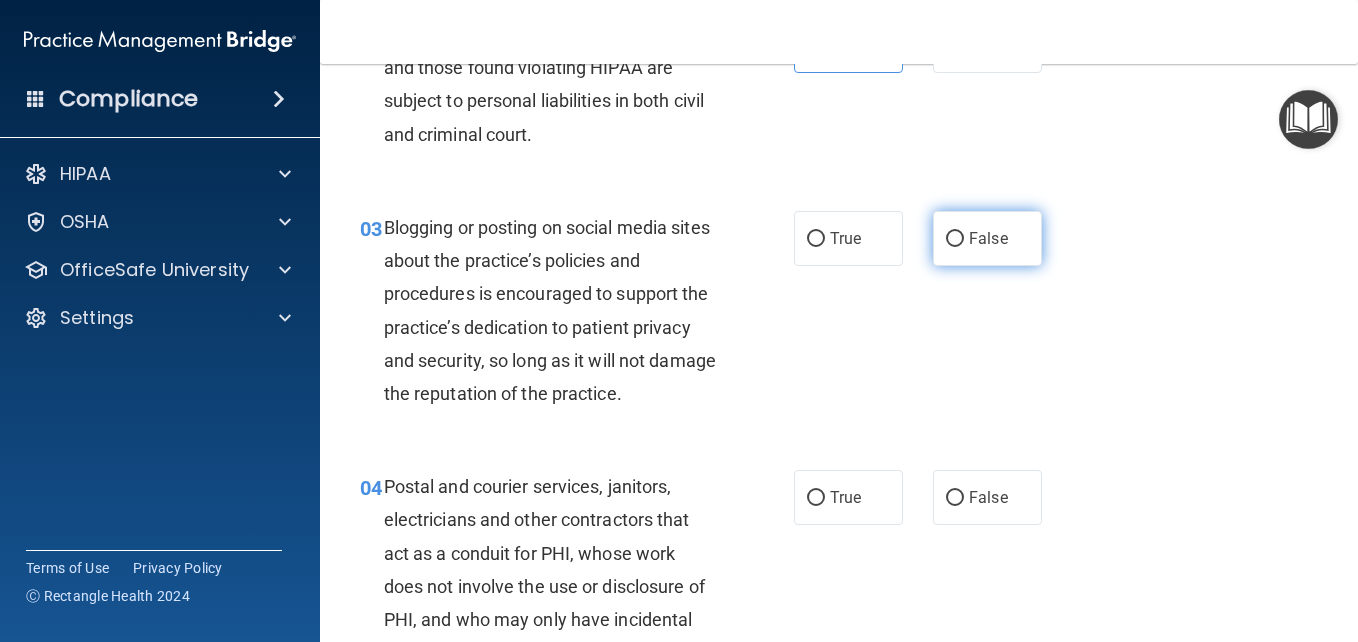 click on "False" at bounding box center (987, 238) 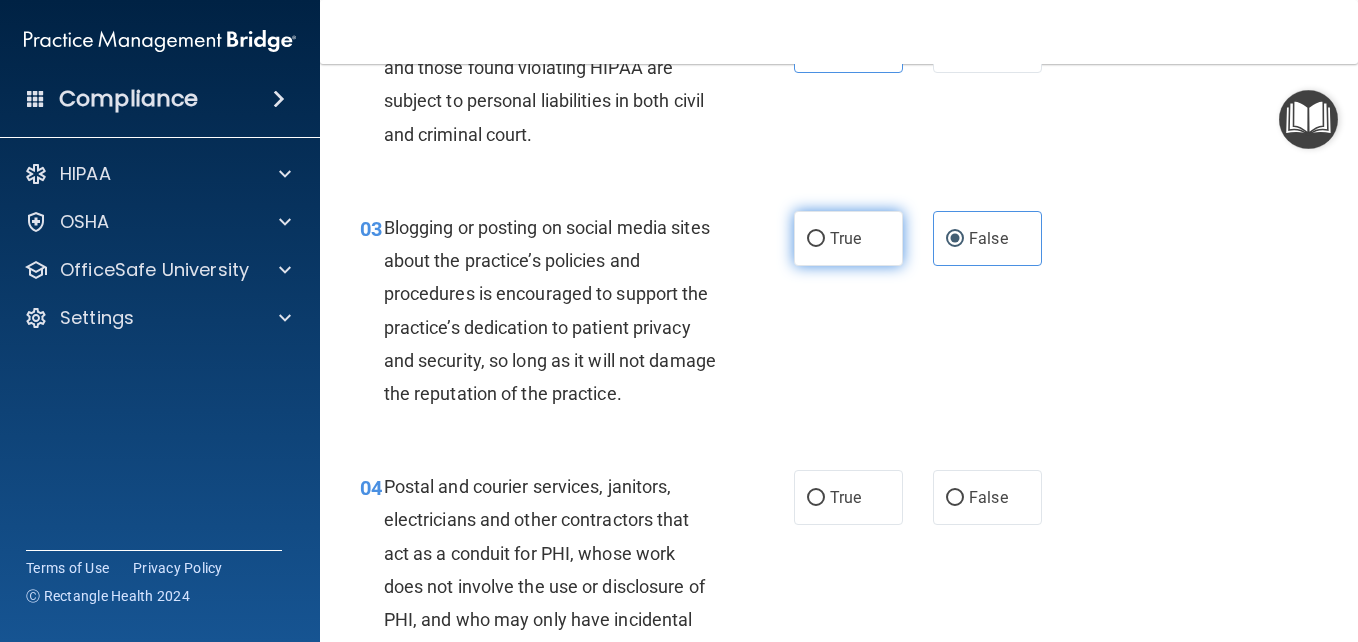 click on "True" at bounding box center (845, 238) 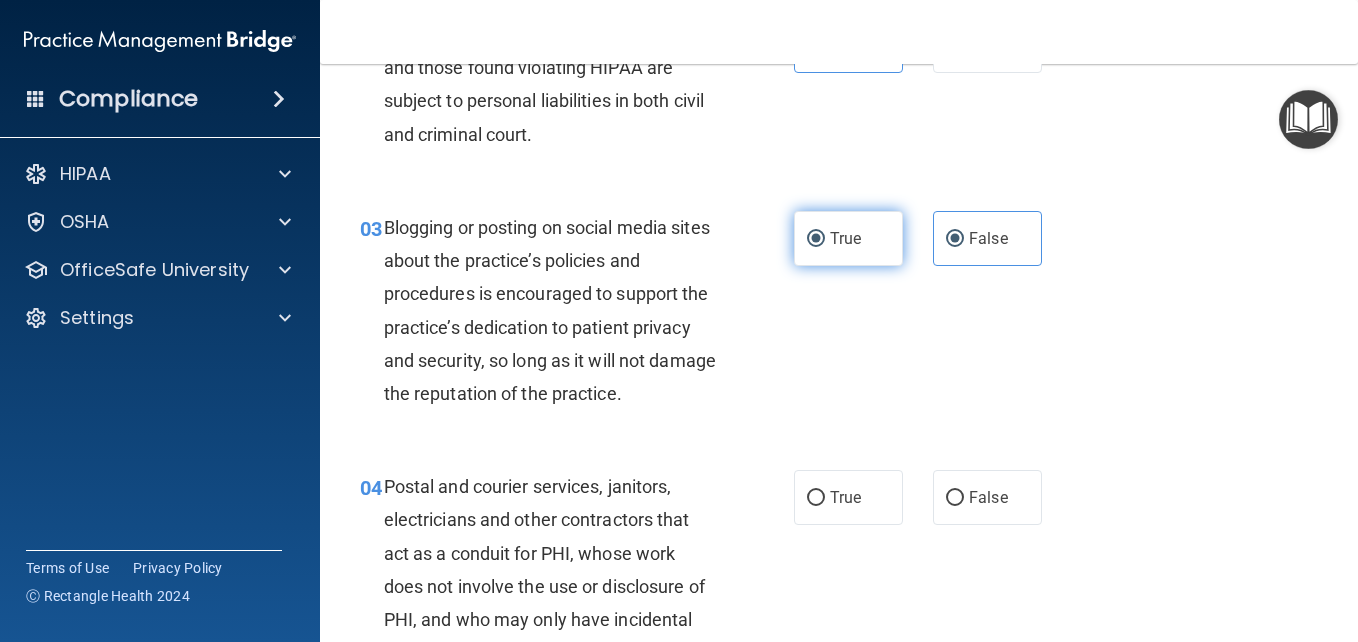 radio on "false" 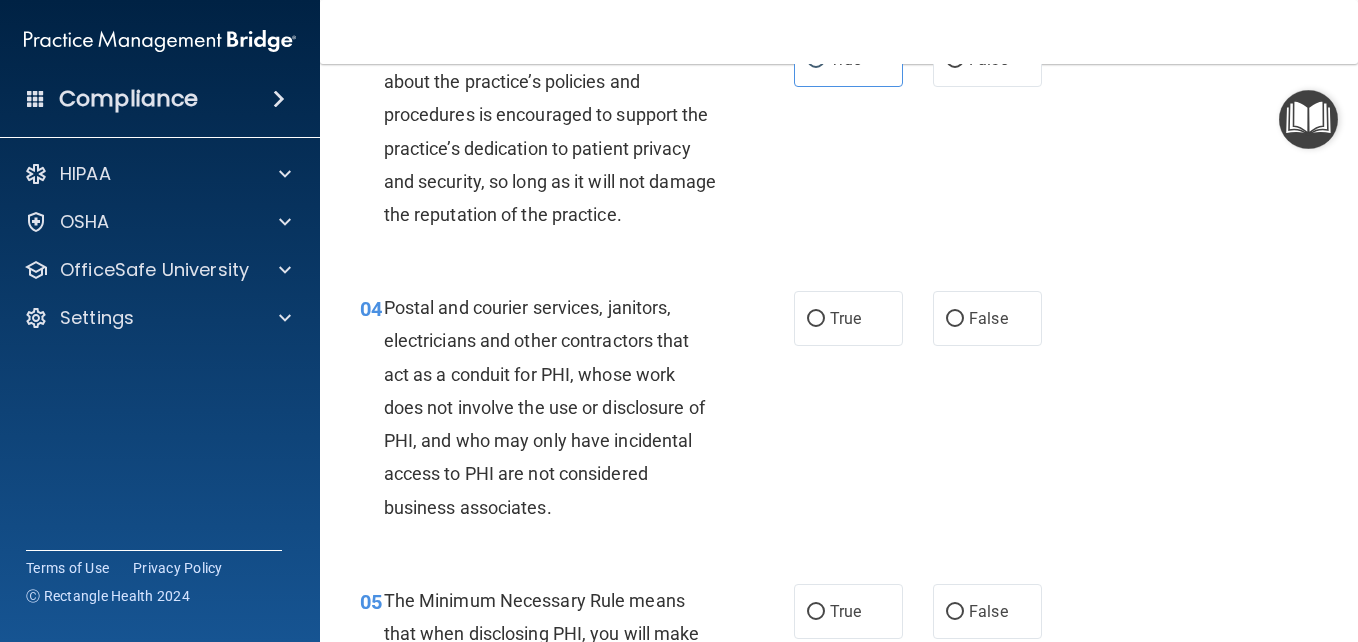 scroll, scrollTop: 480, scrollLeft: 0, axis: vertical 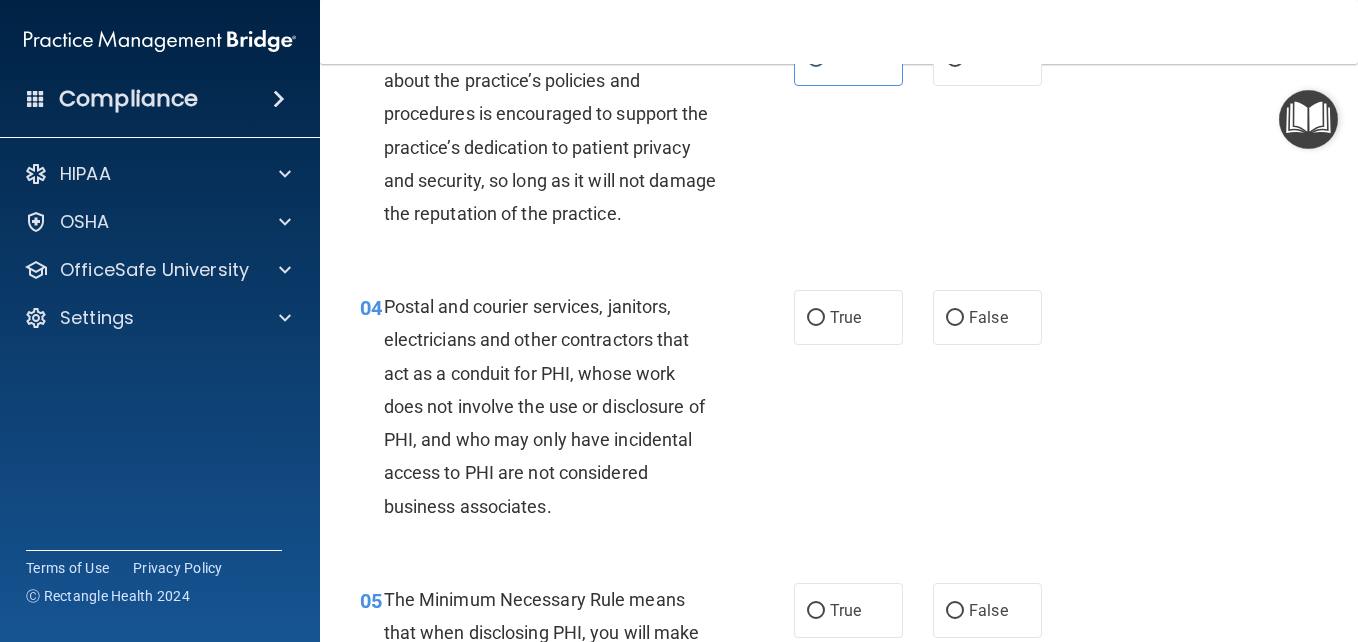 click on "True" at bounding box center (848, 317) 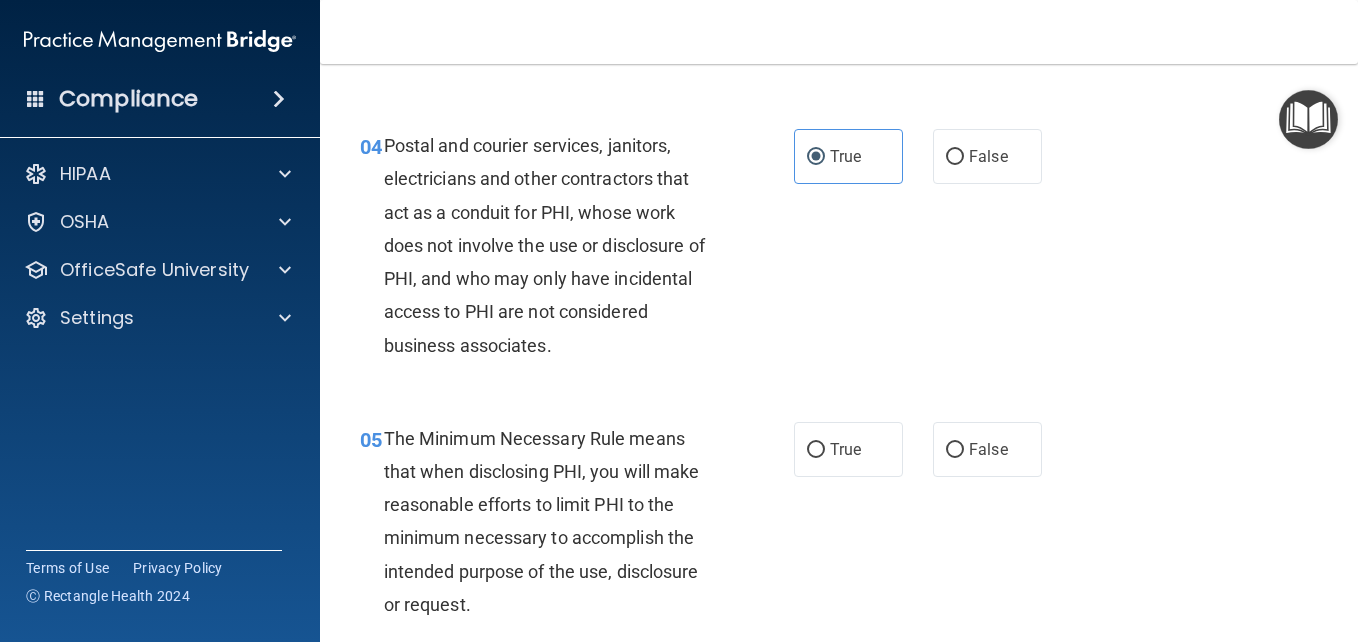 scroll, scrollTop: 765, scrollLeft: 0, axis: vertical 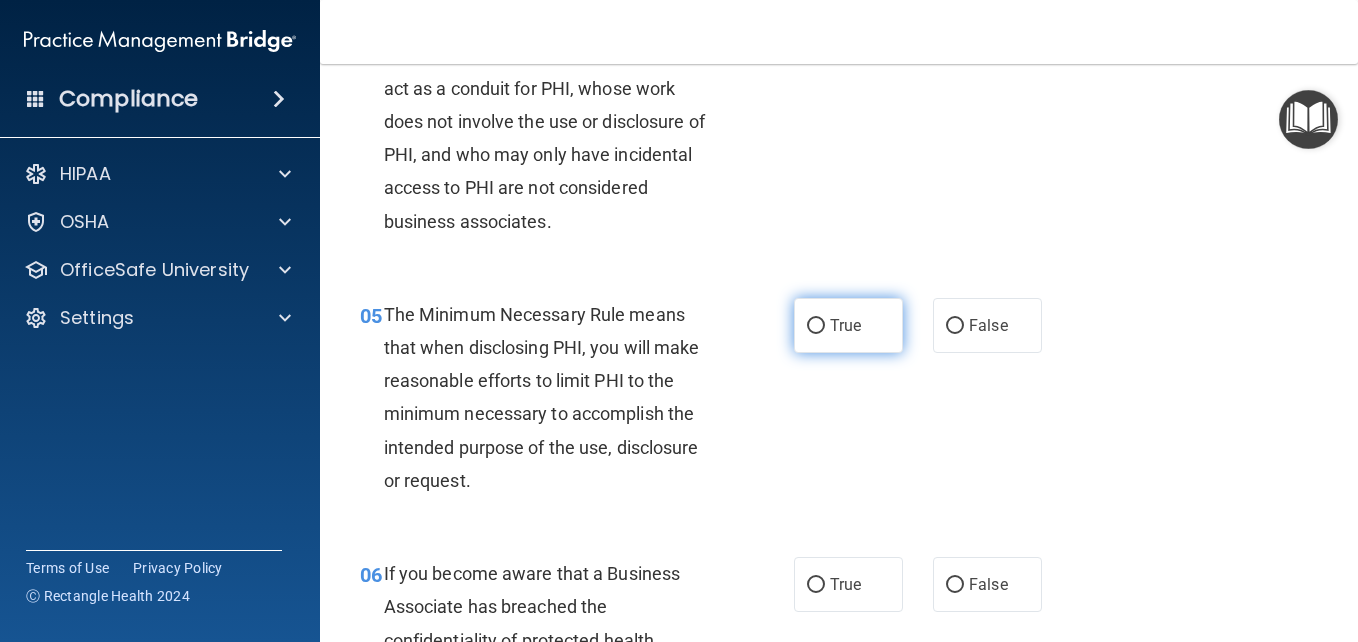 drag, startPoint x: 832, startPoint y: 409, endPoint x: 805, endPoint y: 380, distance: 39.623226 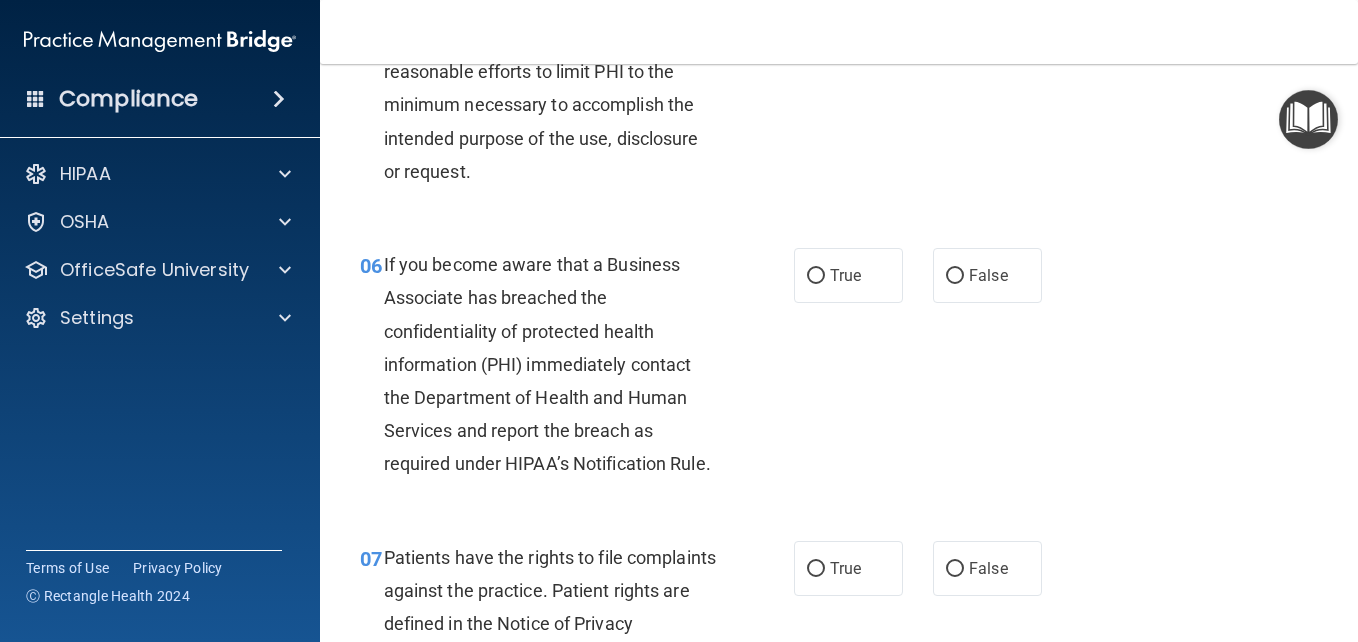 scroll, scrollTop: 1075, scrollLeft: 0, axis: vertical 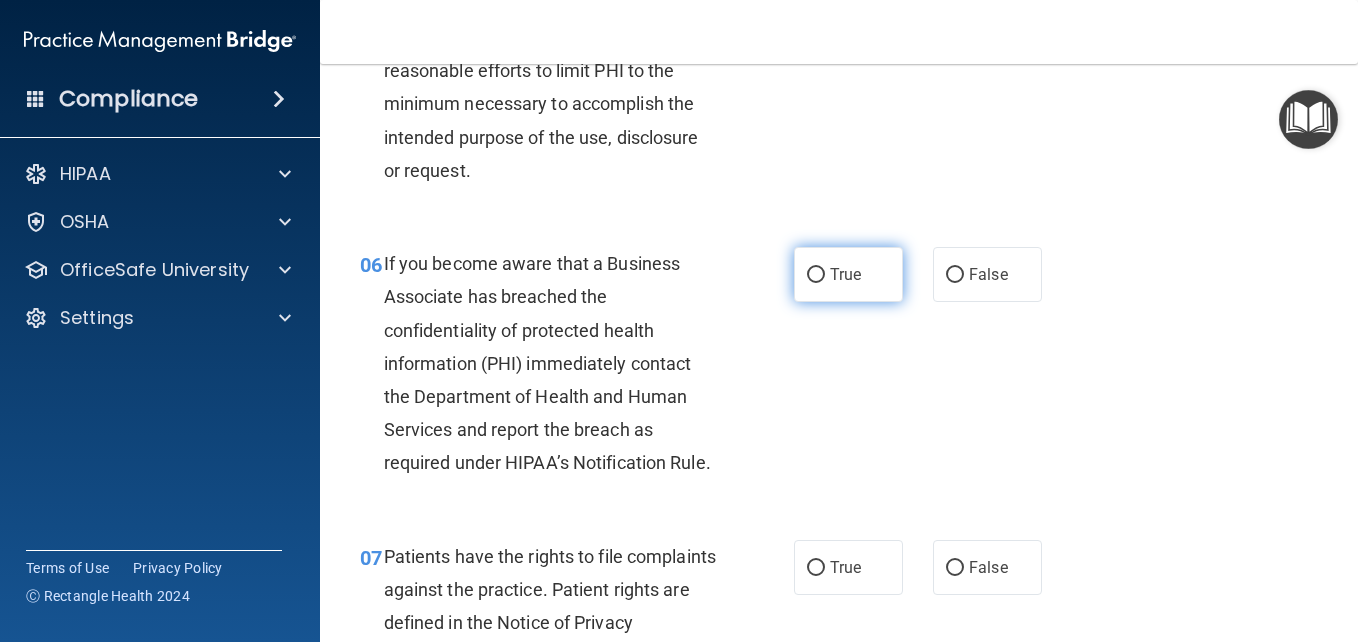 click on "True" at bounding box center [848, 274] 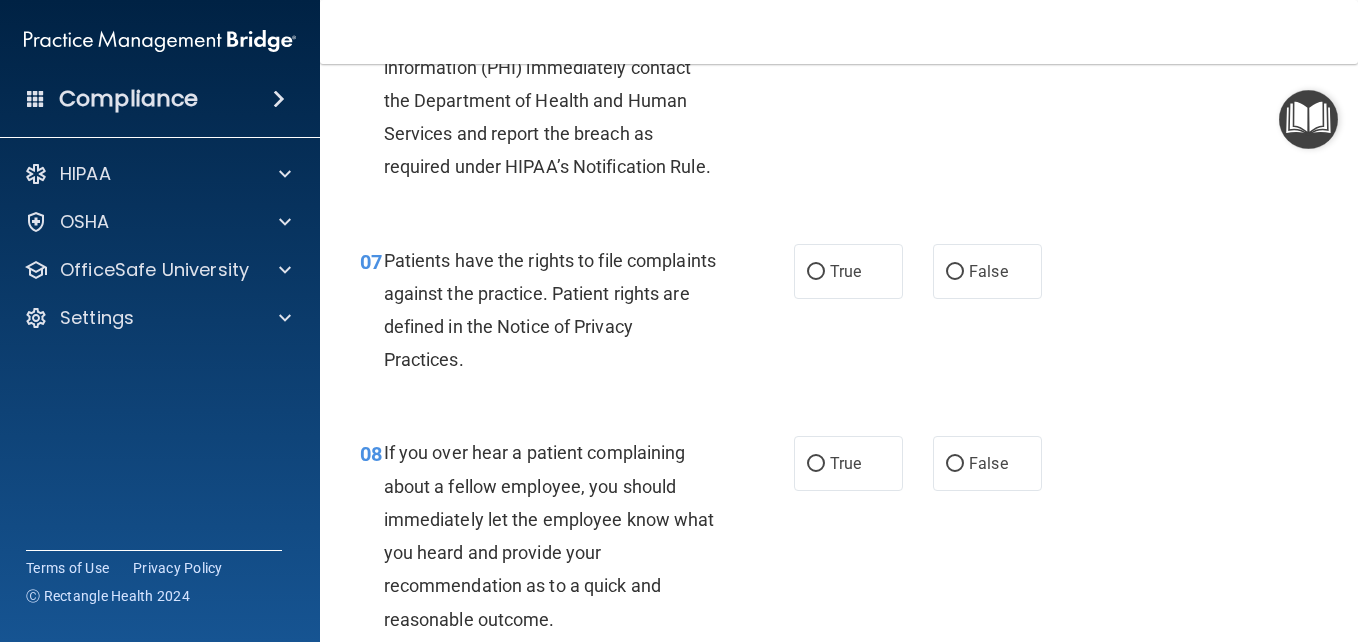 scroll, scrollTop: 1372, scrollLeft: 0, axis: vertical 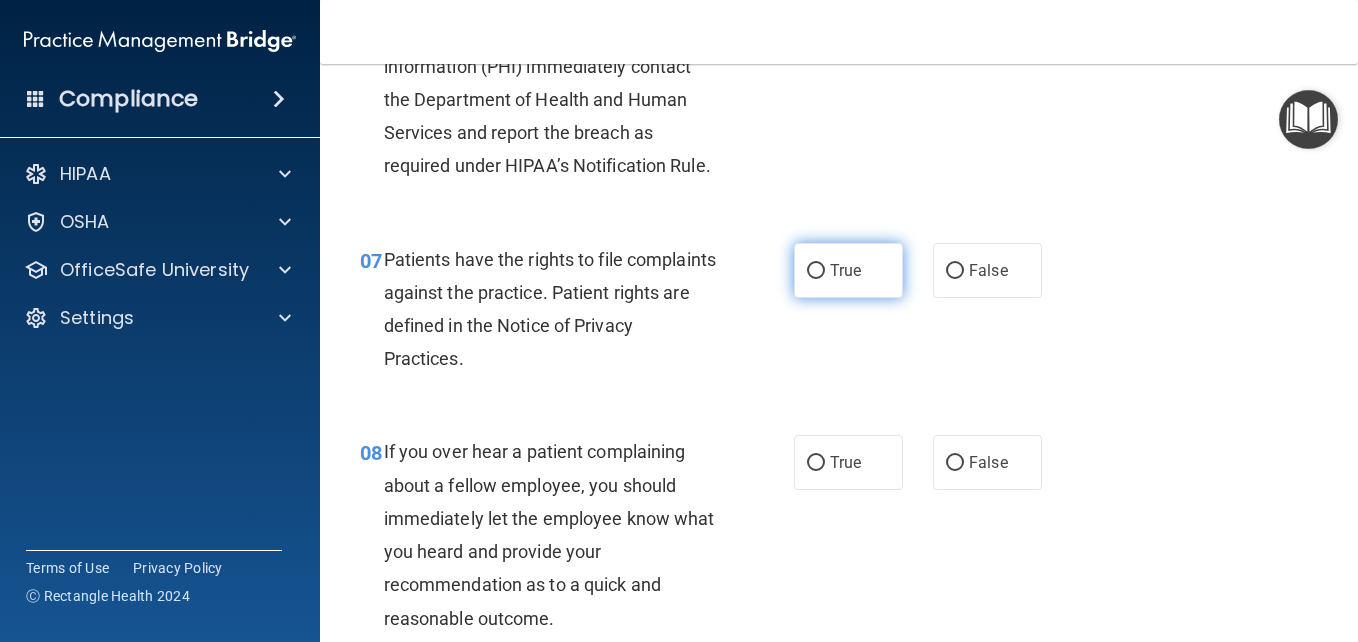 click on "True" at bounding box center [848, 270] 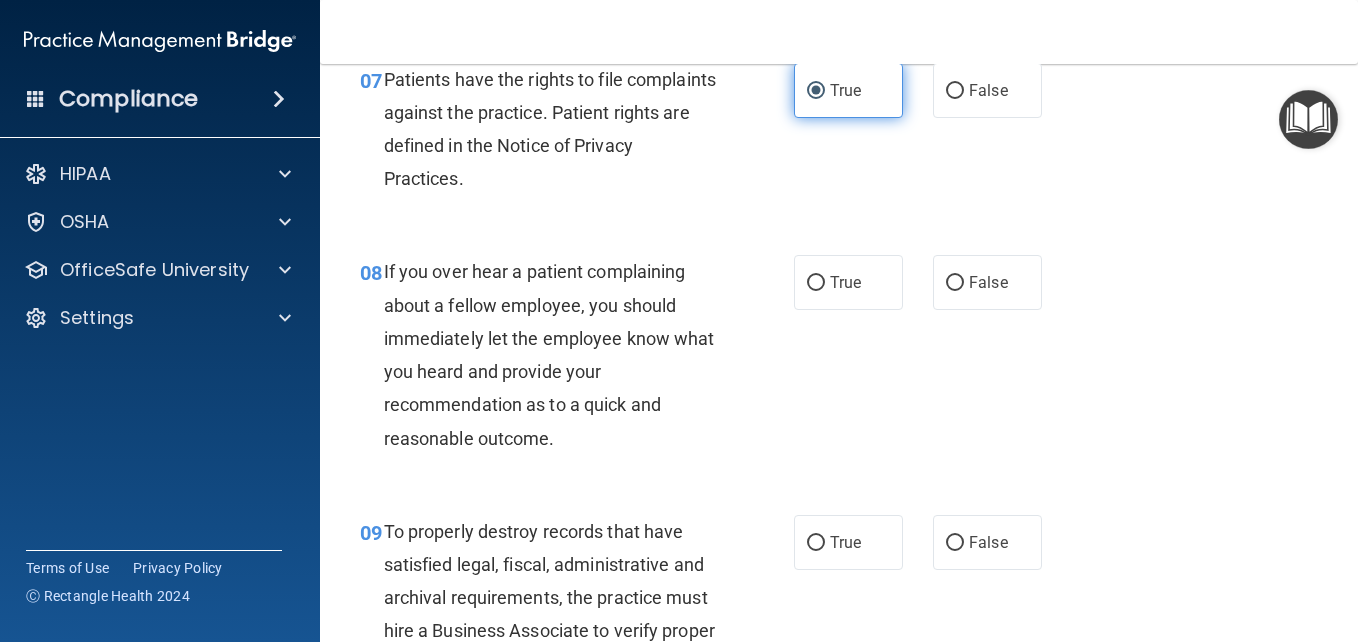 scroll, scrollTop: 1553, scrollLeft: 0, axis: vertical 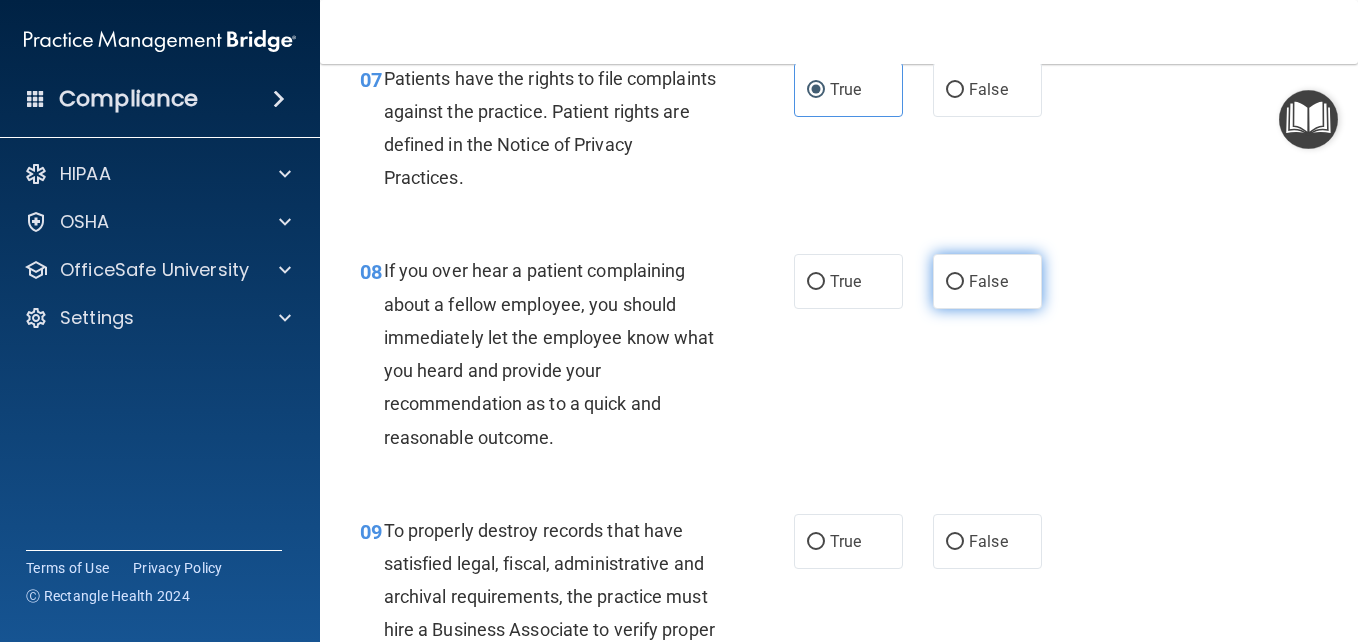 click on "False" at bounding box center [988, 281] 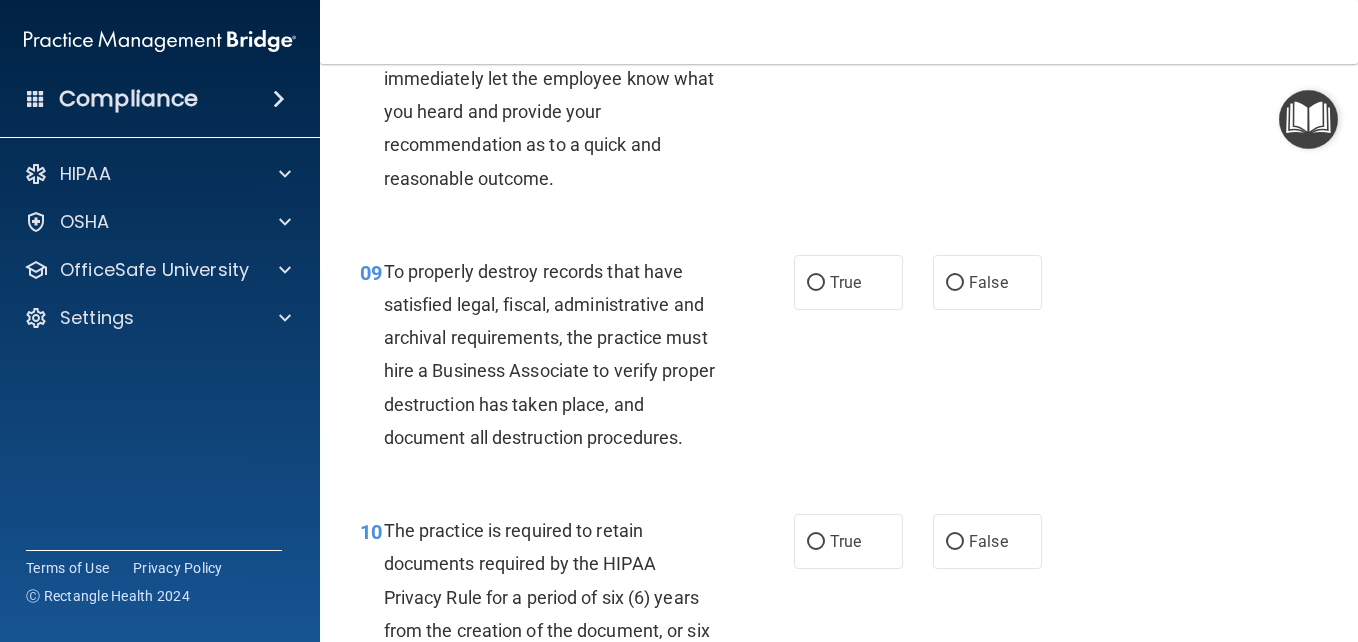 scroll, scrollTop: 1865, scrollLeft: 0, axis: vertical 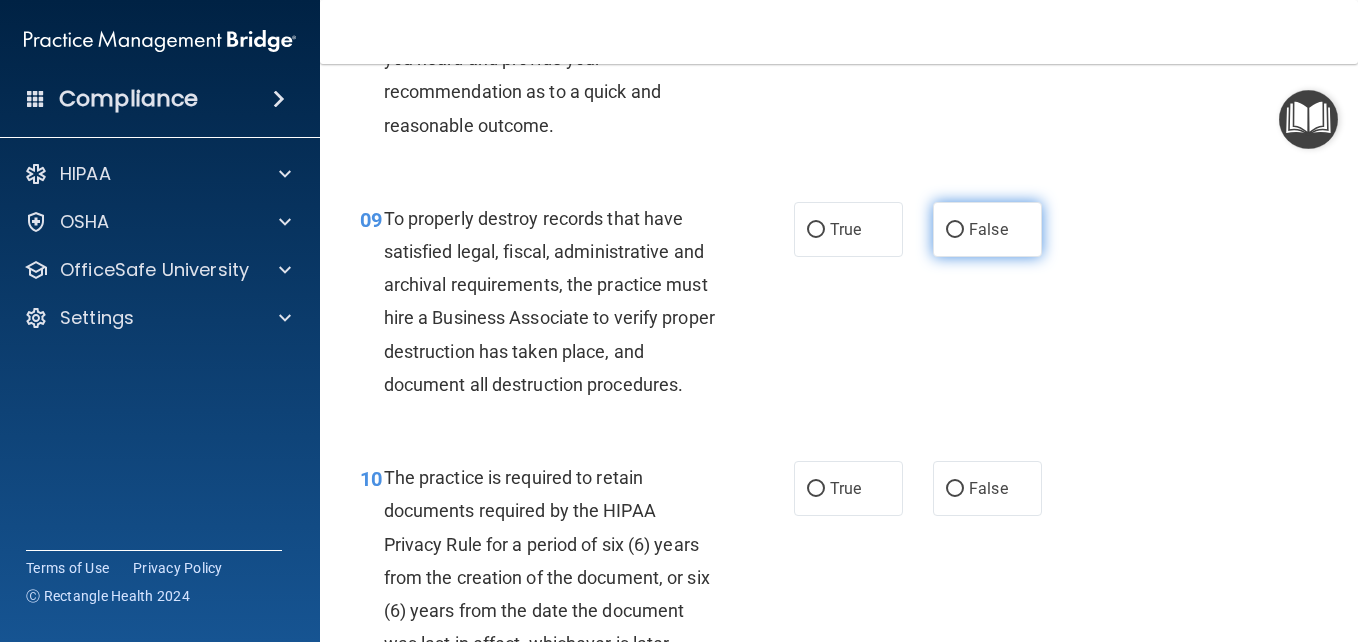 click on "False" at bounding box center [987, 229] 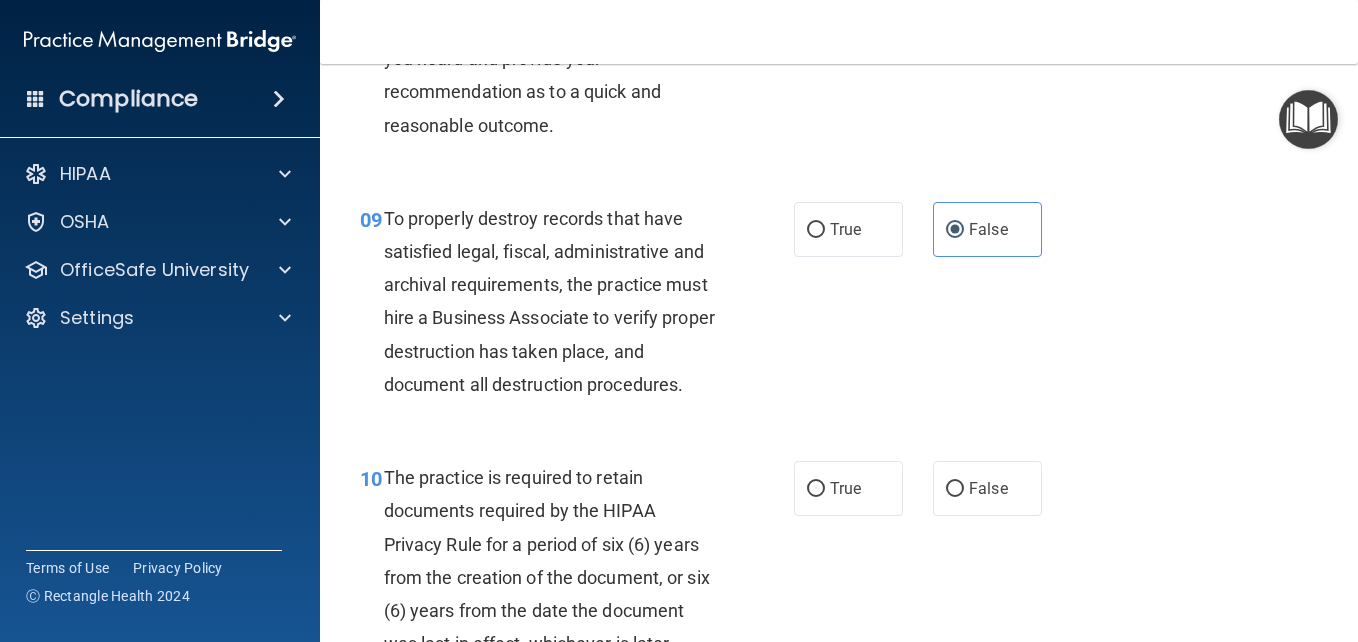 scroll, scrollTop: 1985, scrollLeft: 0, axis: vertical 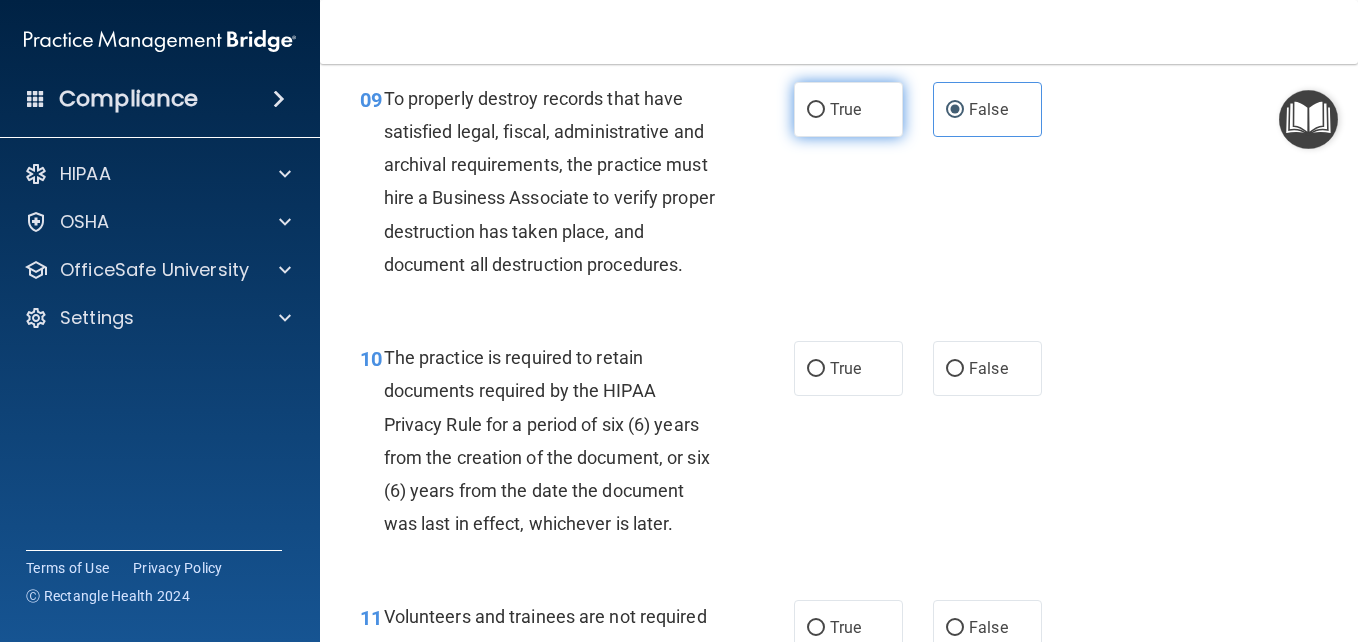 click on "True" at bounding box center [845, 109] 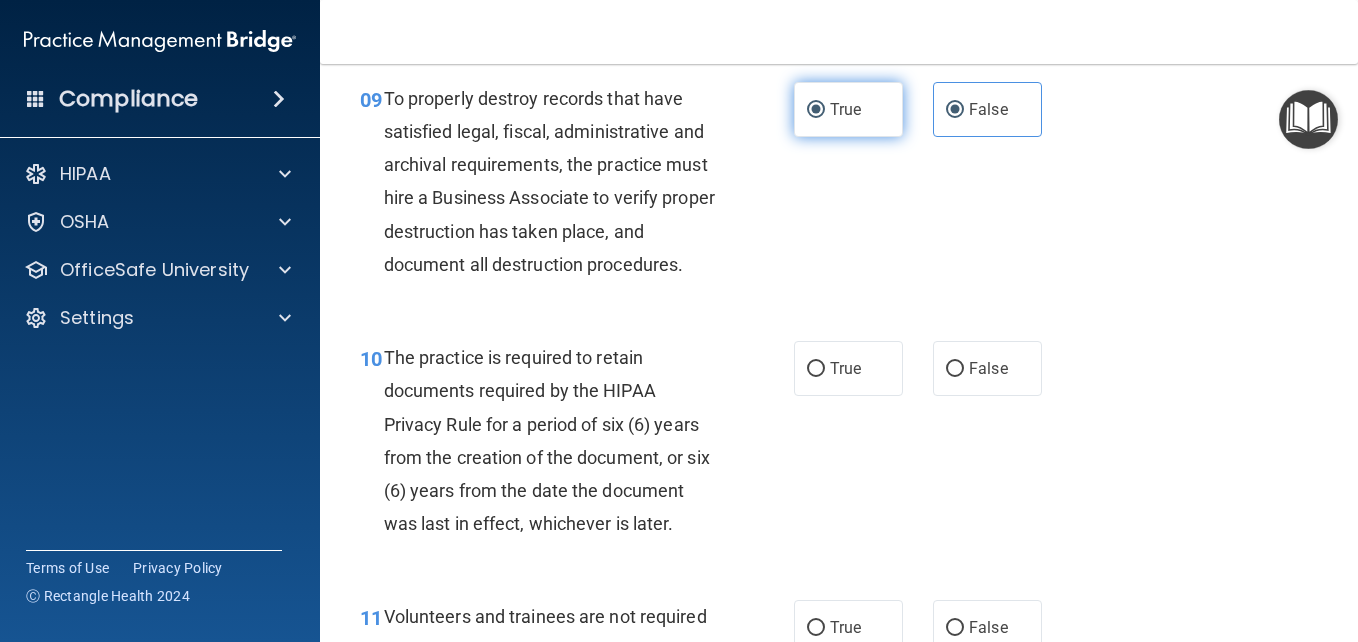 radio on "false" 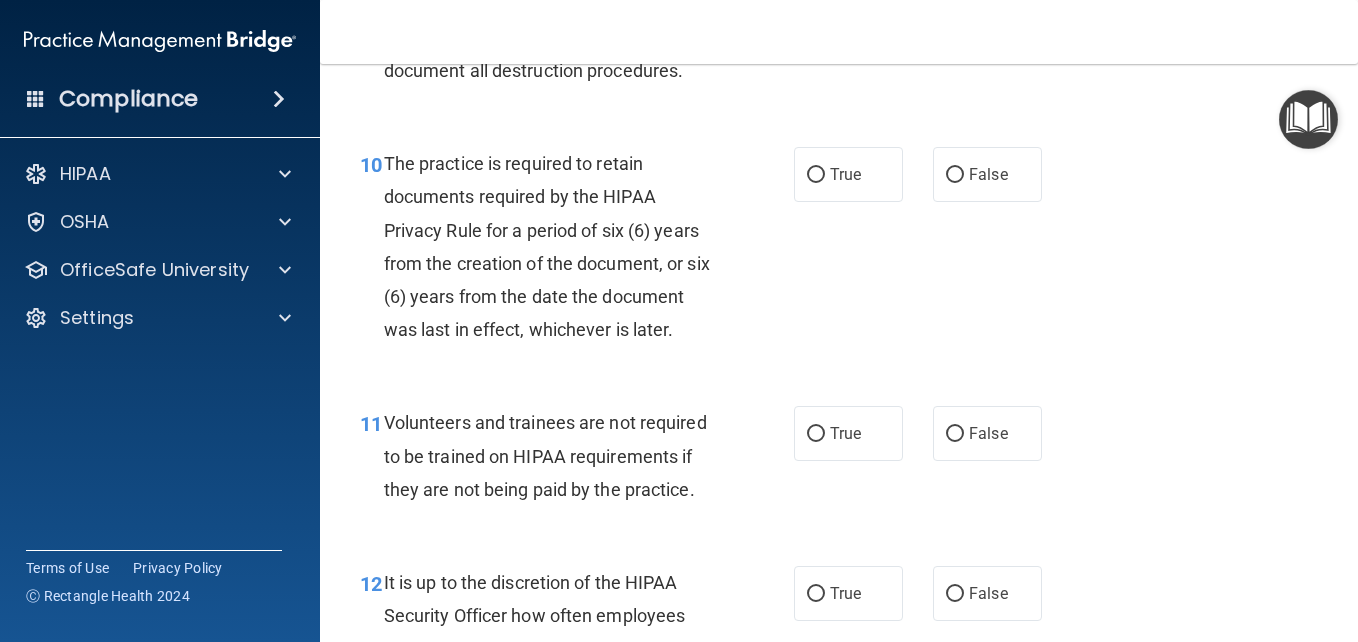 scroll, scrollTop: 2180, scrollLeft: 0, axis: vertical 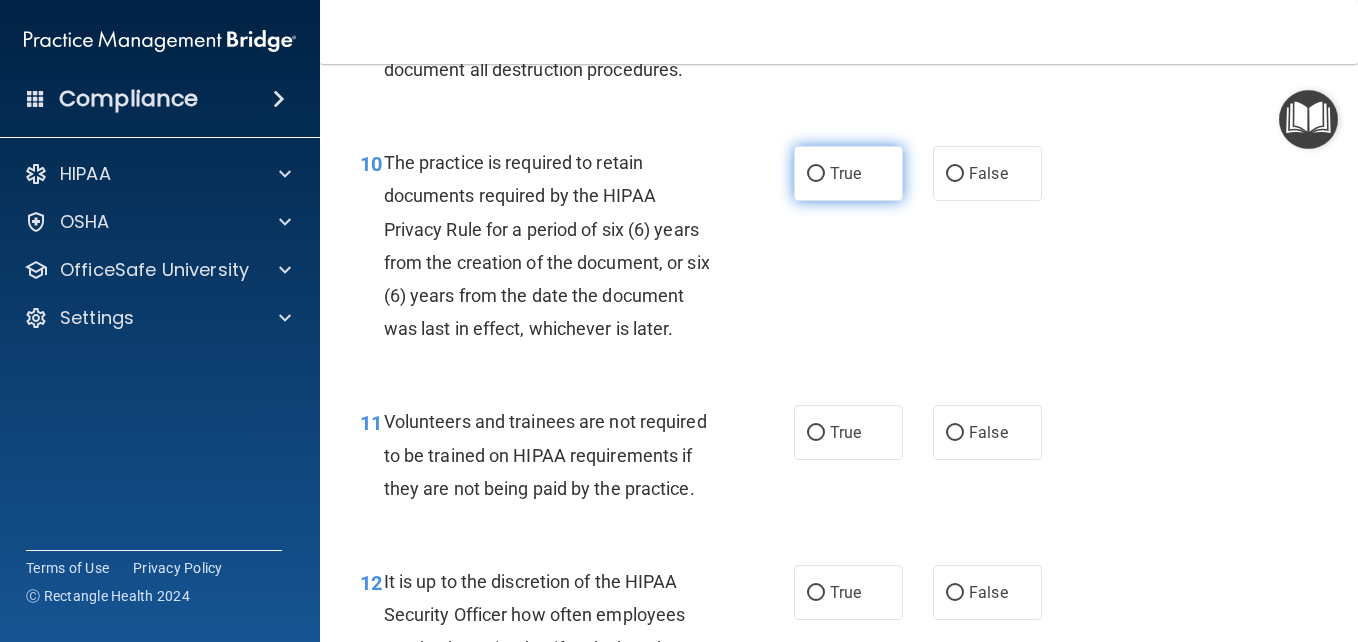 click on "True" at bounding box center (848, 173) 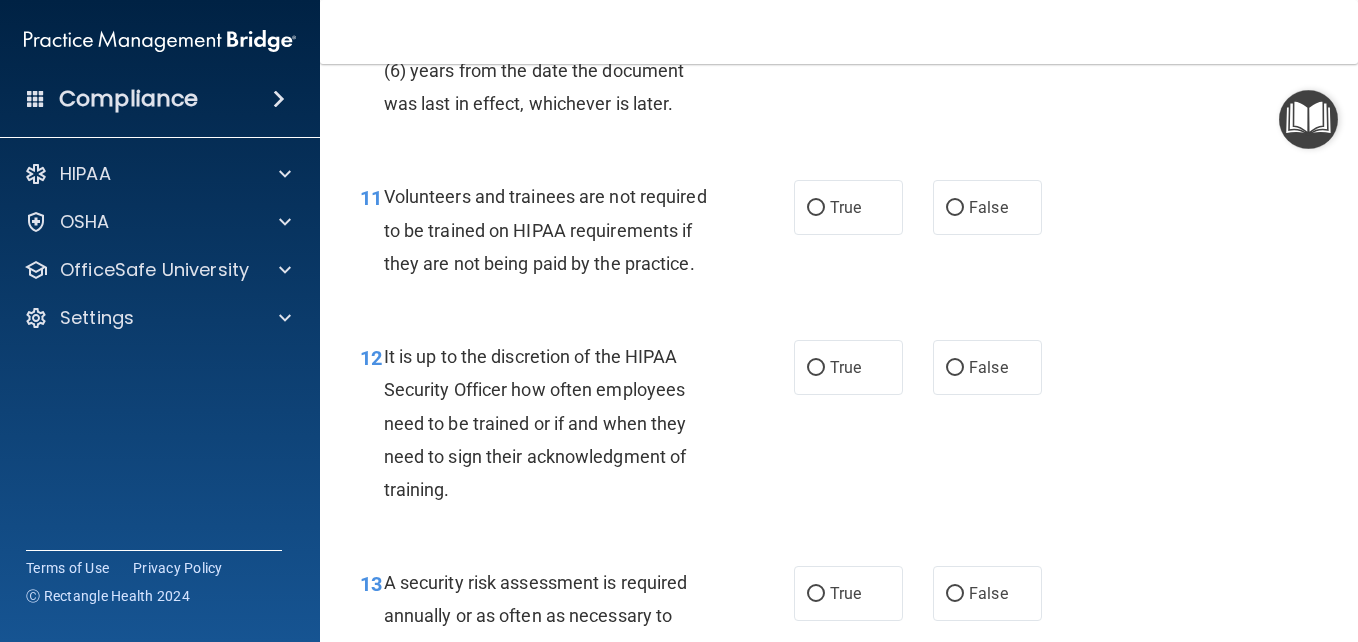 scroll, scrollTop: 2408, scrollLeft: 0, axis: vertical 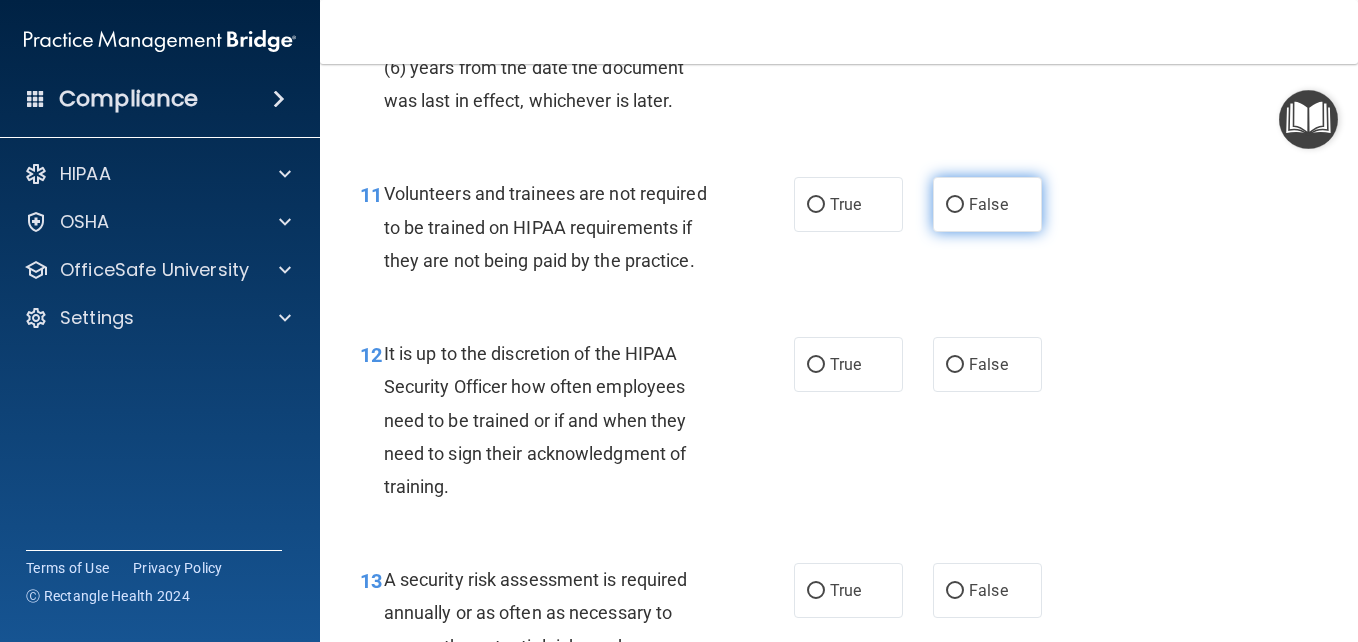 click on "False" at bounding box center (987, 204) 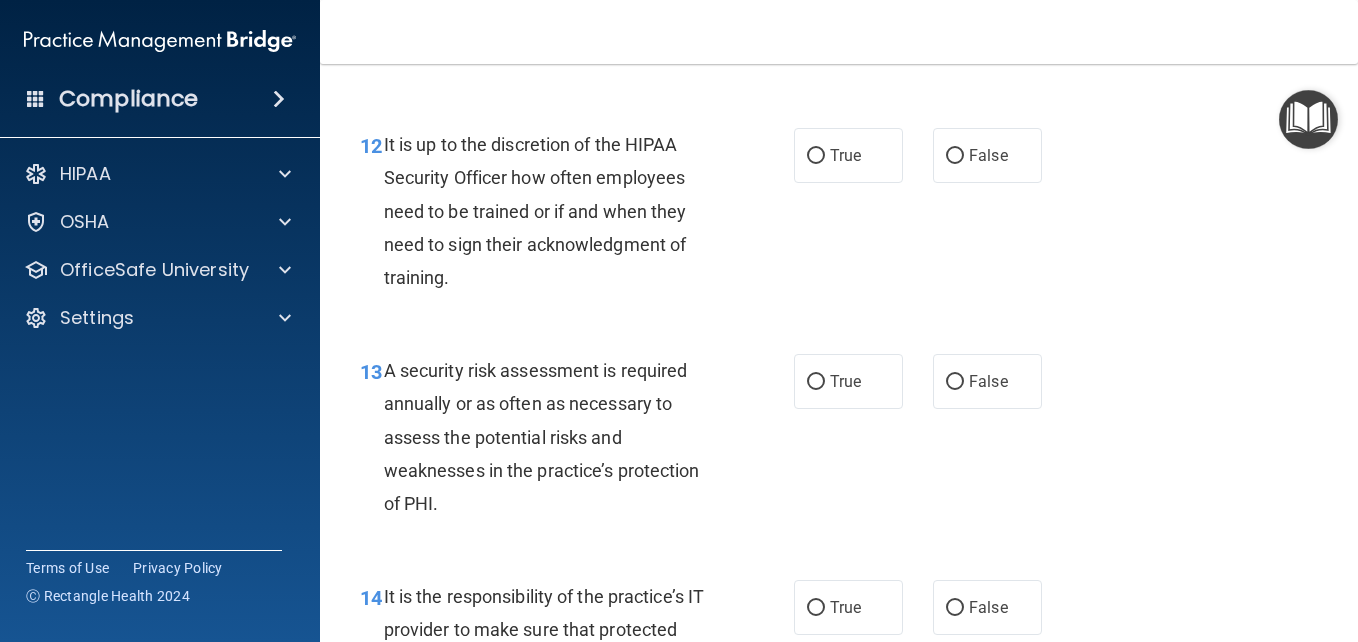 scroll, scrollTop: 2627, scrollLeft: 0, axis: vertical 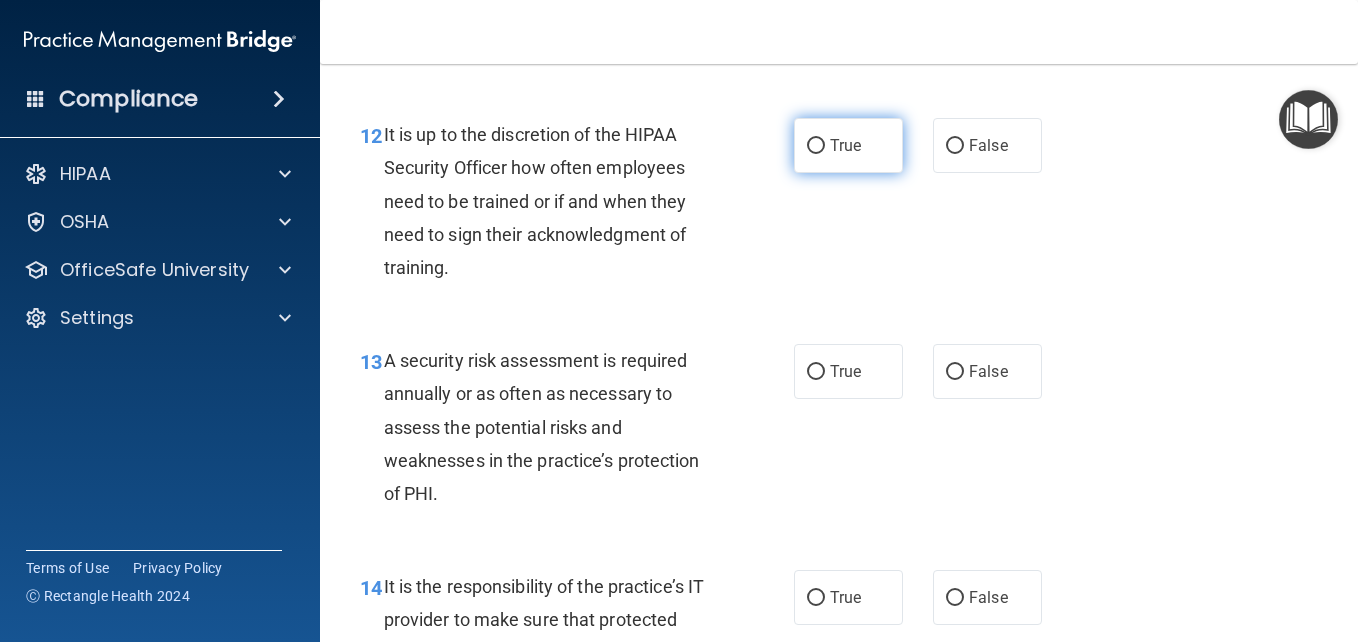 drag, startPoint x: 829, startPoint y: 274, endPoint x: 809, endPoint y: 276, distance: 20.09975 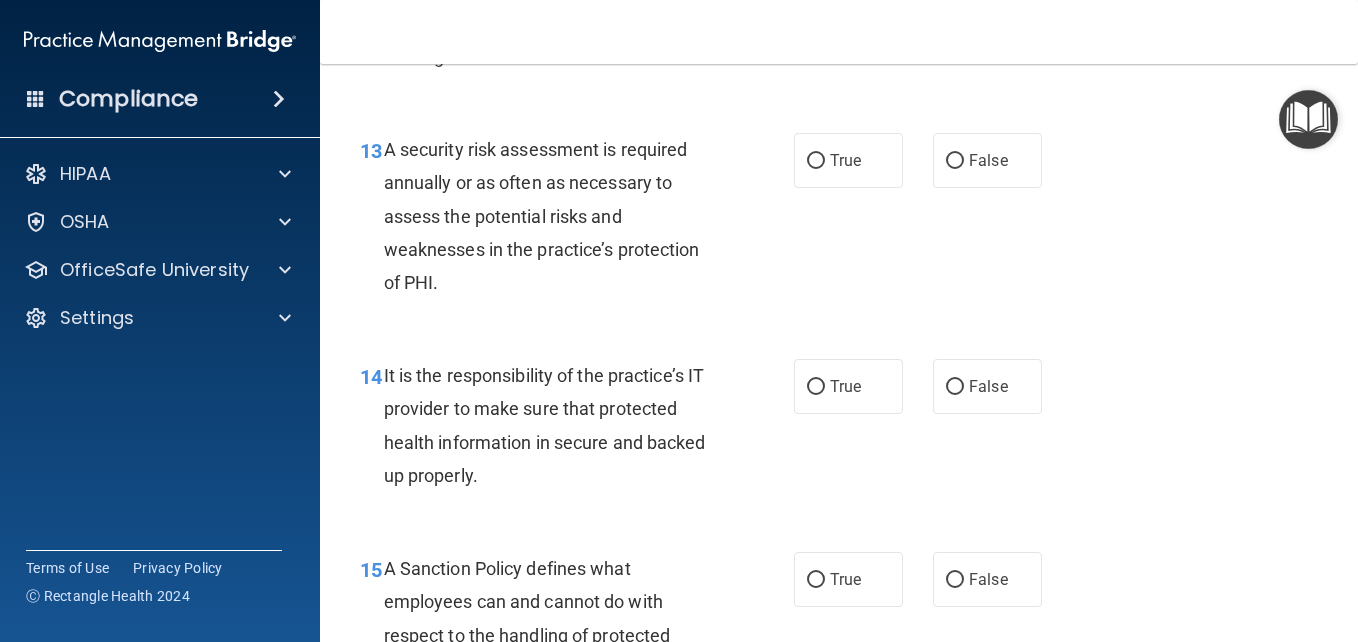 scroll, scrollTop: 2839, scrollLeft: 0, axis: vertical 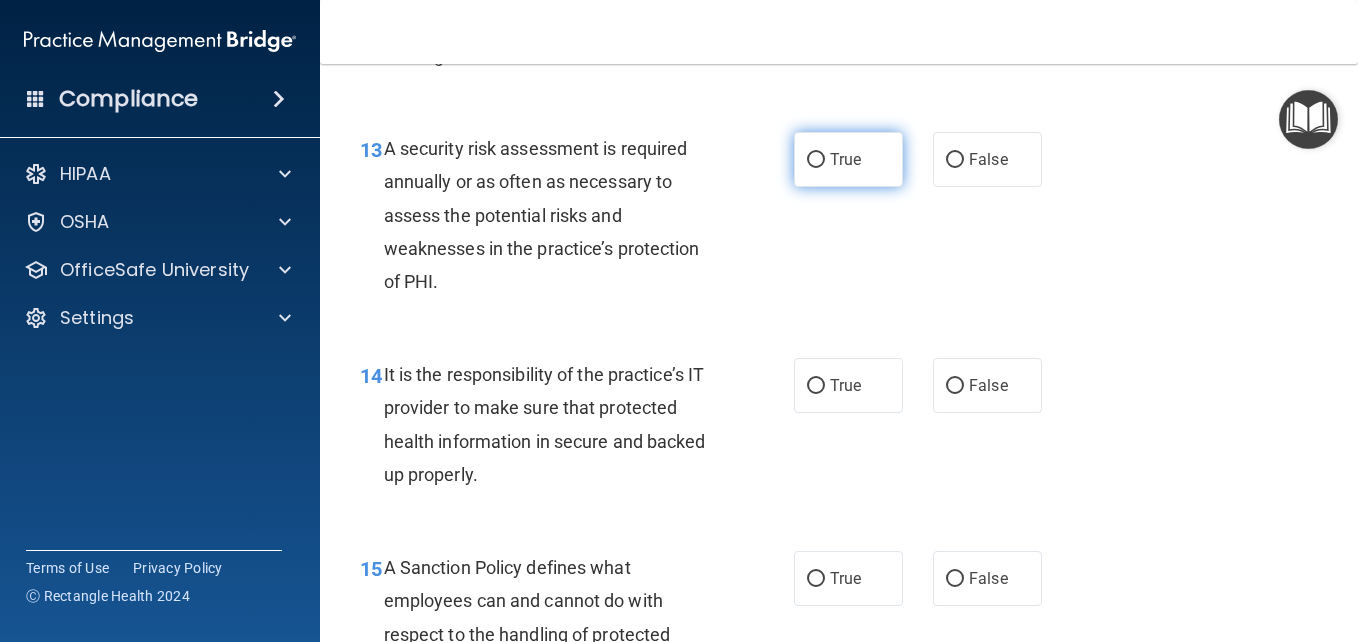 click on "True" at bounding box center (845, 159) 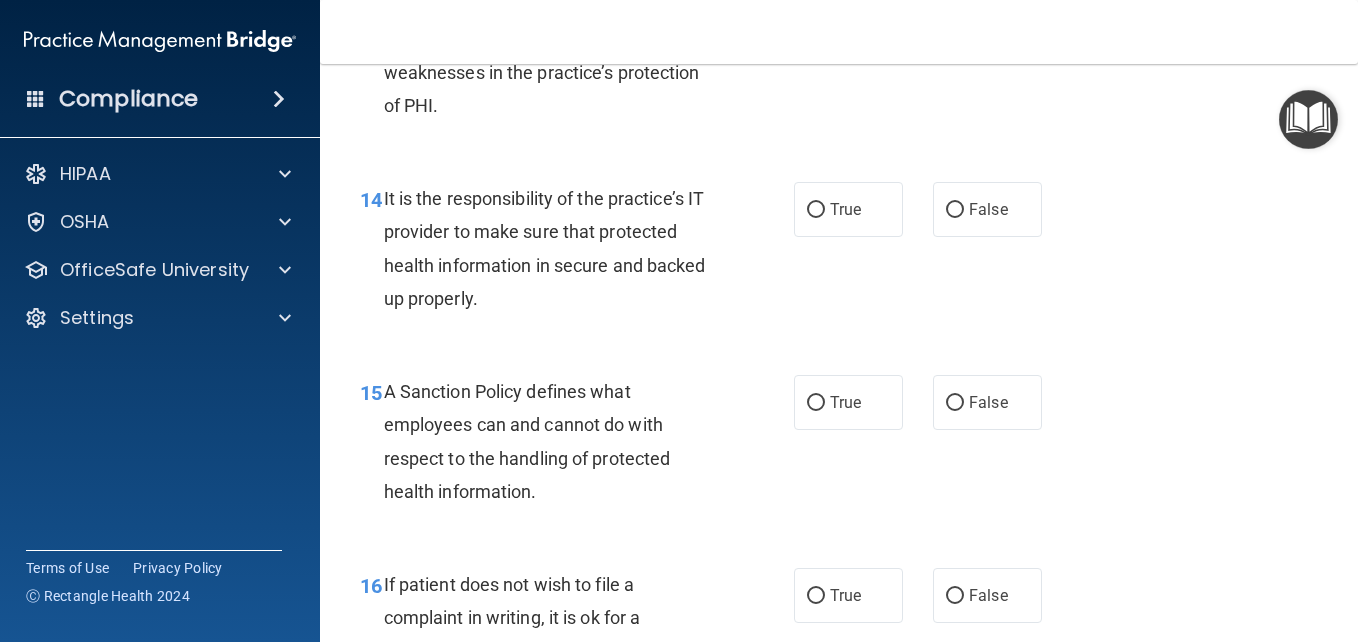 scroll, scrollTop: 3016, scrollLeft: 0, axis: vertical 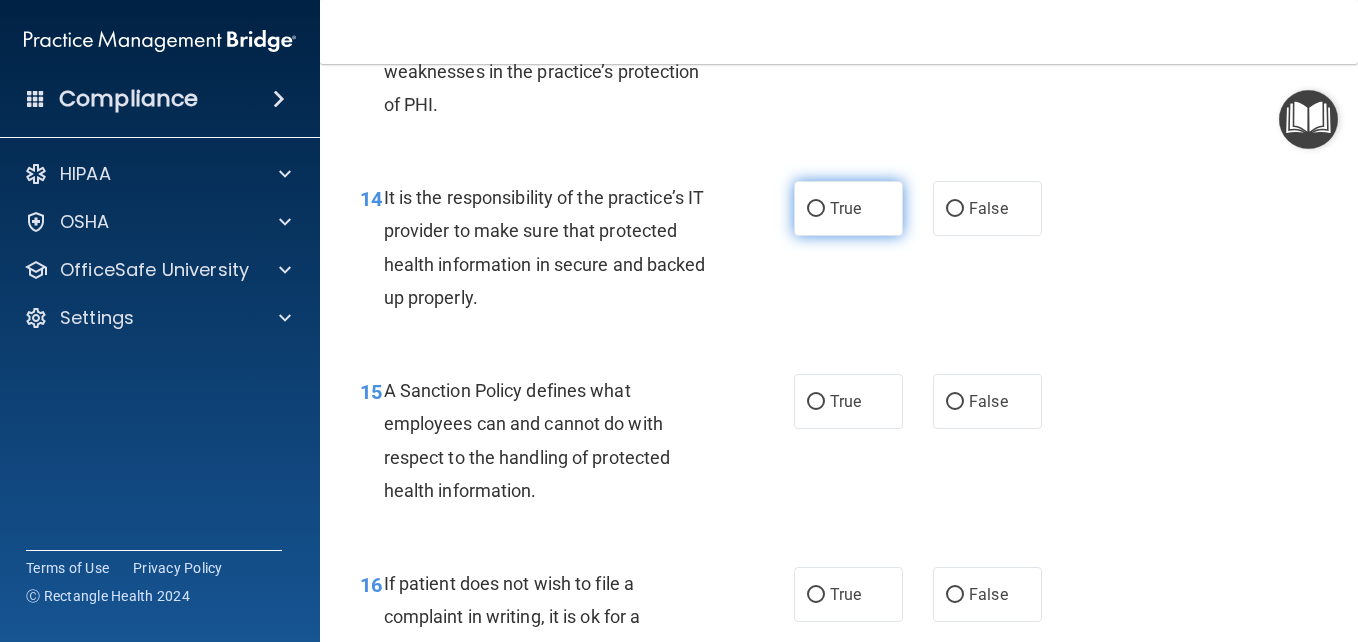click on "True" at bounding box center [816, 209] 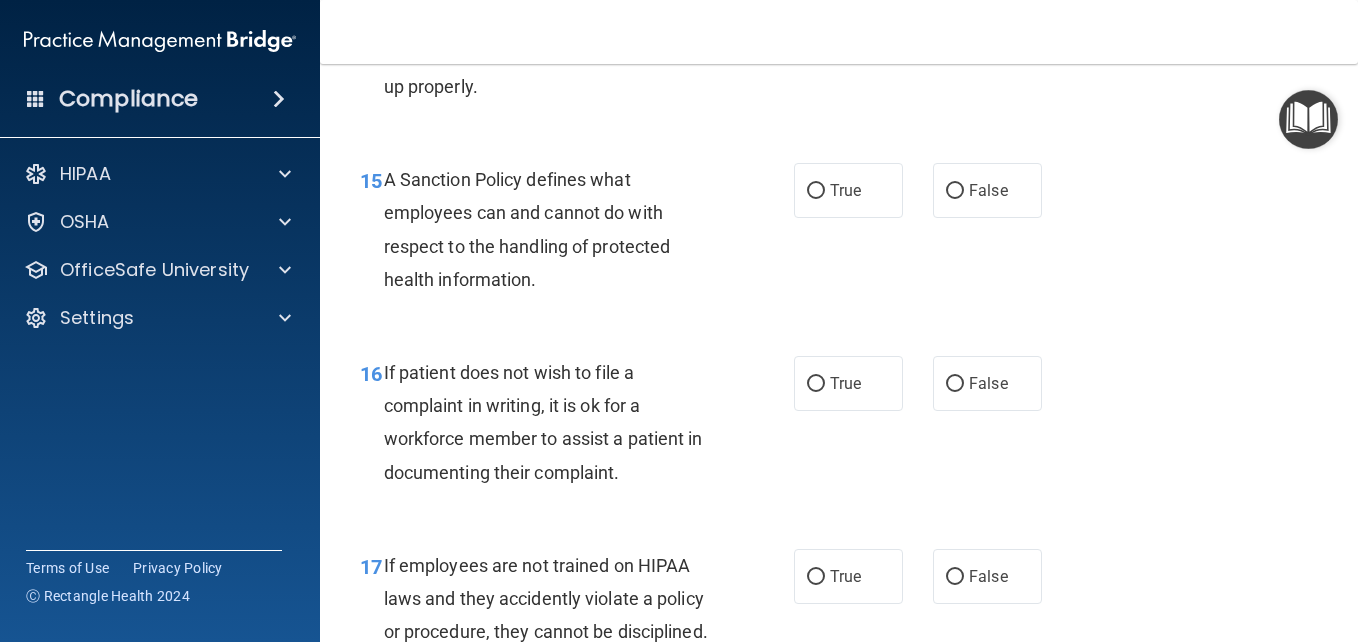 scroll, scrollTop: 3236, scrollLeft: 0, axis: vertical 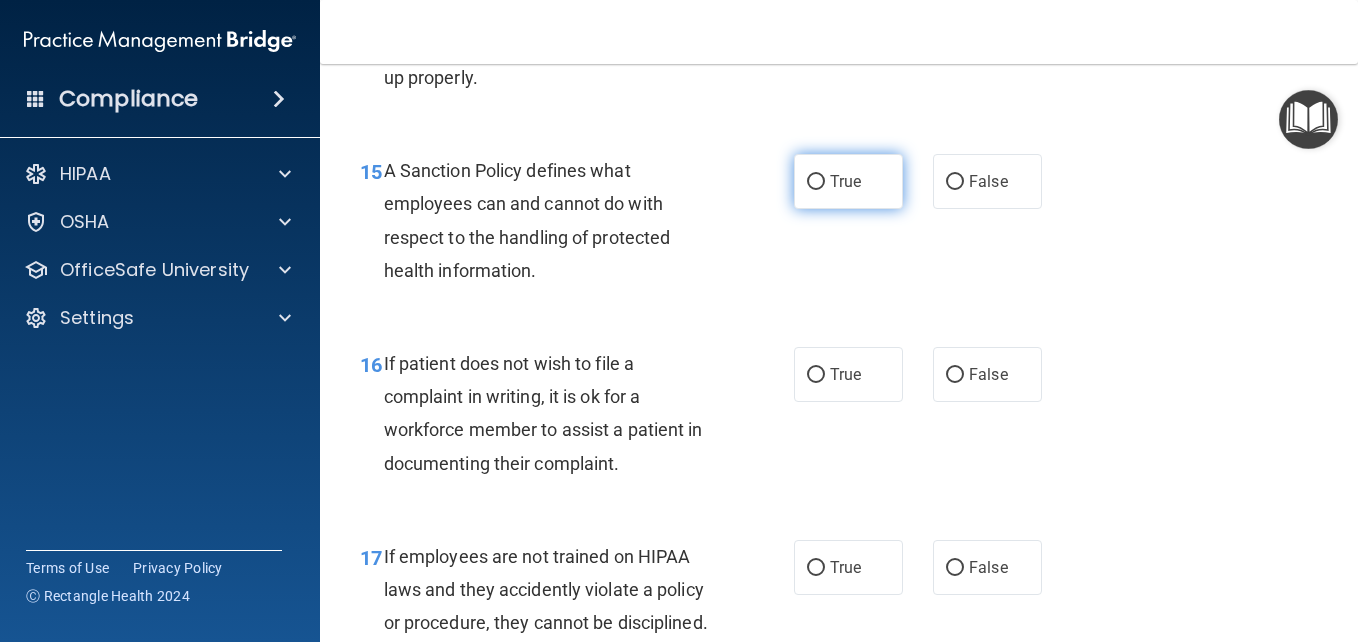 click on "True" at bounding box center (845, 181) 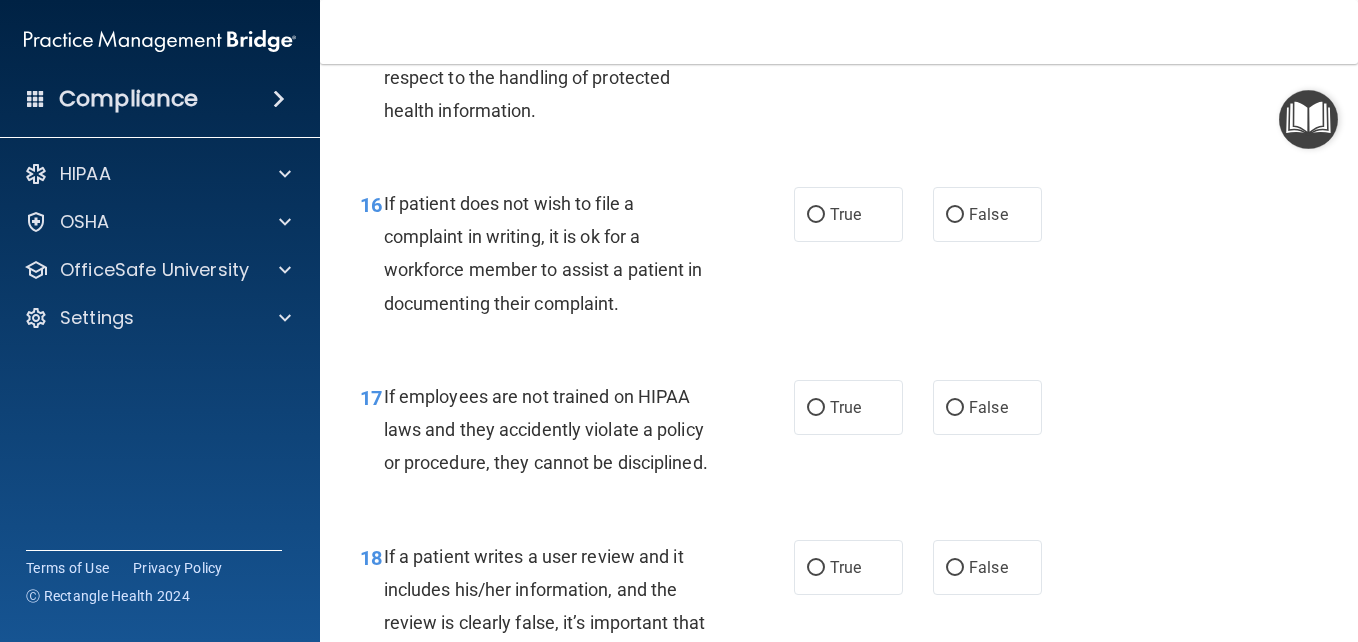 scroll, scrollTop: 3403, scrollLeft: 0, axis: vertical 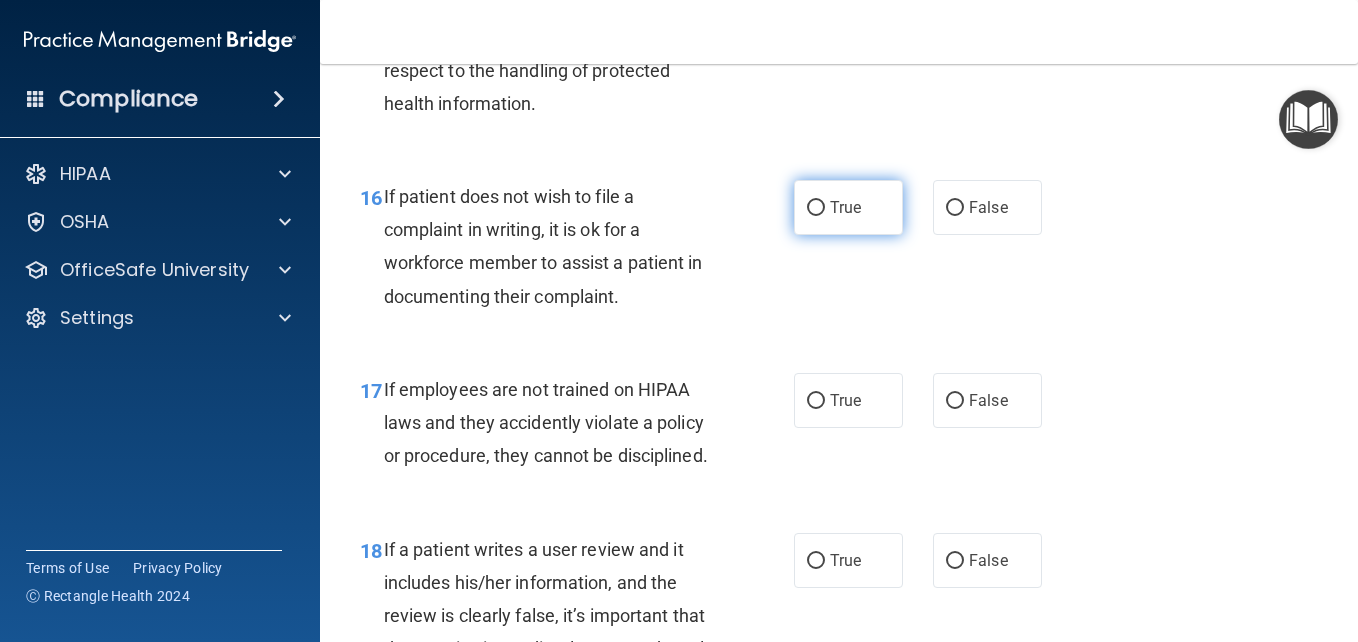click on "True" at bounding box center [816, 208] 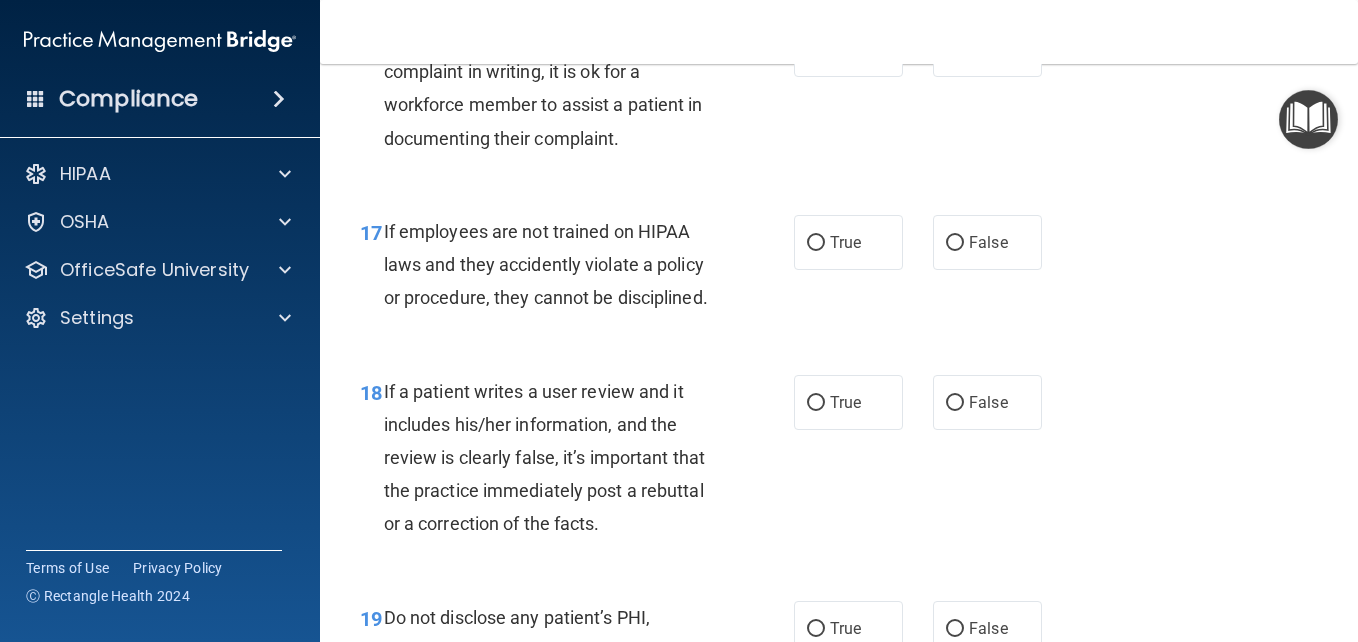 scroll, scrollTop: 3565, scrollLeft: 0, axis: vertical 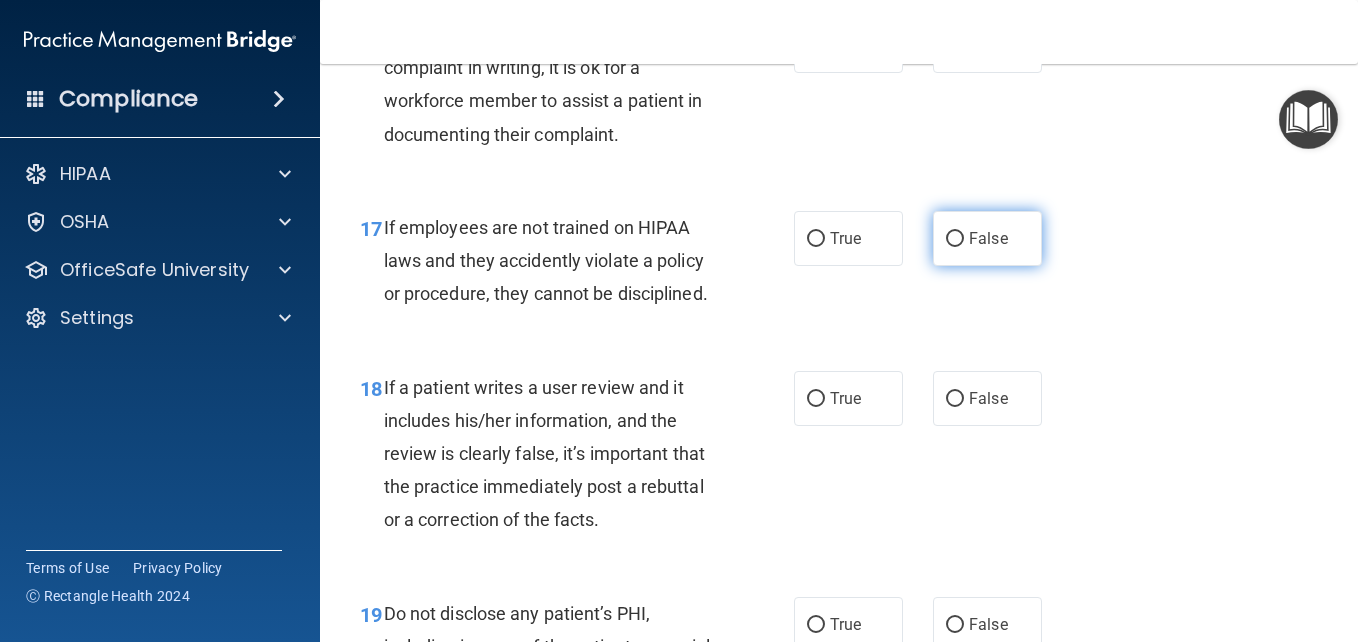 click on "False" at bounding box center (955, 239) 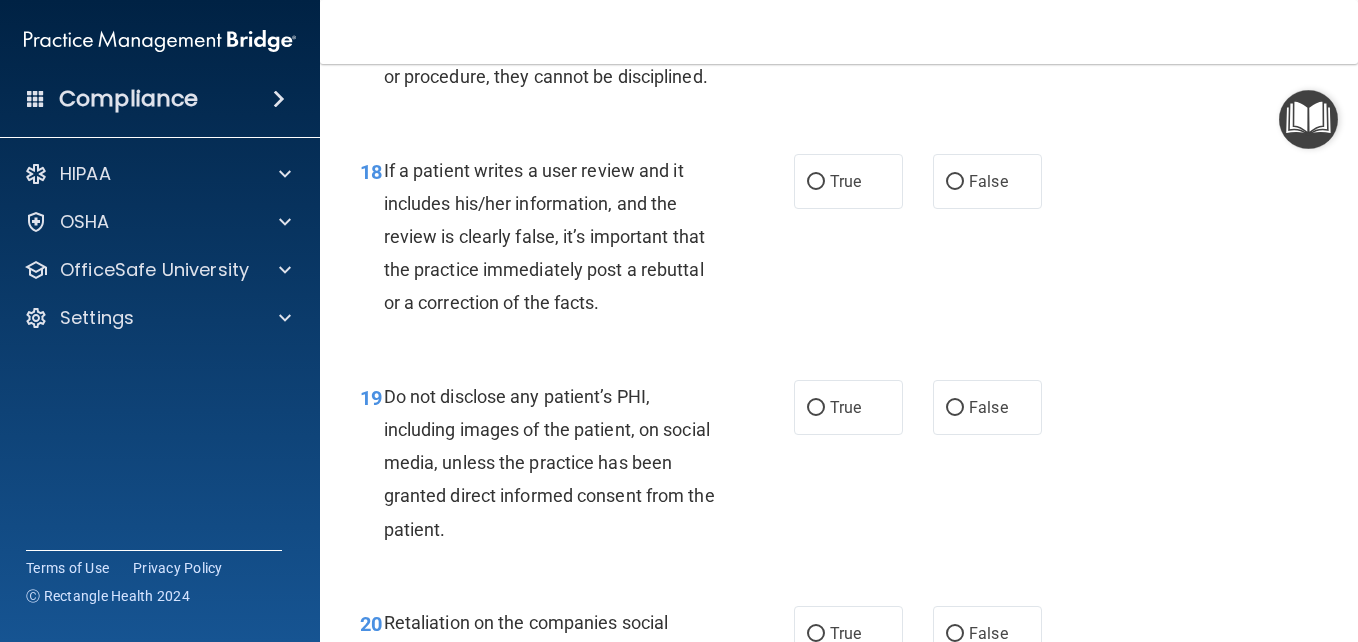 scroll, scrollTop: 3783, scrollLeft: 0, axis: vertical 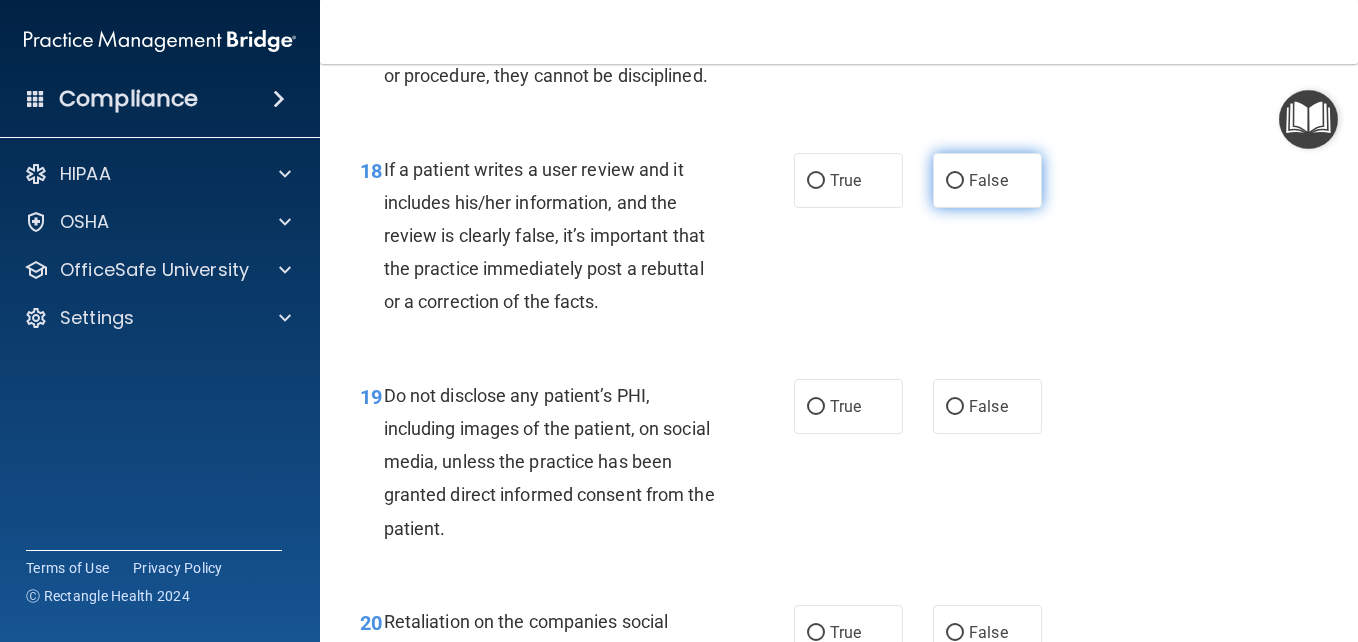 click on "False" at bounding box center (987, 180) 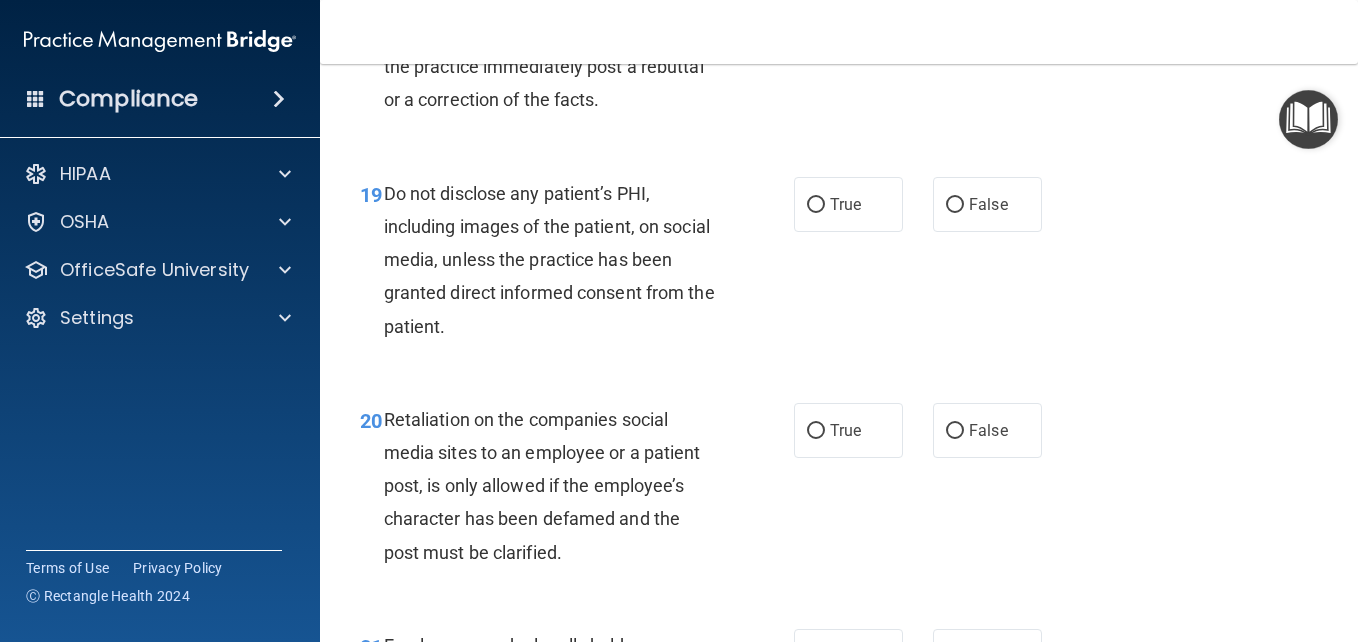 scroll, scrollTop: 3987, scrollLeft: 0, axis: vertical 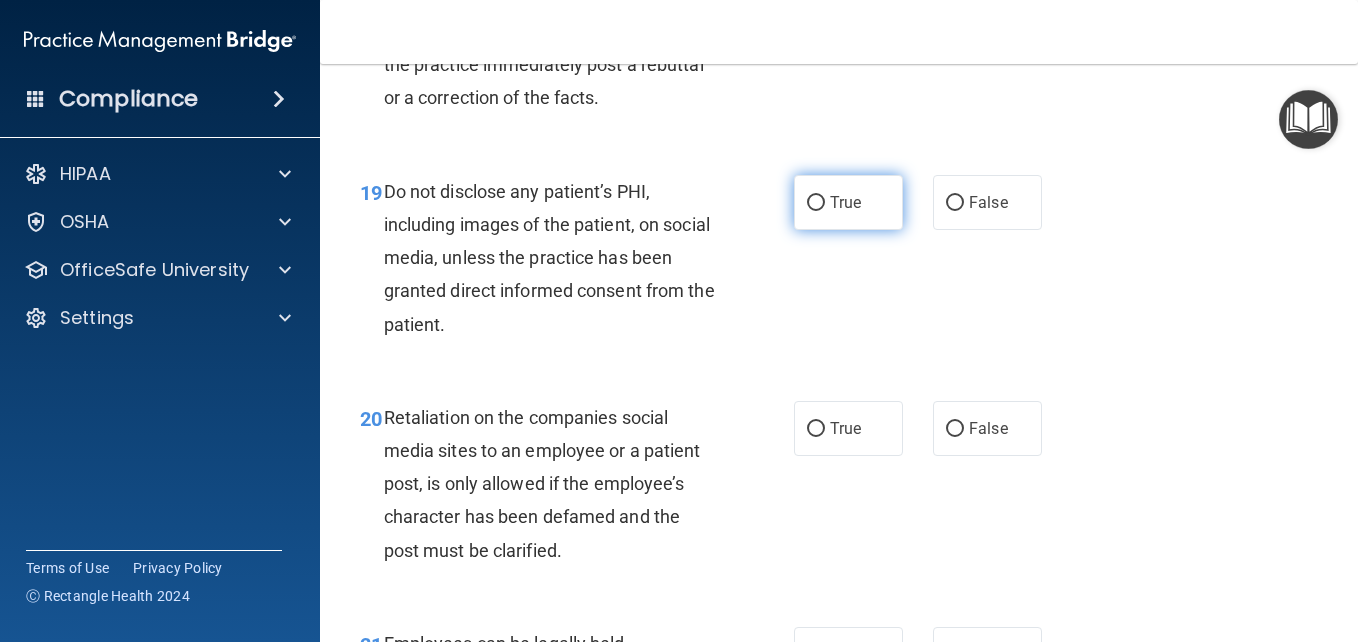 click on "True" at bounding box center (848, 202) 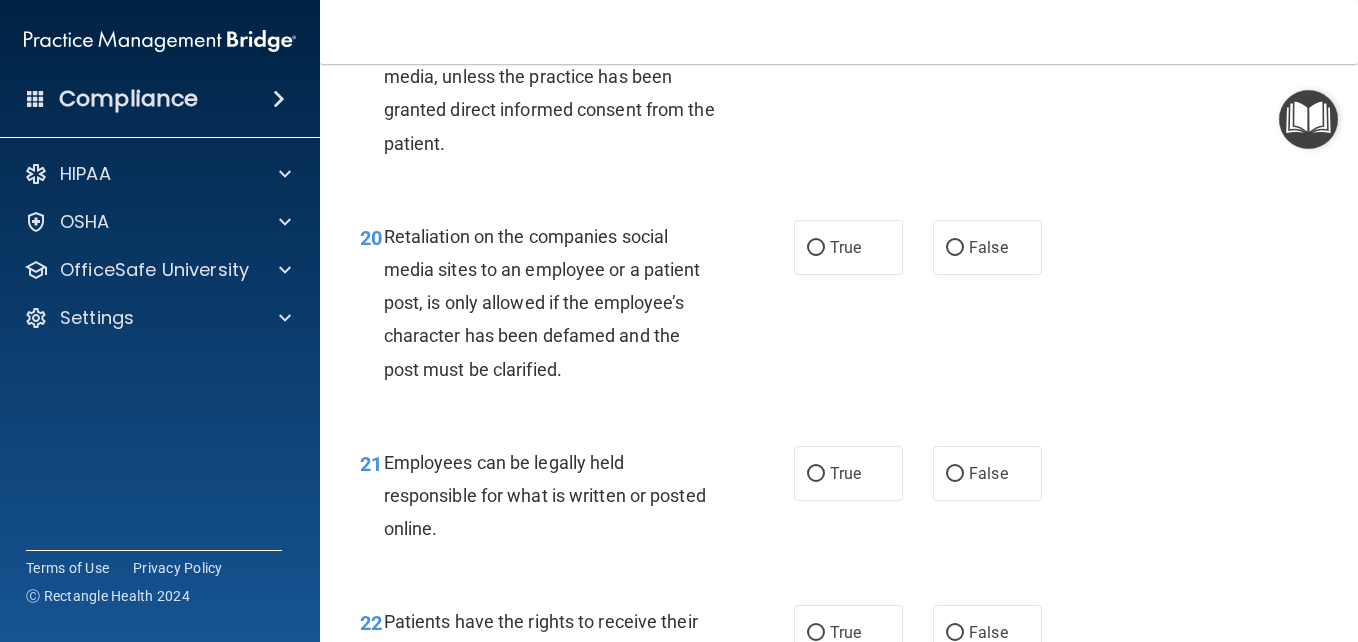 scroll, scrollTop: 4171, scrollLeft: 0, axis: vertical 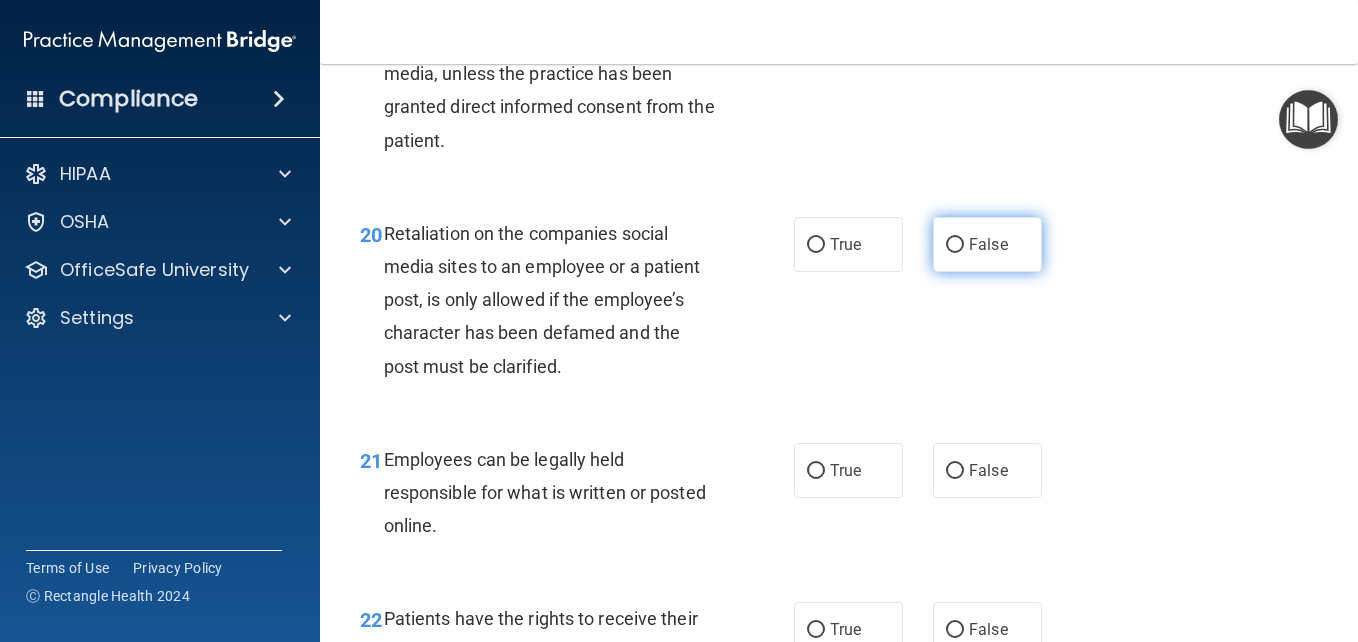 click on "False" at bounding box center [987, 244] 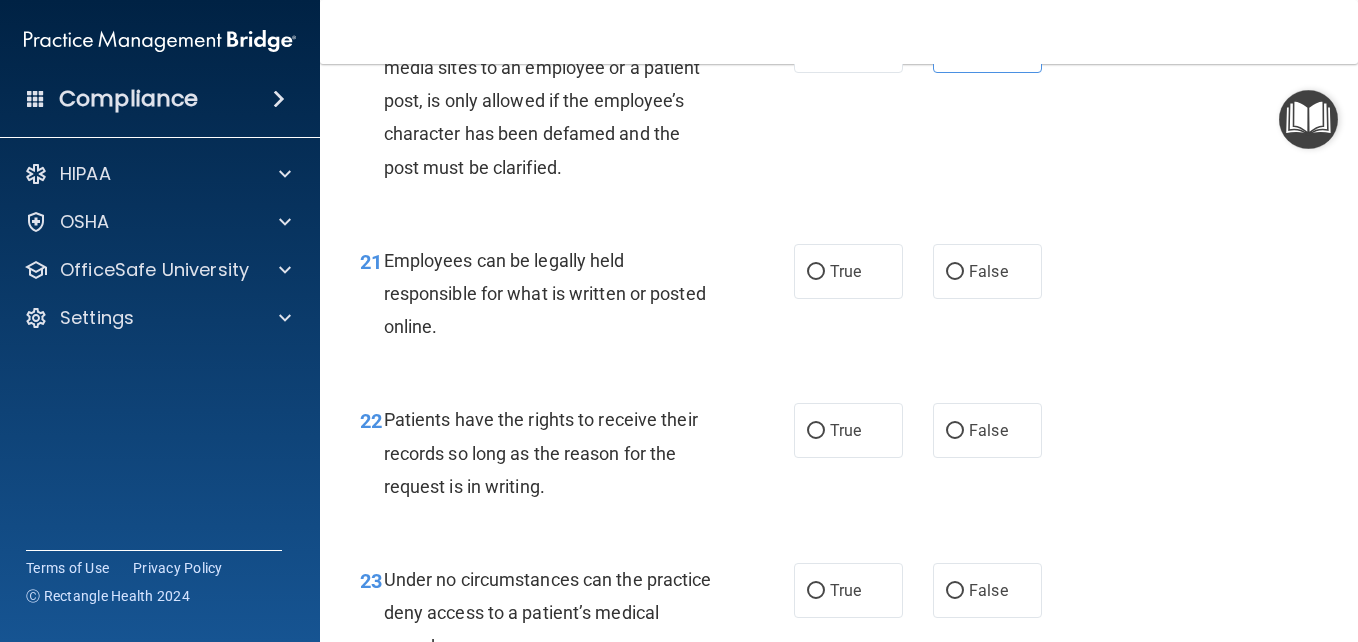 scroll, scrollTop: 4379, scrollLeft: 0, axis: vertical 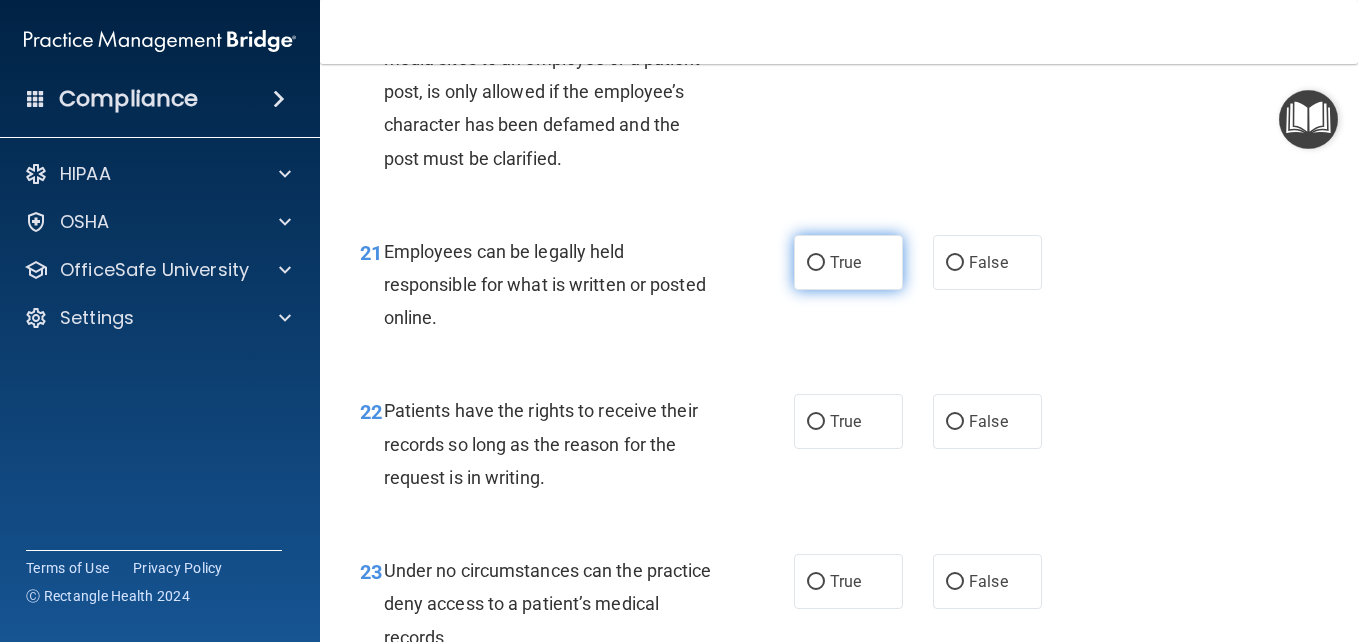 click on "True" at bounding box center (845, 262) 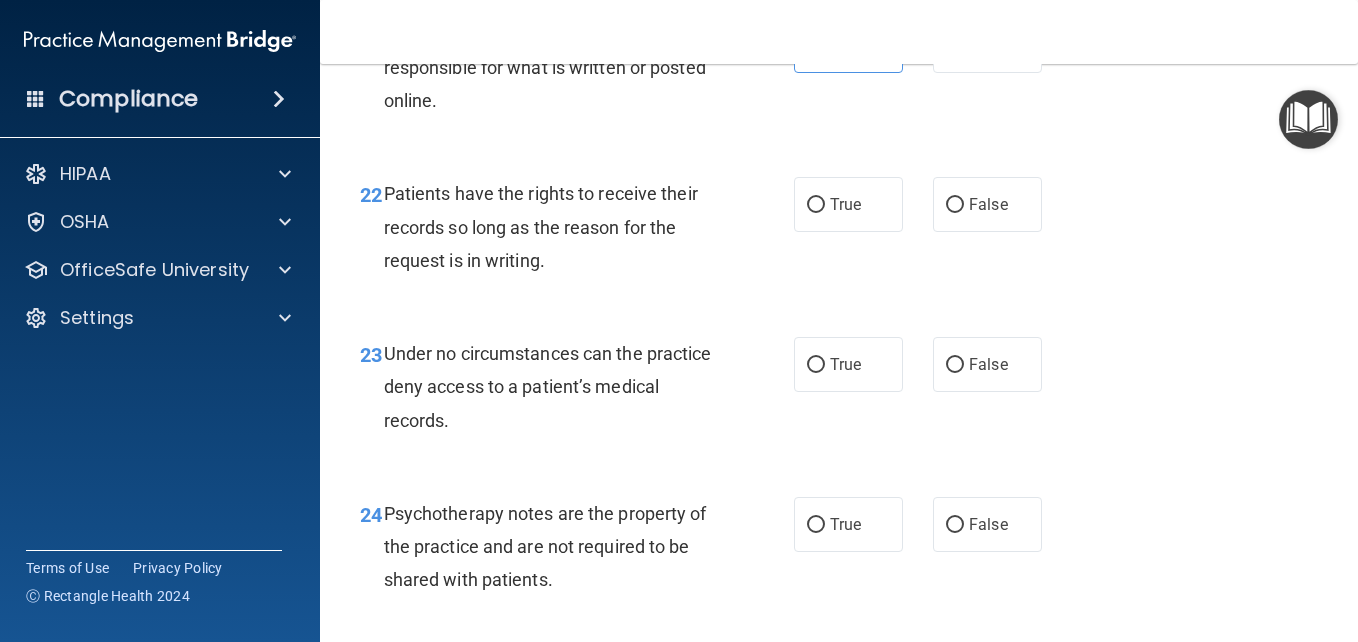 scroll, scrollTop: 4597, scrollLeft: 0, axis: vertical 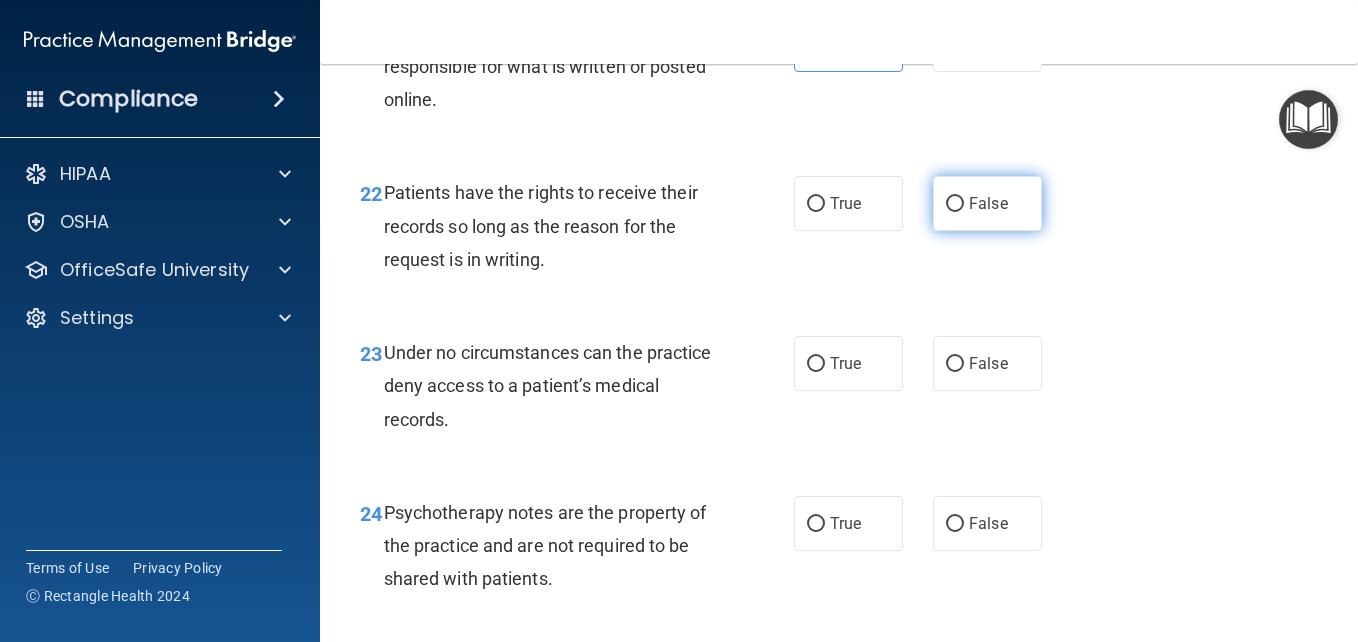 click on "False" at bounding box center [955, 204] 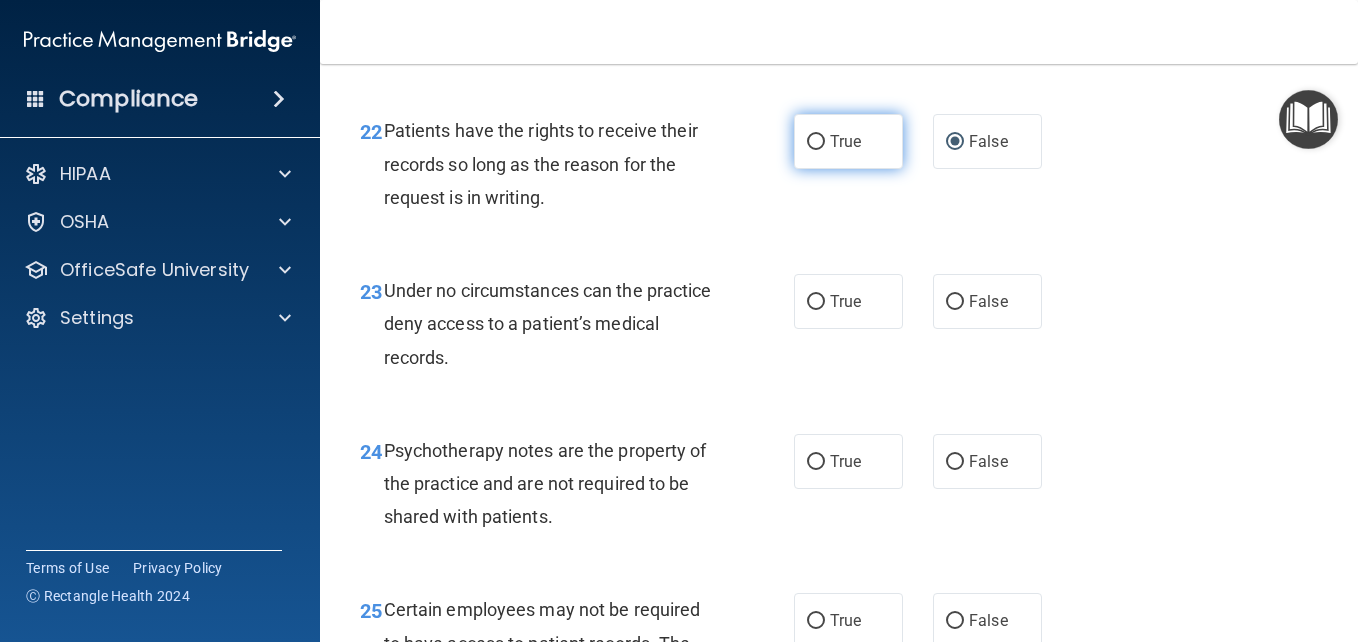 scroll, scrollTop: 4727, scrollLeft: 0, axis: vertical 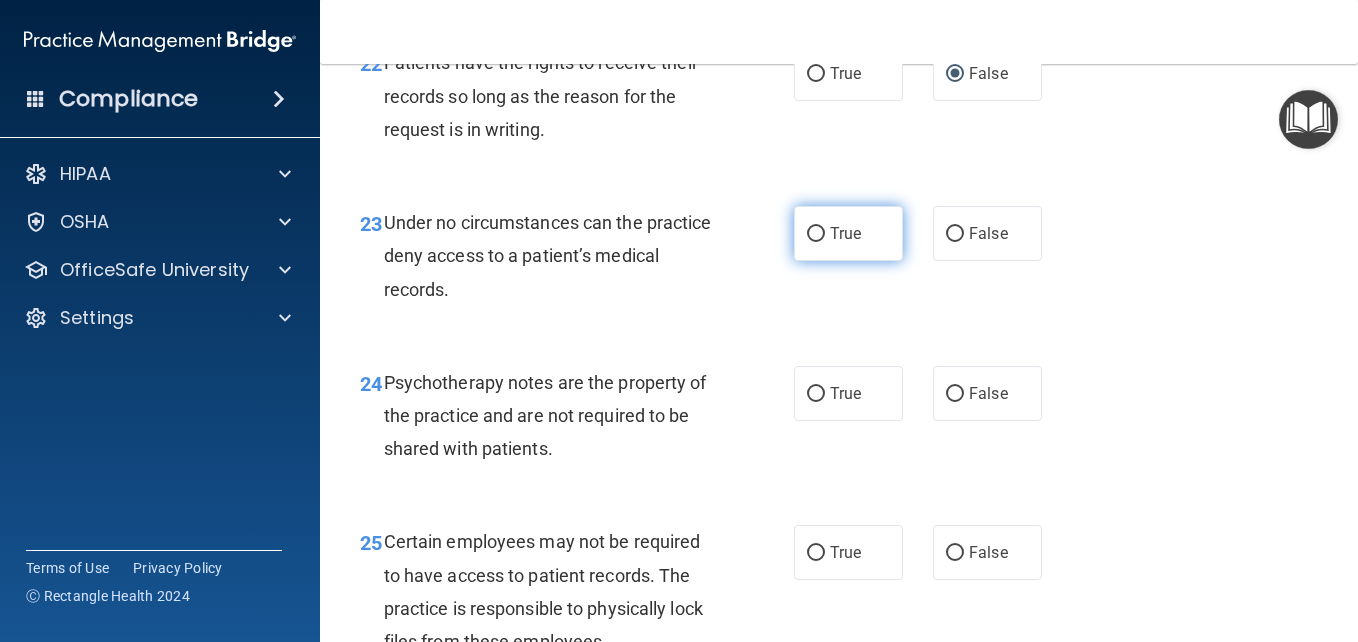 click on "True" at bounding box center [848, 233] 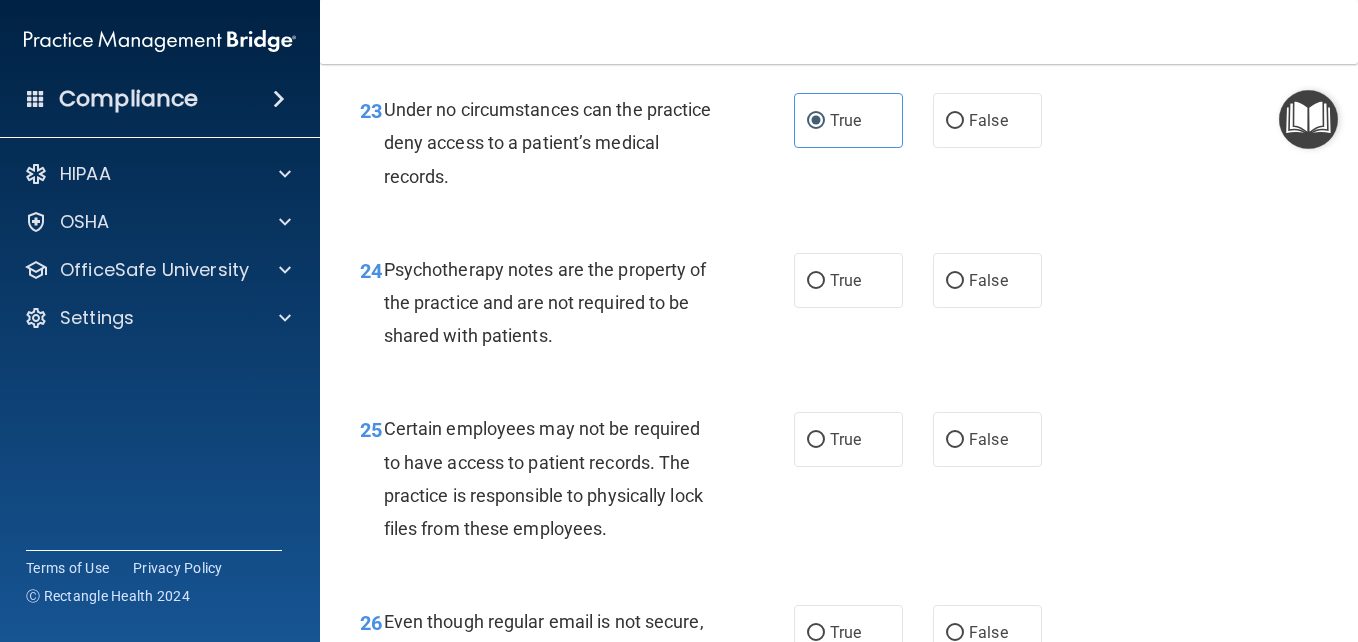 scroll, scrollTop: 4863, scrollLeft: 0, axis: vertical 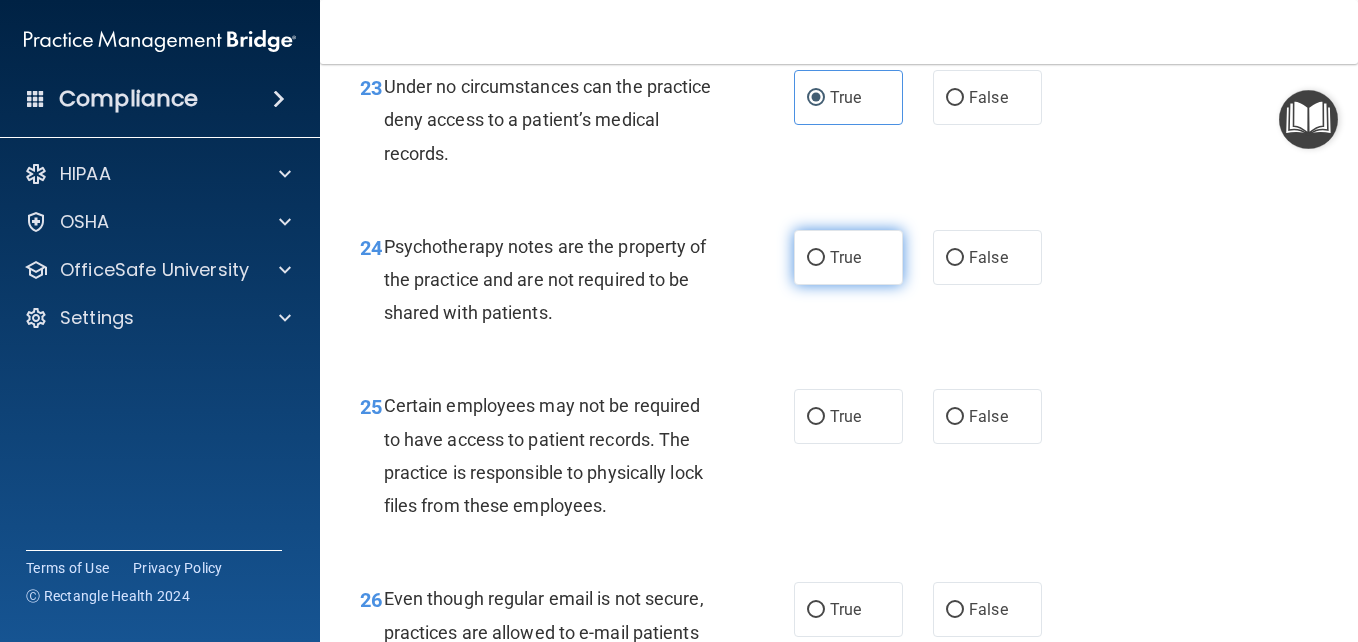 click on "True" at bounding box center [848, 257] 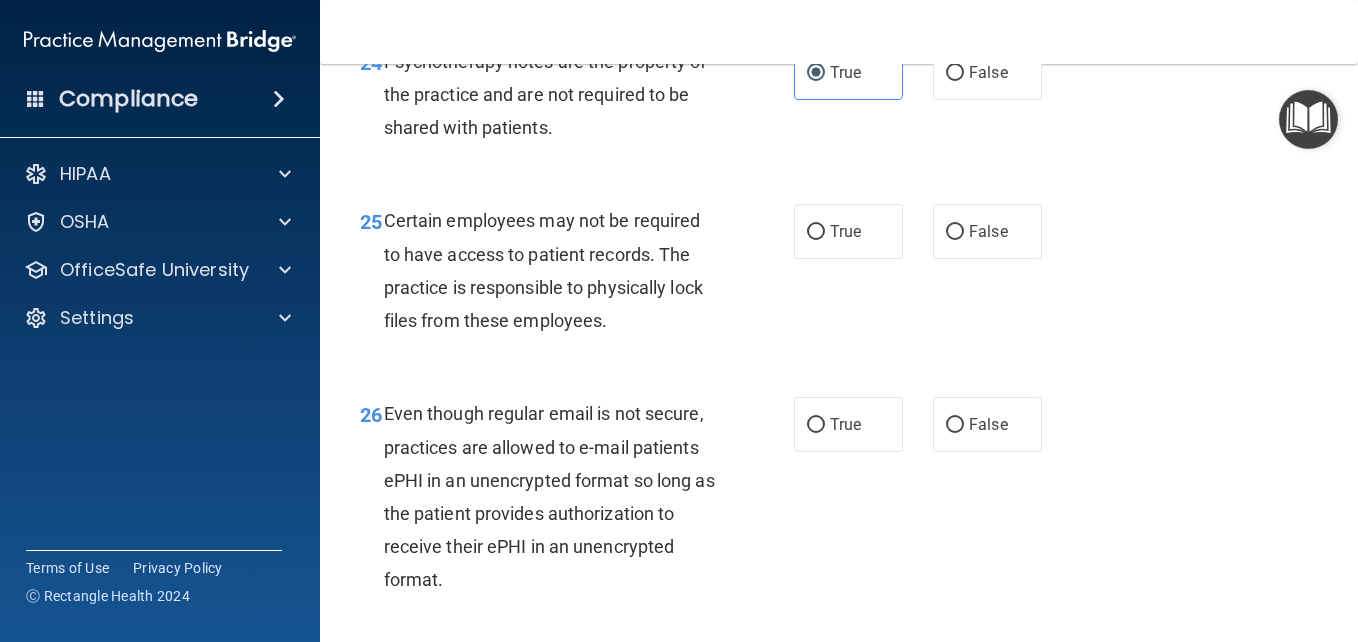 scroll, scrollTop: 5052, scrollLeft: 0, axis: vertical 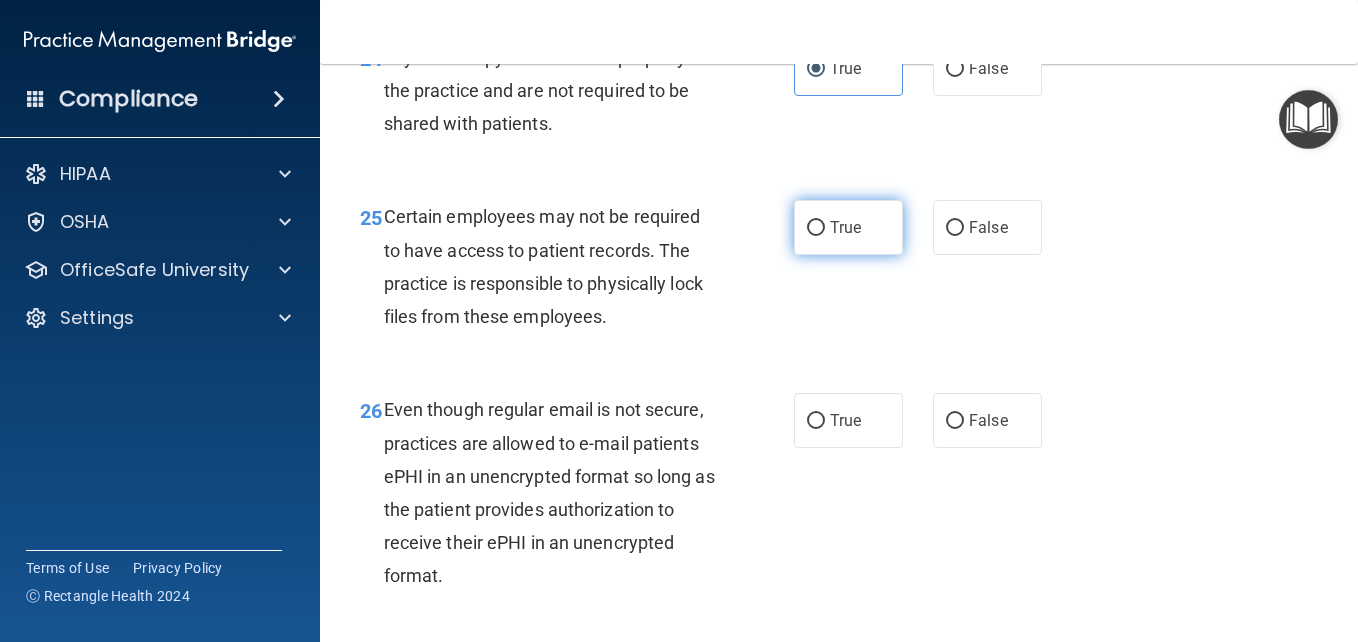click on "True" at bounding box center (845, 227) 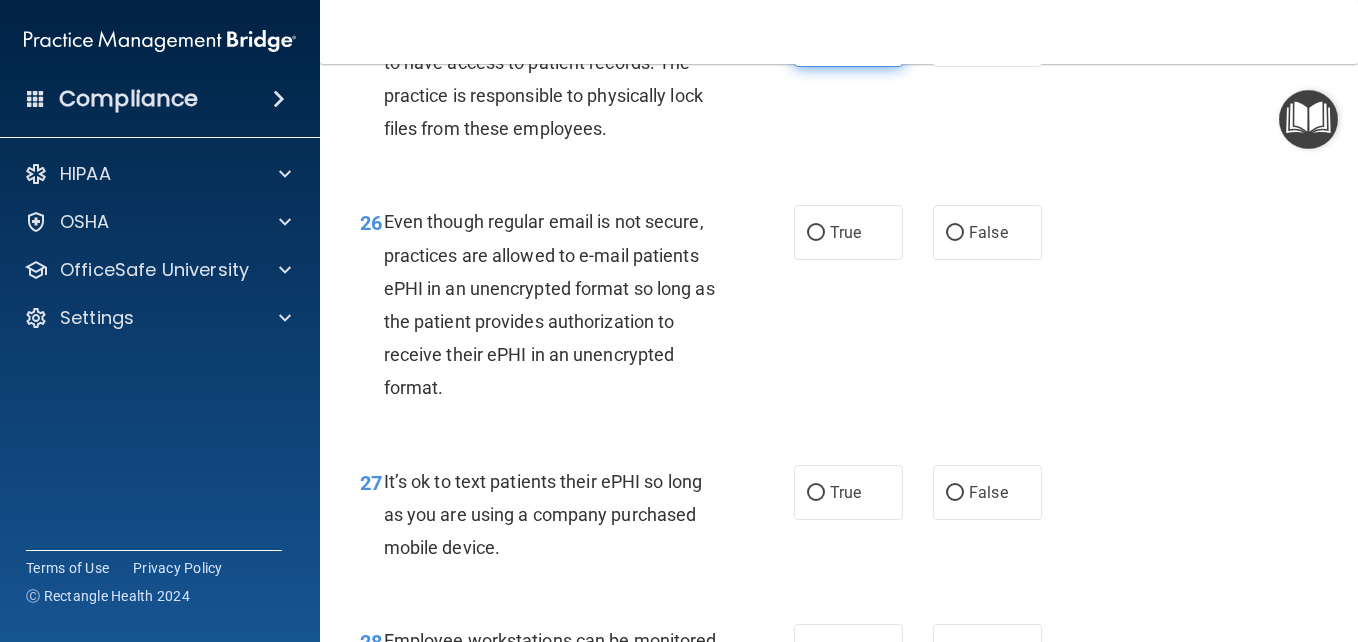 scroll, scrollTop: 5241, scrollLeft: 0, axis: vertical 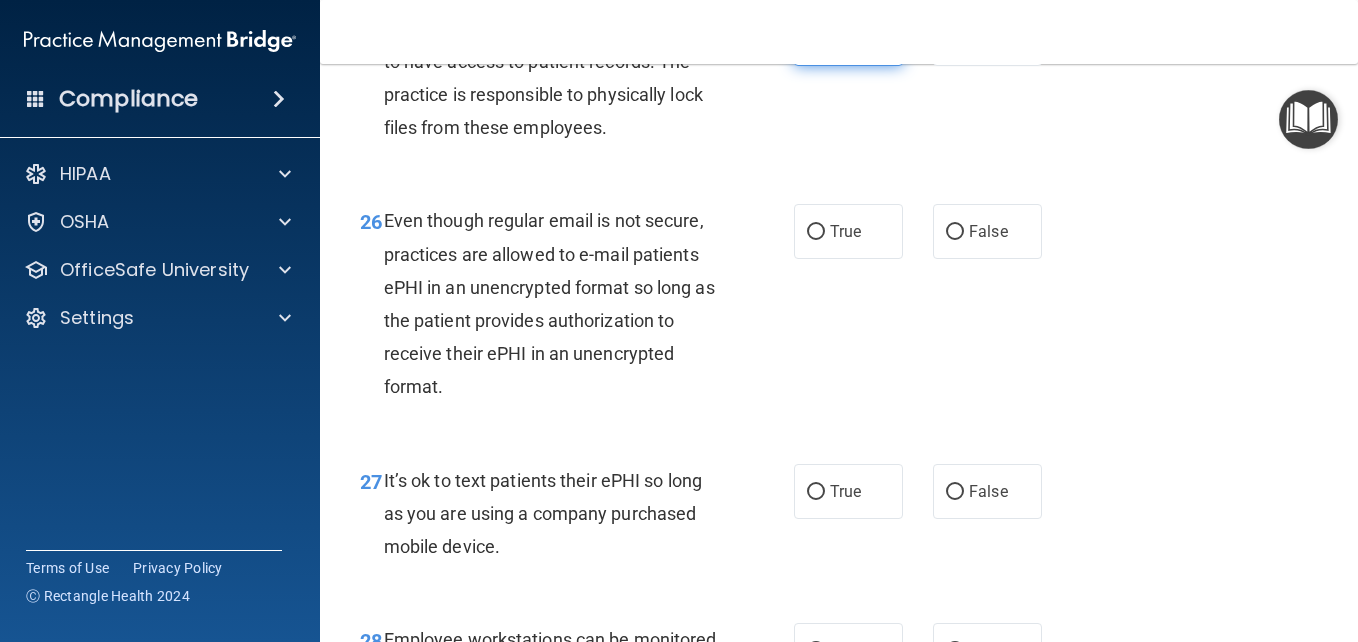 click on "True" at bounding box center (848, 231) 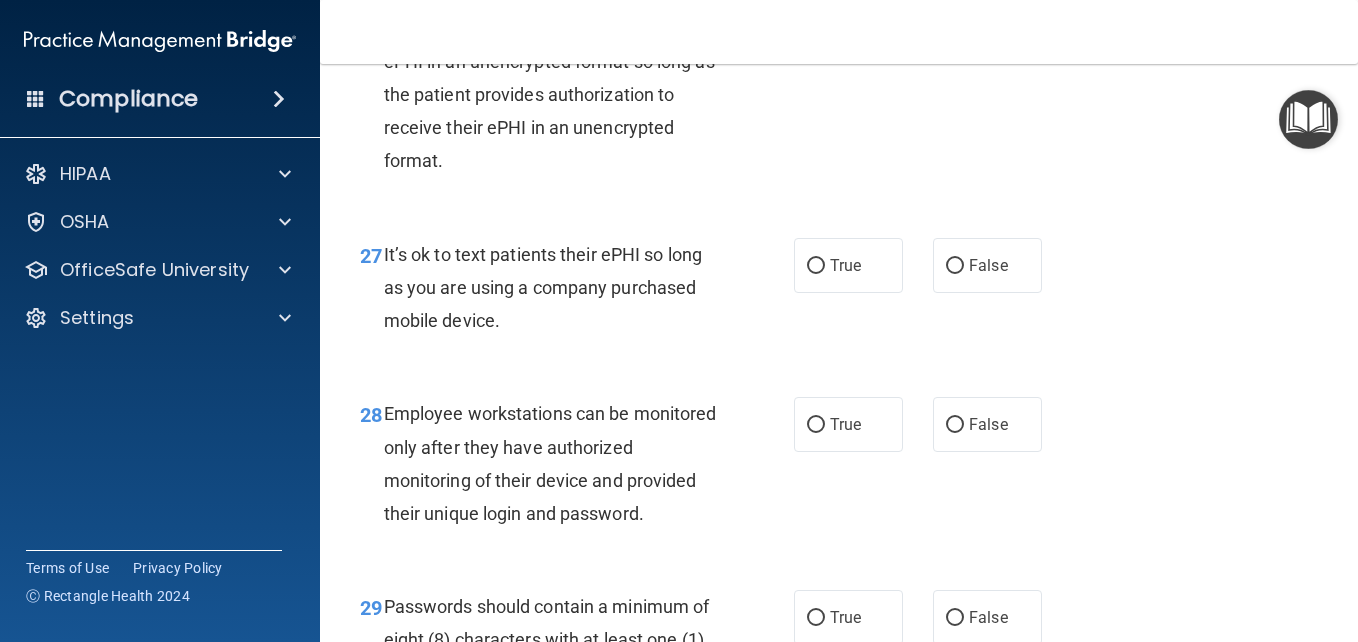 scroll, scrollTop: 5477, scrollLeft: 0, axis: vertical 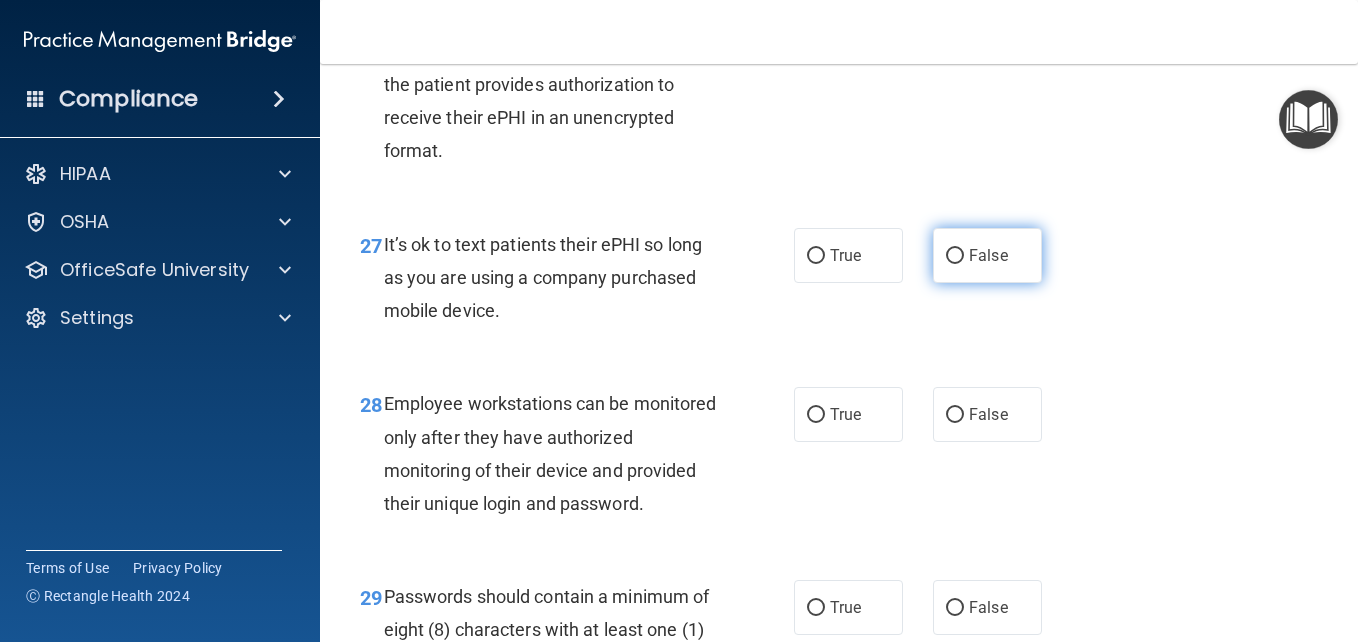 click on "False" at bounding box center (987, 255) 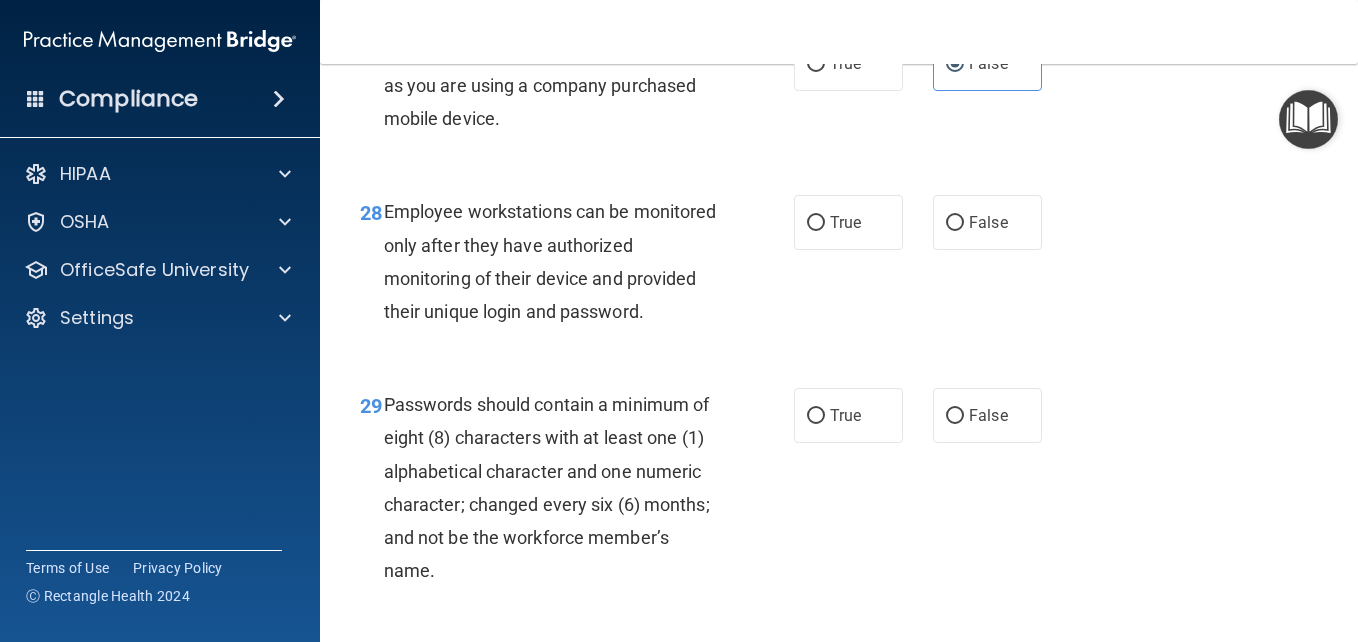 scroll, scrollTop: 5670, scrollLeft: 0, axis: vertical 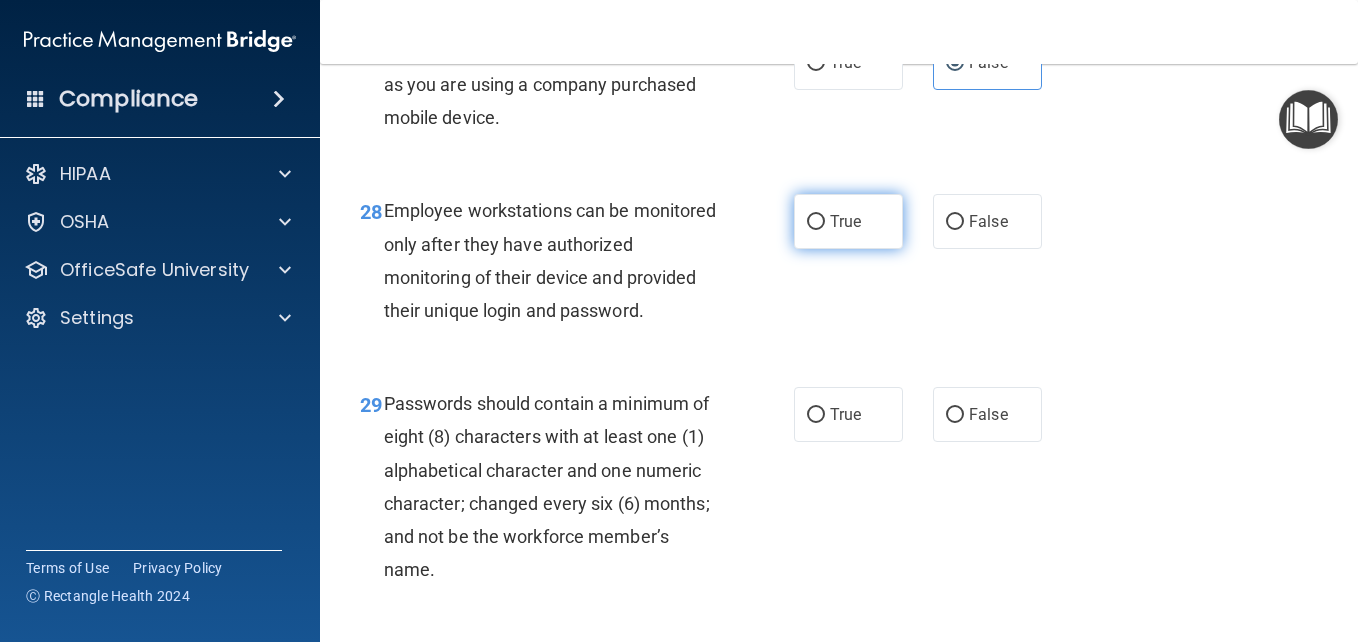 click on "True" at bounding box center (845, 221) 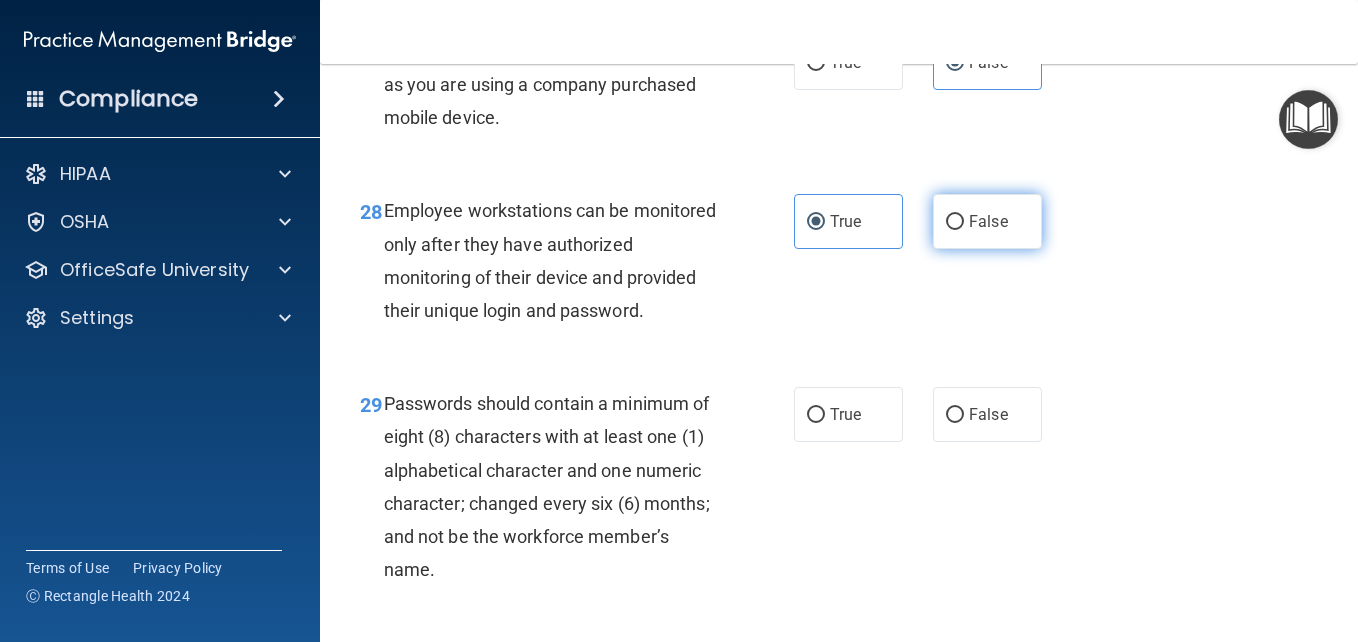 click on "False" at bounding box center [987, 221] 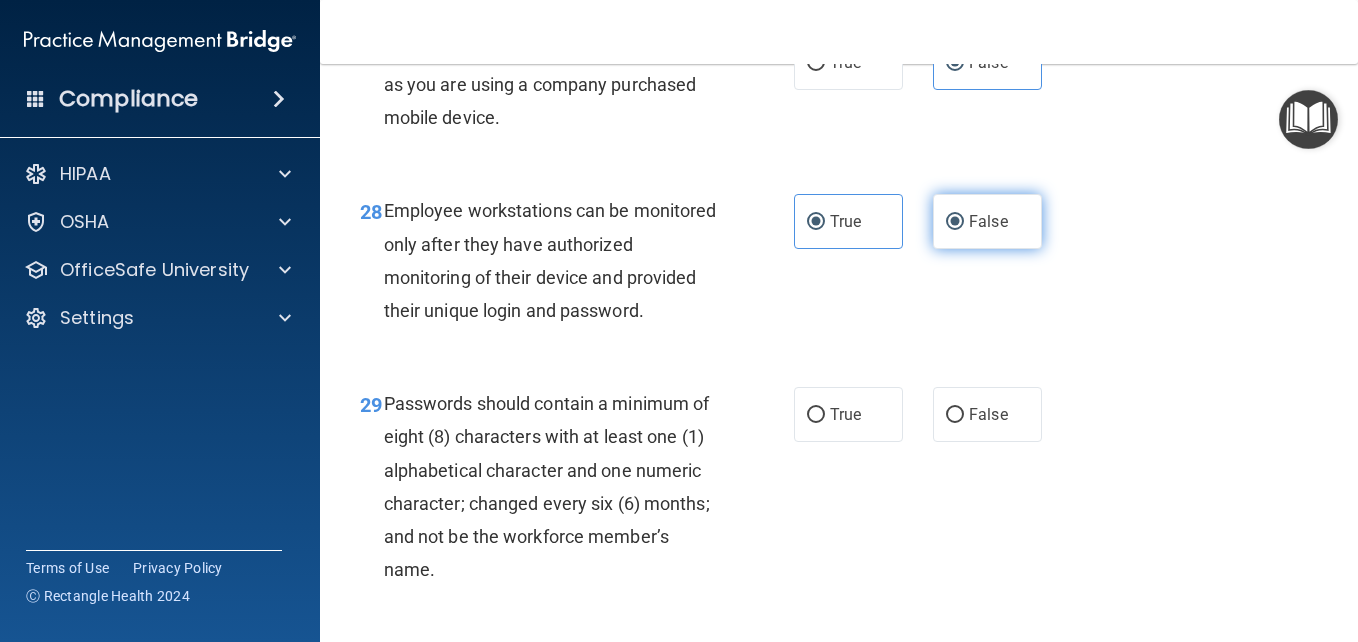 radio on "false" 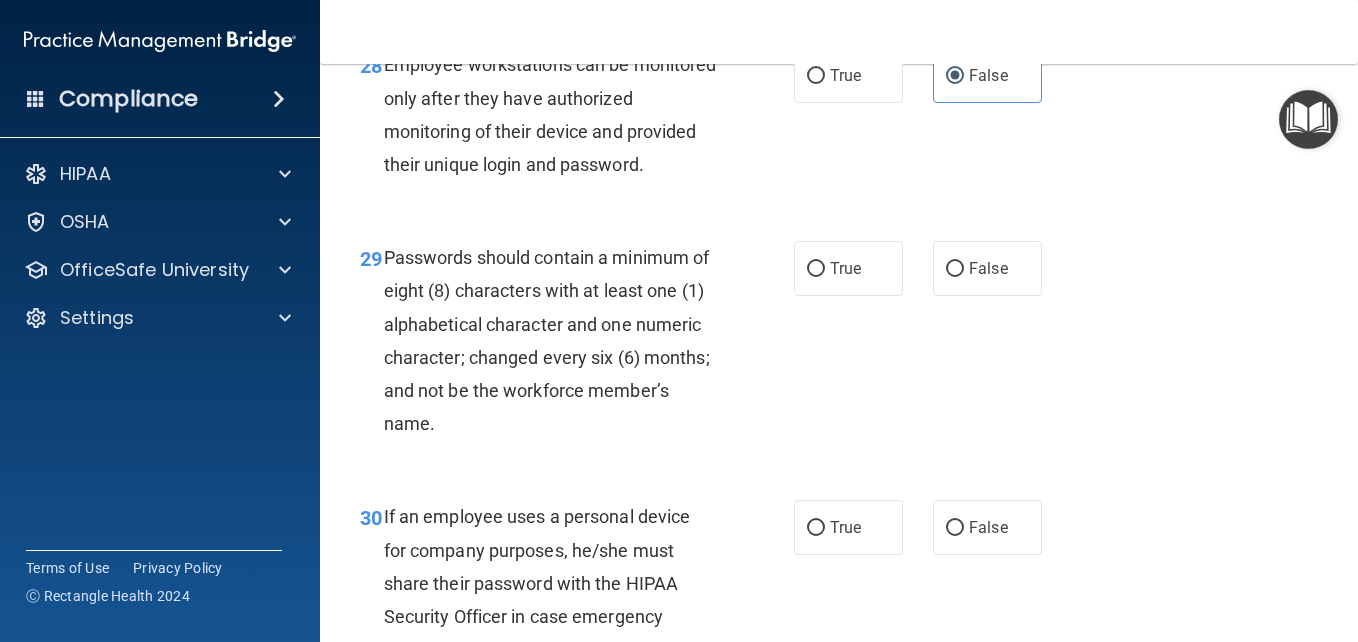 scroll, scrollTop: 5822, scrollLeft: 0, axis: vertical 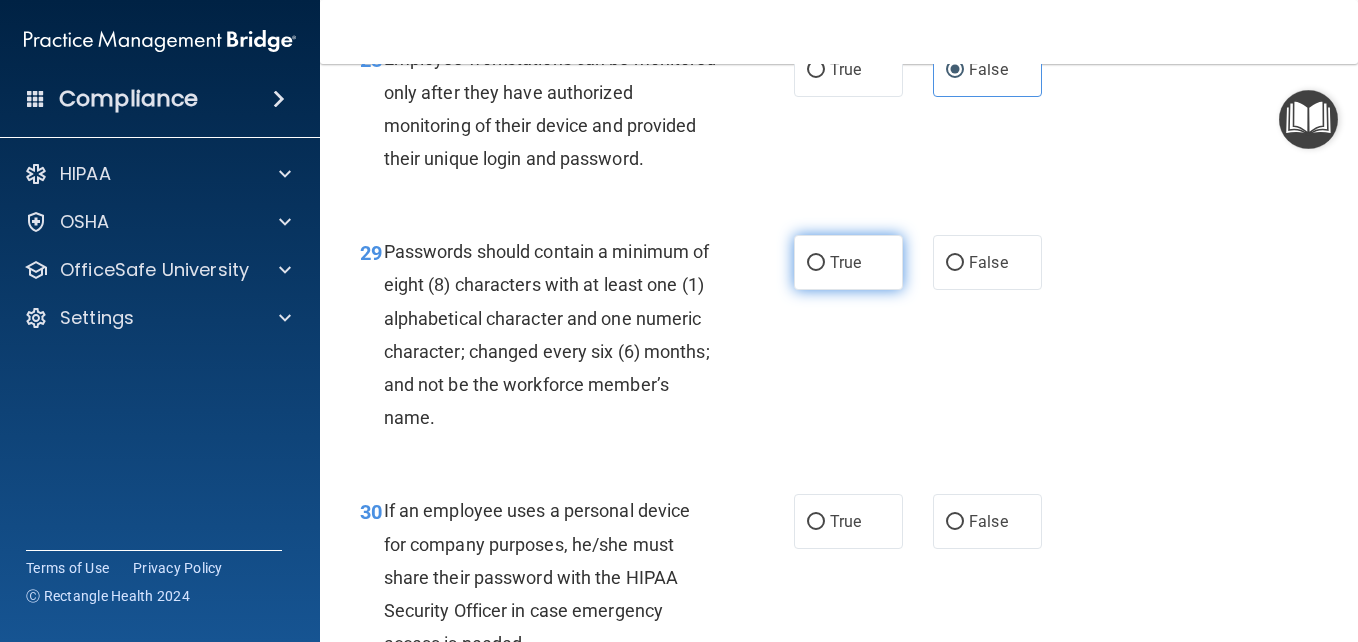 click on "True" at bounding box center [845, 262] 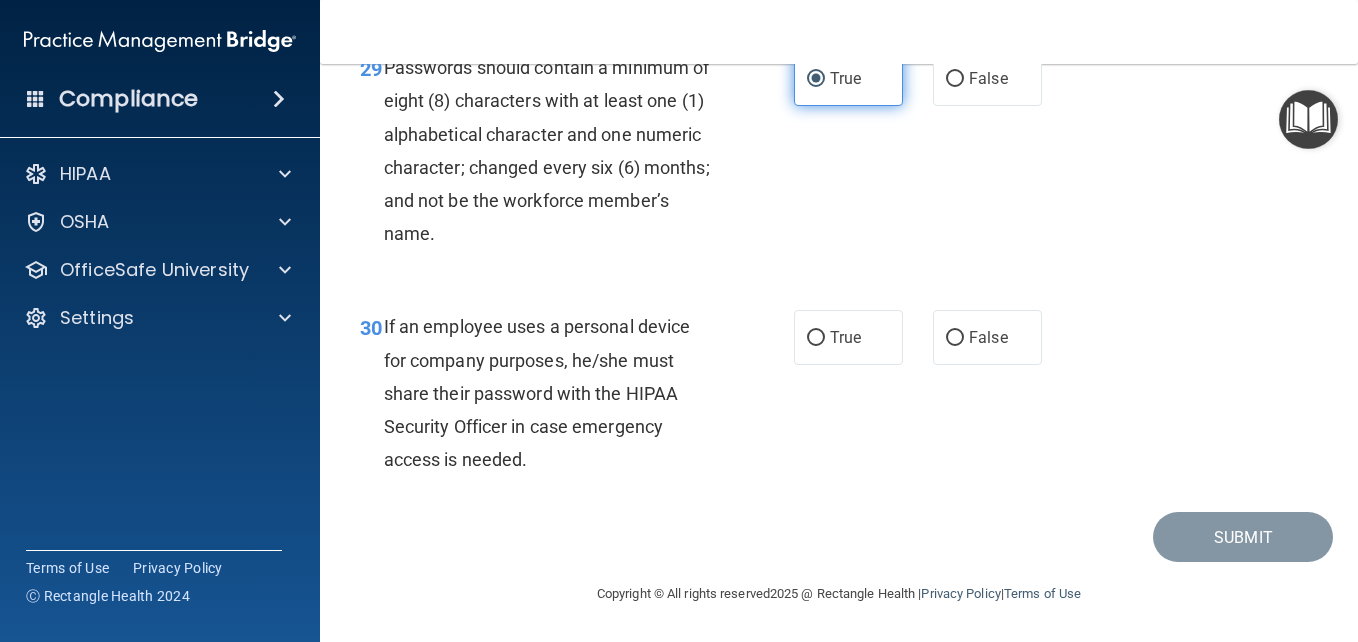 scroll, scrollTop: 6121, scrollLeft: 0, axis: vertical 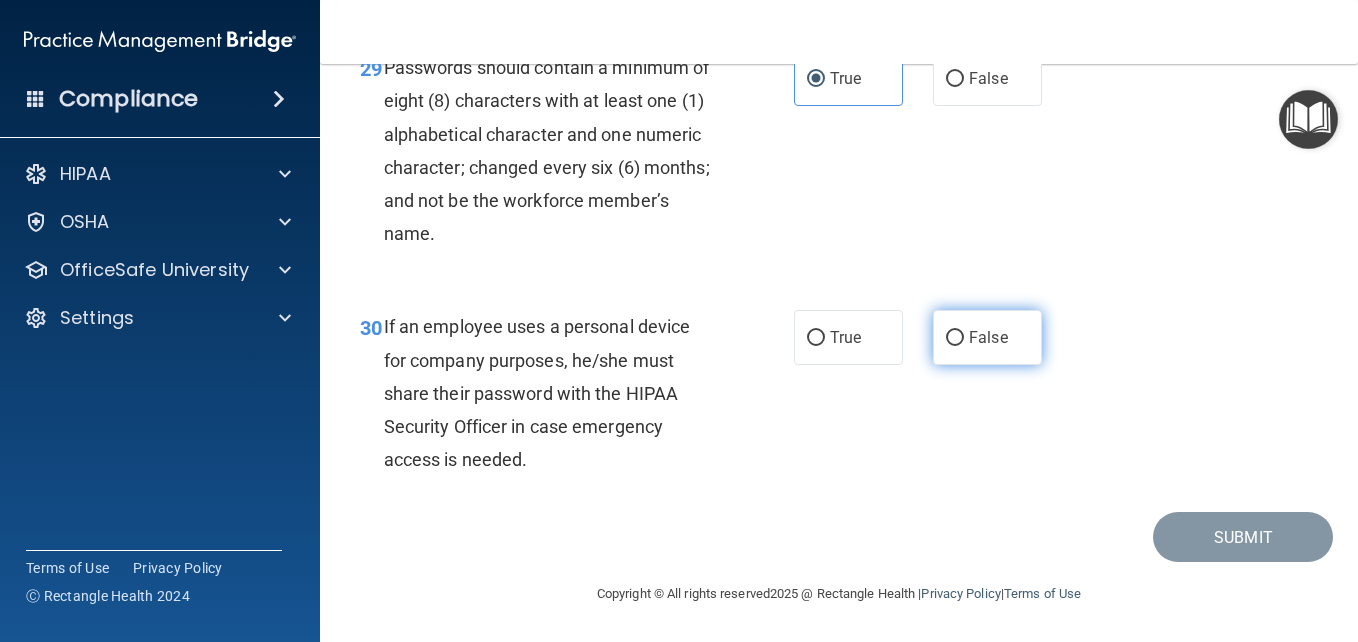 click on "False" at bounding box center (988, 337) 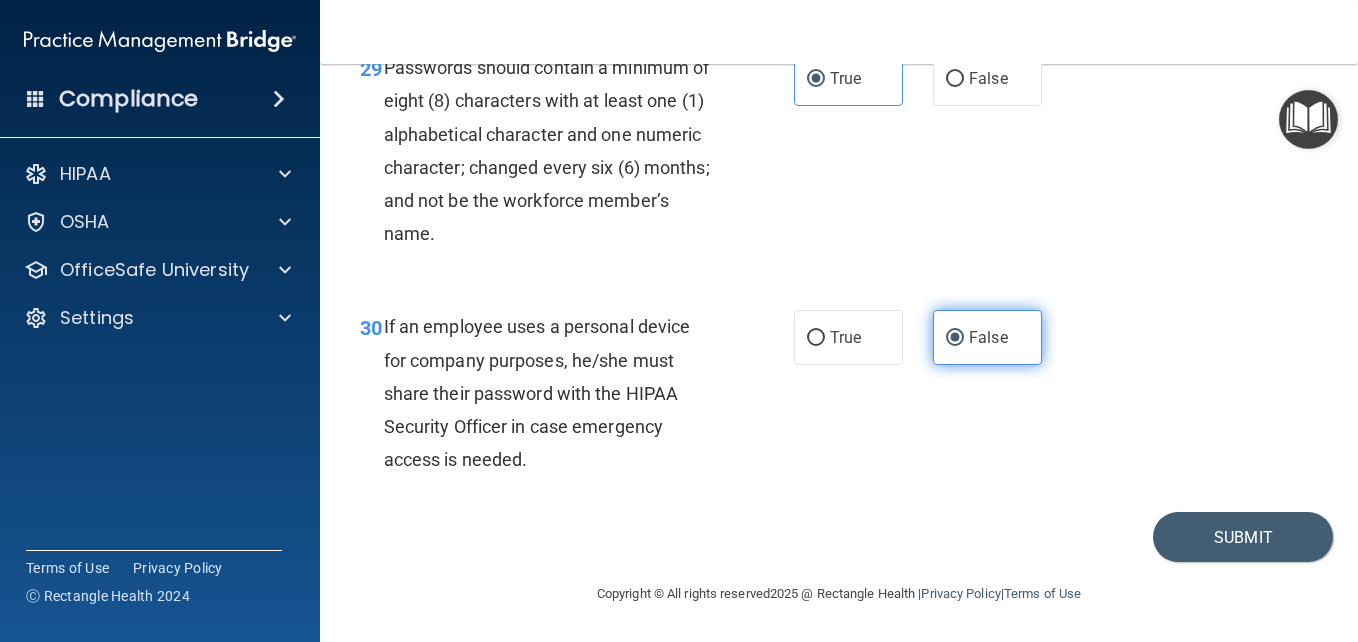 scroll, scrollTop: 6172, scrollLeft: 0, axis: vertical 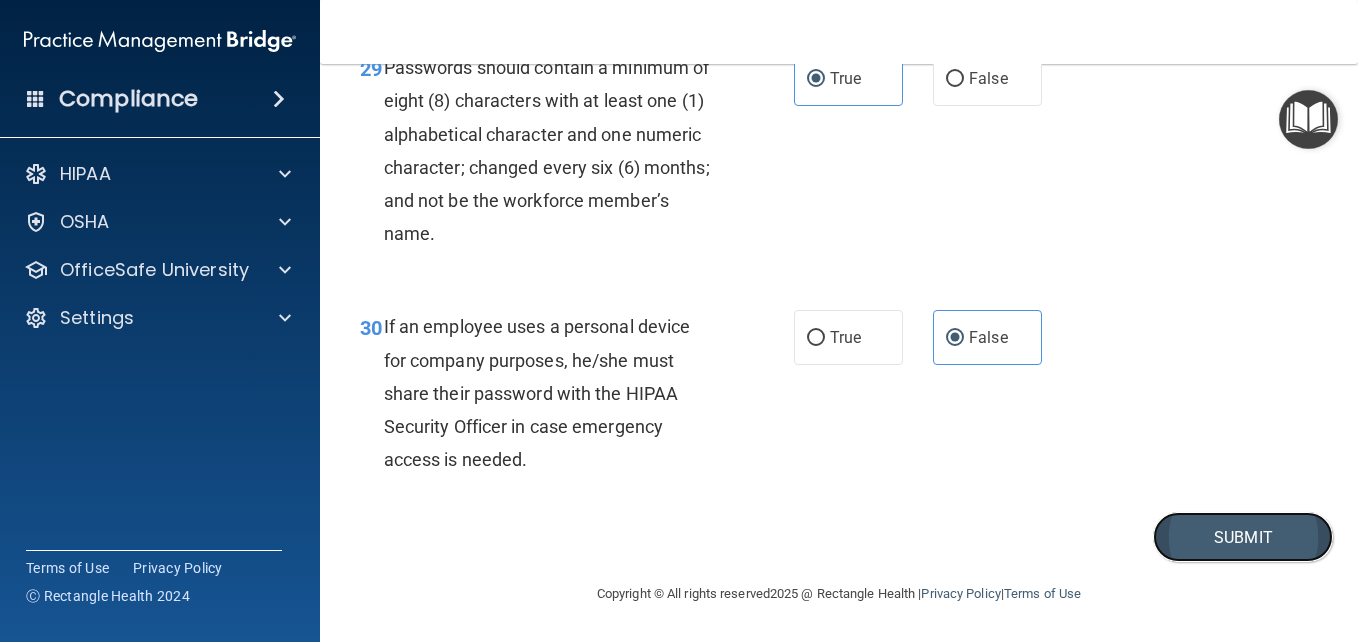 click on "Submit" at bounding box center (1243, 537) 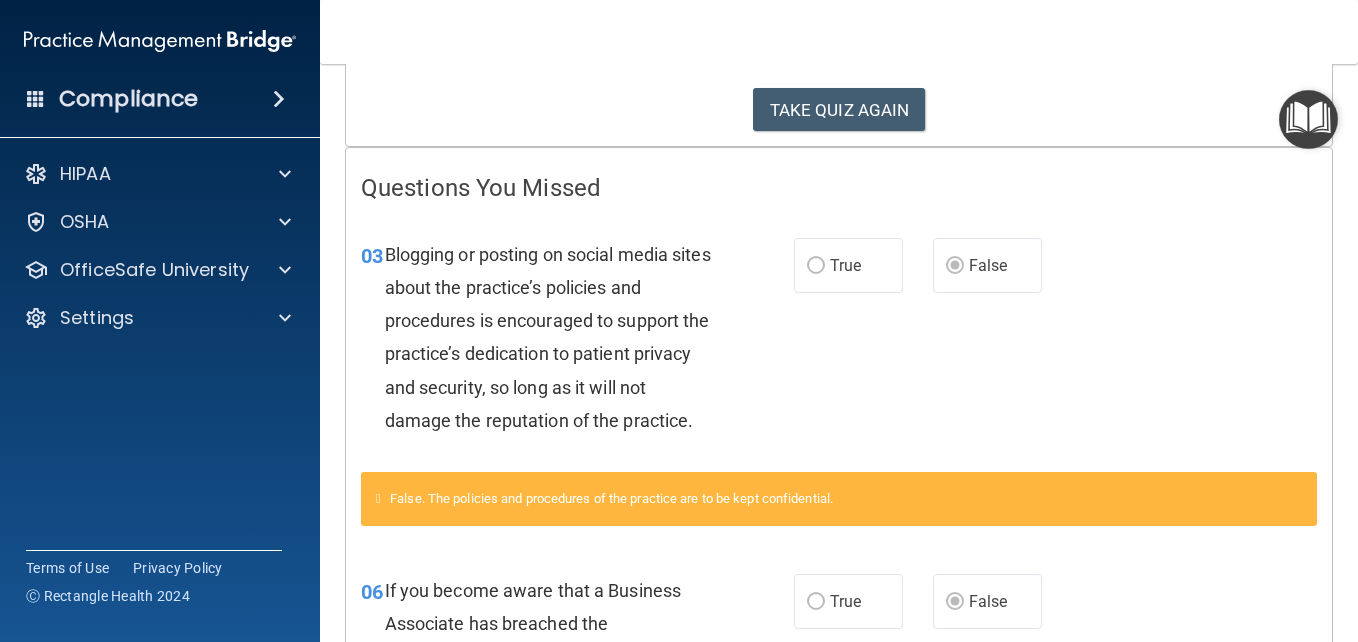 scroll, scrollTop: 0, scrollLeft: 0, axis: both 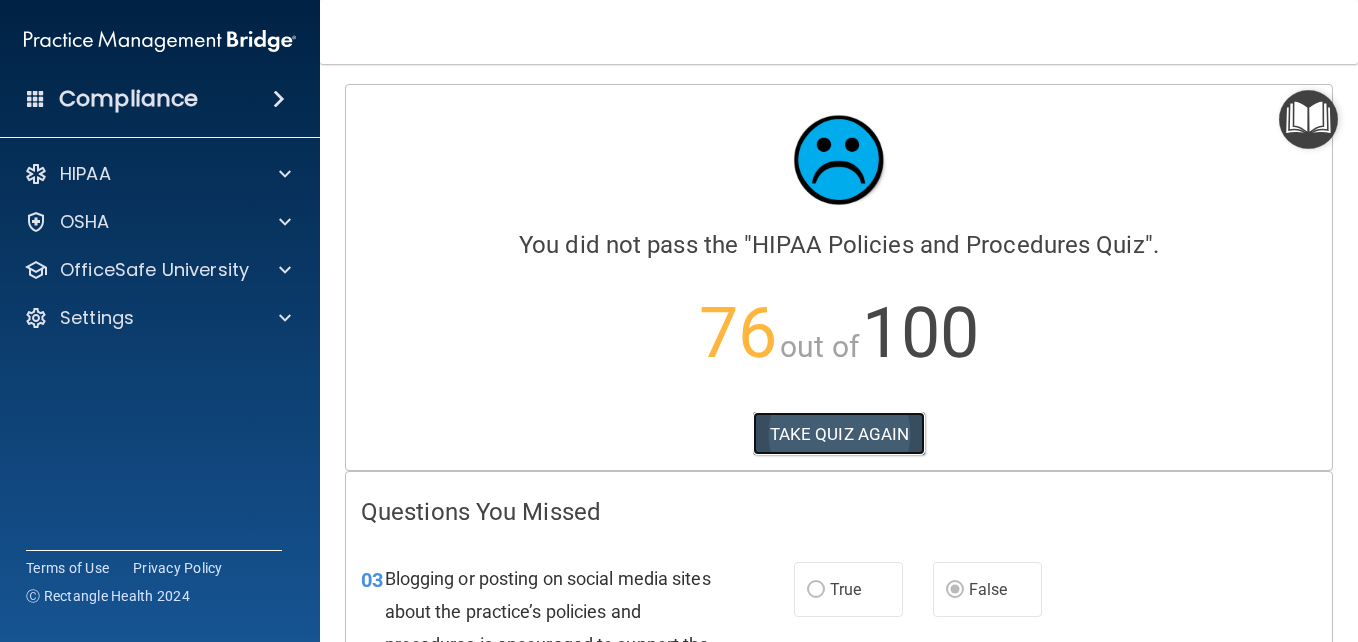 click on "TAKE QUIZ AGAIN" at bounding box center (839, 434) 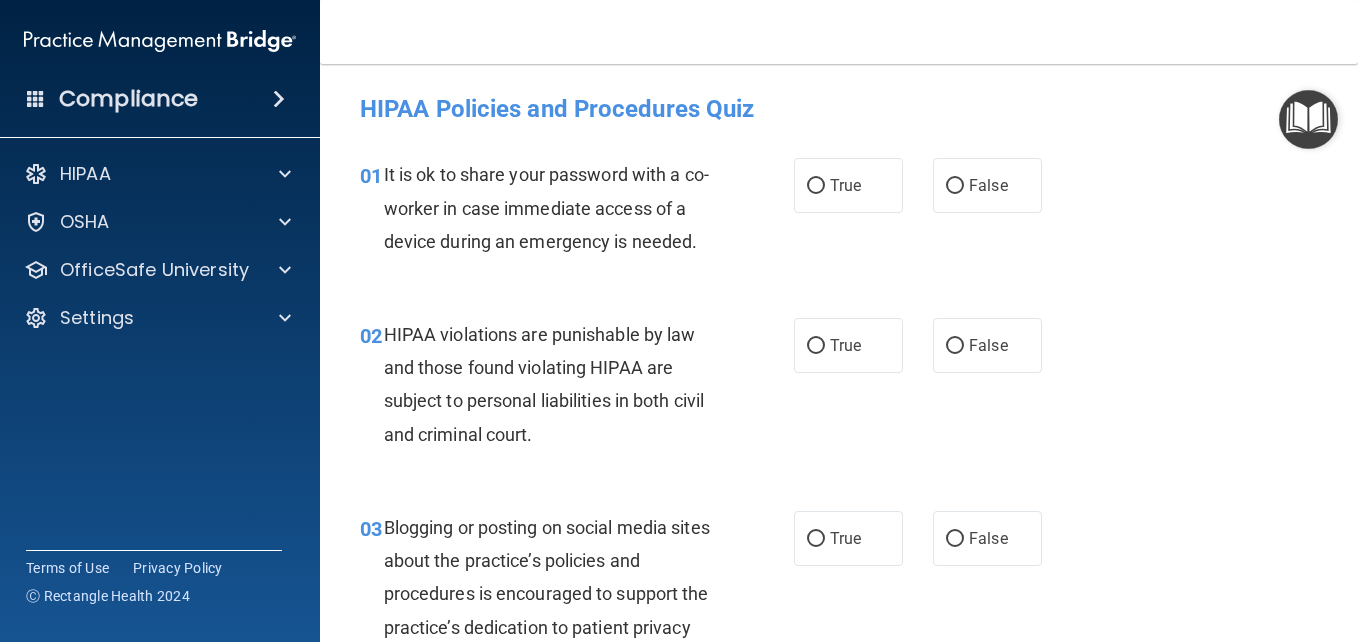 click on "01       It is ok to share your password with a co-worker in case immediate access of a device during an emergency is needed.                 True           False" at bounding box center [839, 213] 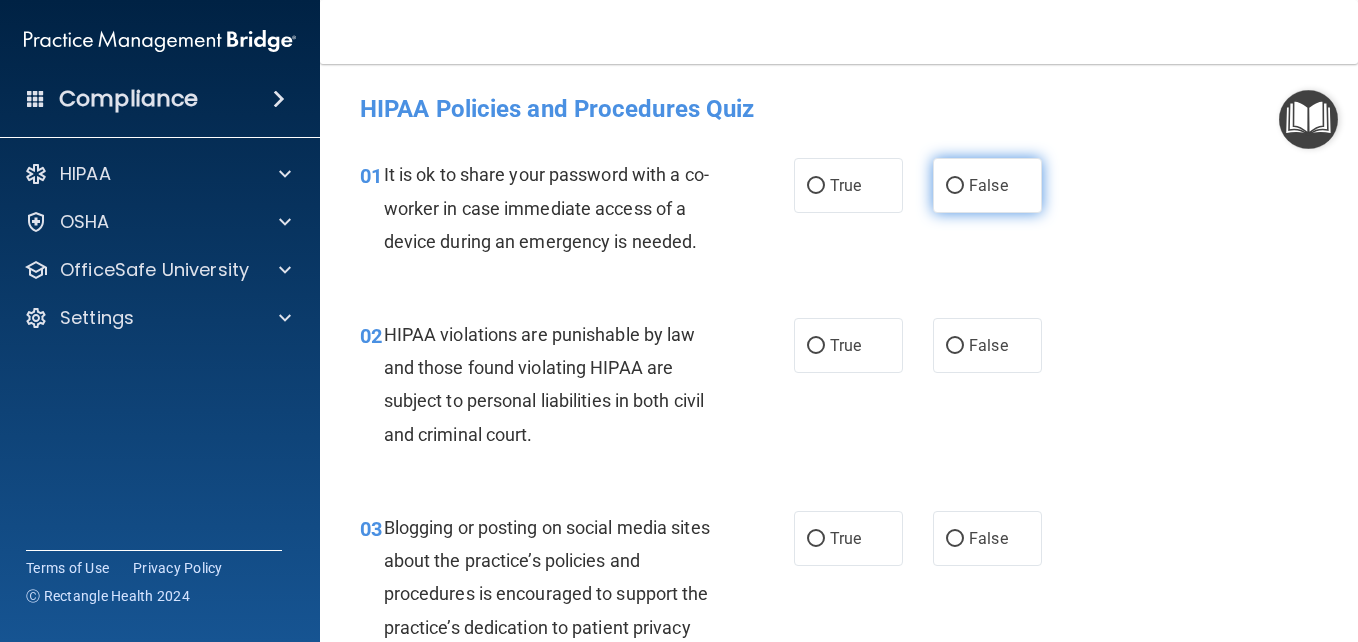 click on "False" at bounding box center [987, 185] 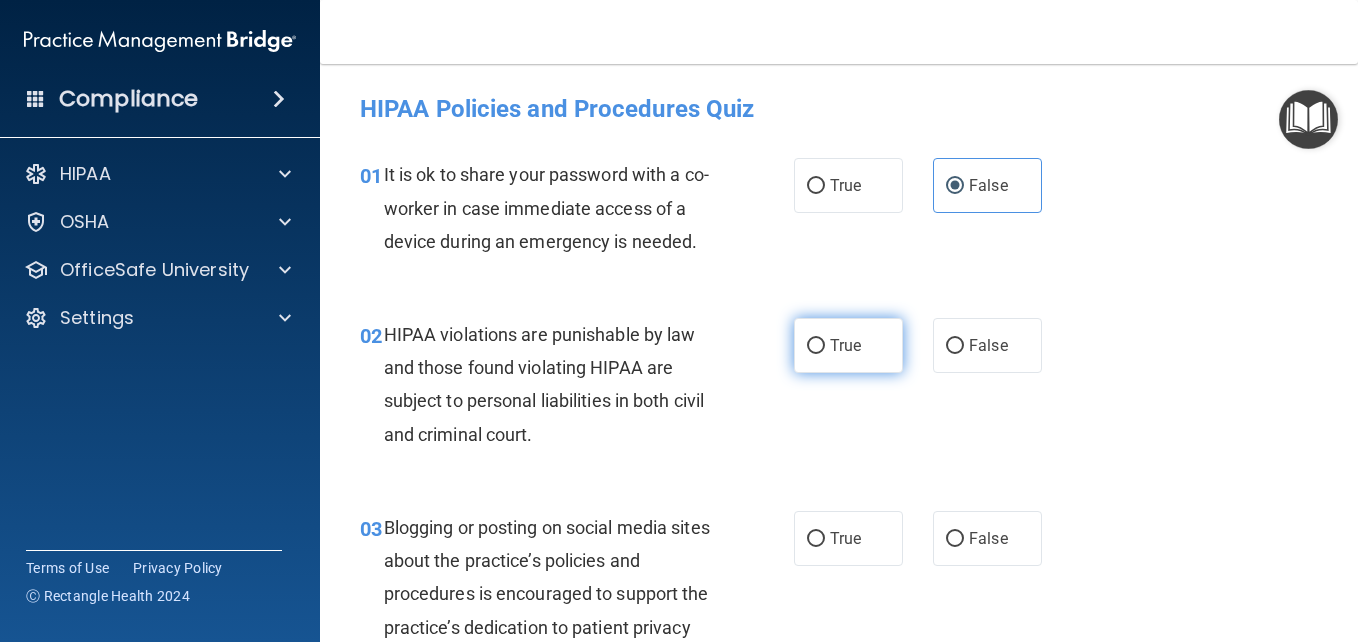 click on "True" at bounding box center (816, 346) 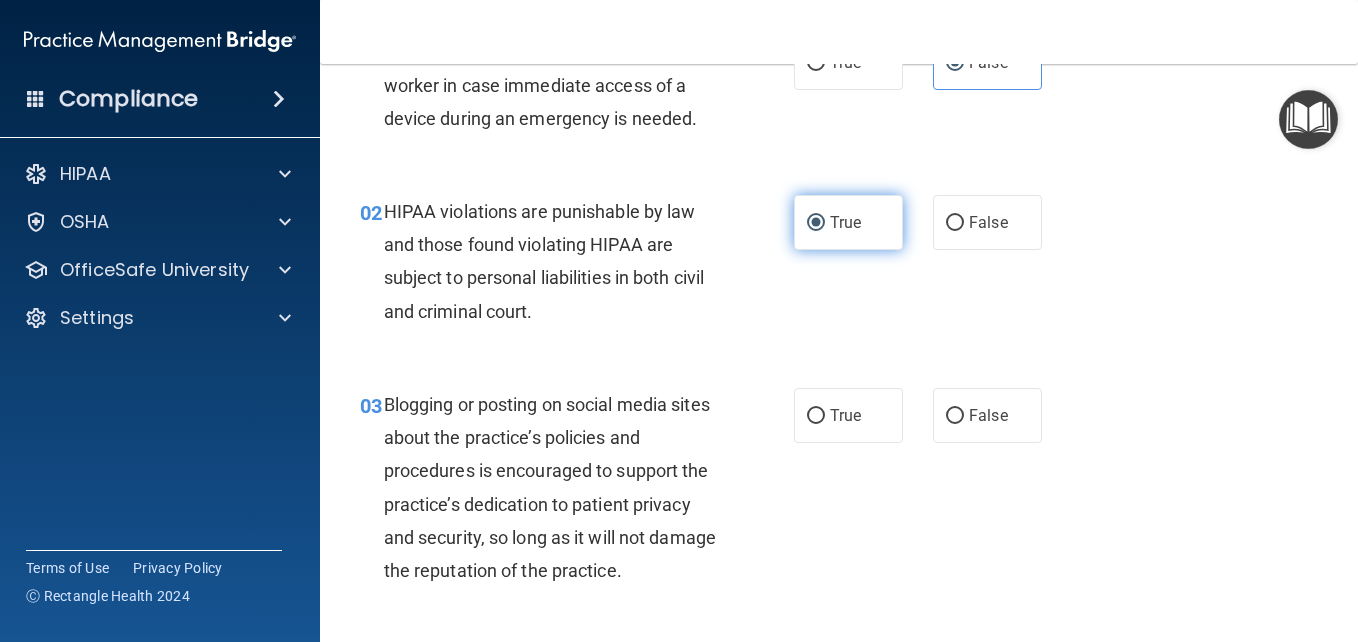 scroll, scrollTop: 197, scrollLeft: 0, axis: vertical 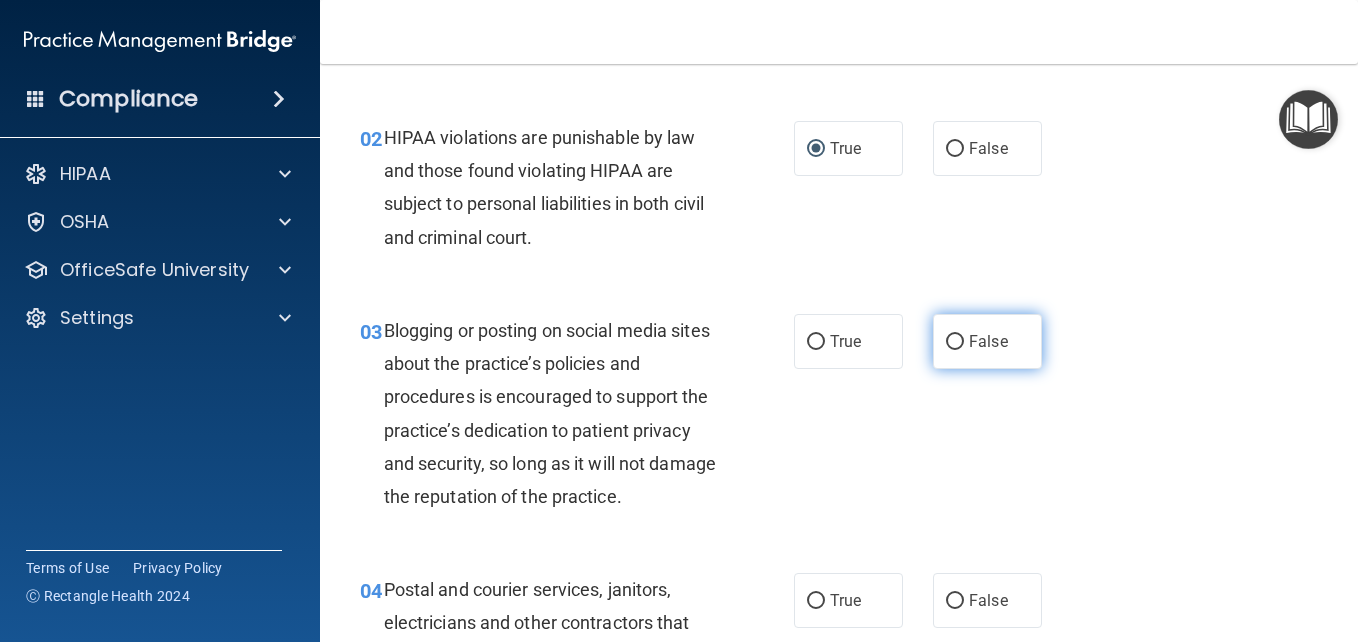 click on "False" at bounding box center [988, 341] 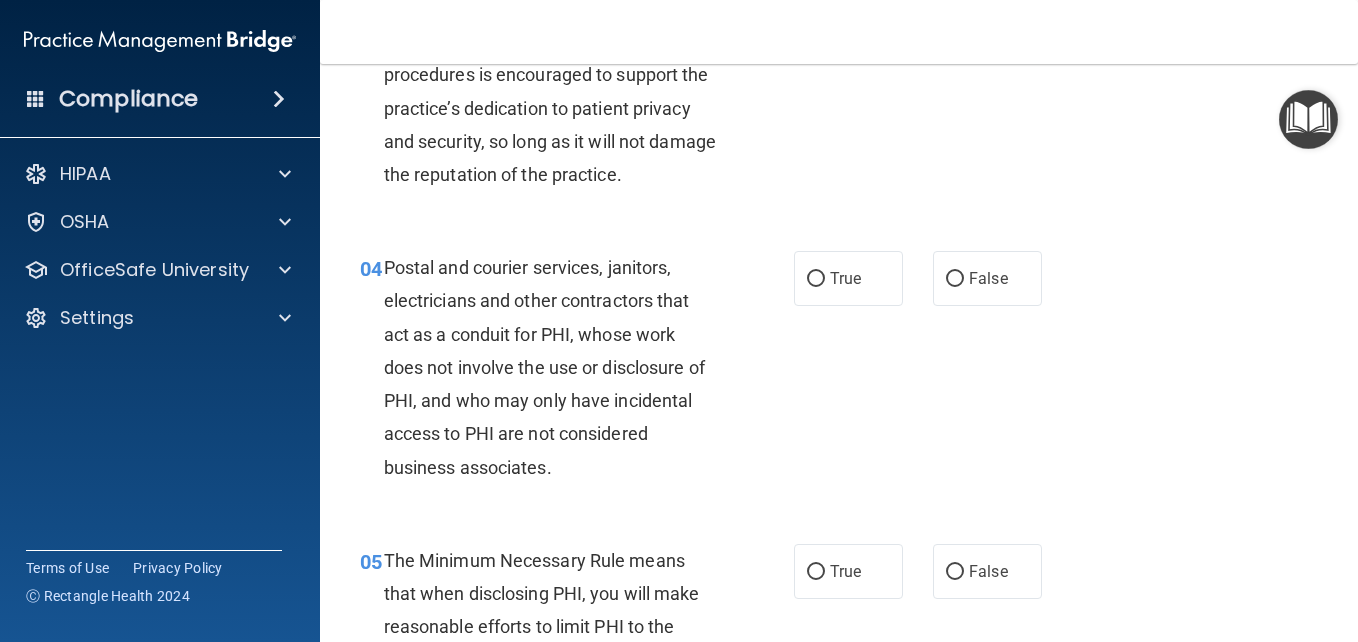scroll, scrollTop: 520, scrollLeft: 0, axis: vertical 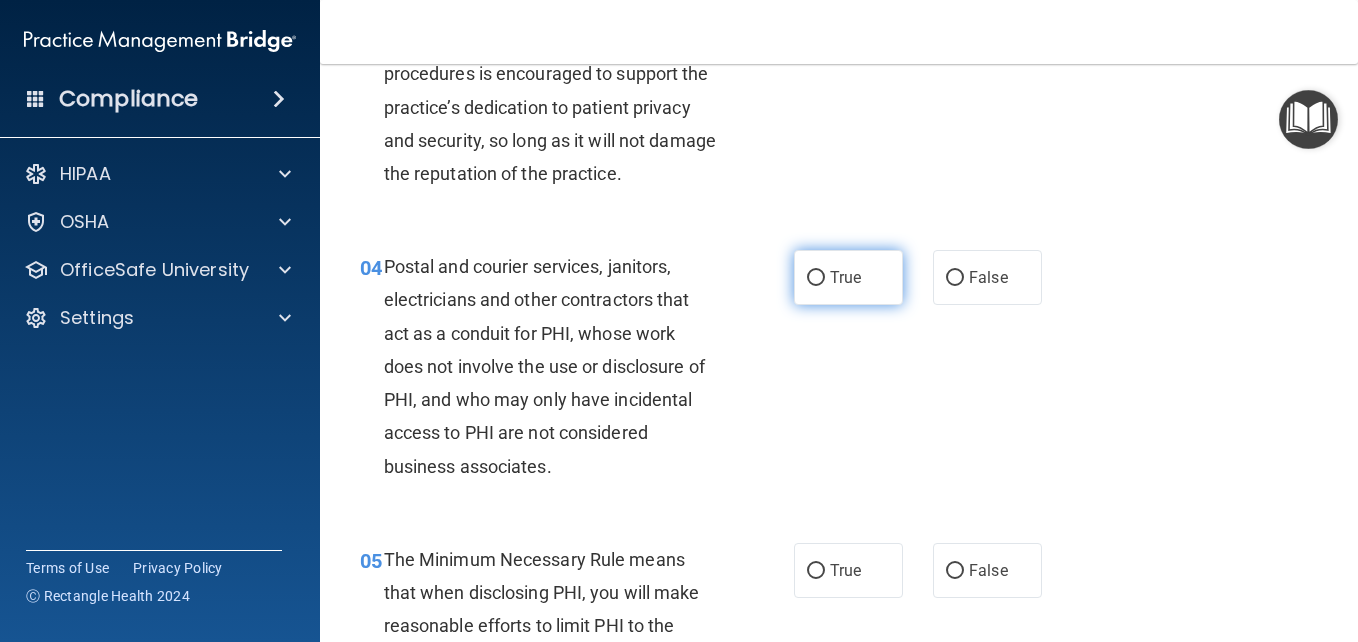 click on "True" at bounding box center [848, 277] 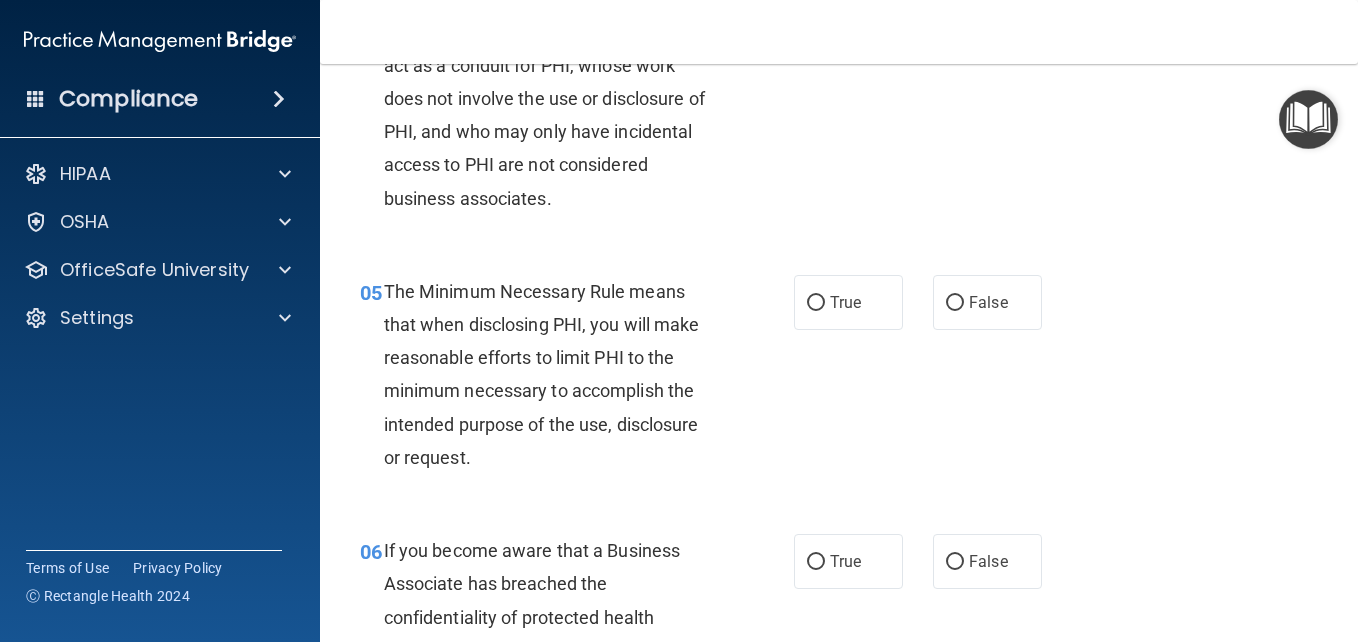 scroll, scrollTop: 835, scrollLeft: 0, axis: vertical 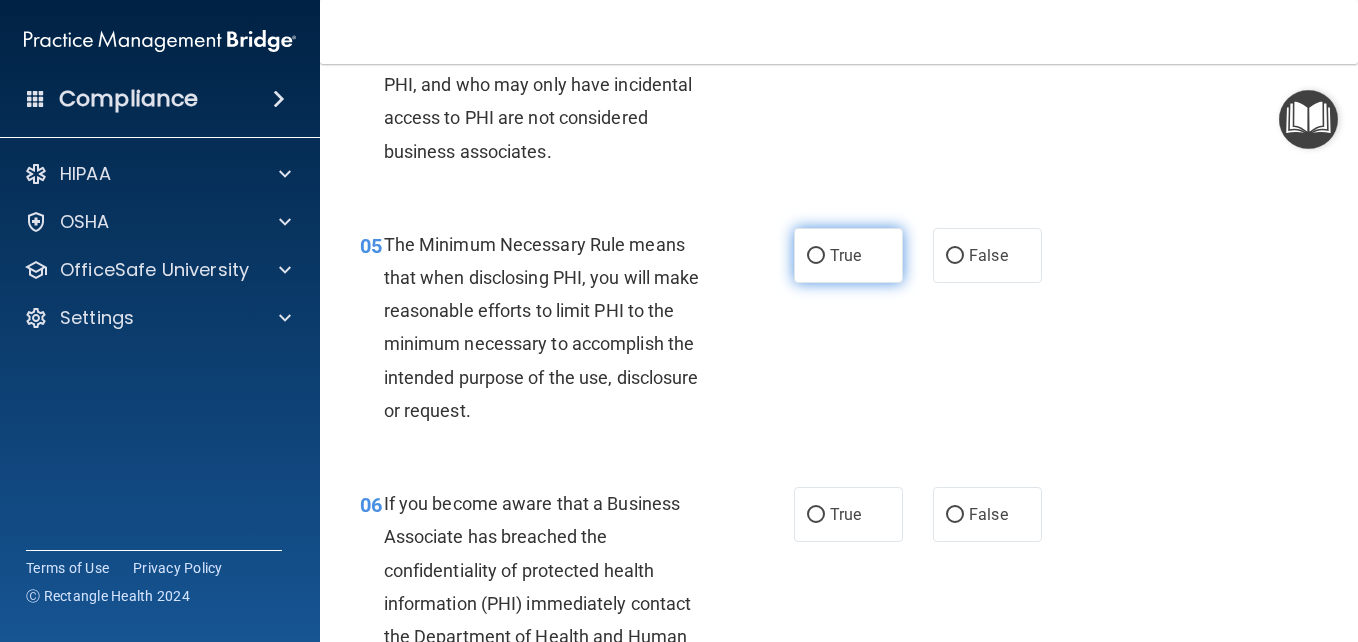 click on "True" at bounding box center [848, 255] 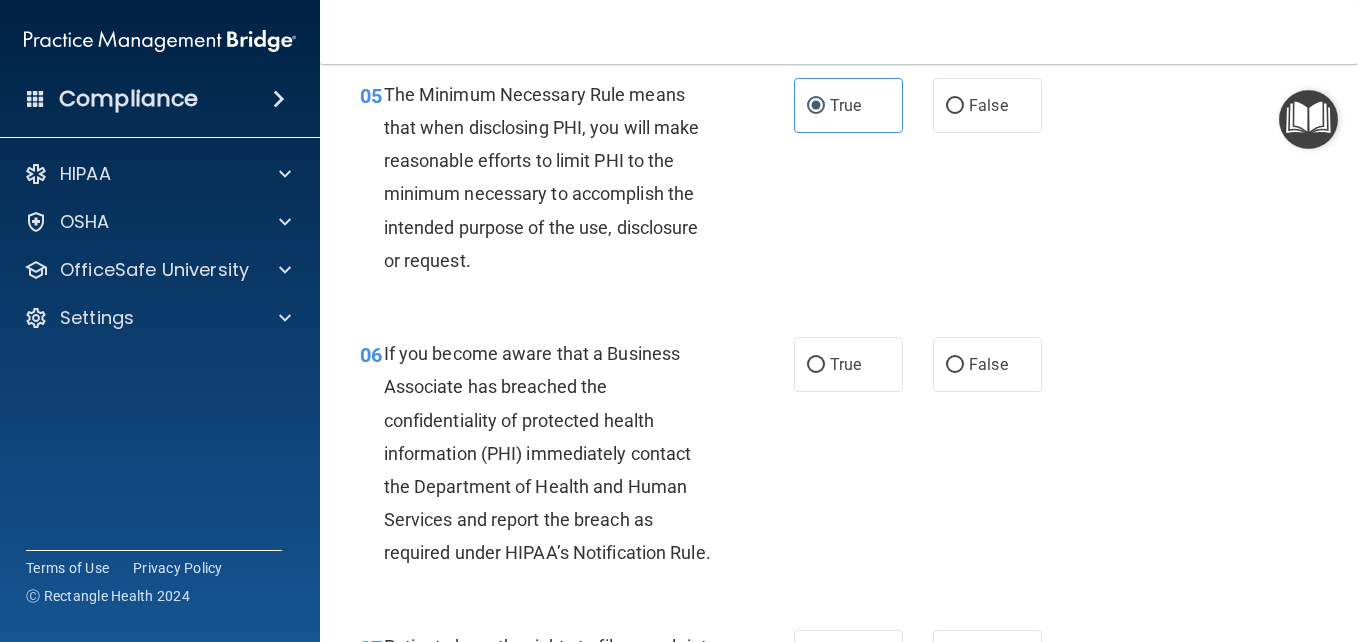 scroll, scrollTop: 1022, scrollLeft: 0, axis: vertical 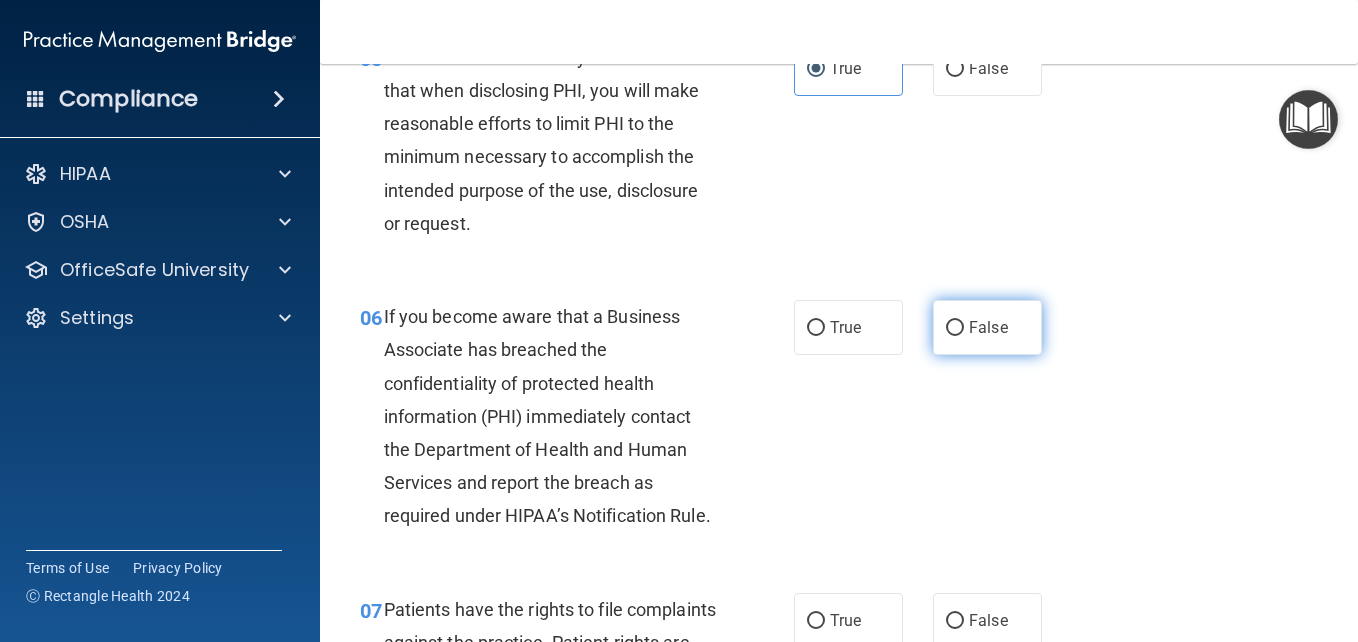 click on "False" at bounding box center [988, 327] 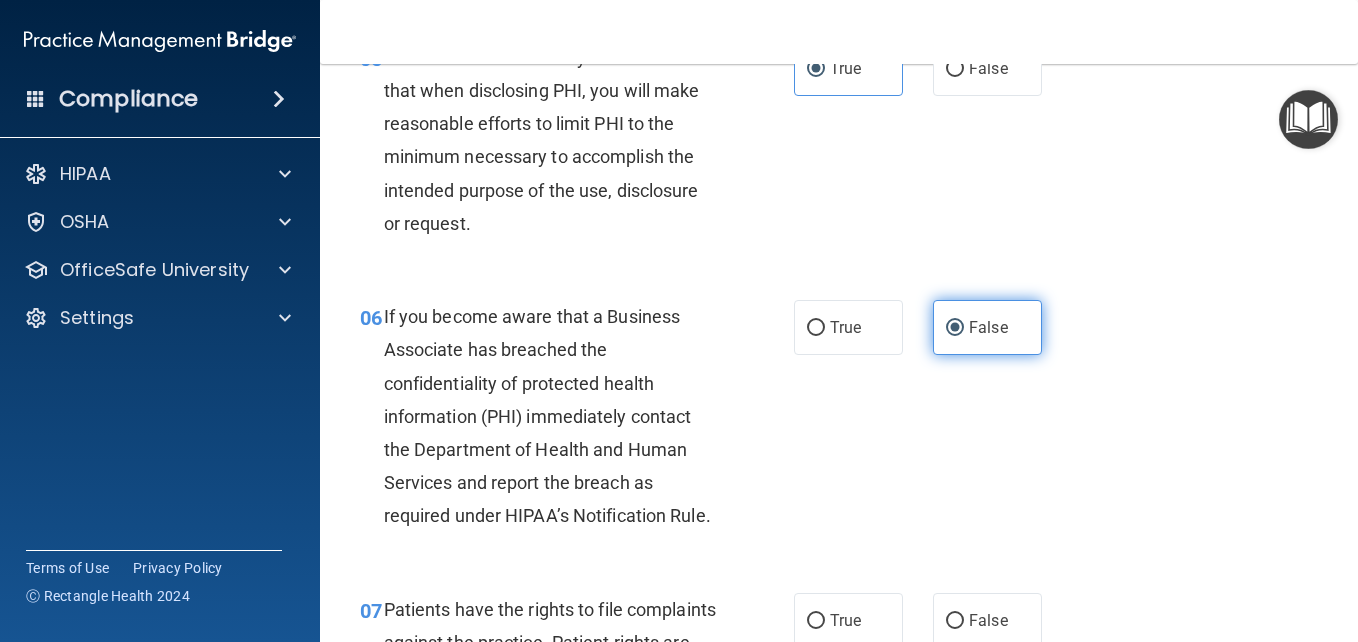 scroll, scrollTop: 1447, scrollLeft: 0, axis: vertical 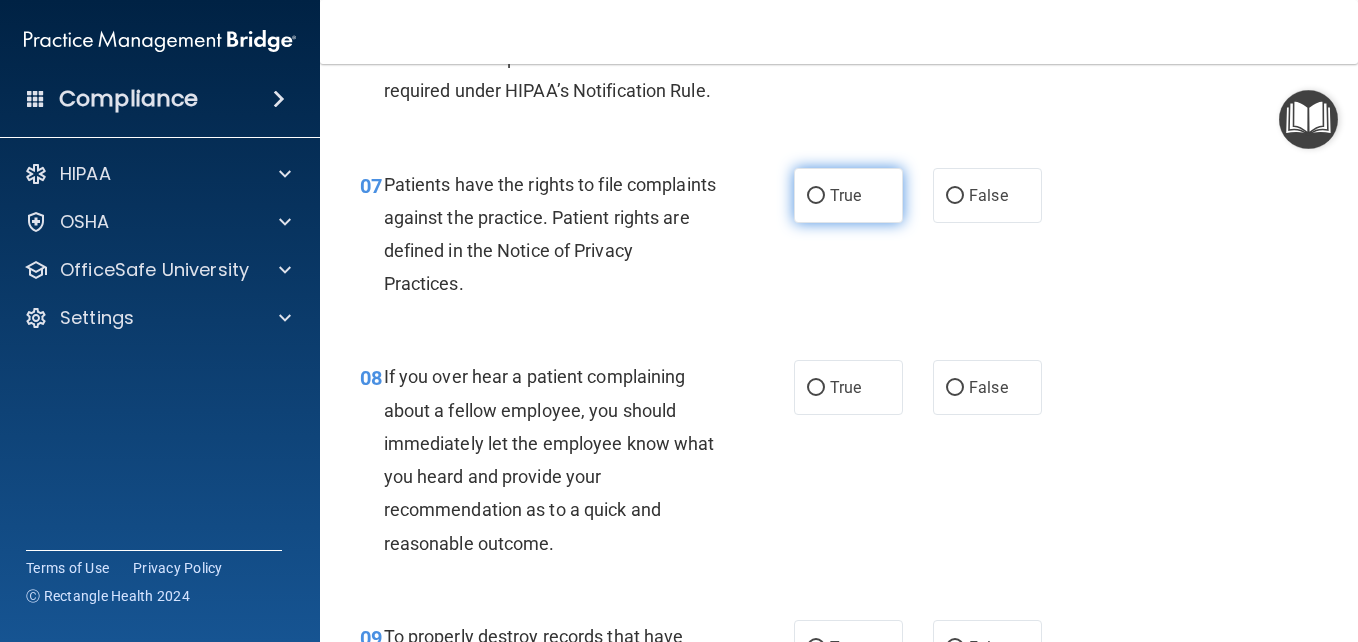 click on "True" at bounding box center (848, 195) 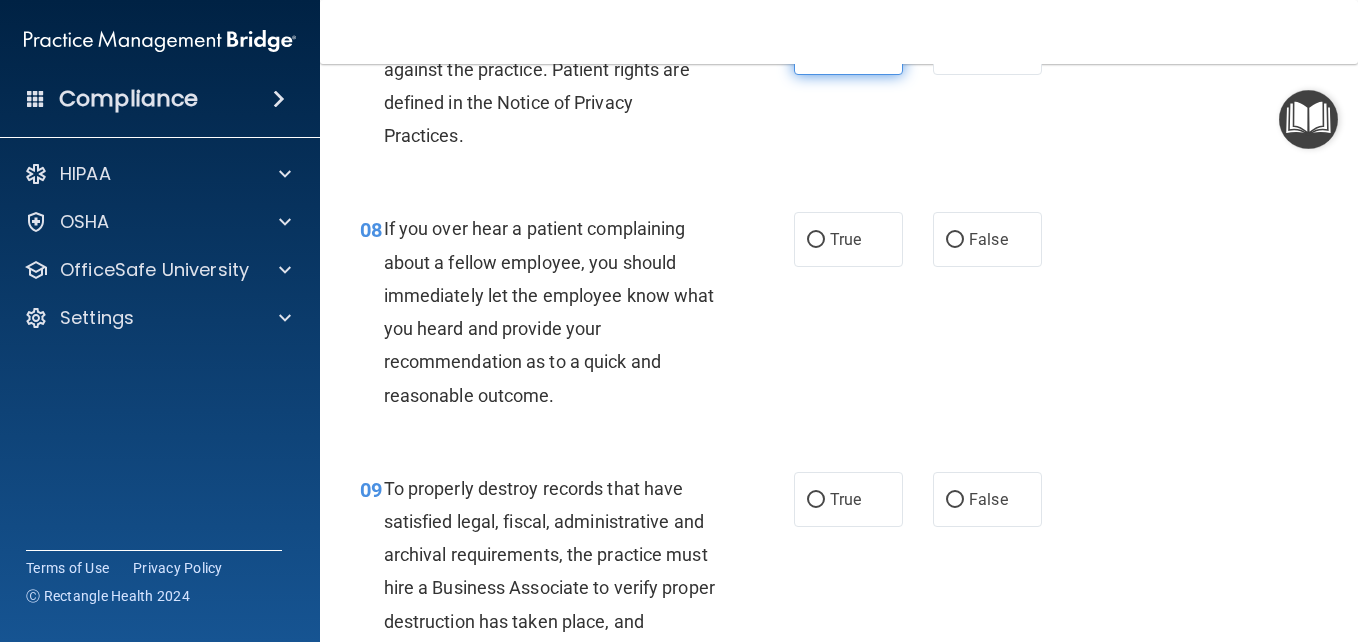 scroll, scrollTop: 1600, scrollLeft: 0, axis: vertical 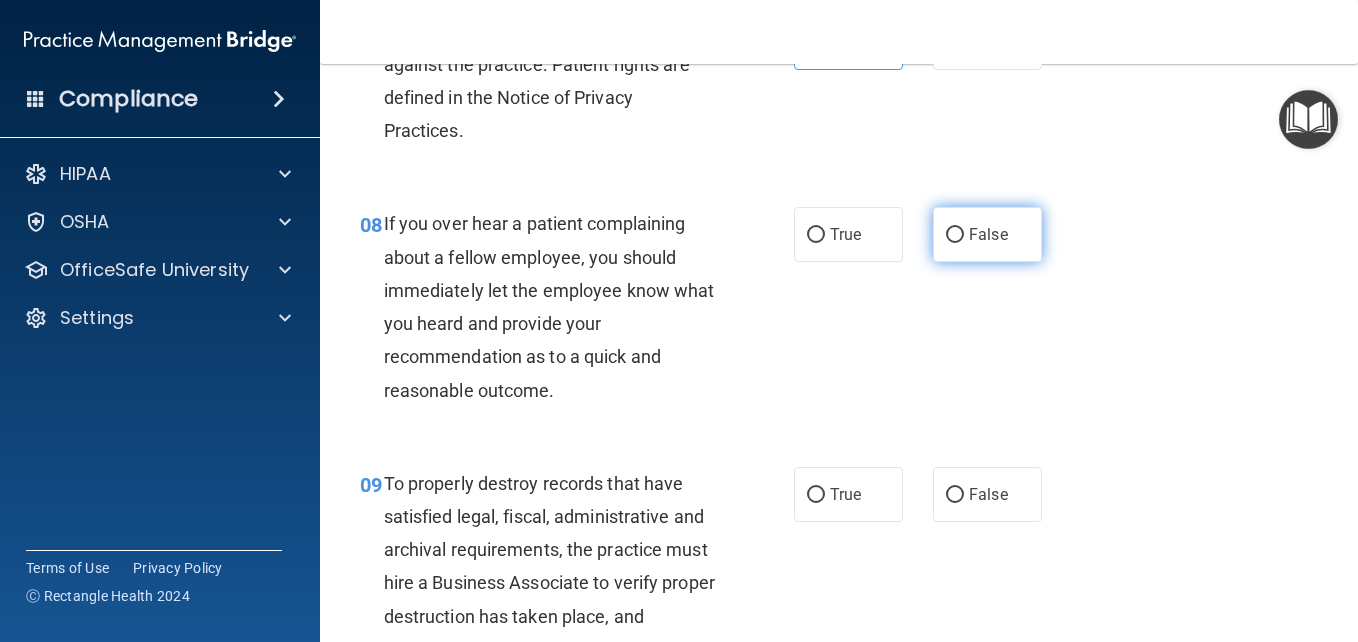 click on "False" at bounding box center [987, 234] 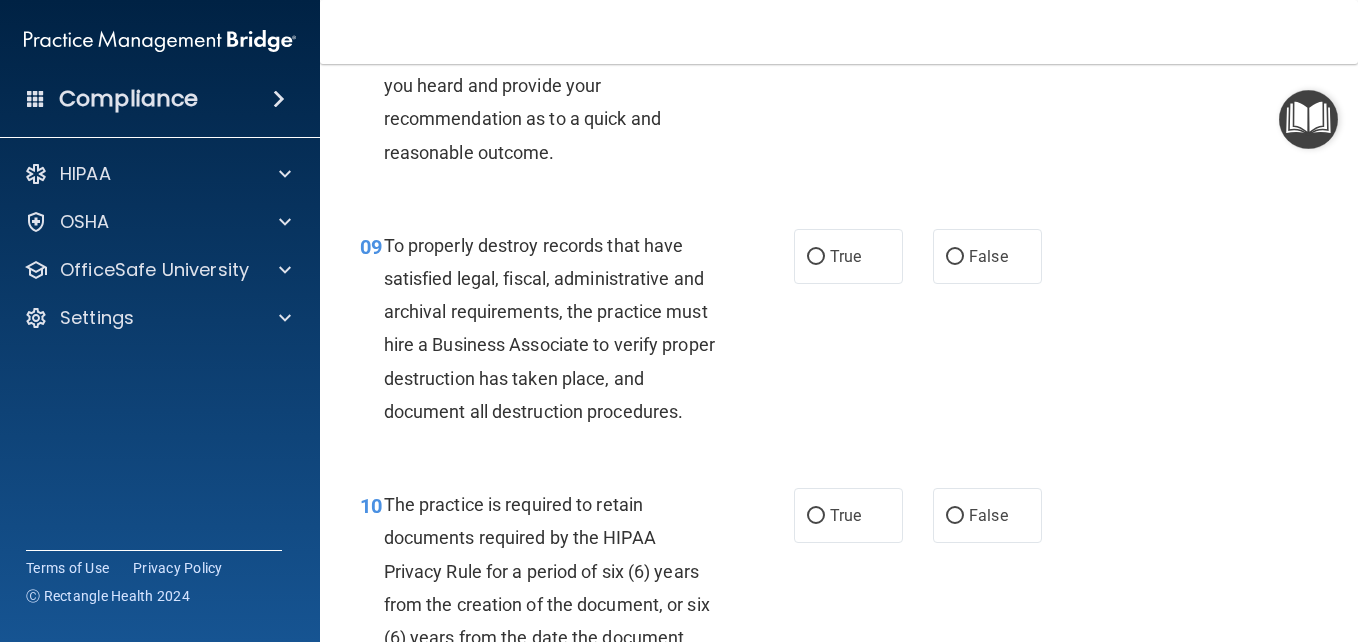 scroll, scrollTop: 1839, scrollLeft: 0, axis: vertical 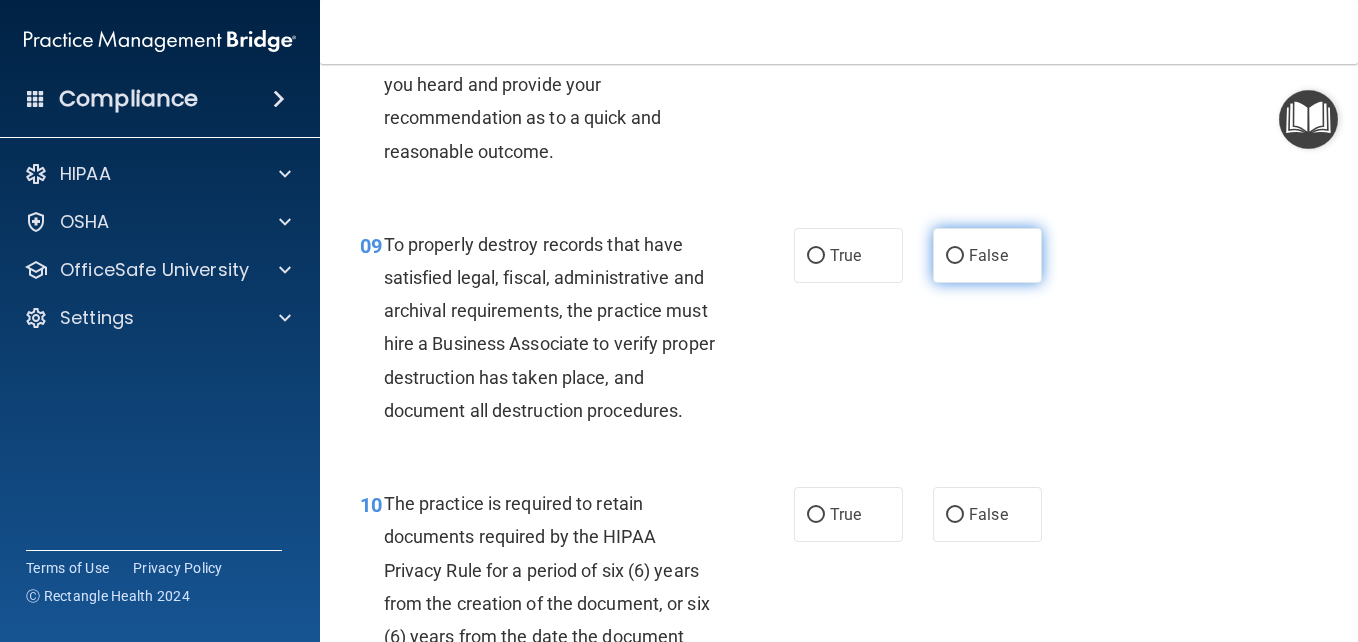 click on "False" at bounding box center [988, 255] 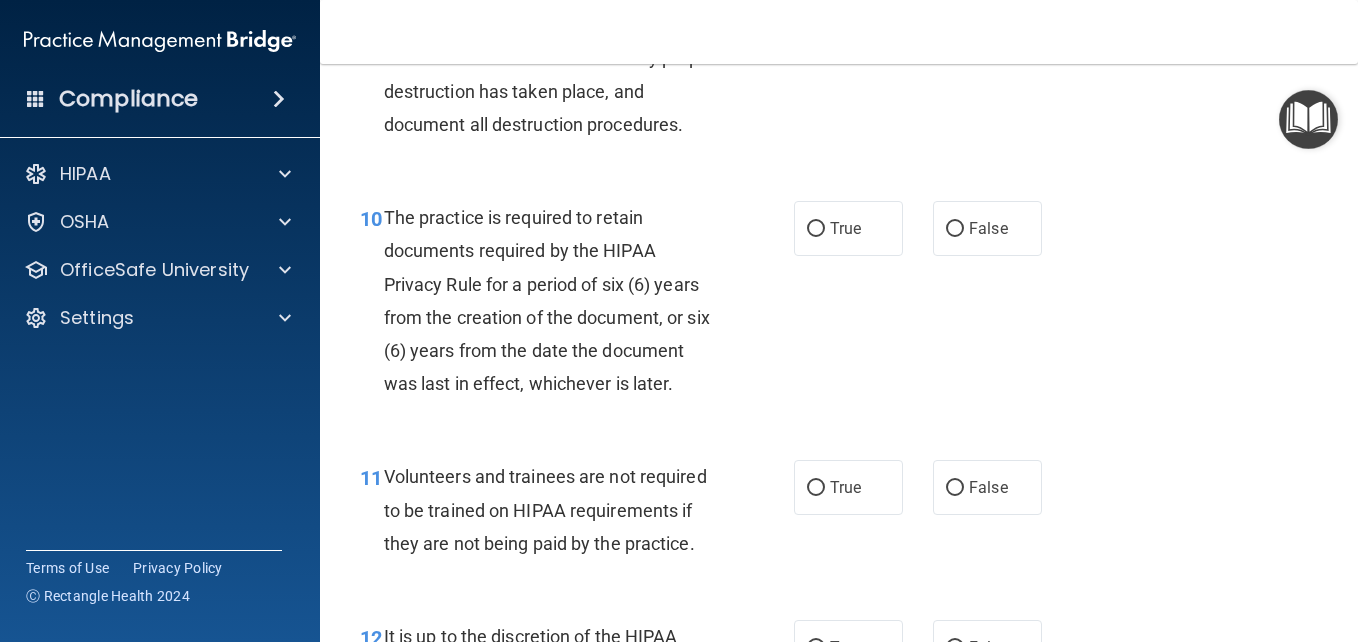 scroll, scrollTop: 2138, scrollLeft: 0, axis: vertical 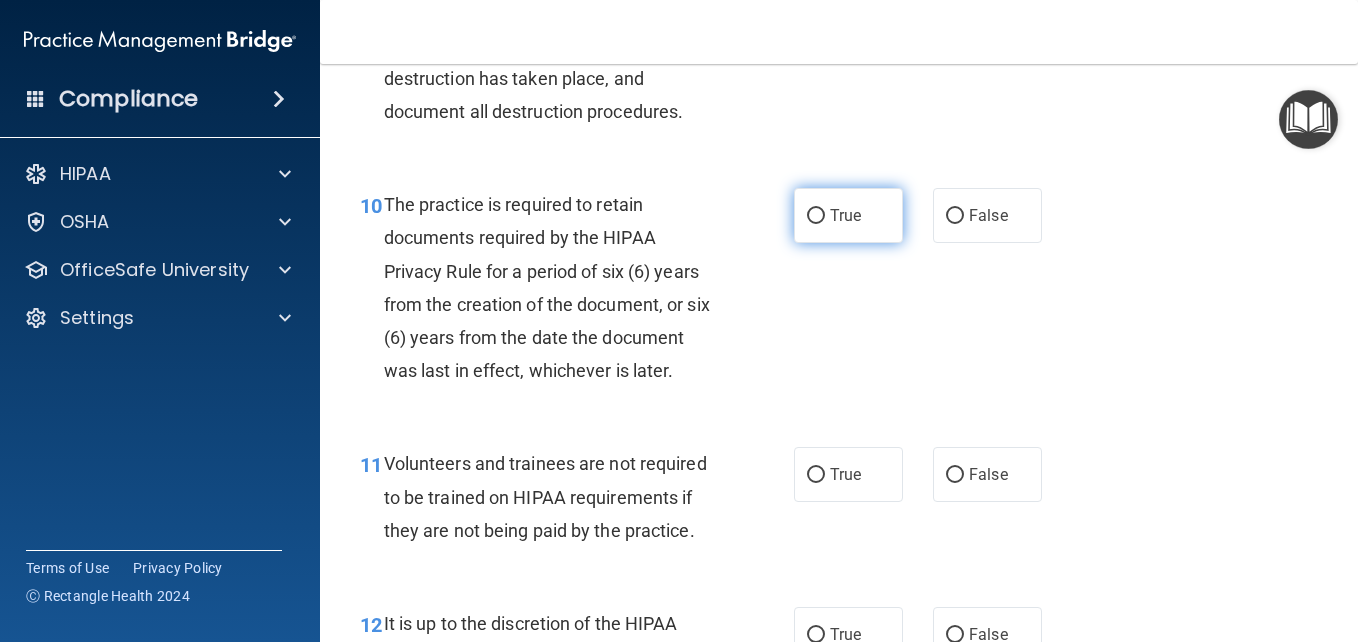 click on "True" at bounding box center [845, 215] 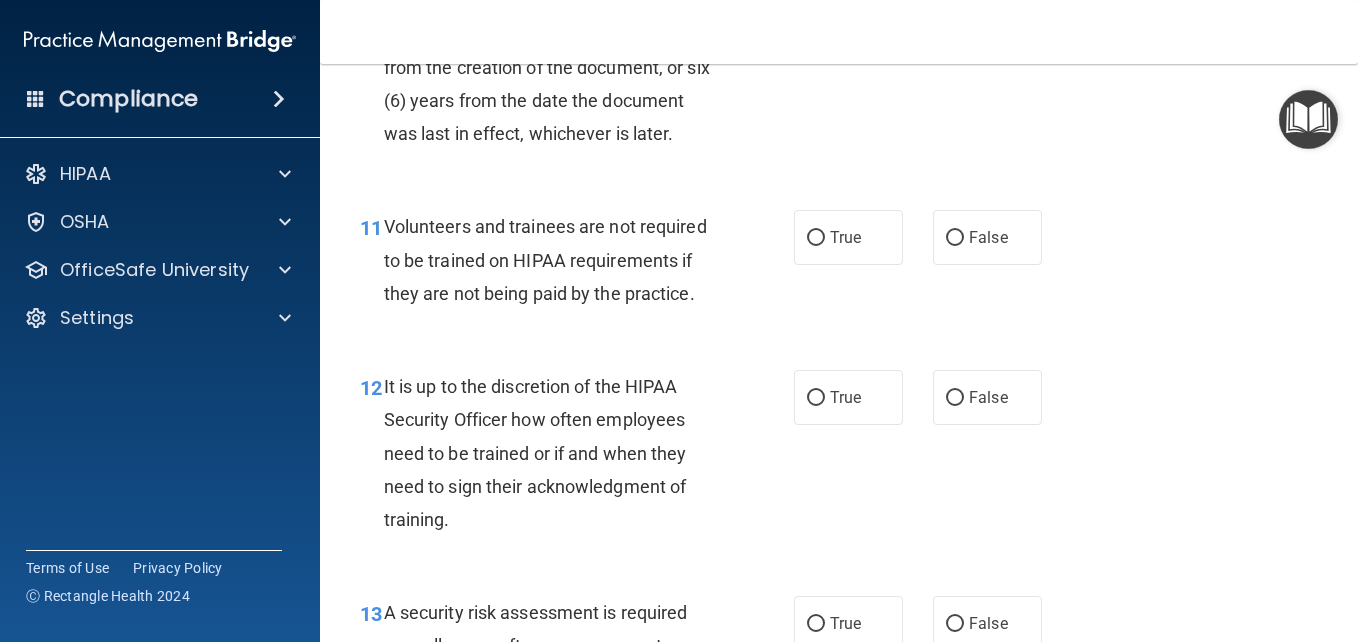 scroll, scrollTop: 2376, scrollLeft: 0, axis: vertical 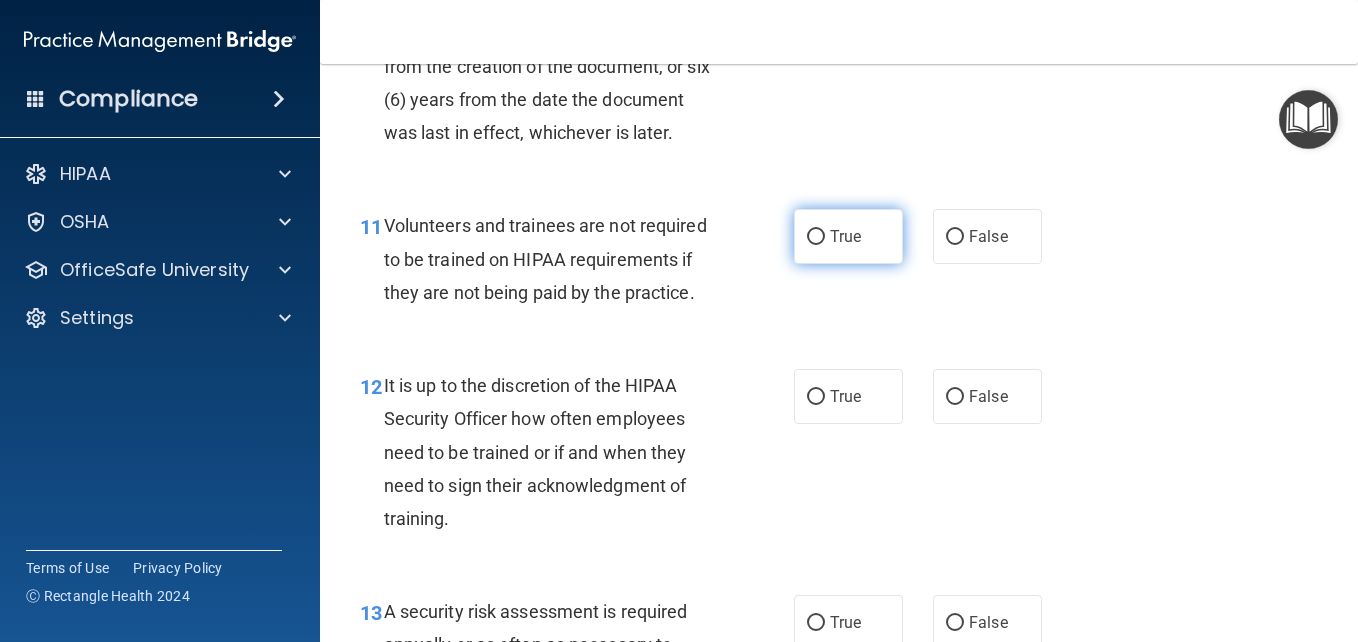click on "True" at bounding box center (816, 237) 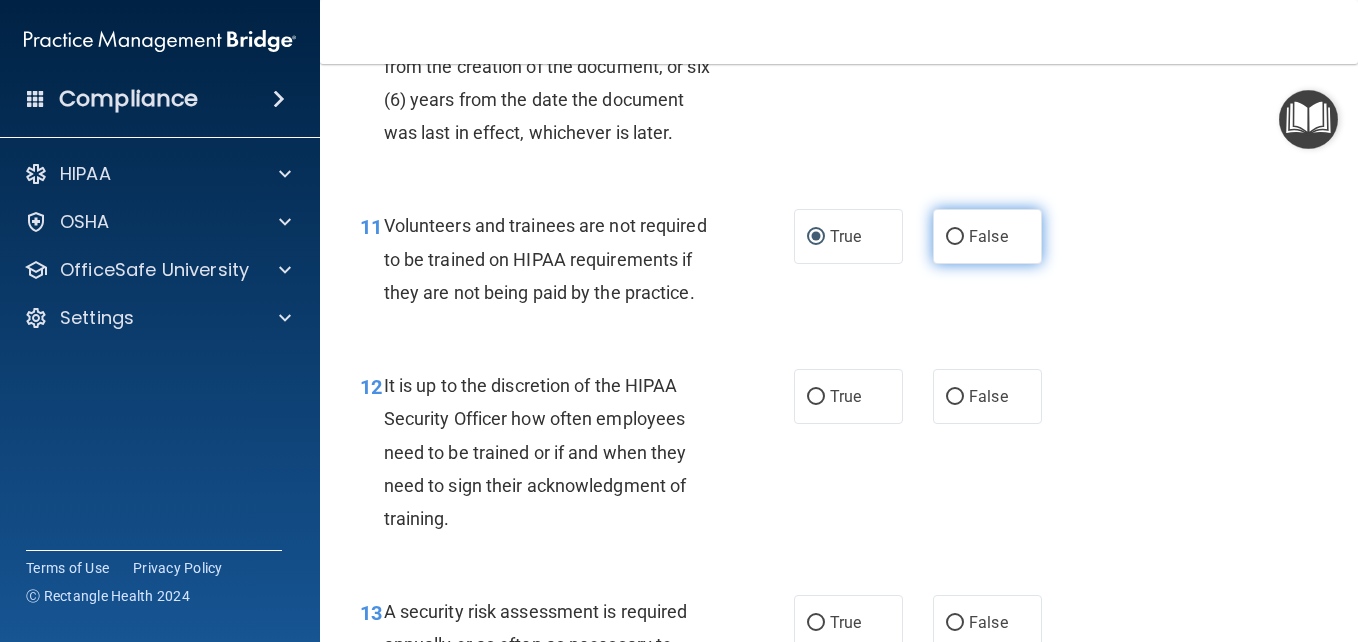 click on "False" at bounding box center [955, 237] 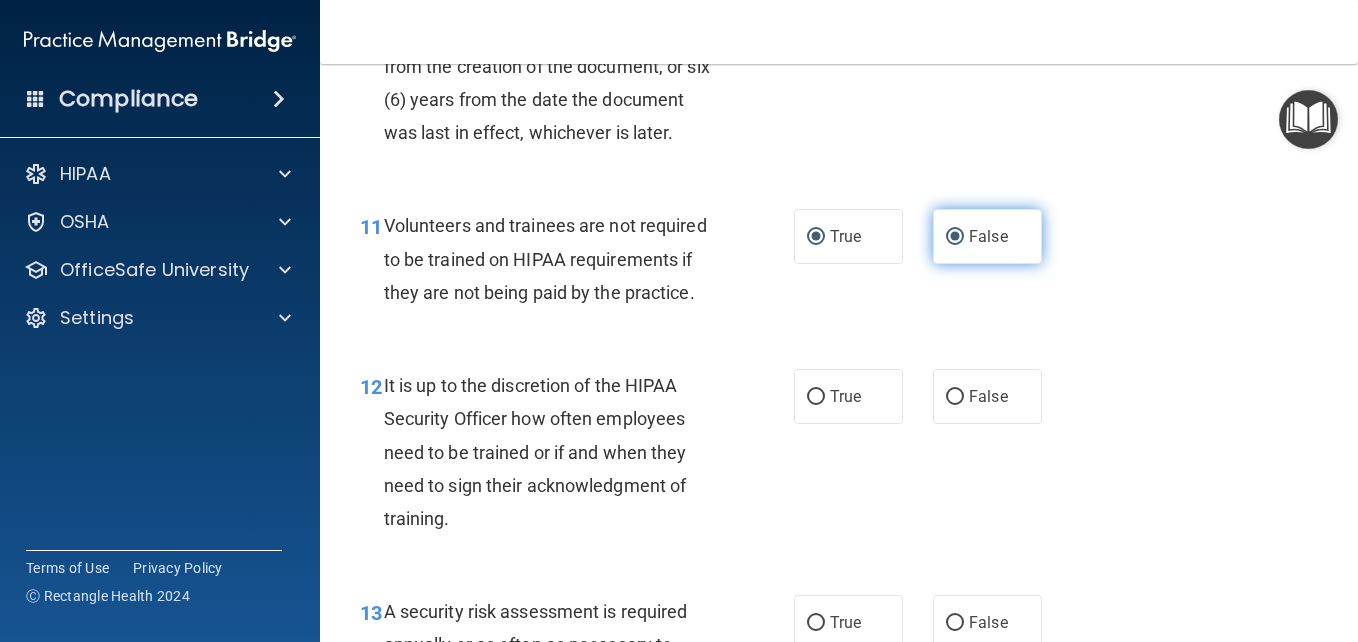 radio on "false" 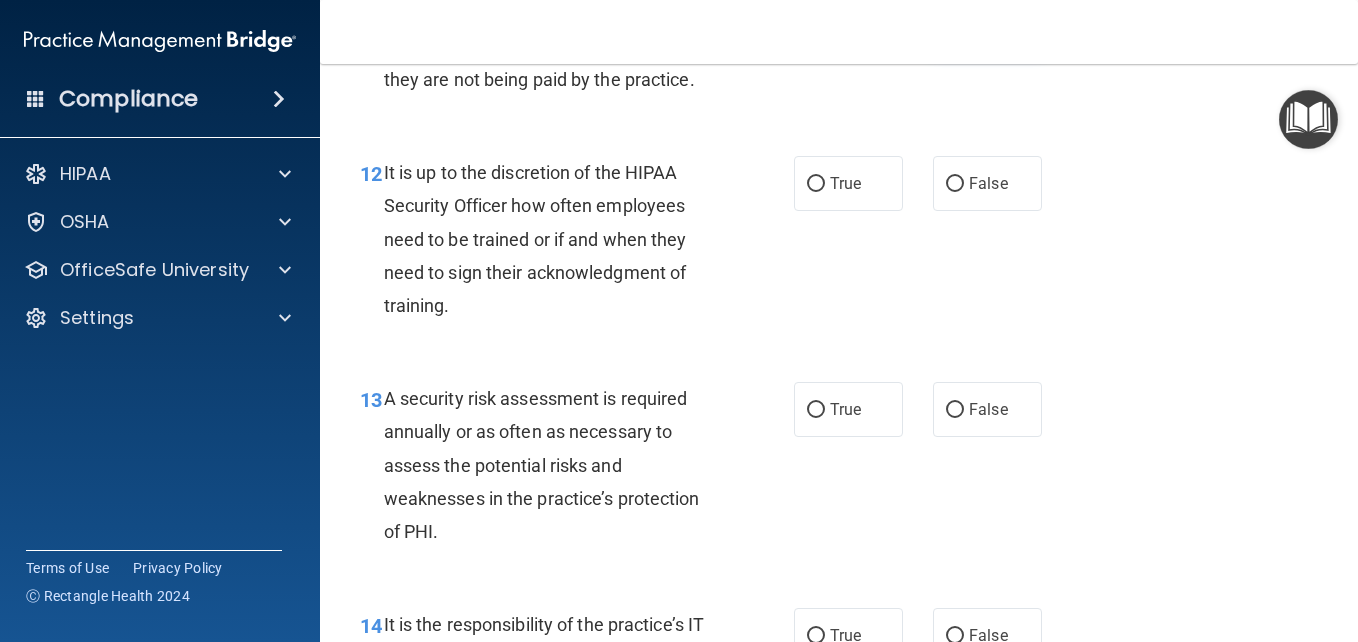 scroll, scrollTop: 2590, scrollLeft: 0, axis: vertical 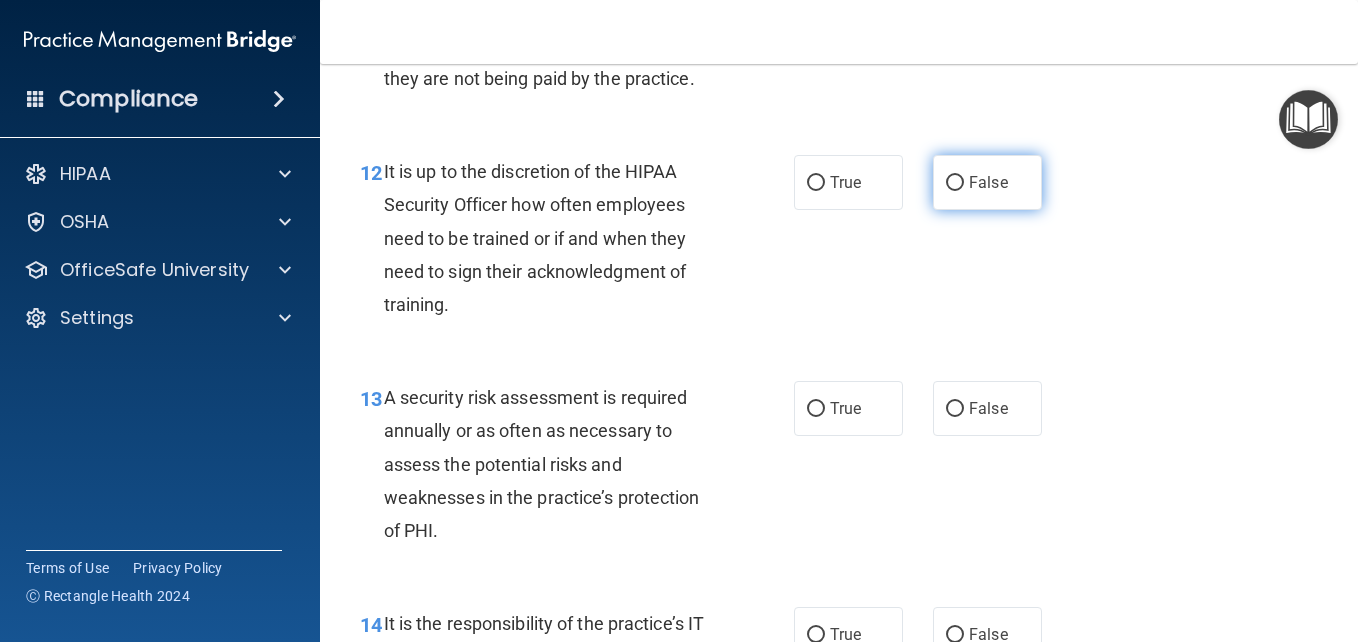 click on "False" at bounding box center (987, 182) 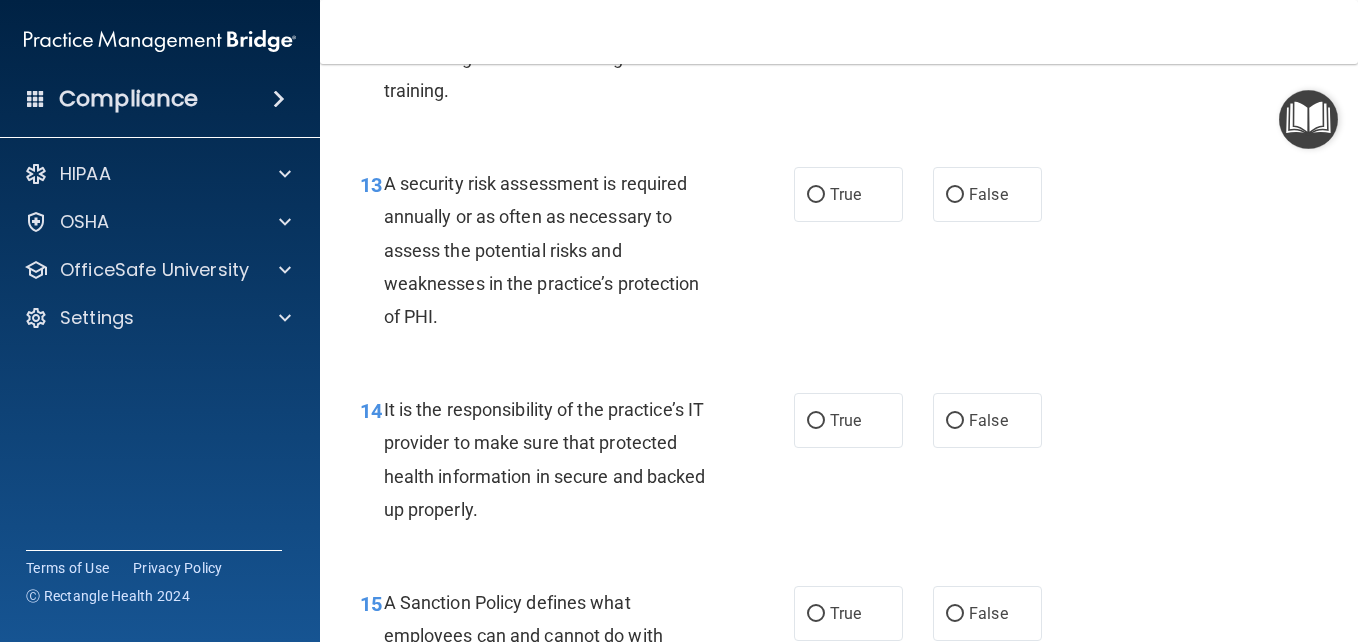 scroll, scrollTop: 2809, scrollLeft: 0, axis: vertical 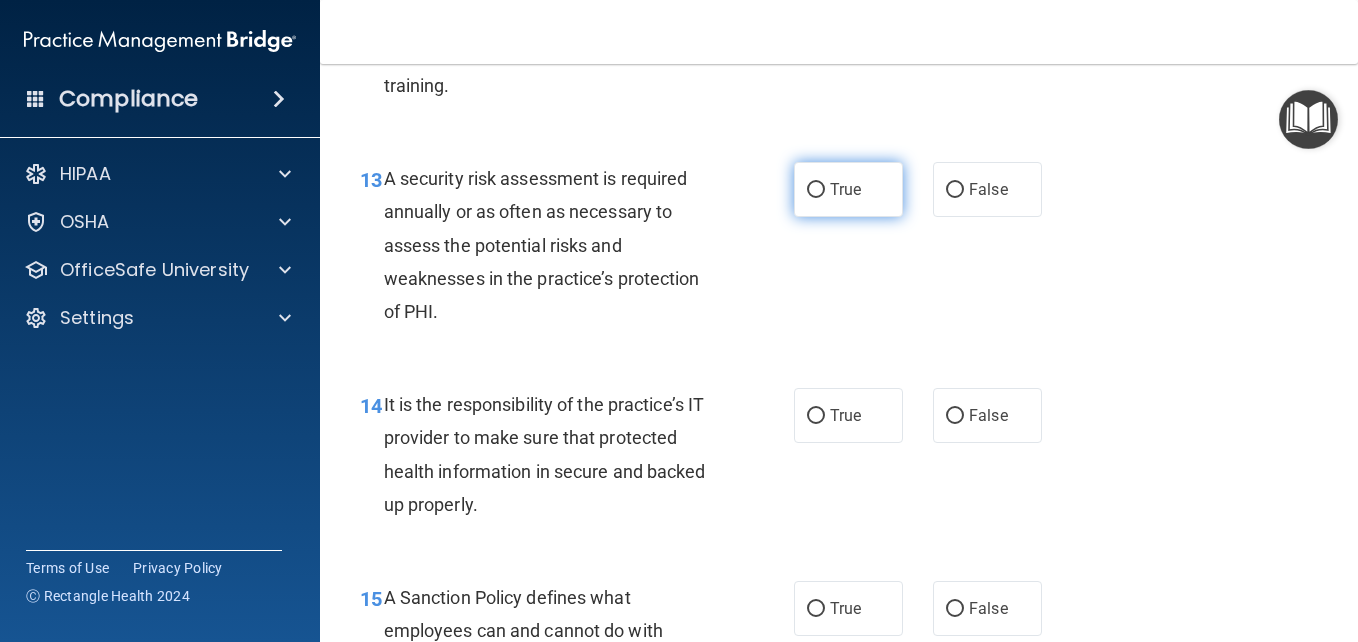 click on "True" at bounding box center [848, 189] 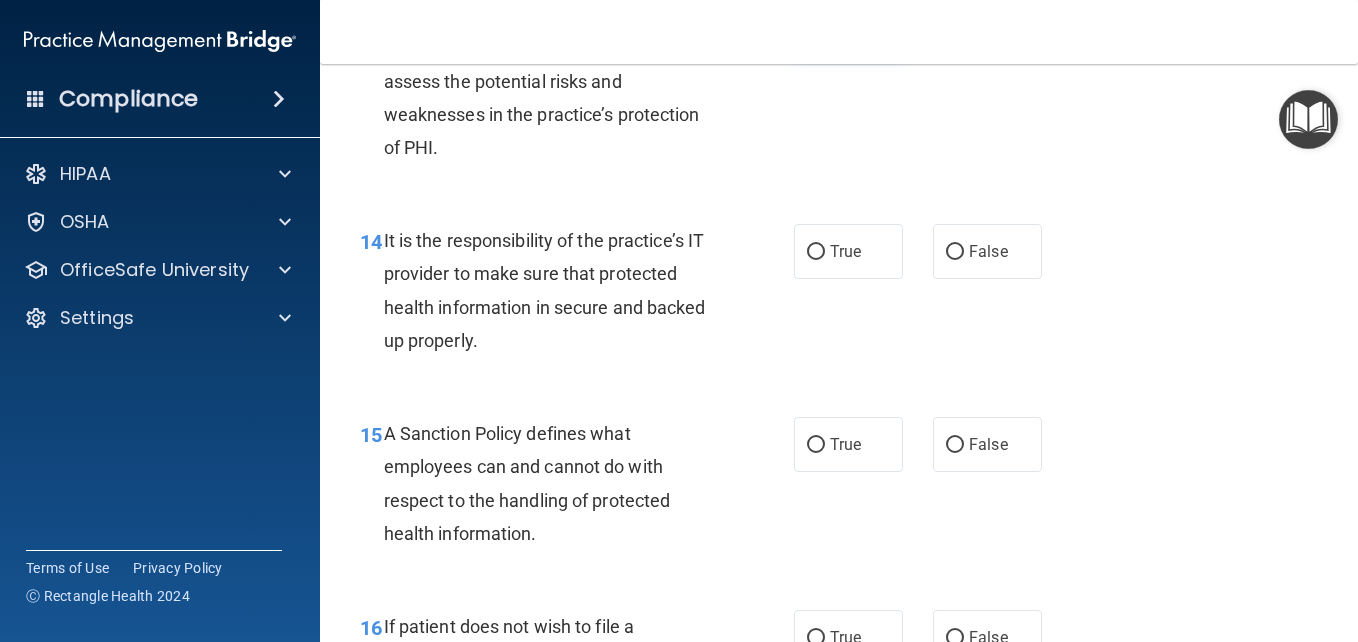 scroll, scrollTop: 2999, scrollLeft: 0, axis: vertical 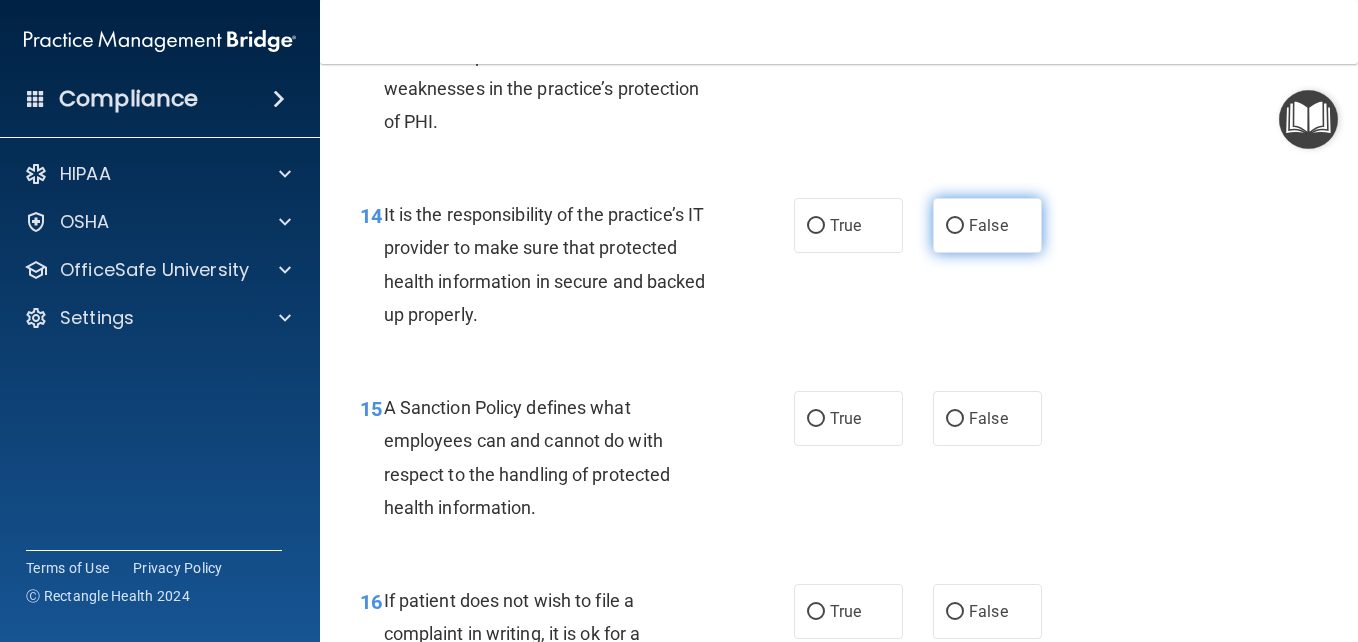 click on "False" at bounding box center [987, 225] 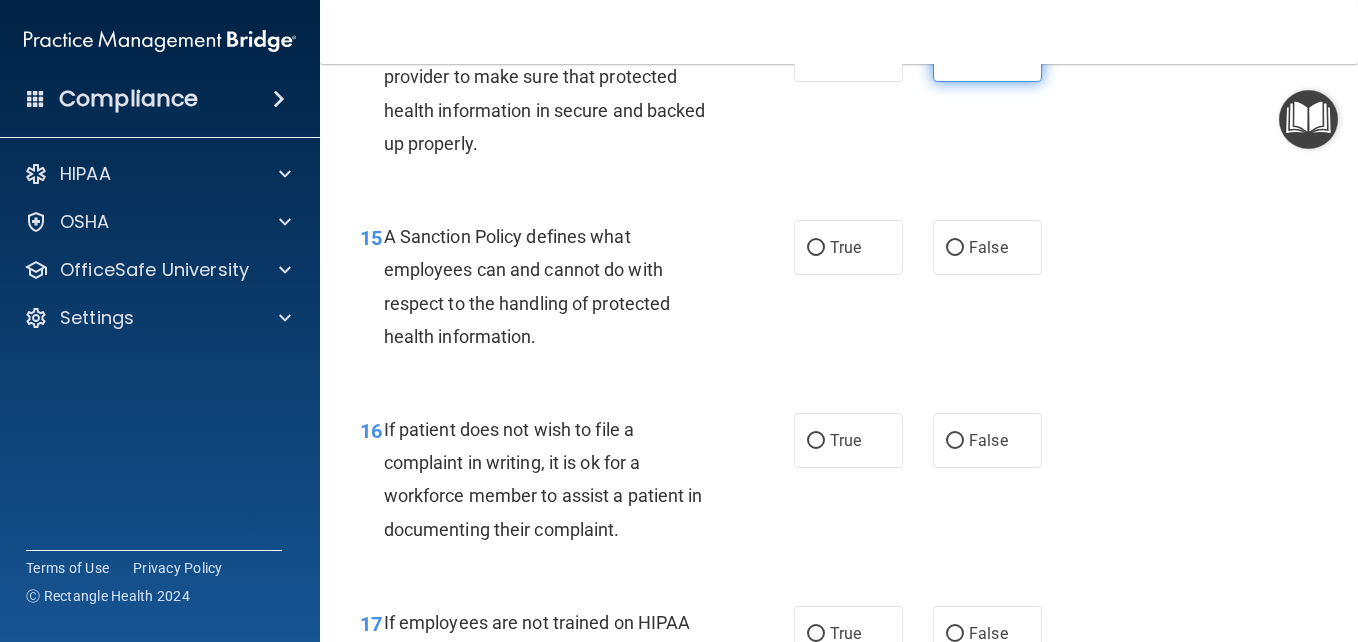 scroll, scrollTop: 3171, scrollLeft: 0, axis: vertical 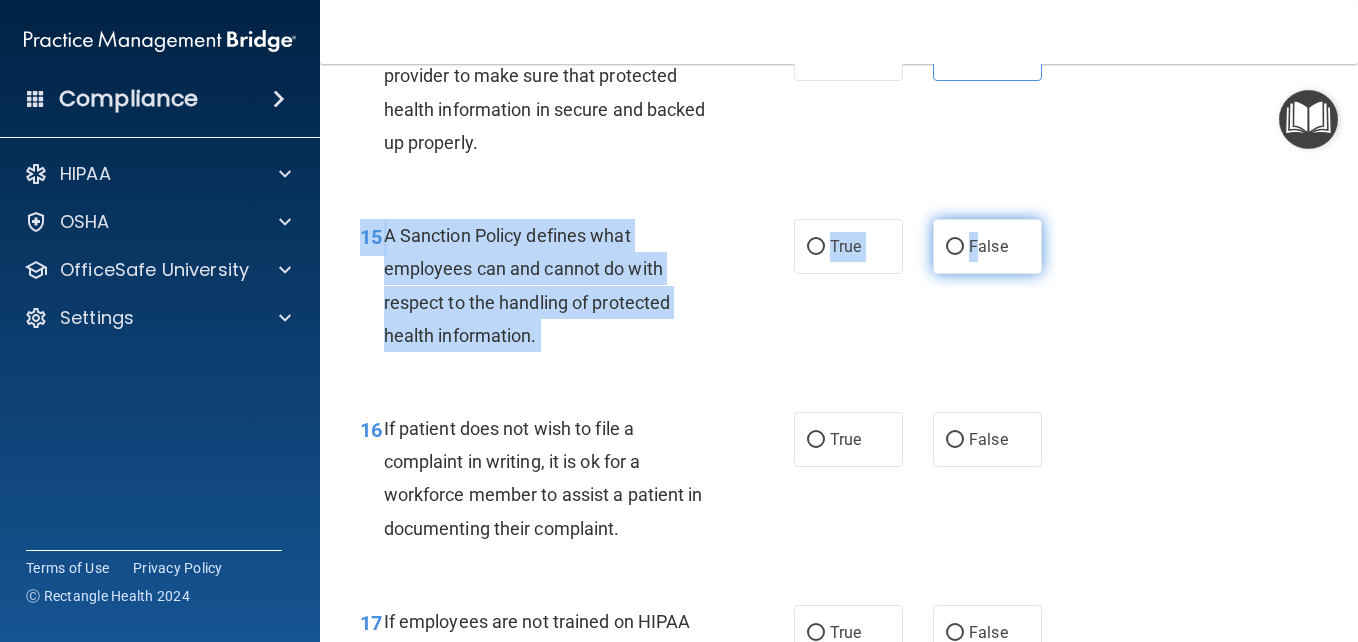 drag, startPoint x: 968, startPoint y: 346, endPoint x: 970, endPoint y: 372, distance: 26.076809 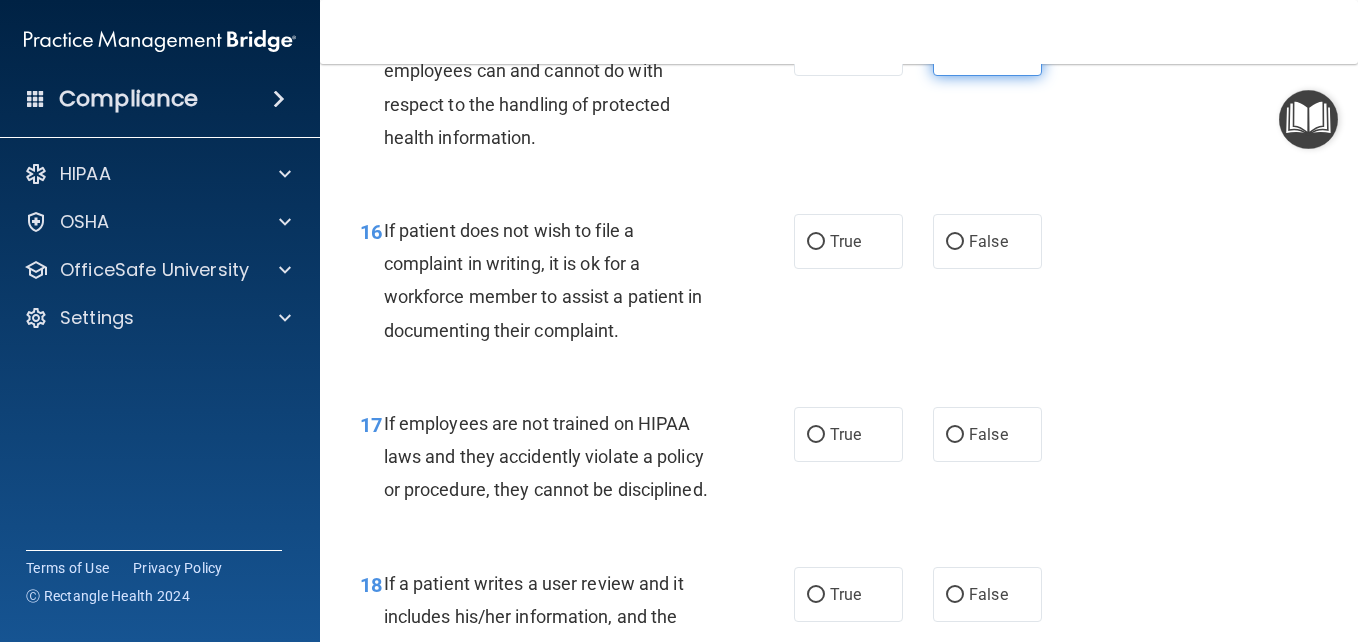 scroll, scrollTop: 3369, scrollLeft: 0, axis: vertical 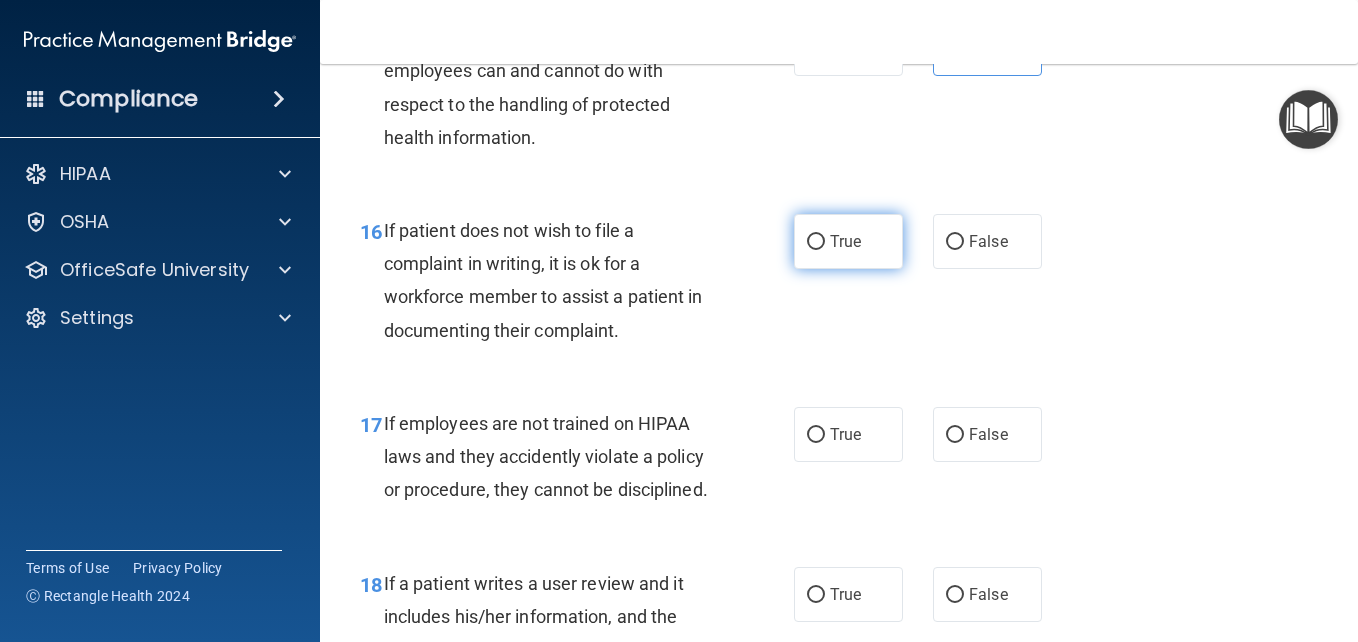 click on "True" at bounding box center [848, 241] 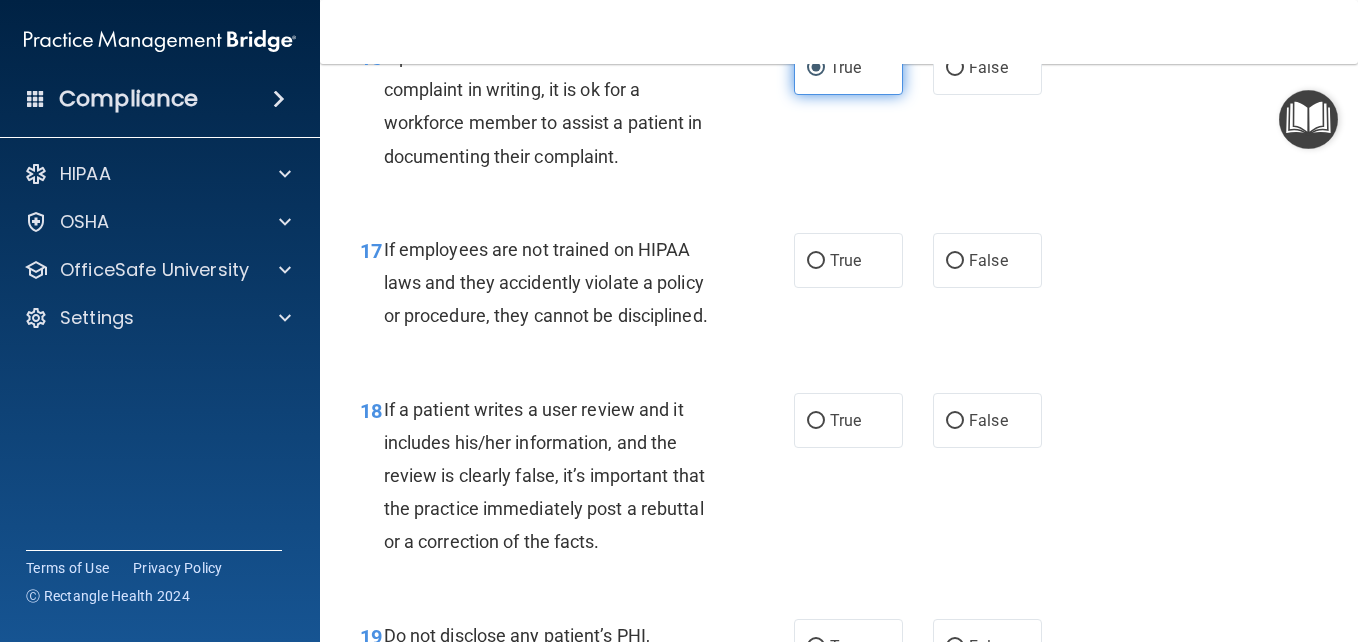 scroll, scrollTop: 3574, scrollLeft: 0, axis: vertical 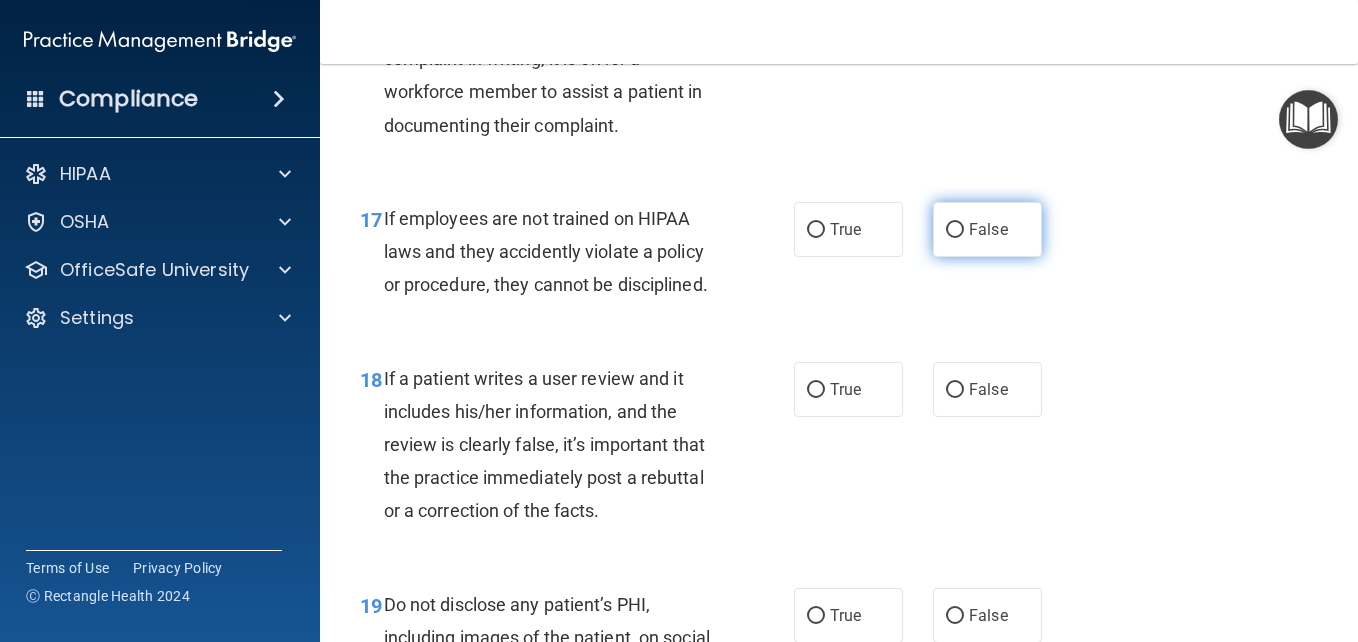 click on "False" at bounding box center (988, 229) 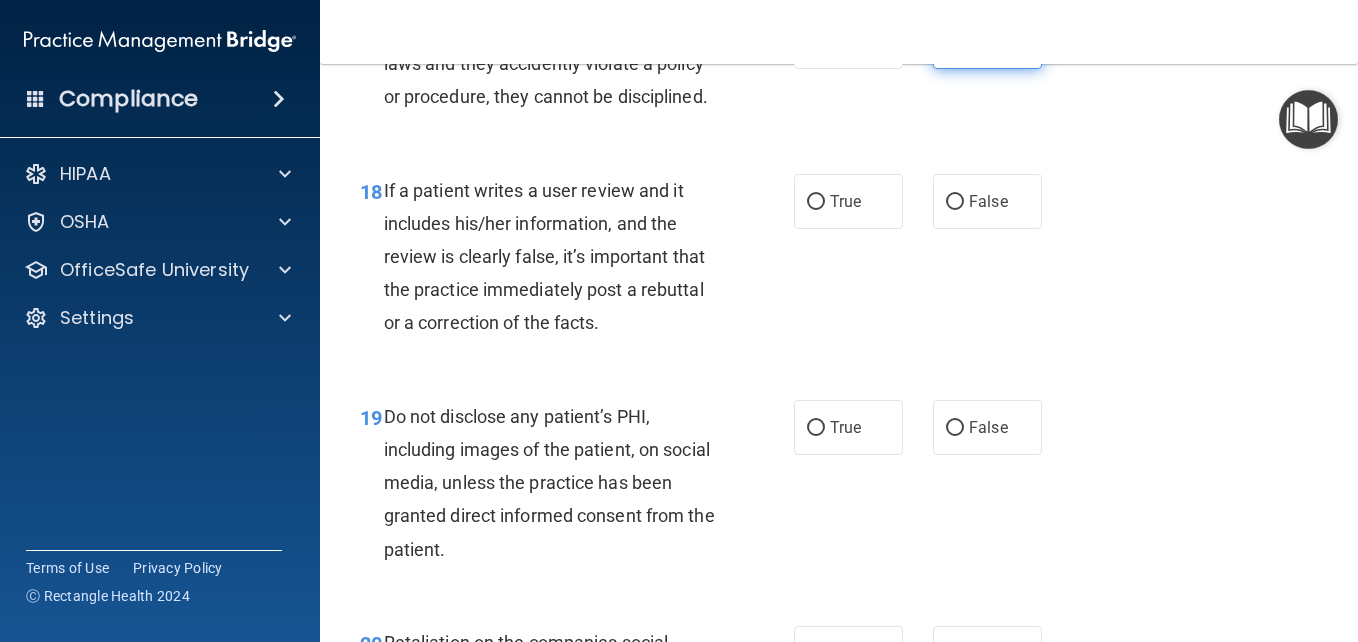 scroll, scrollTop: 3790, scrollLeft: 0, axis: vertical 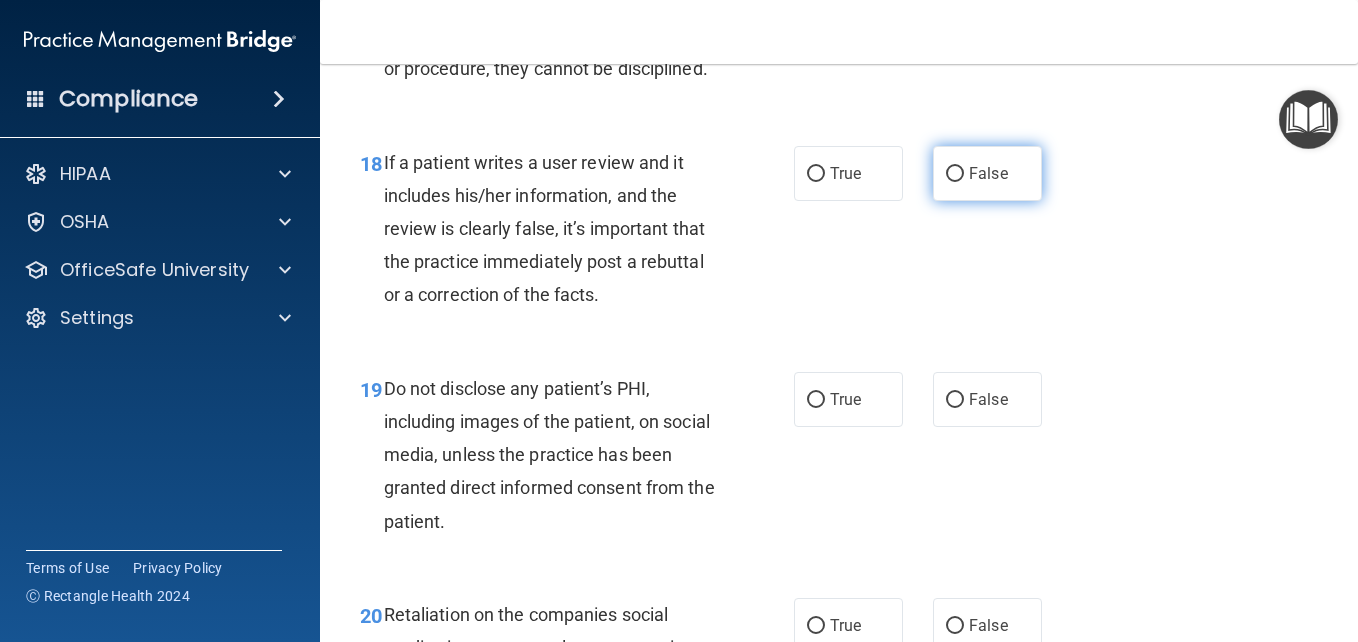 click on "False" at bounding box center (988, 173) 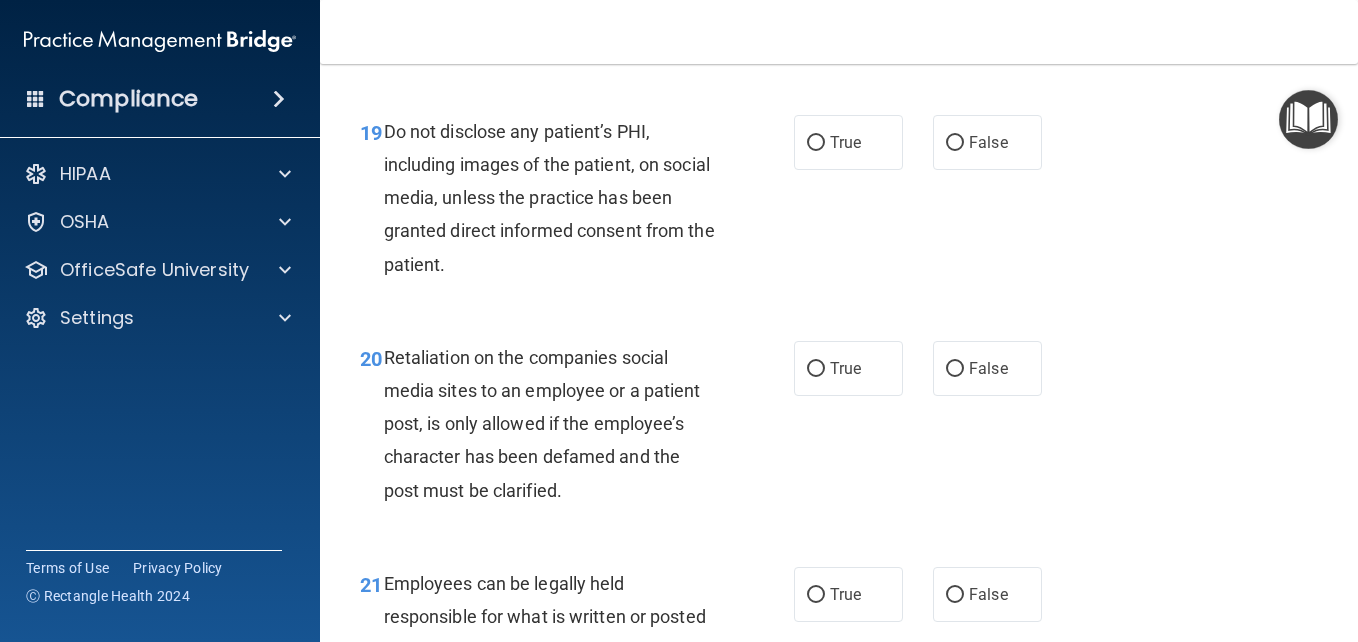scroll, scrollTop: 4048, scrollLeft: 0, axis: vertical 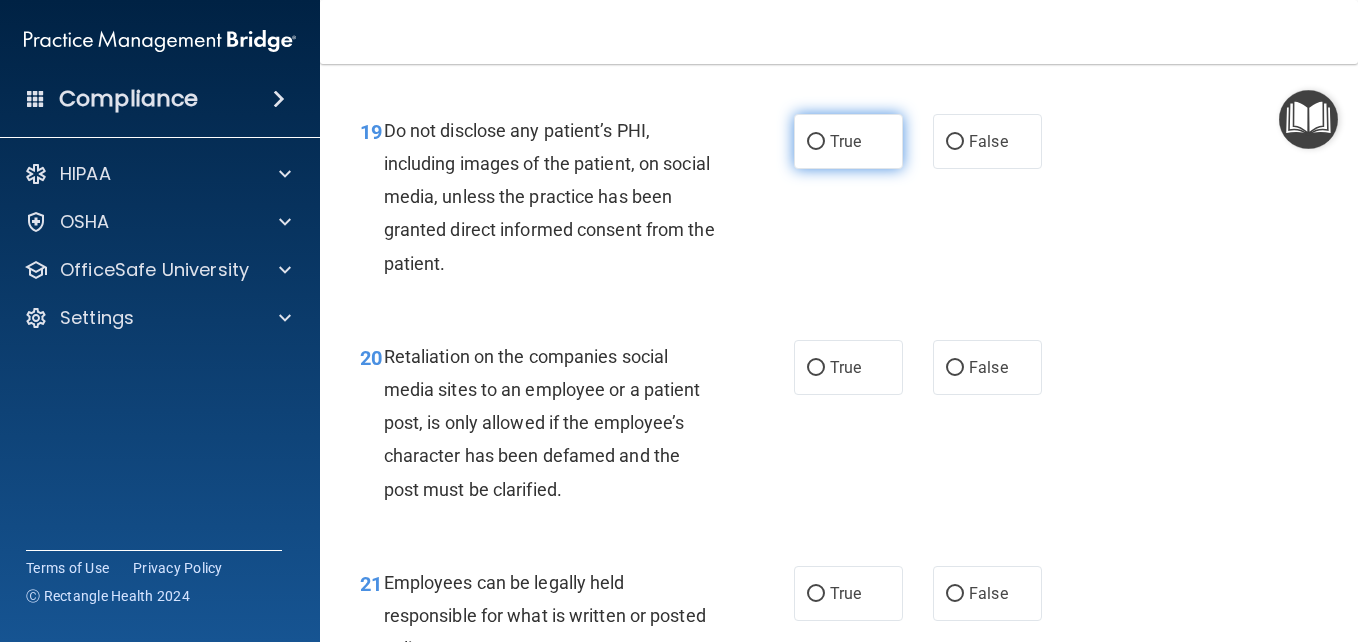 click on "True" at bounding box center [848, 141] 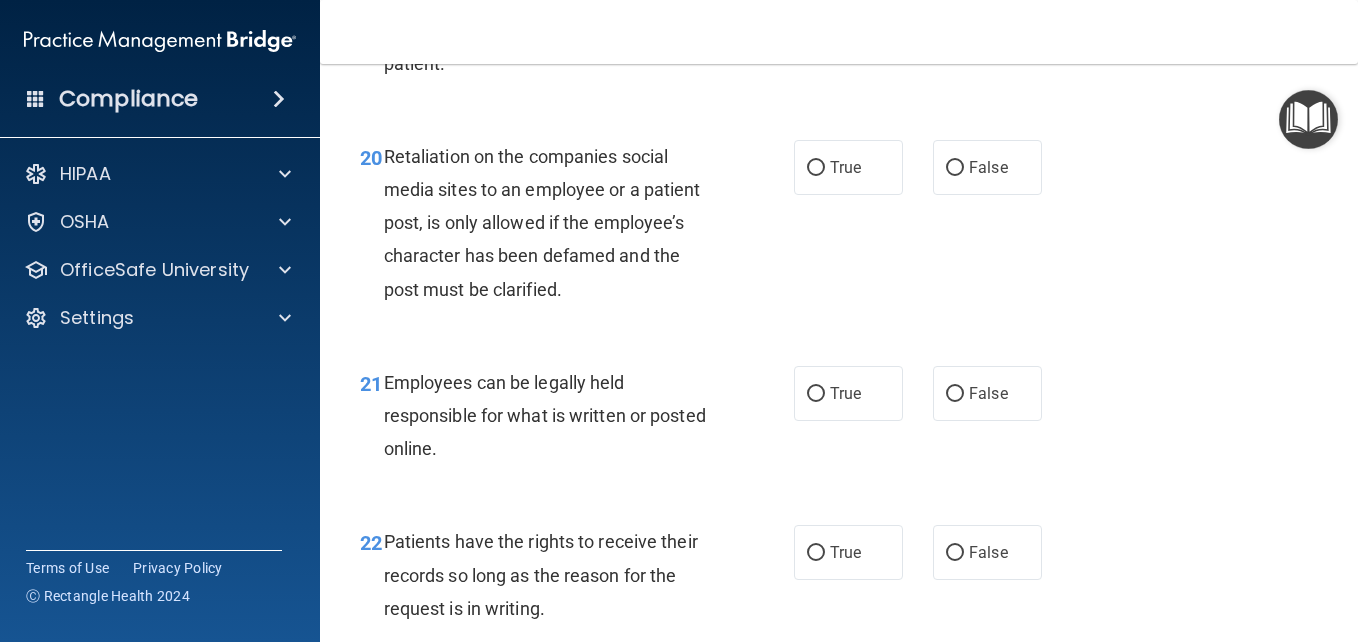 scroll, scrollTop: 4263, scrollLeft: 0, axis: vertical 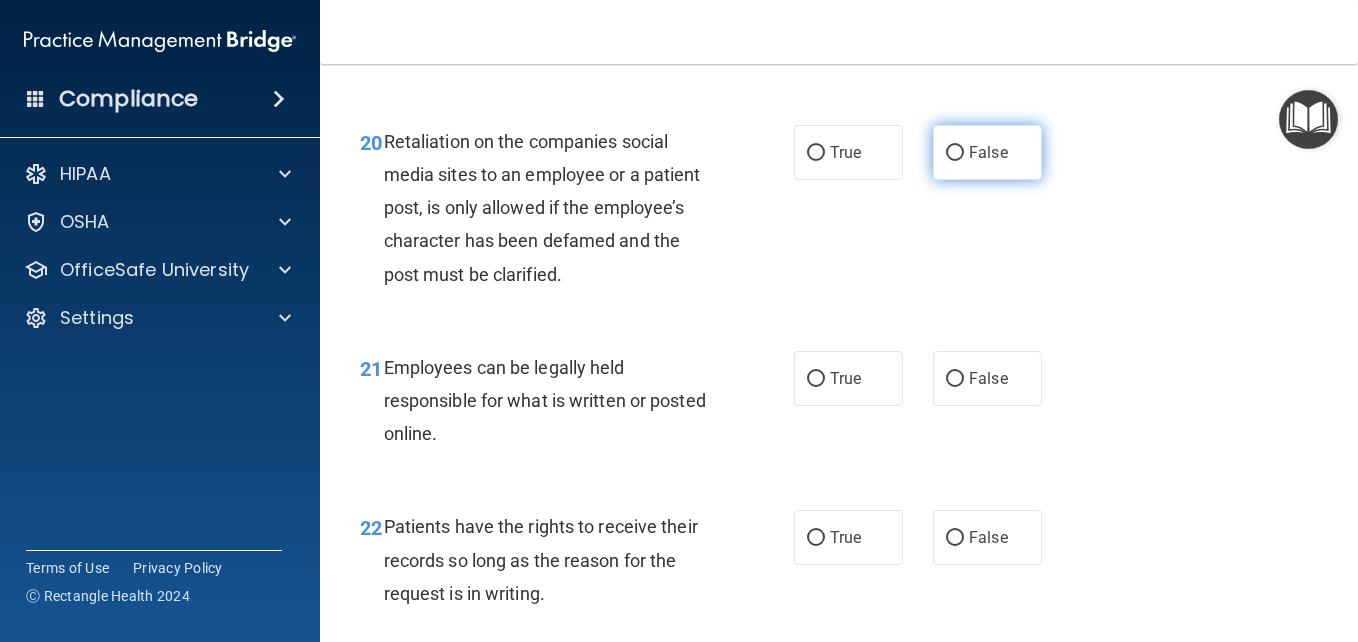 click on "False" at bounding box center (988, 152) 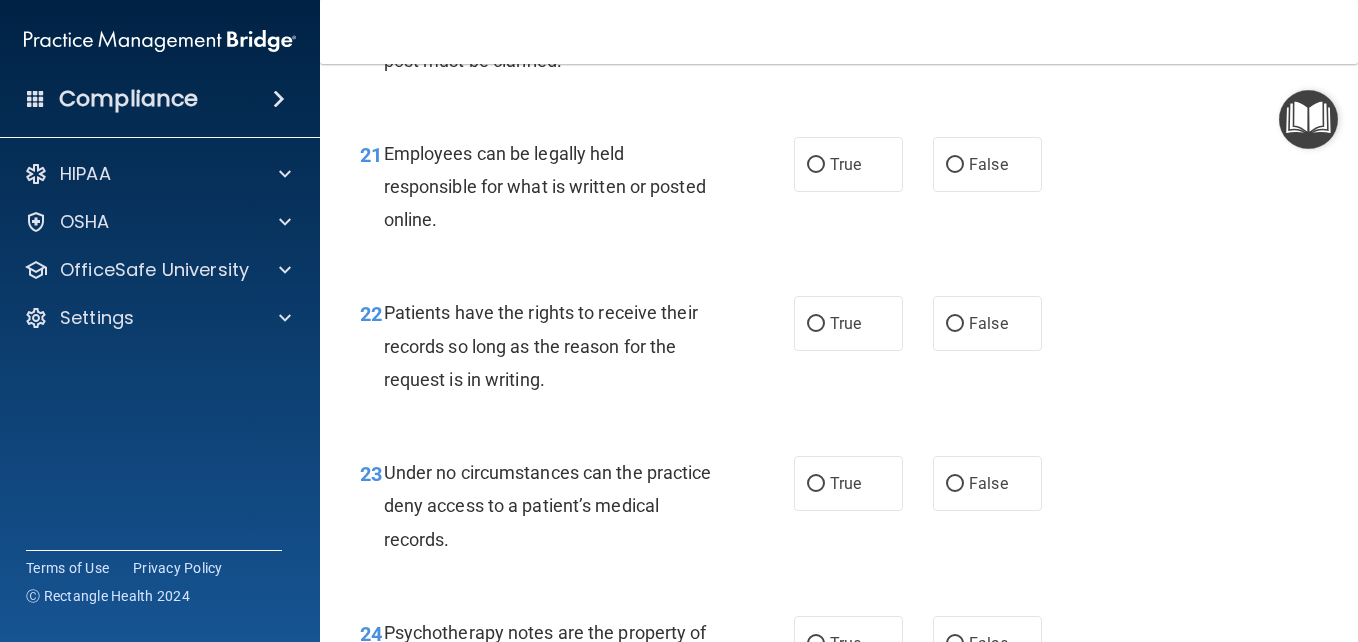 scroll, scrollTop: 4478, scrollLeft: 0, axis: vertical 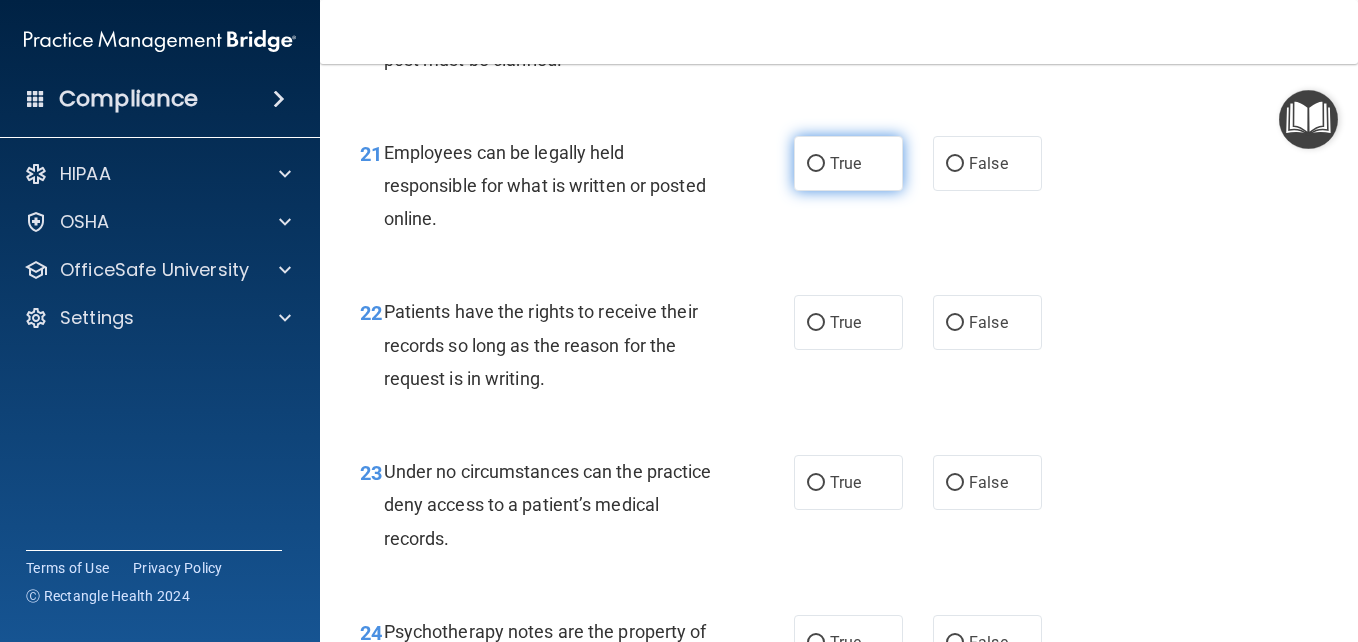 click on "True" at bounding box center (848, 163) 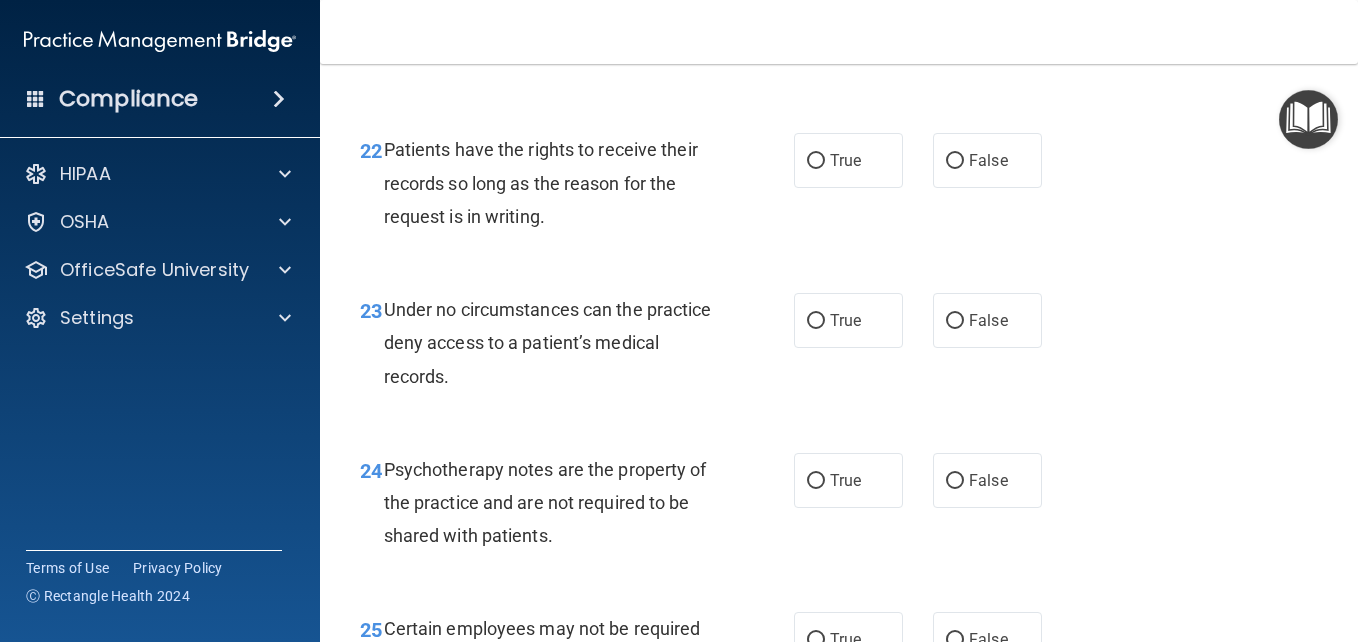scroll, scrollTop: 4641, scrollLeft: 0, axis: vertical 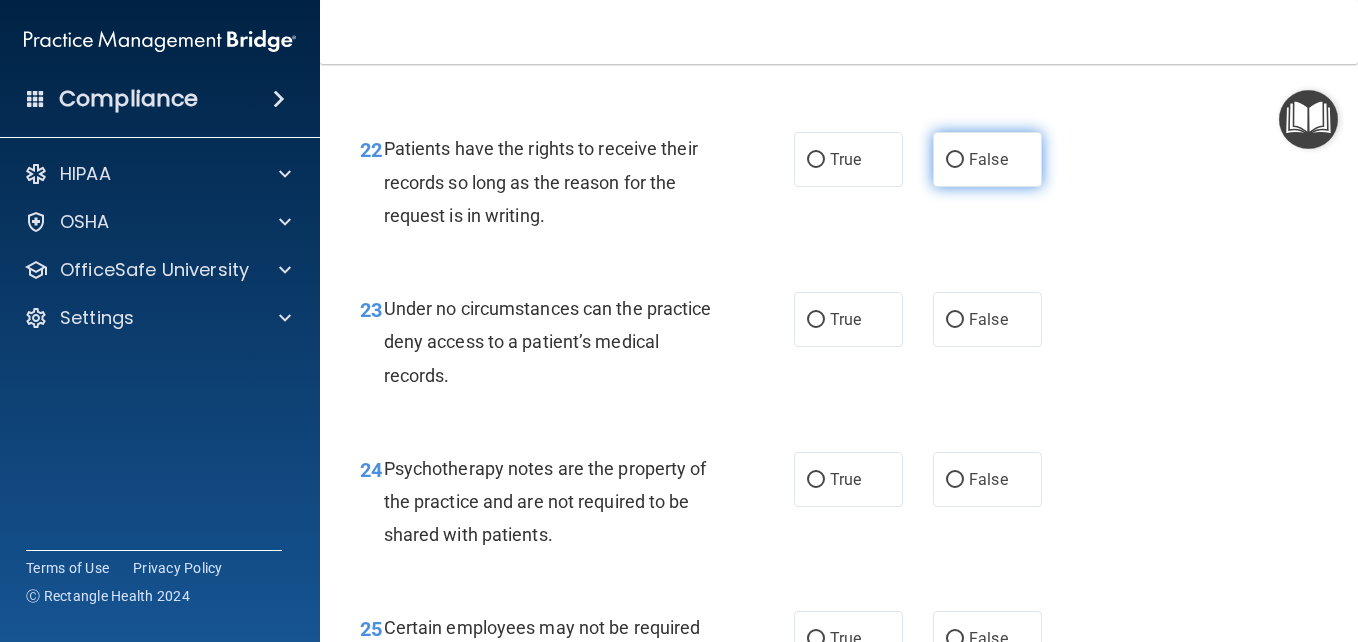 click on "False" at bounding box center [988, 159] 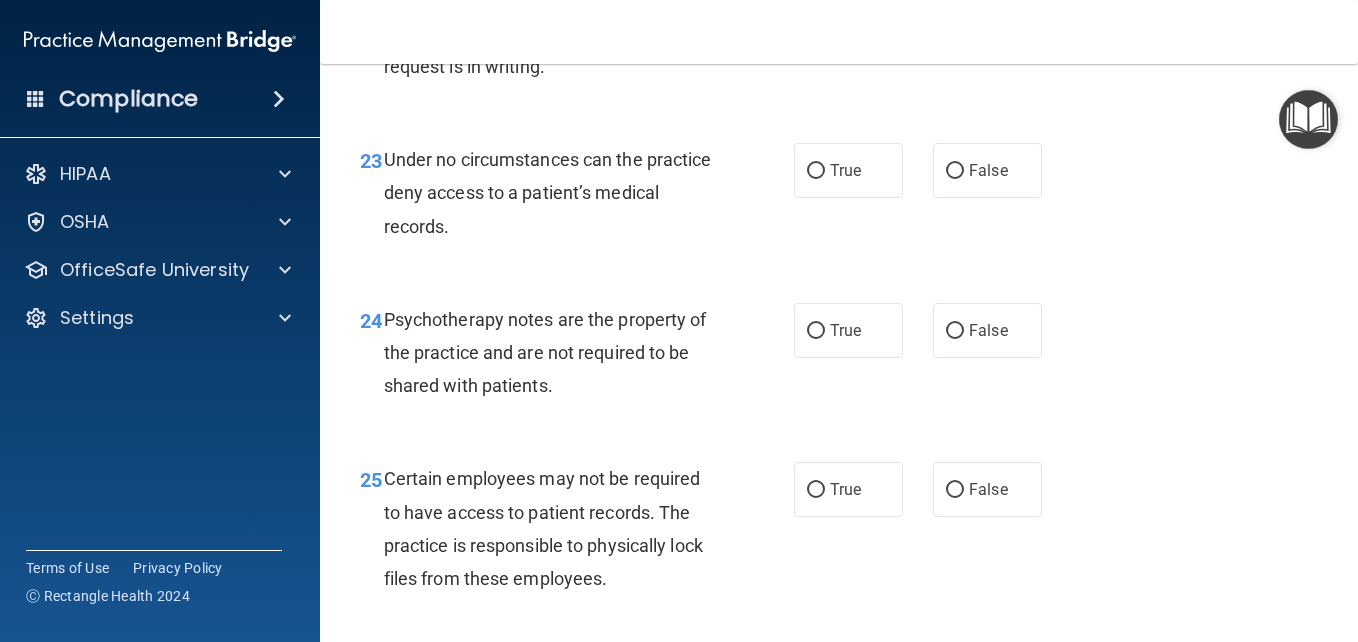 scroll, scrollTop: 4795, scrollLeft: 0, axis: vertical 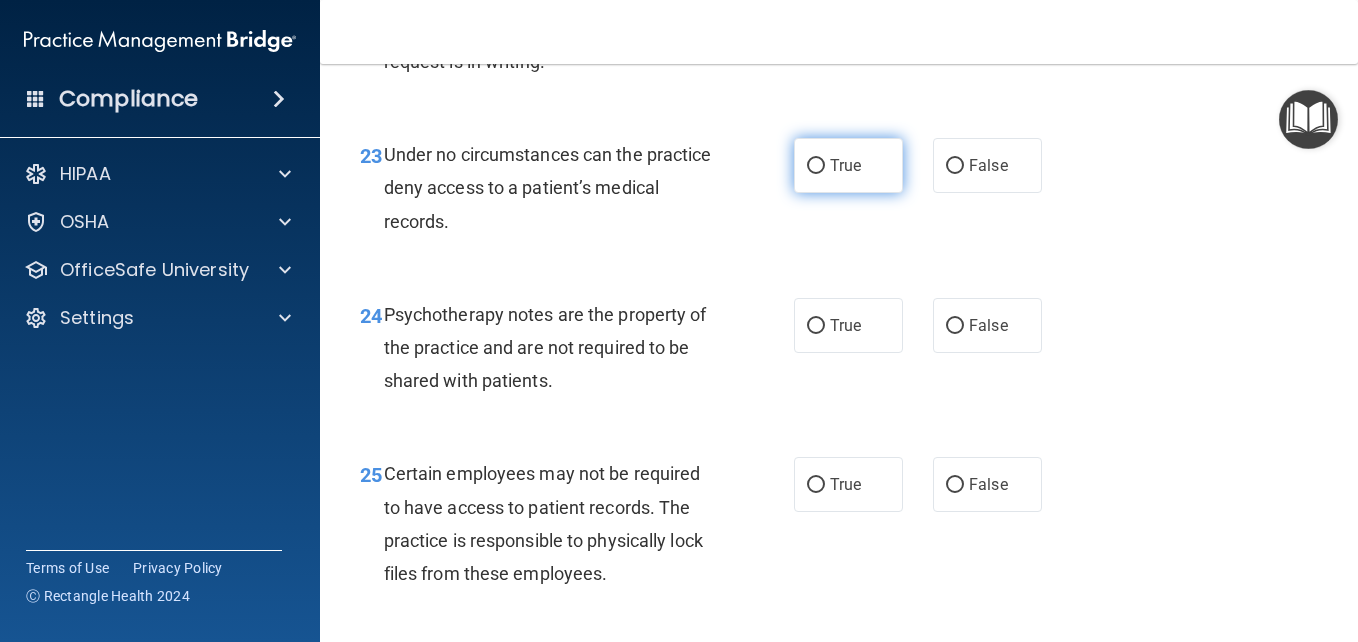 click on "True" at bounding box center (848, 165) 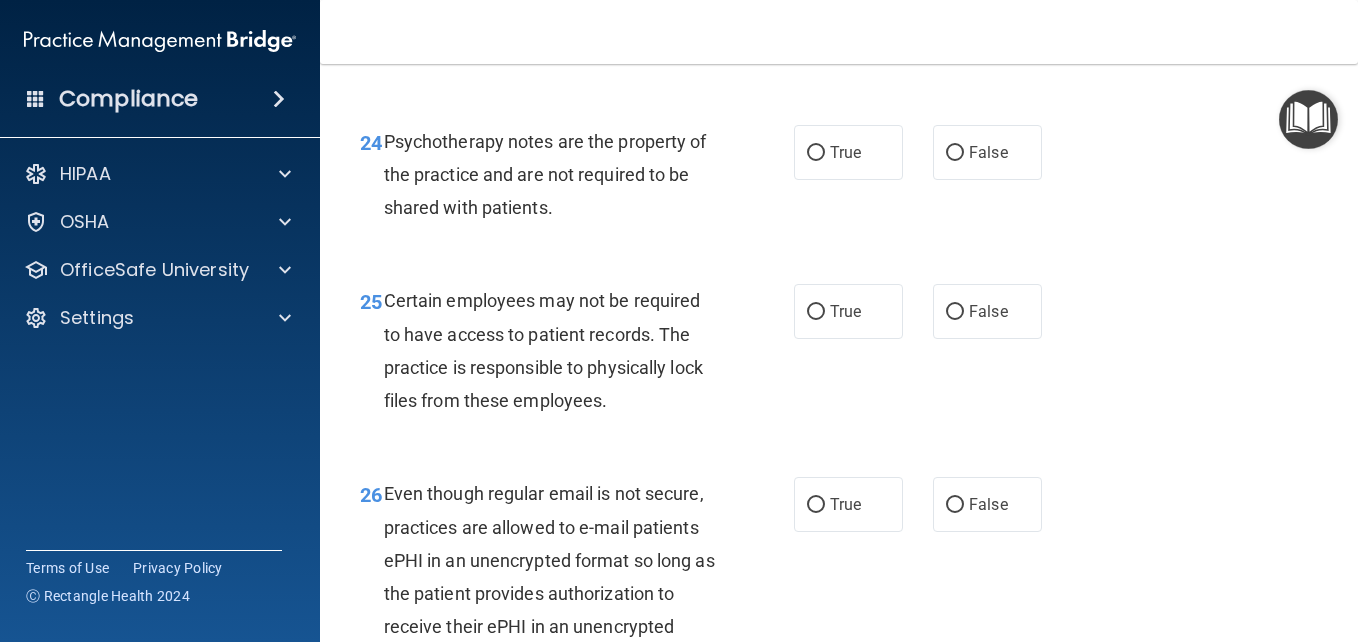 scroll, scrollTop: 4969, scrollLeft: 0, axis: vertical 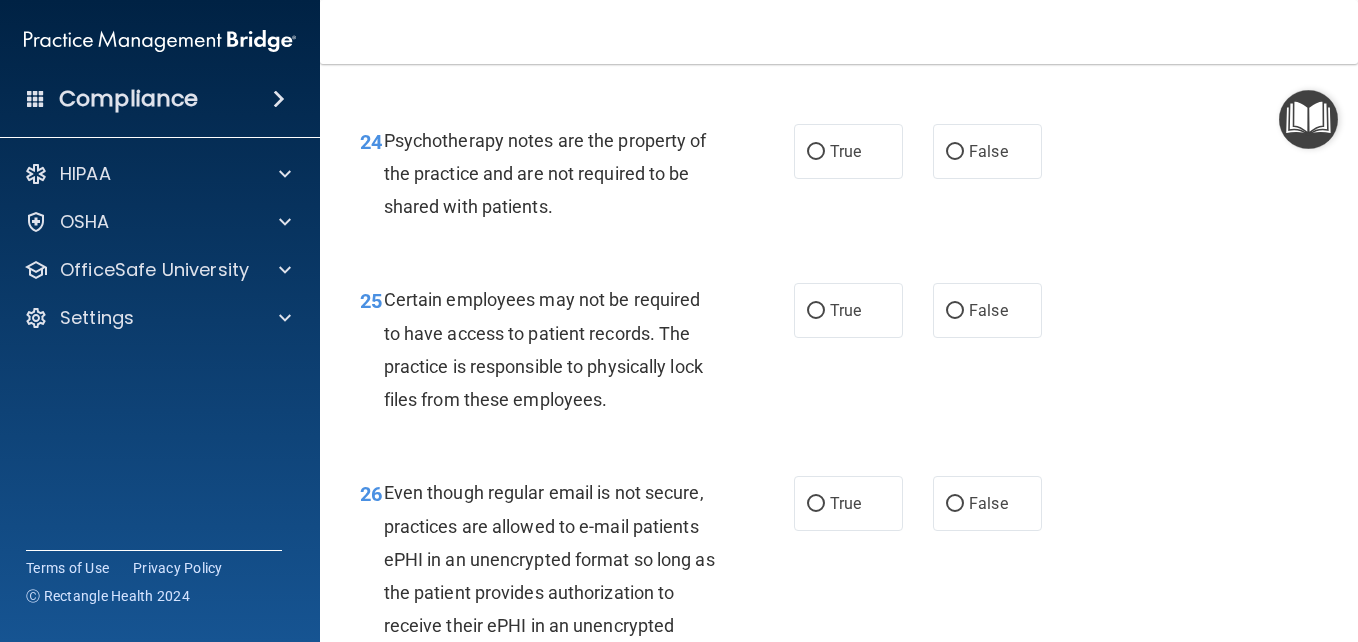 click on "True" at bounding box center (848, 151) 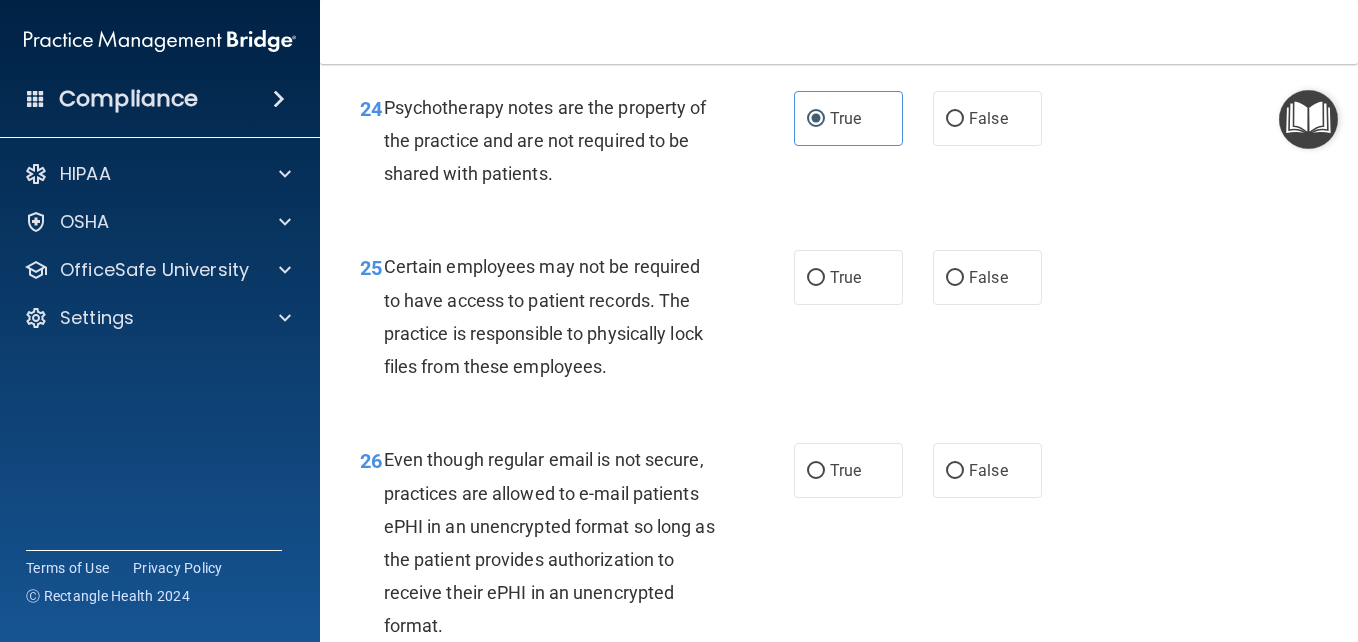 scroll, scrollTop: 5001, scrollLeft: 0, axis: vertical 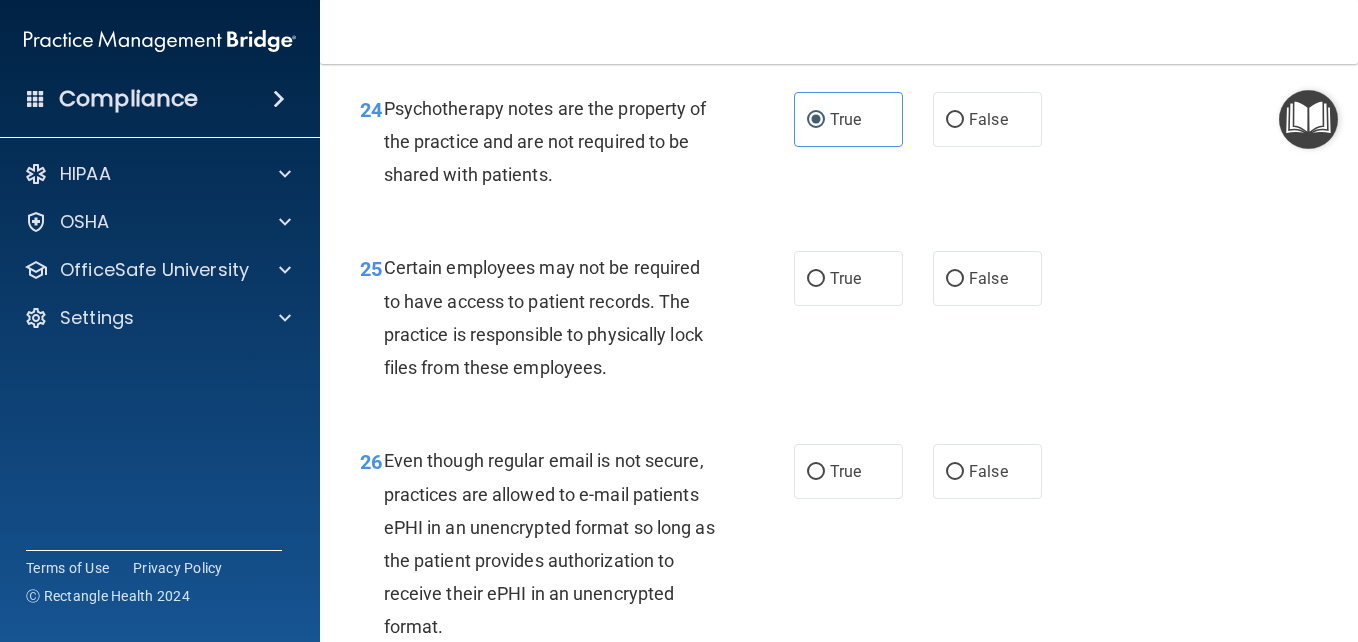 click on "False" at bounding box center [987, -41] 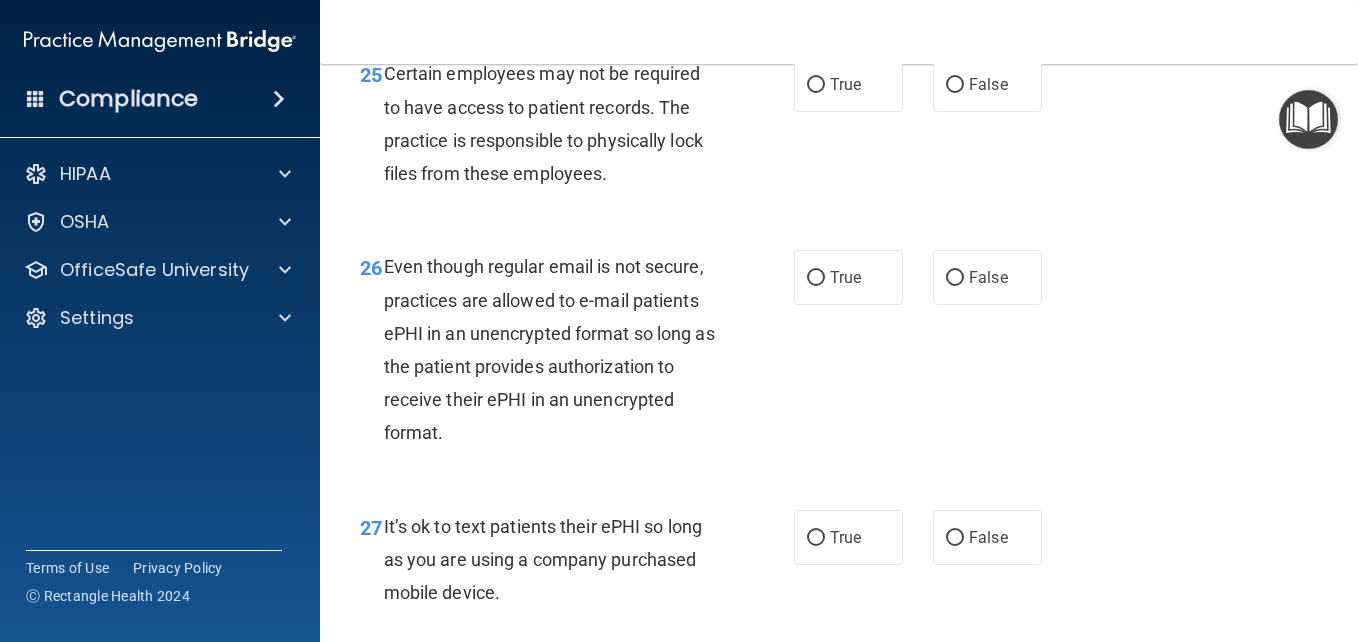 scroll, scrollTop: 5213, scrollLeft: 0, axis: vertical 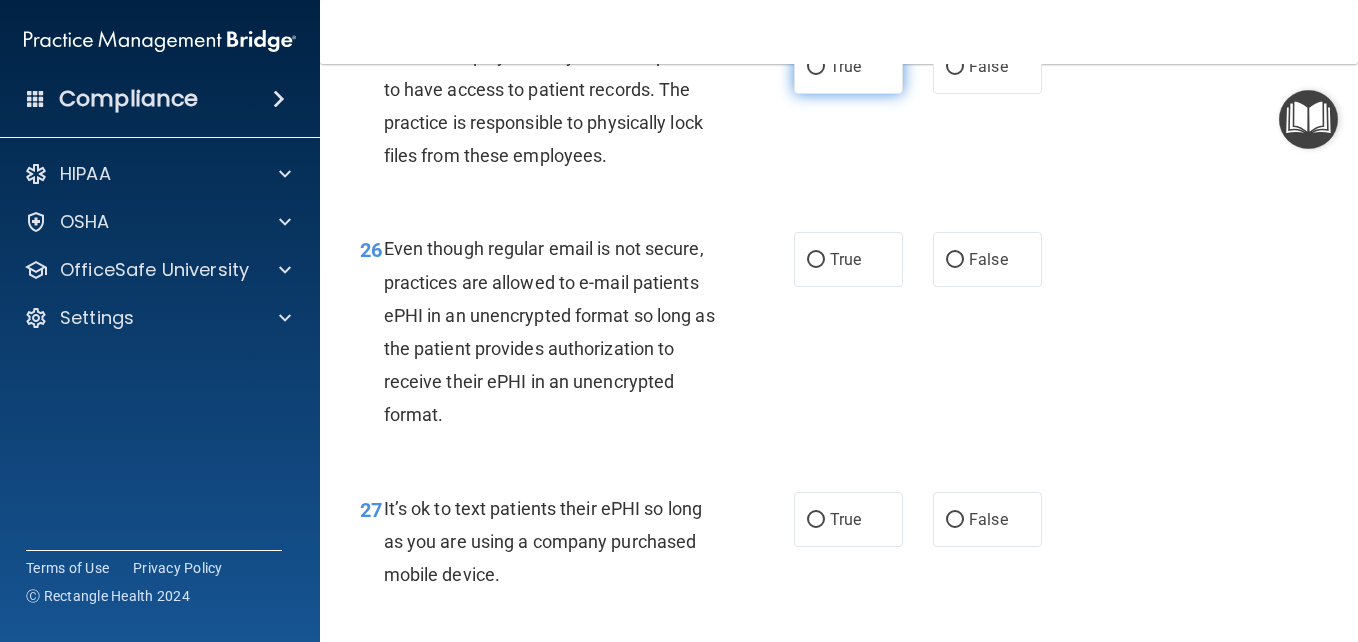 click on "True" at bounding box center (848, 66) 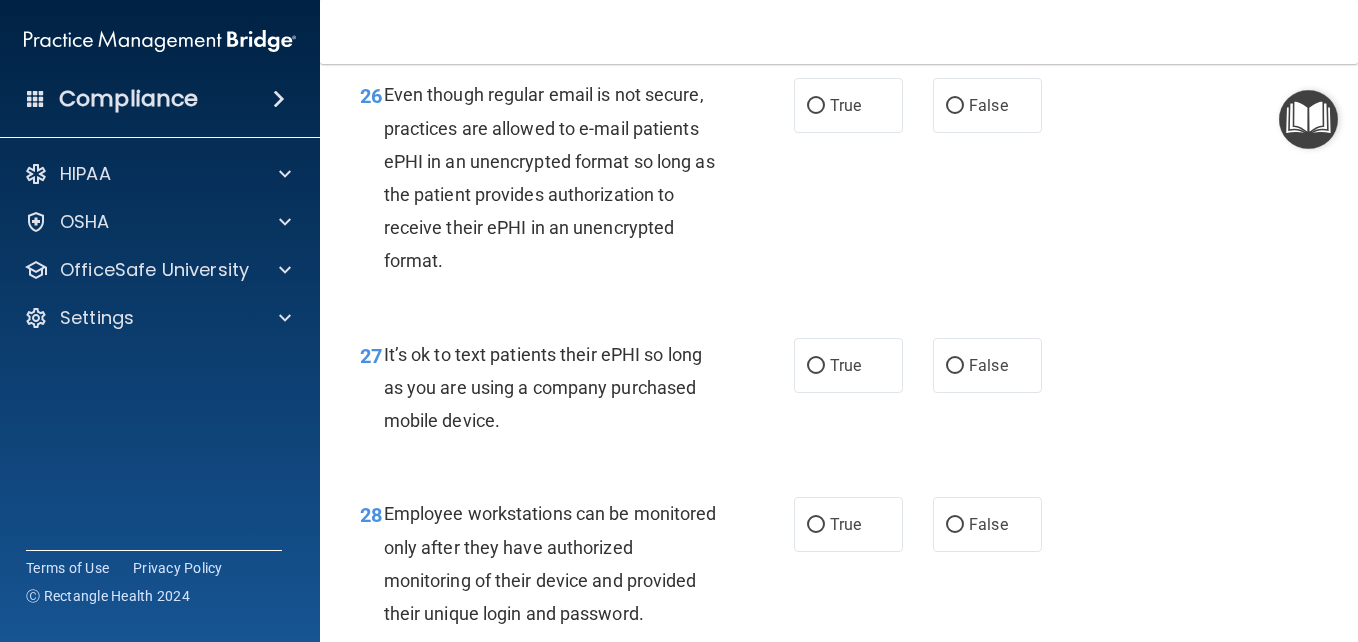 scroll, scrollTop: 5368, scrollLeft: 0, axis: vertical 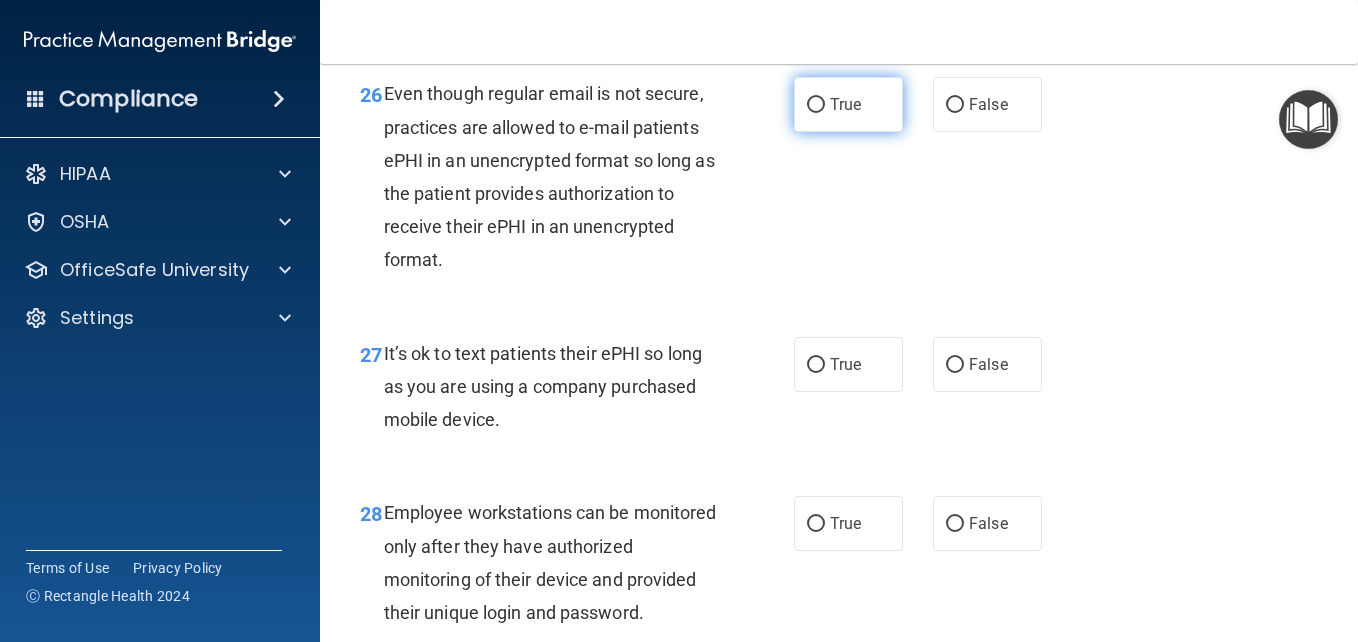 click on "True" at bounding box center (848, 104) 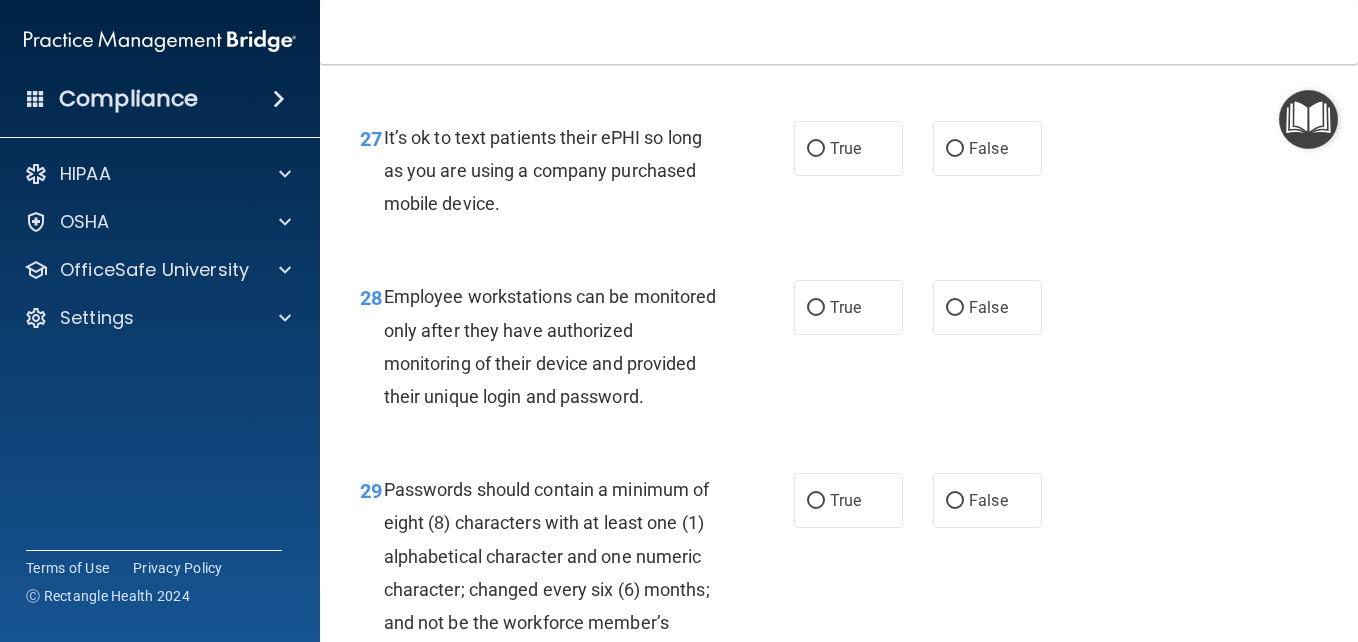 scroll, scrollTop: 5598, scrollLeft: 0, axis: vertical 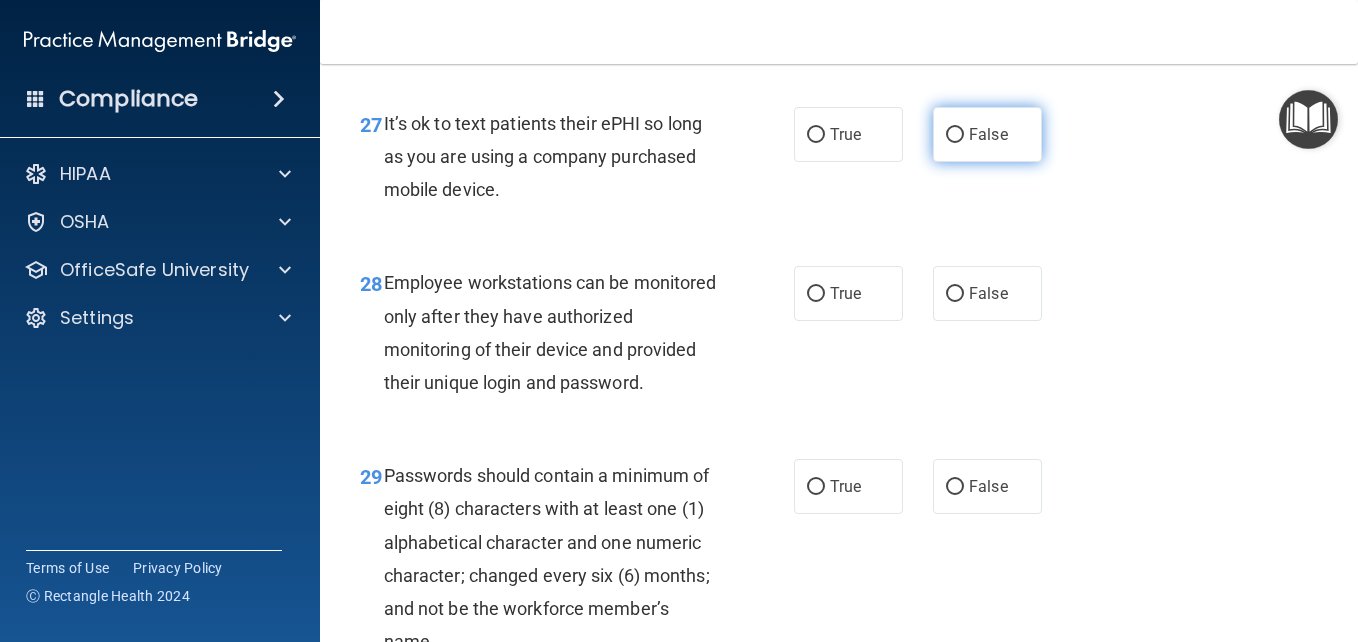 click on "False" at bounding box center (988, 134) 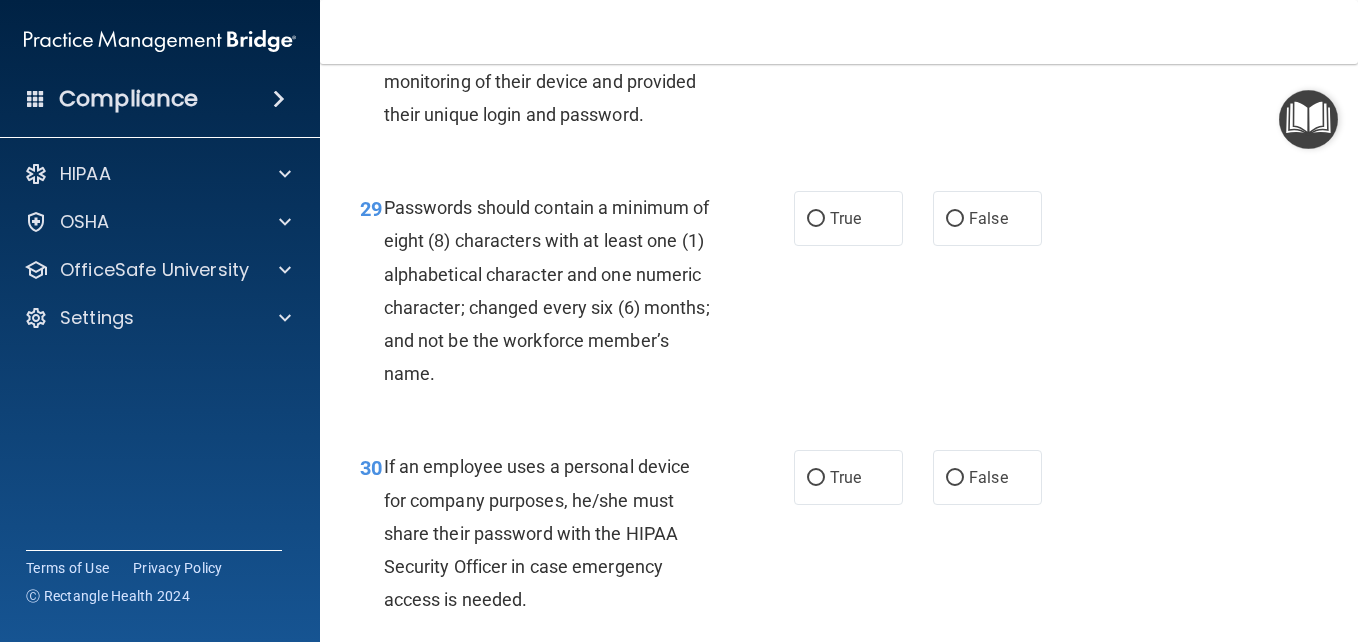 scroll, scrollTop: 5867, scrollLeft: 0, axis: vertical 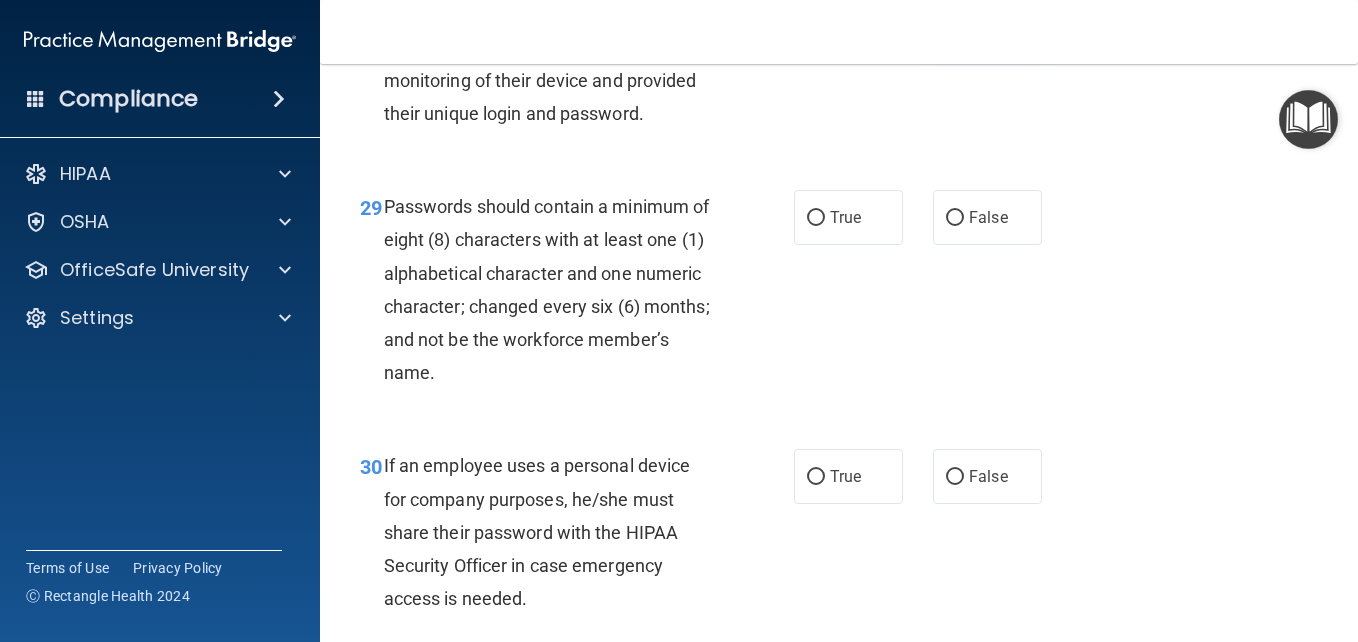 click on "False" at bounding box center (988, 24) 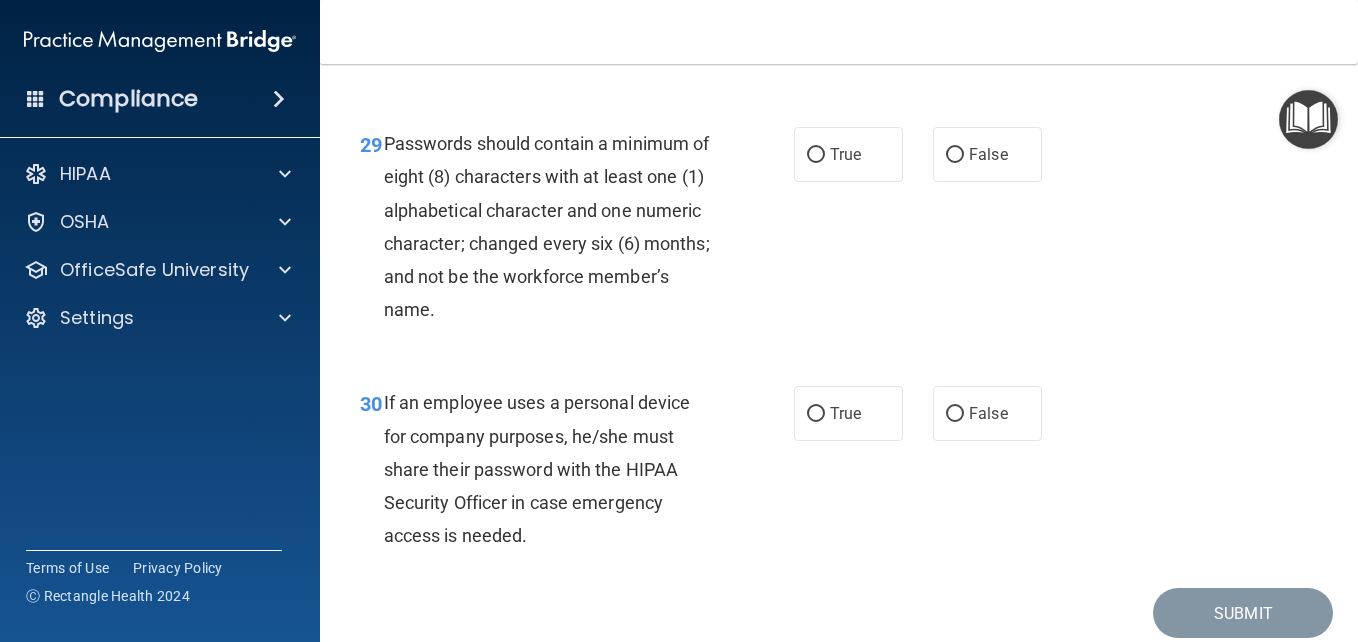 scroll, scrollTop: 5940, scrollLeft: 0, axis: vertical 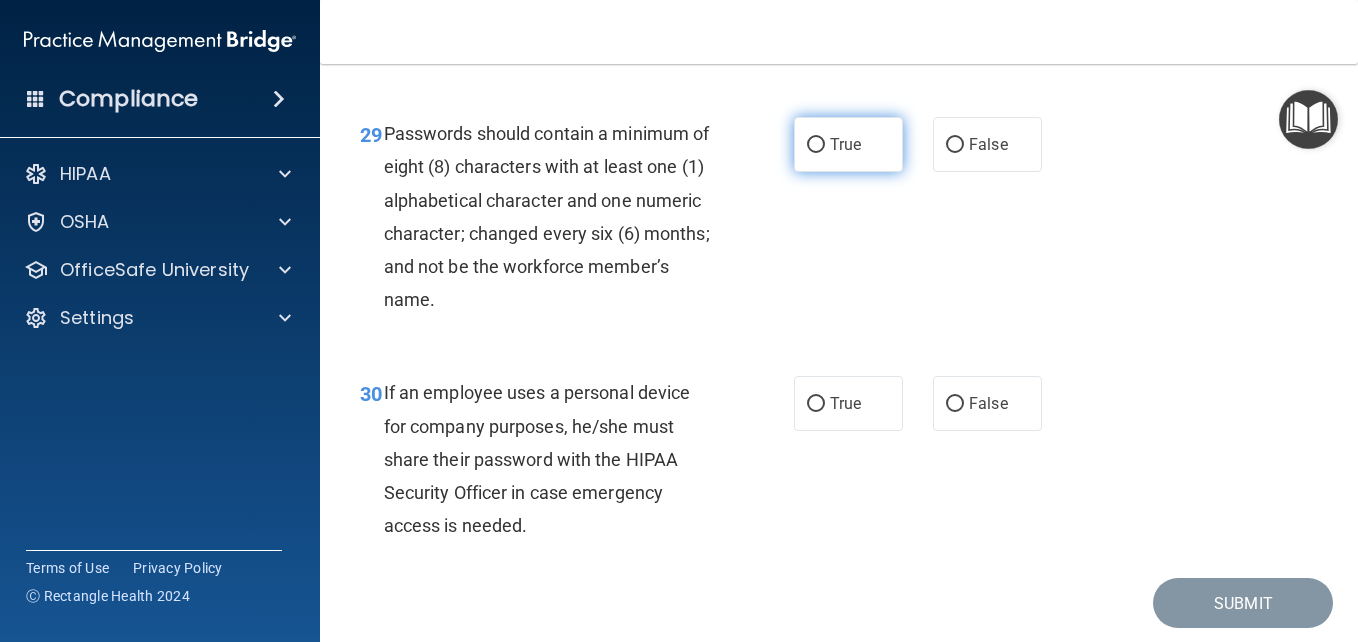 click on "True" at bounding box center [845, 144] 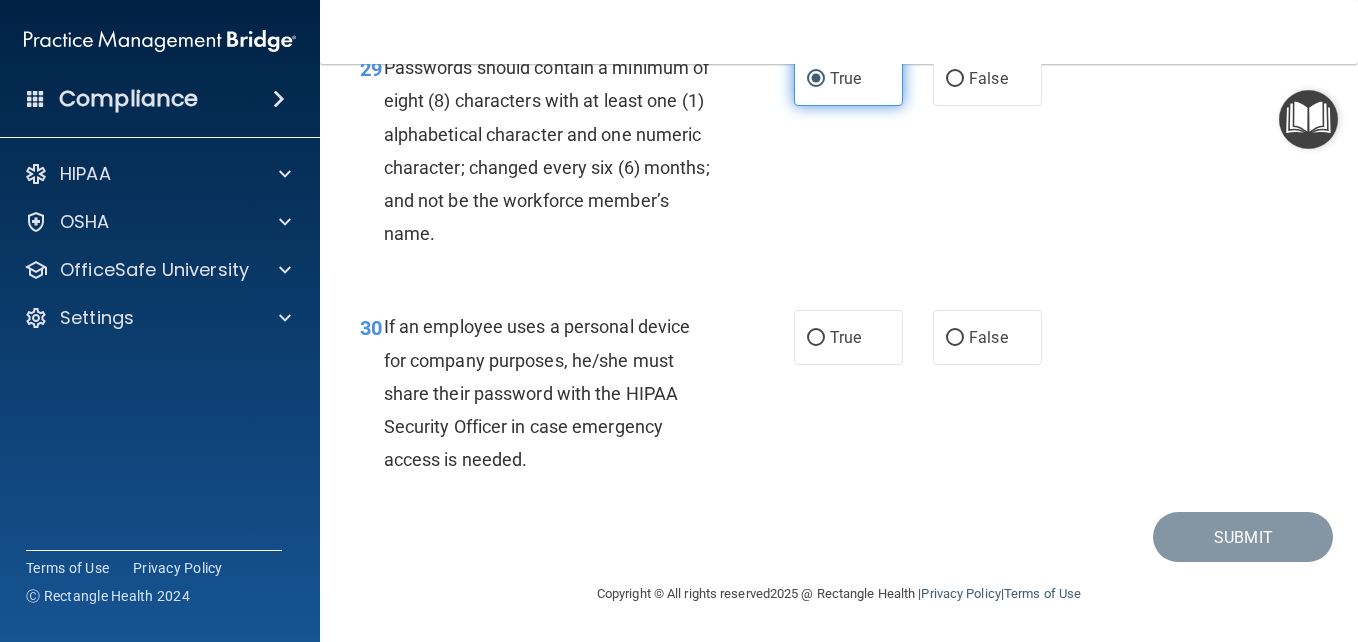 scroll, scrollTop: 6064, scrollLeft: 0, axis: vertical 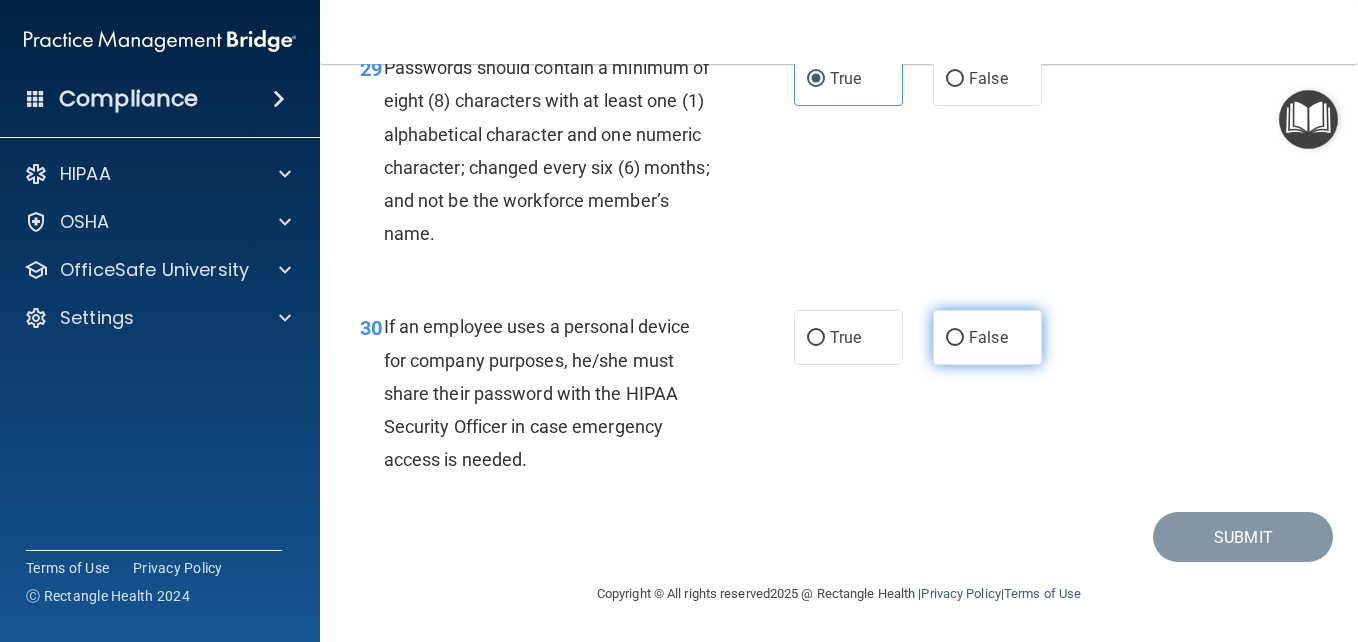 click on "False" at bounding box center (987, 337) 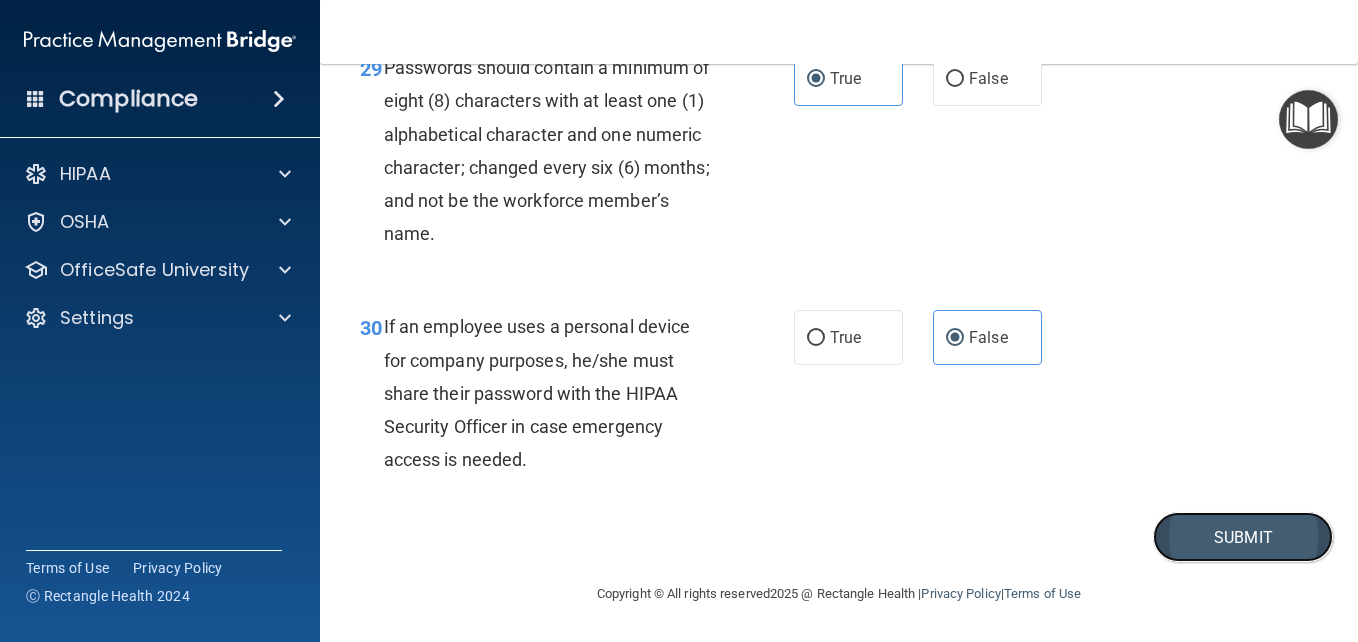 click on "Submit" at bounding box center [1243, 537] 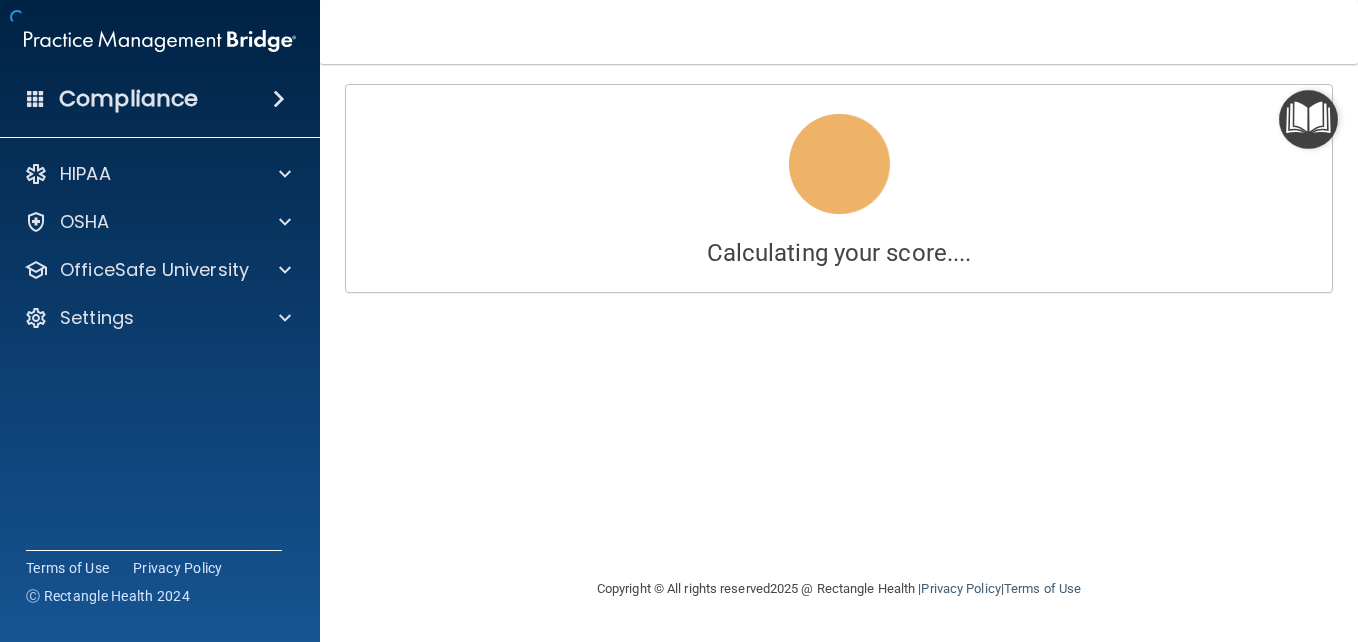 scroll, scrollTop: 0, scrollLeft: 0, axis: both 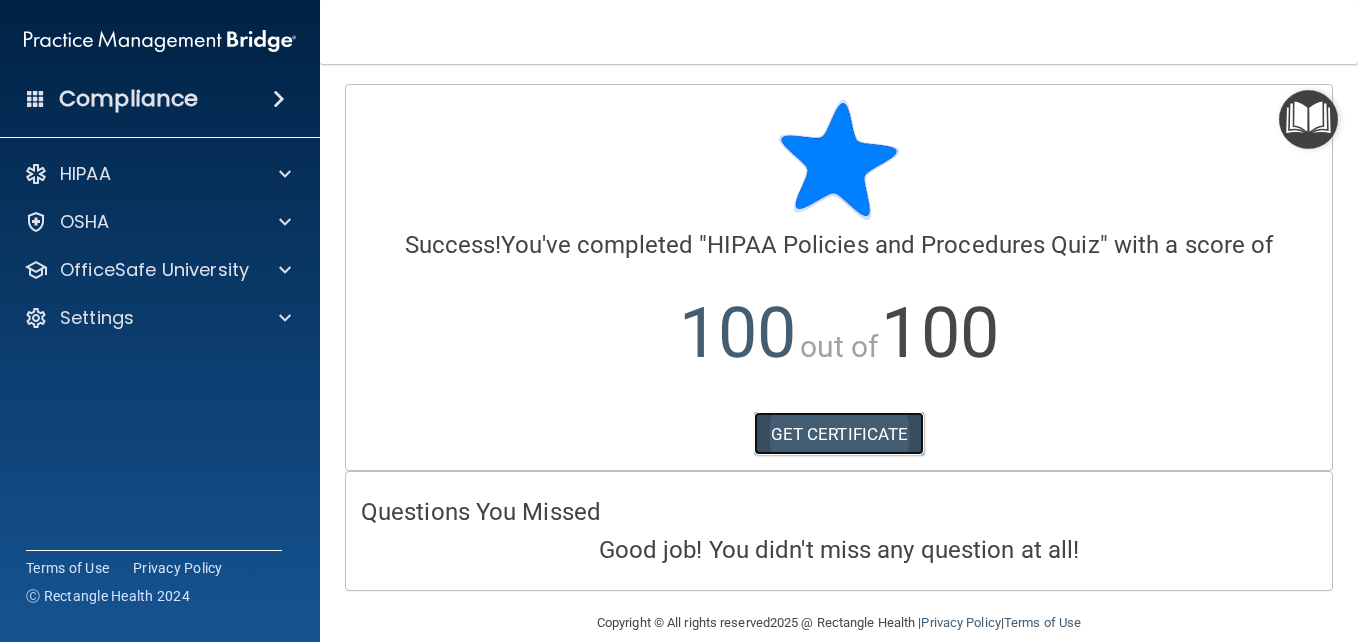 click on "GET CERTIFICATE" at bounding box center (839, 434) 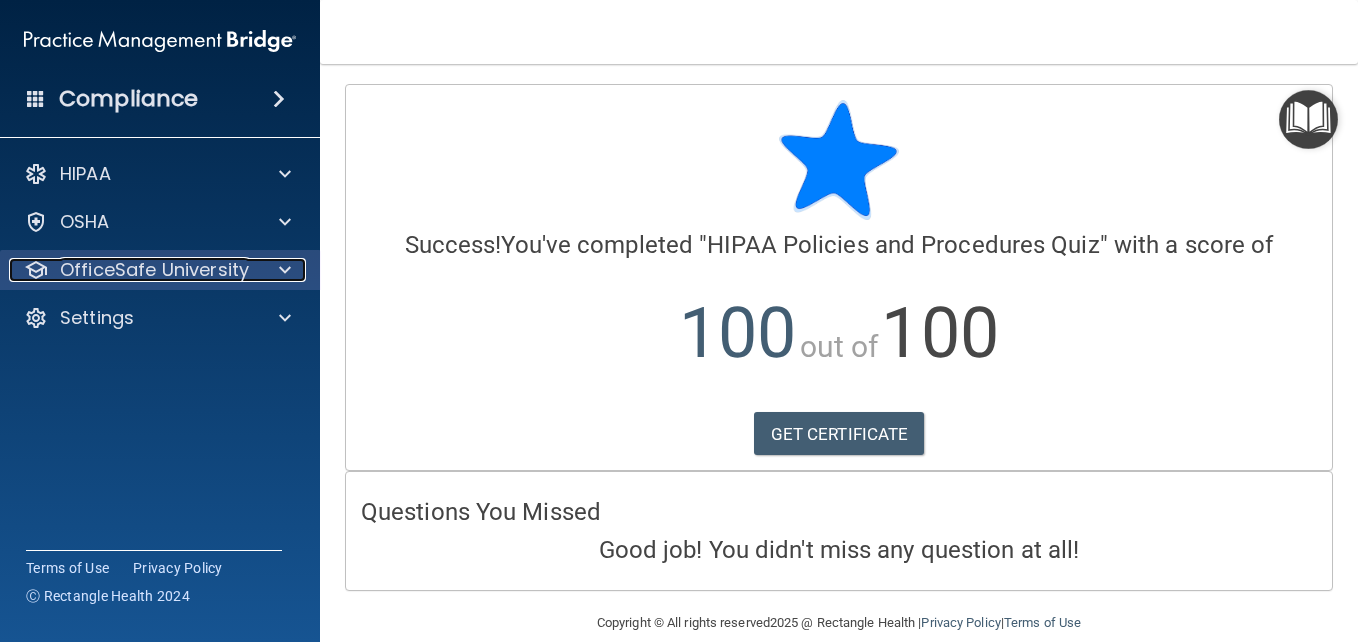 click at bounding box center [282, 270] 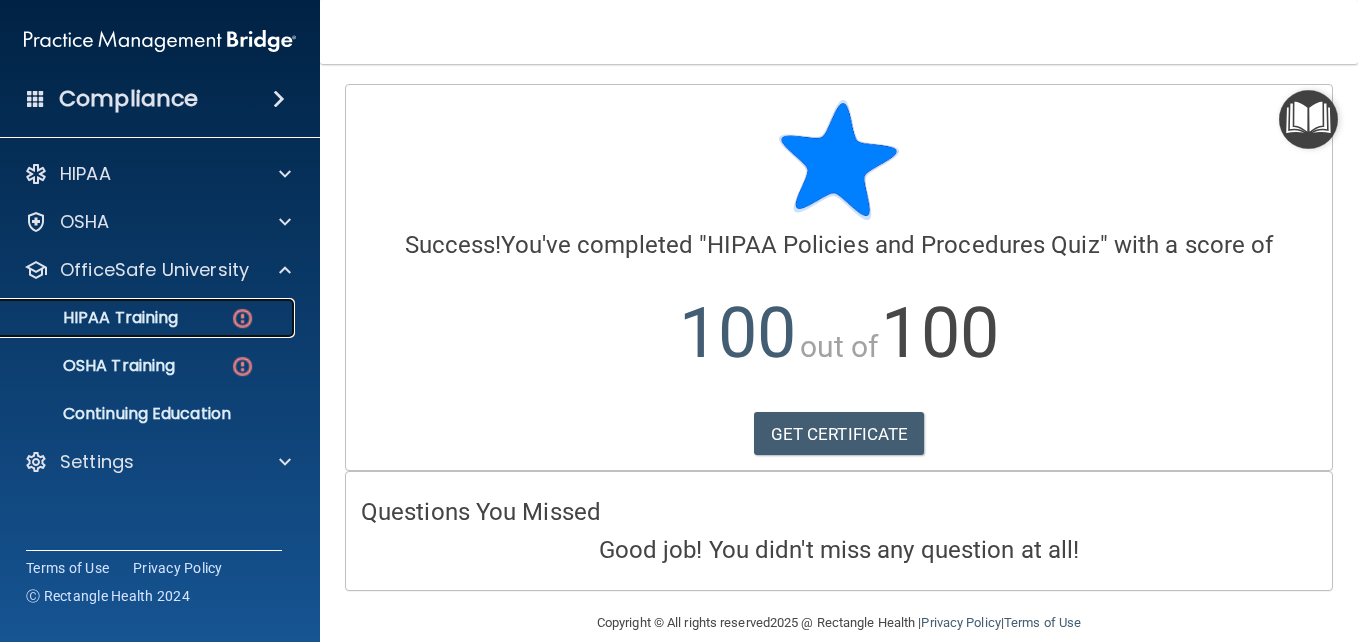 click on "HIPAA Training" at bounding box center (149, 318) 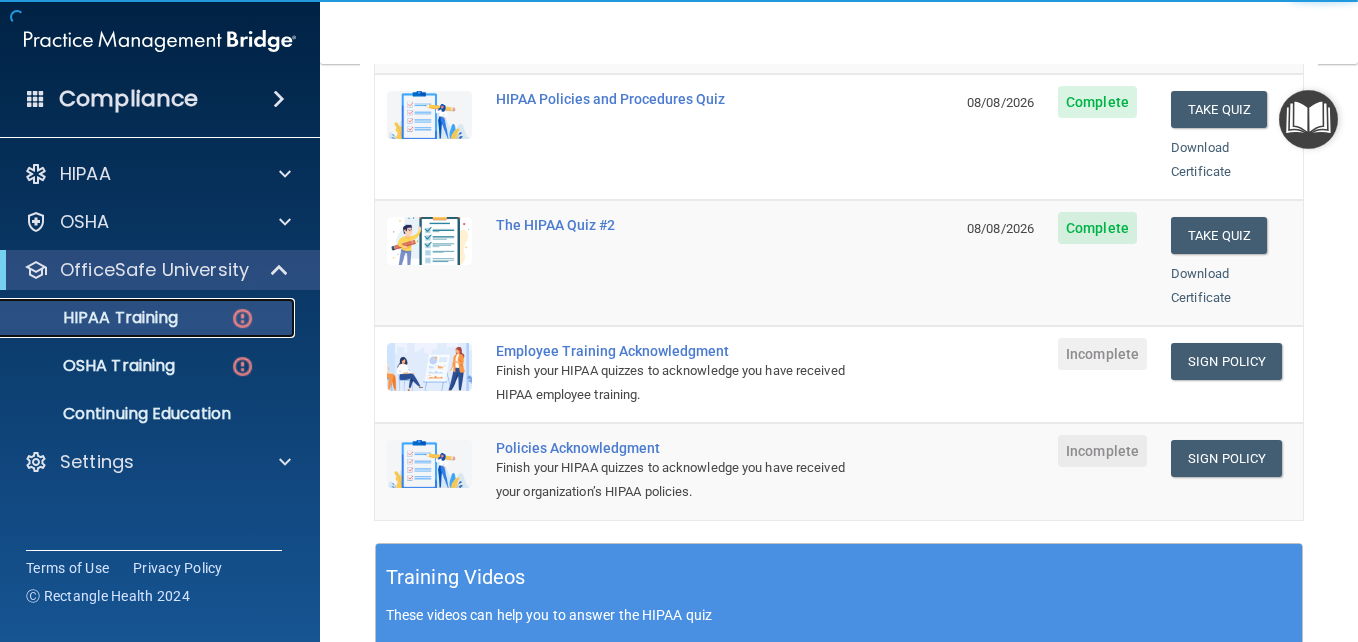 scroll, scrollTop: 413, scrollLeft: 0, axis: vertical 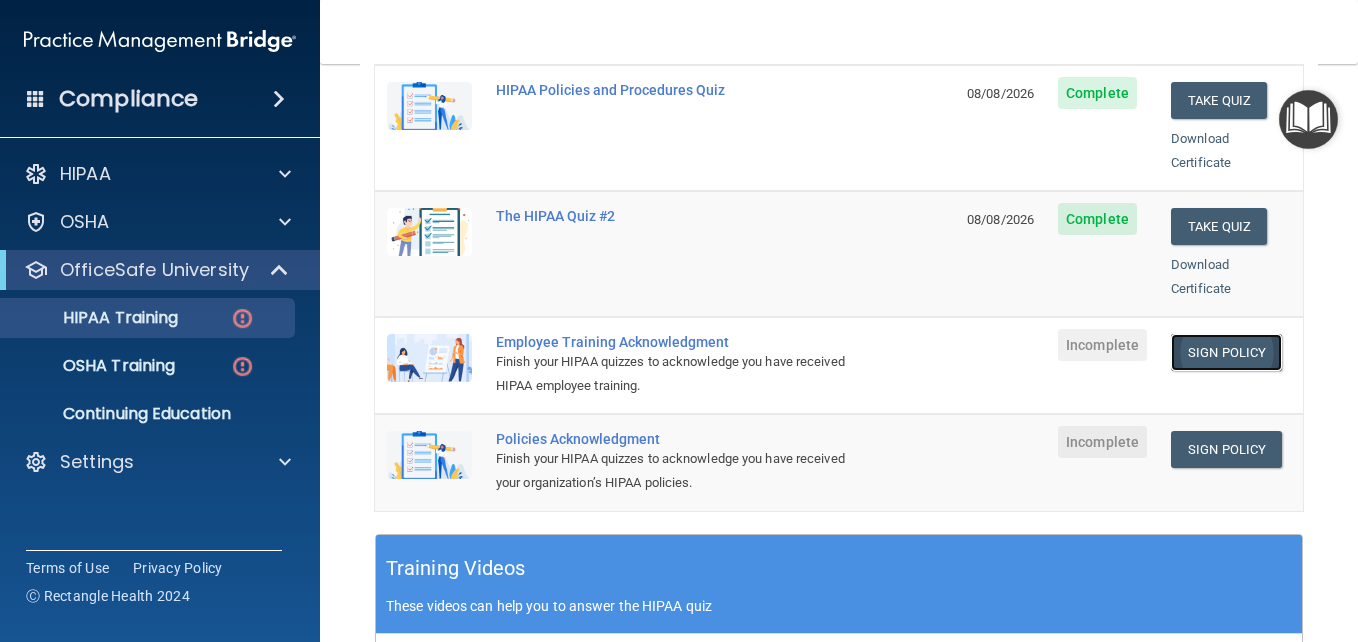 click on "Sign Policy" at bounding box center [1226, 352] 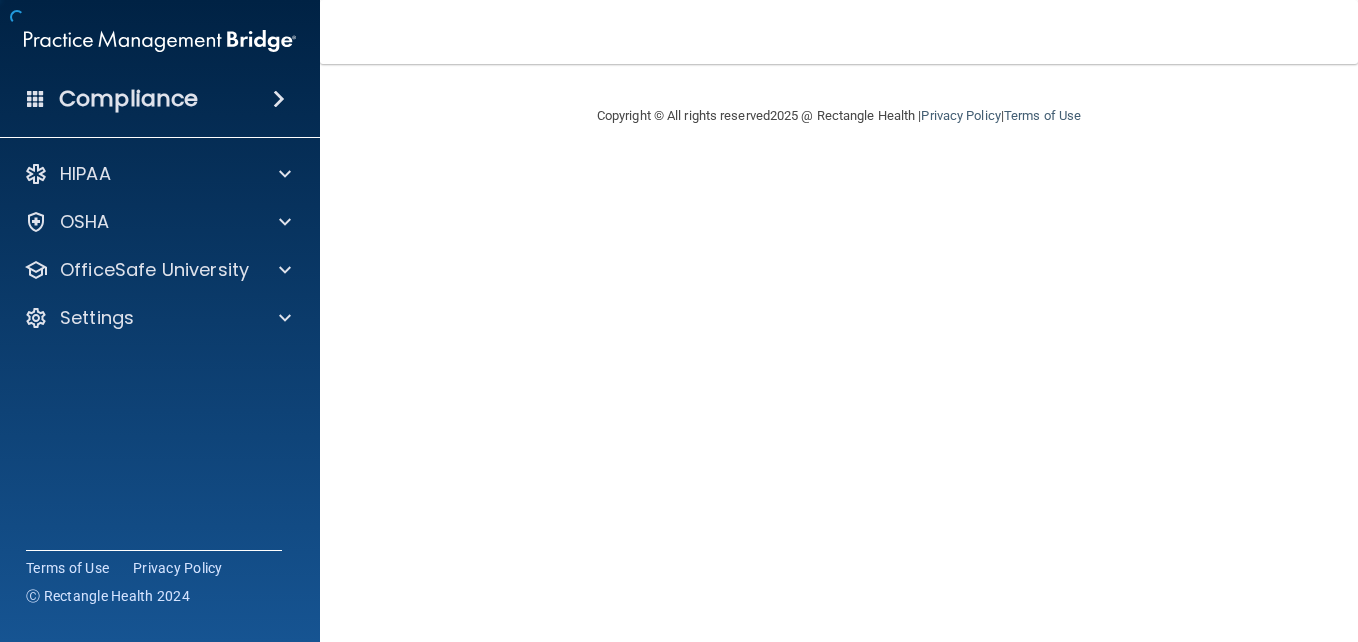 scroll, scrollTop: 0, scrollLeft: 0, axis: both 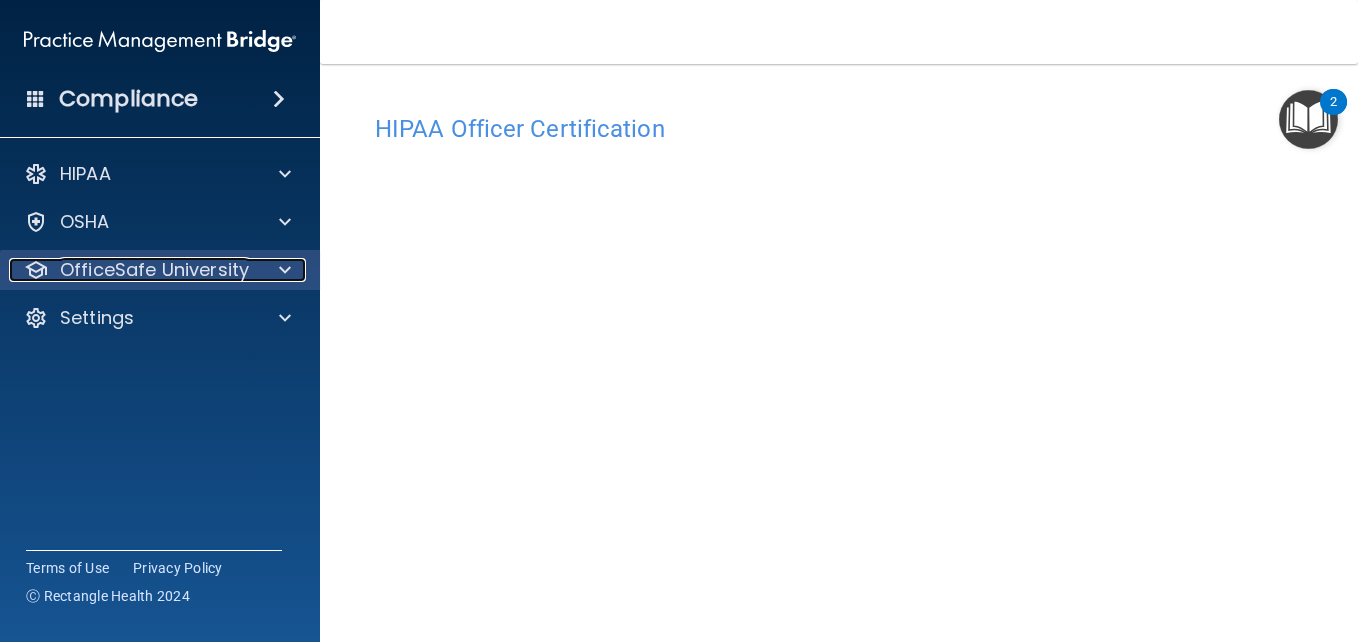 click at bounding box center (282, 270) 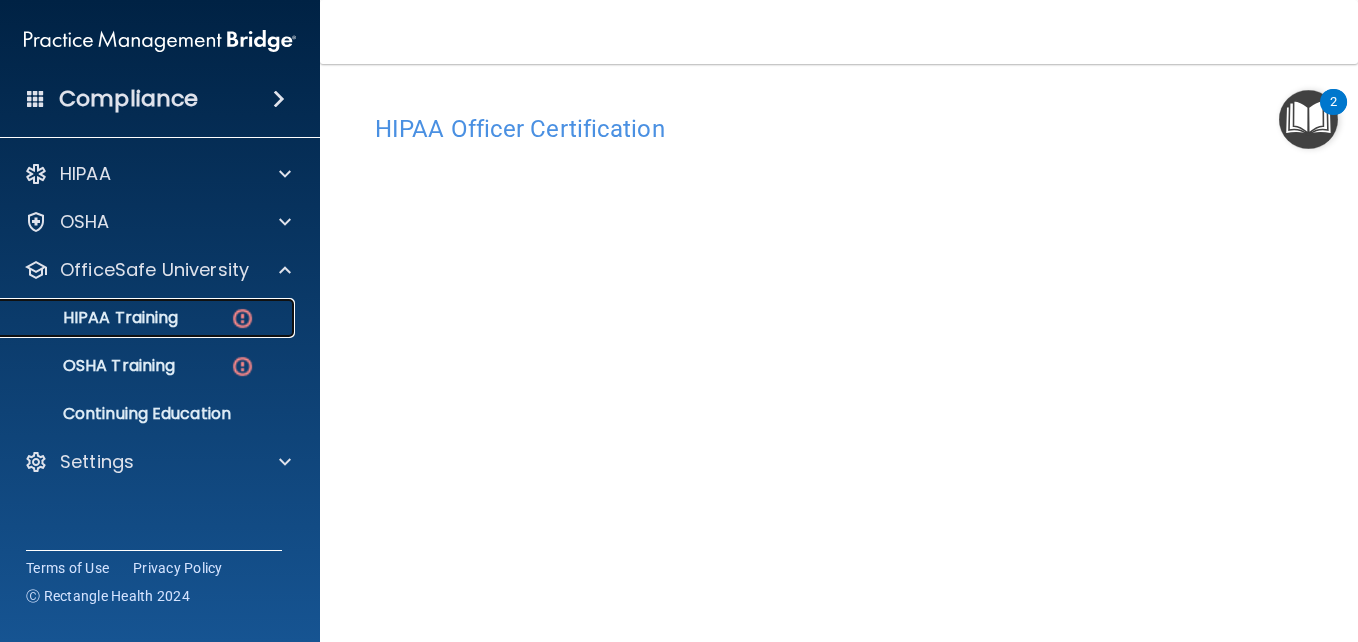 click on "HIPAA Training" at bounding box center (95, 318) 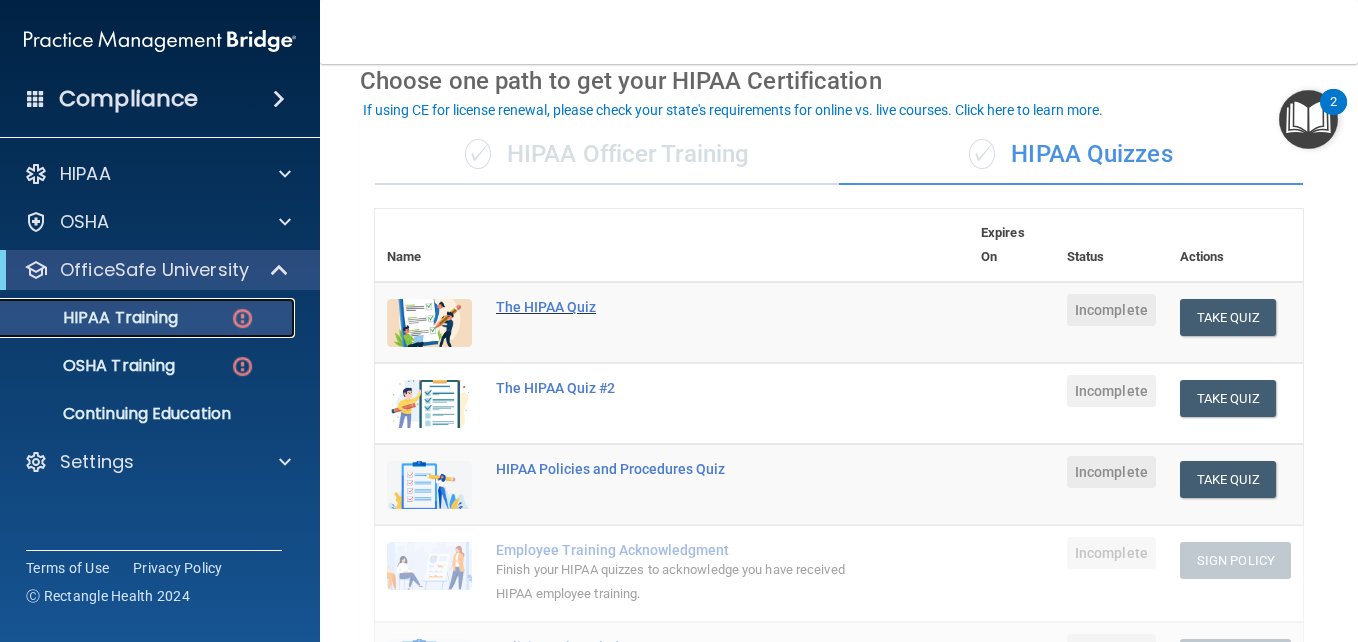 scroll, scrollTop: 93, scrollLeft: 0, axis: vertical 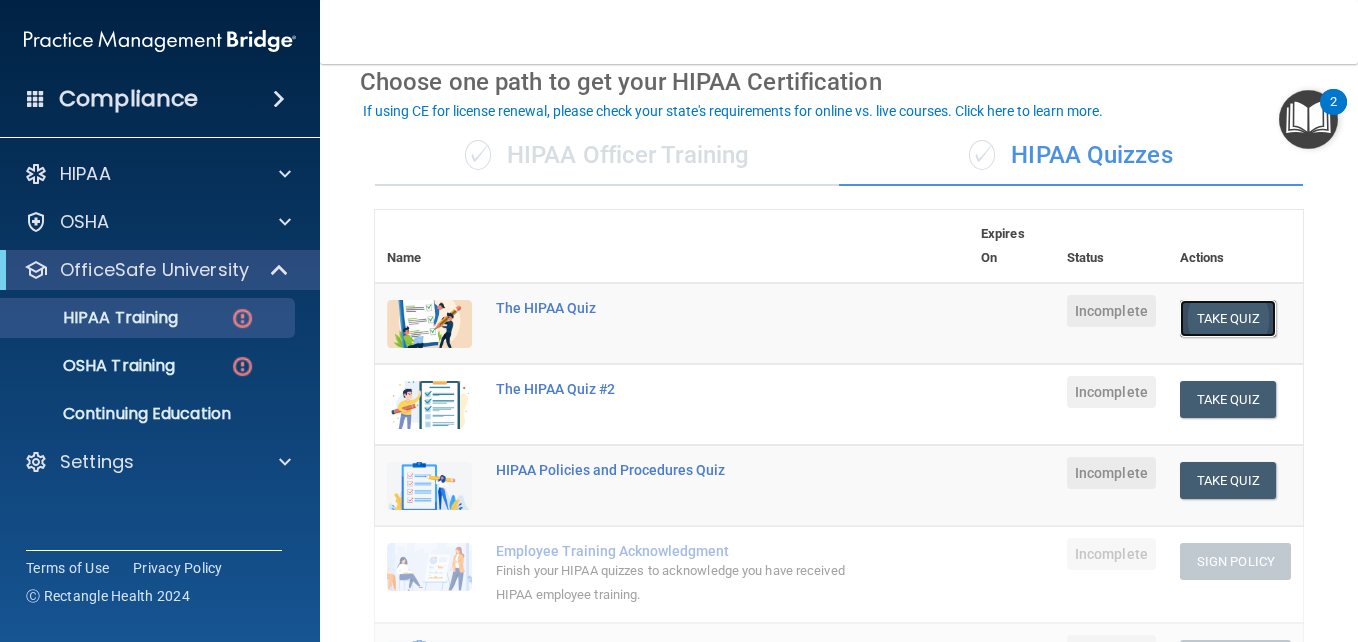 click on "Take Quiz" at bounding box center (1228, 318) 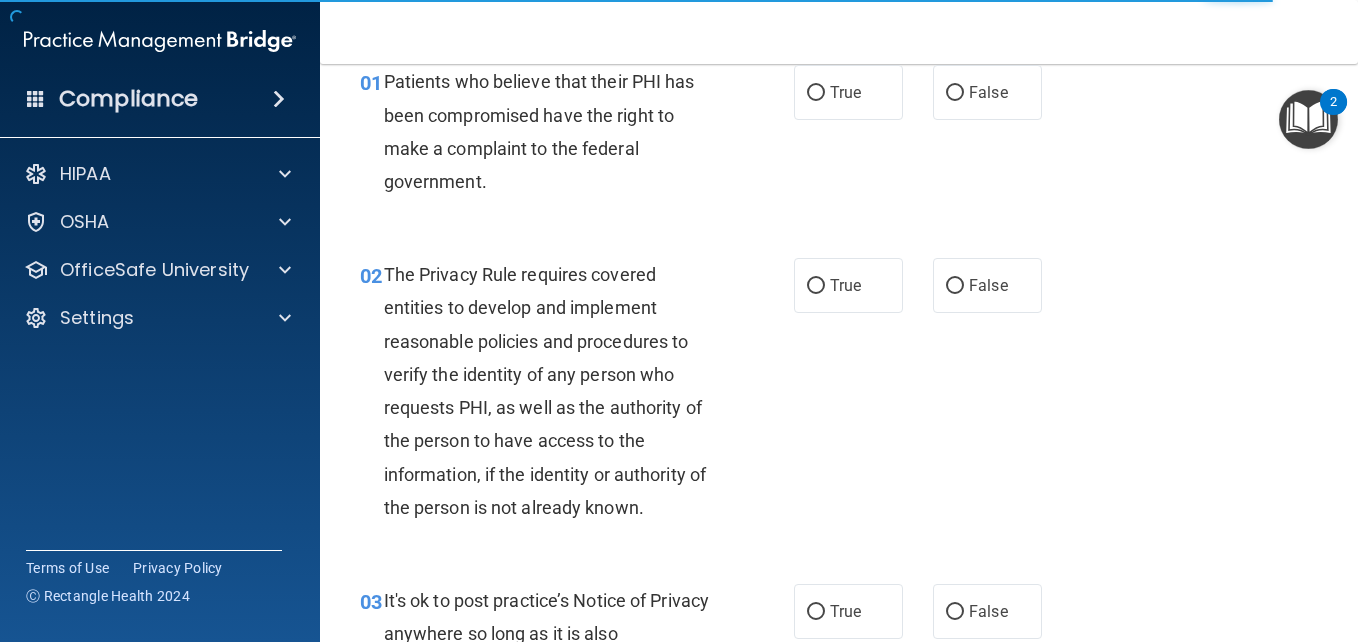 scroll, scrollTop: 0, scrollLeft: 0, axis: both 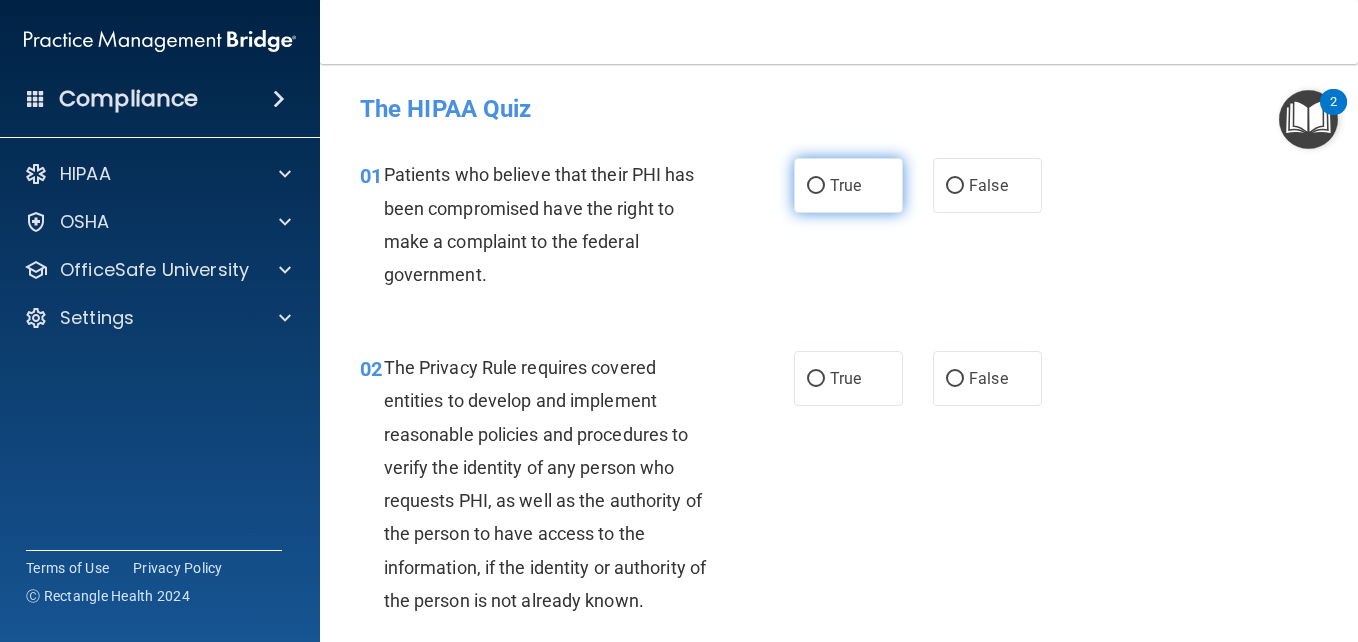 click on "True" at bounding box center [816, 186] 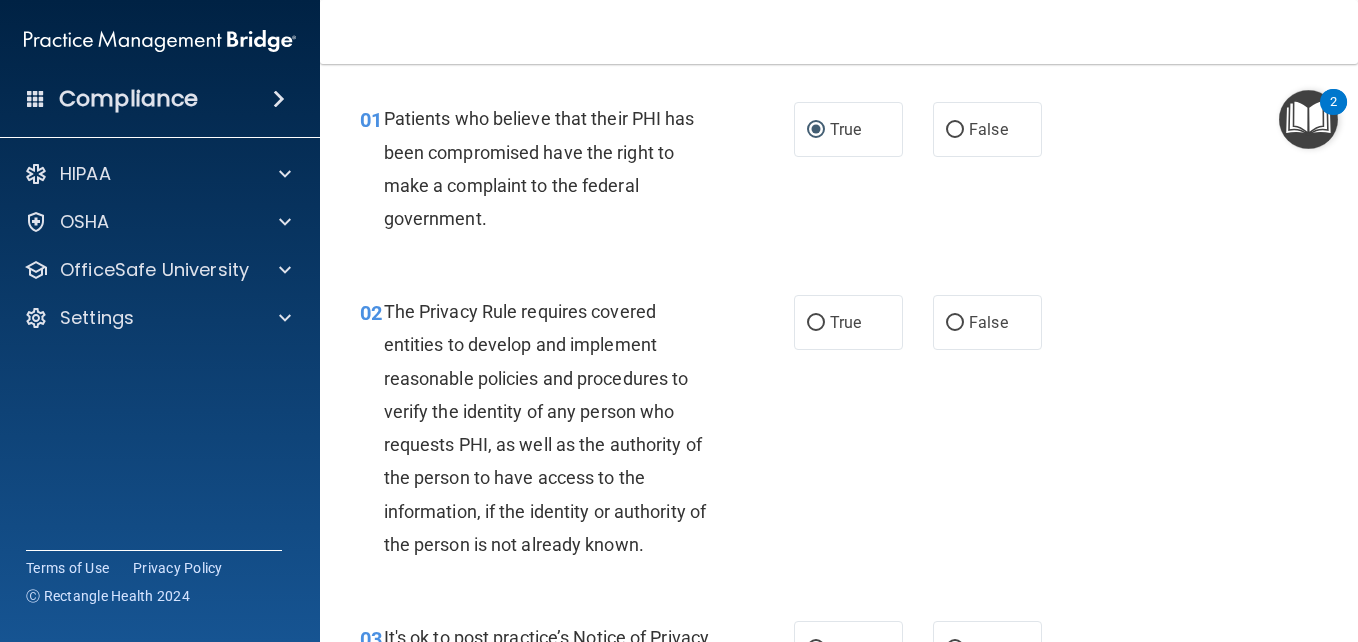 scroll, scrollTop: 57, scrollLeft: 0, axis: vertical 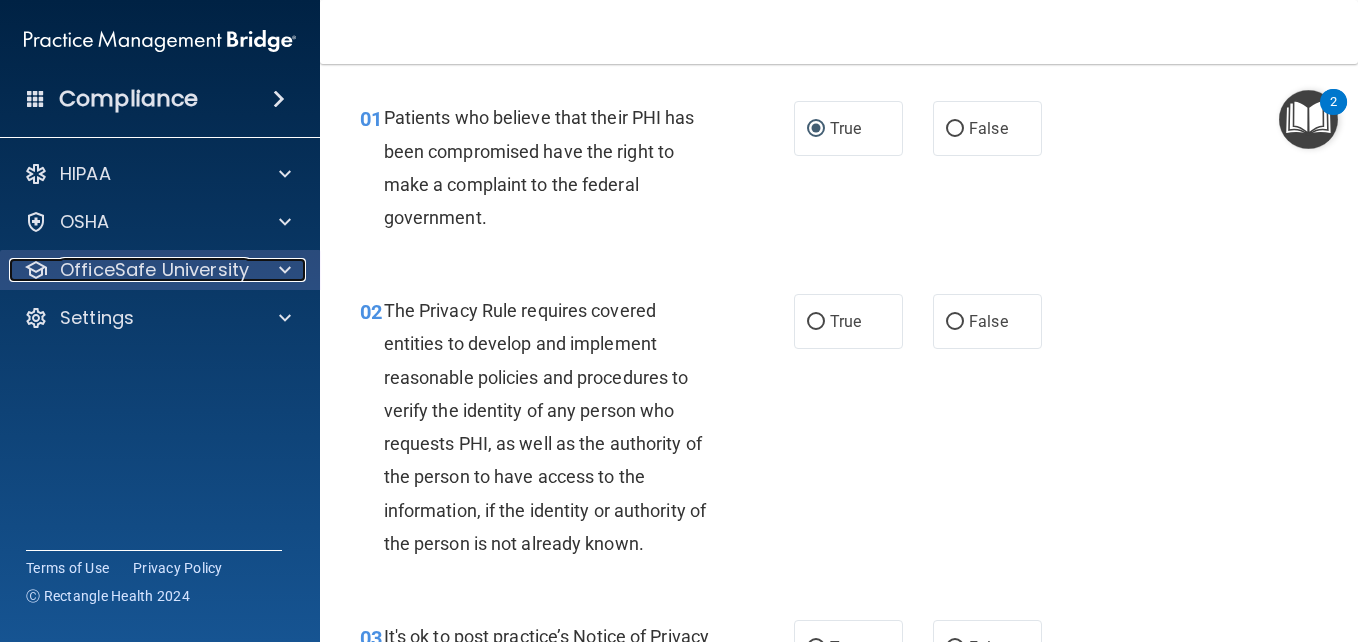 click at bounding box center [282, 270] 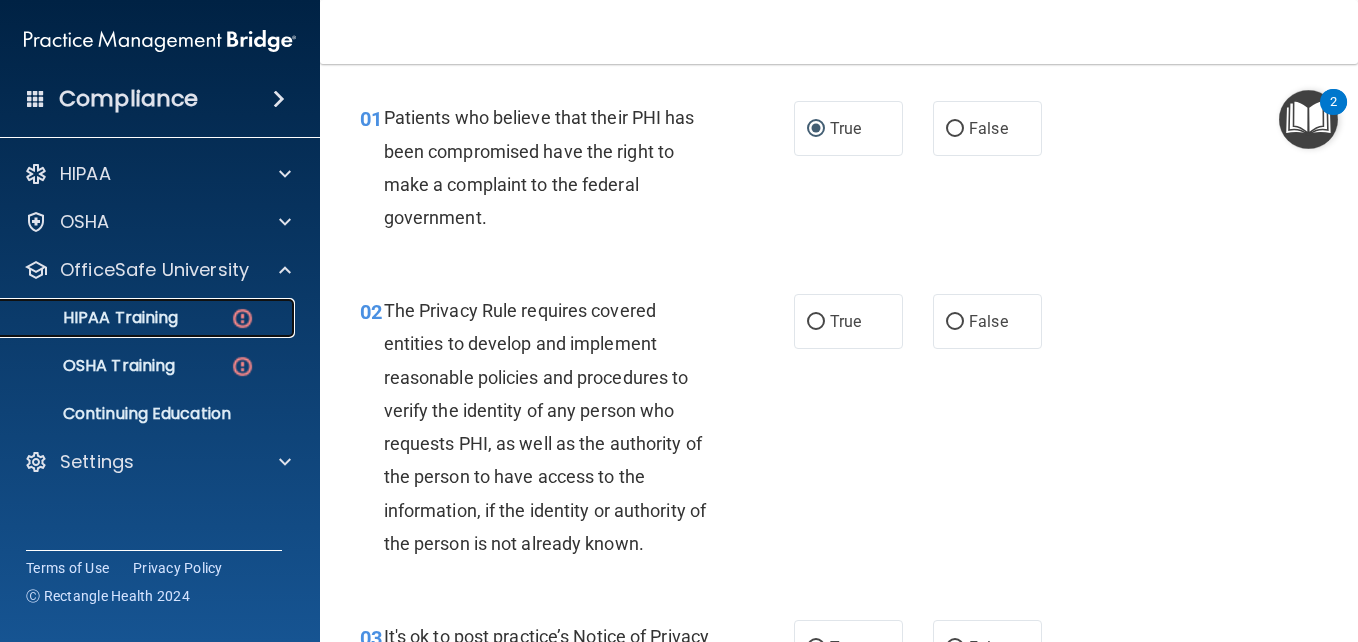 click on "HIPAA Training" at bounding box center (137, 318) 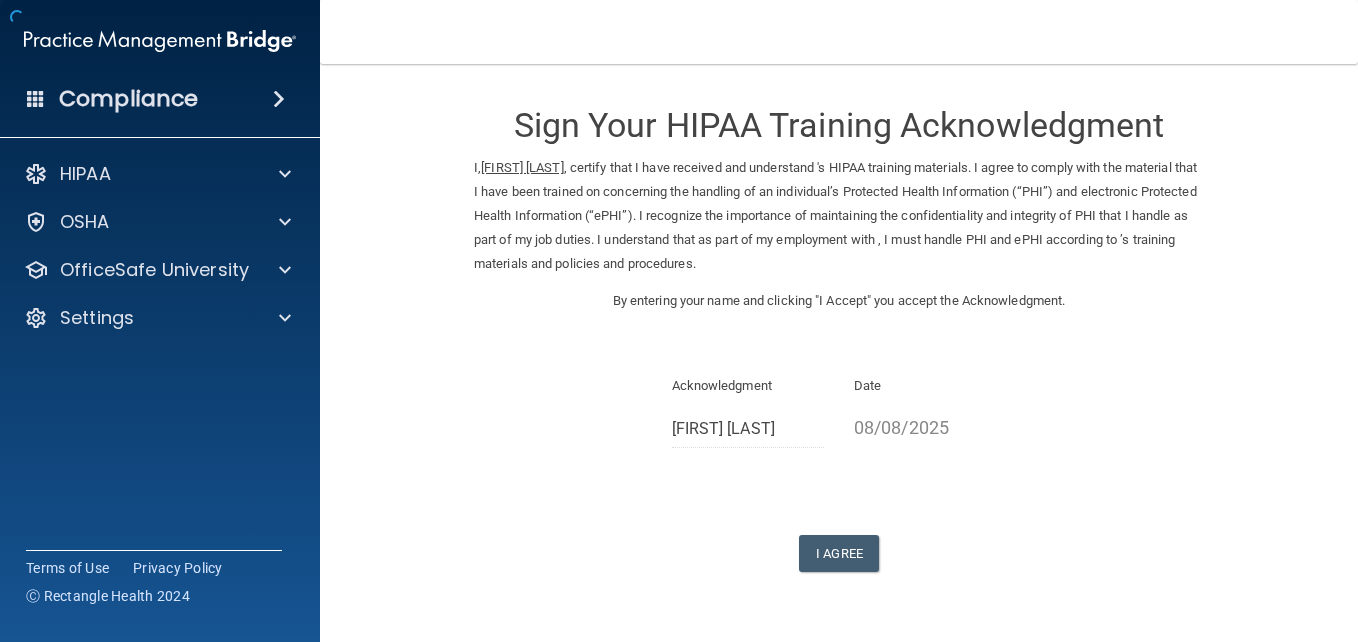 scroll, scrollTop: 0, scrollLeft: 0, axis: both 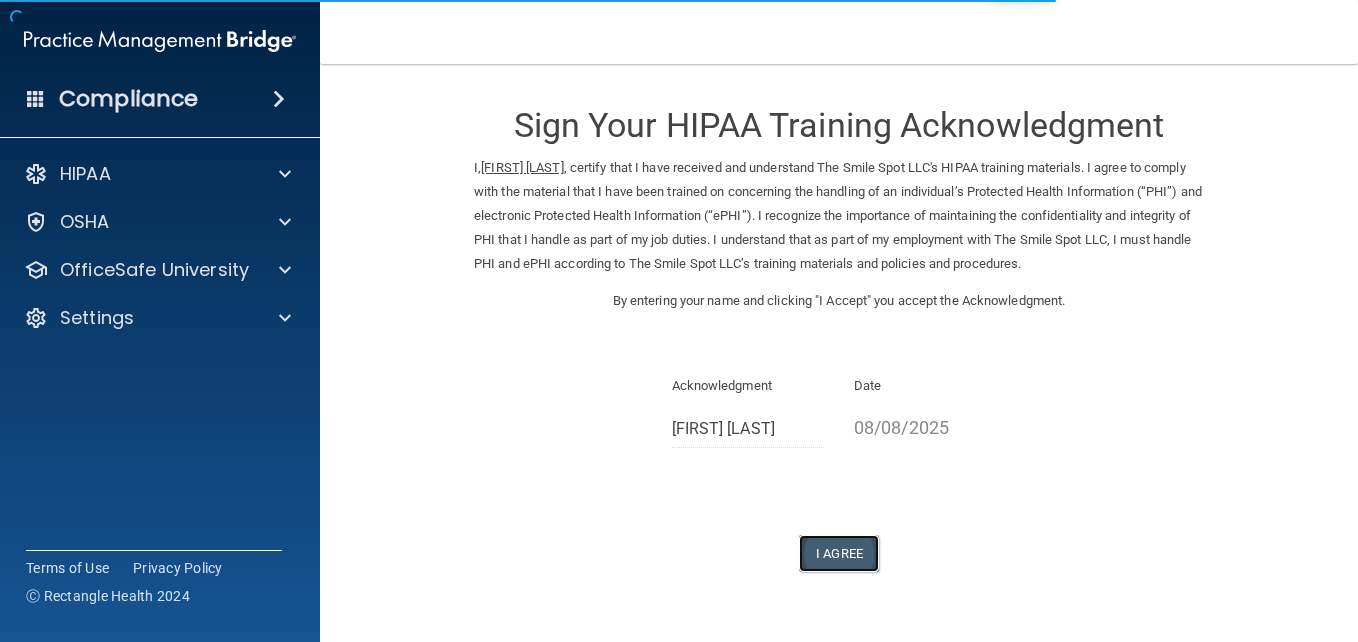 click on "I Agree" at bounding box center (839, 553) 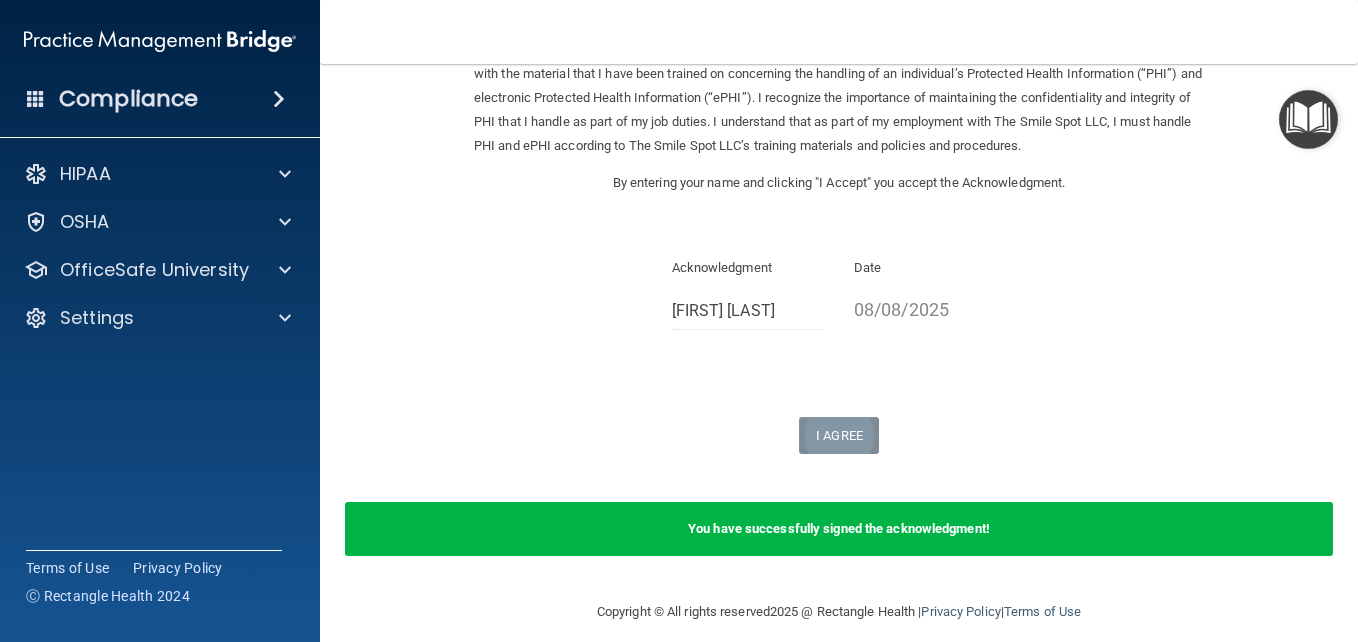 scroll, scrollTop: 136, scrollLeft: 0, axis: vertical 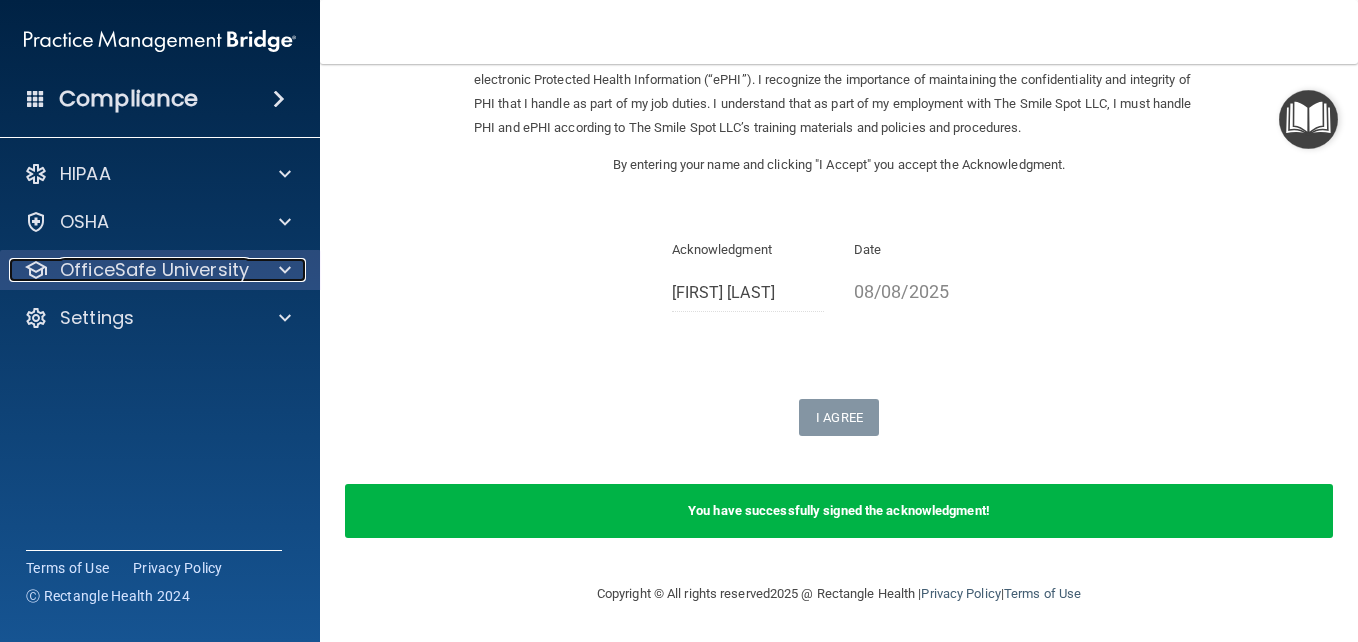 click at bounding box center (282, 270) 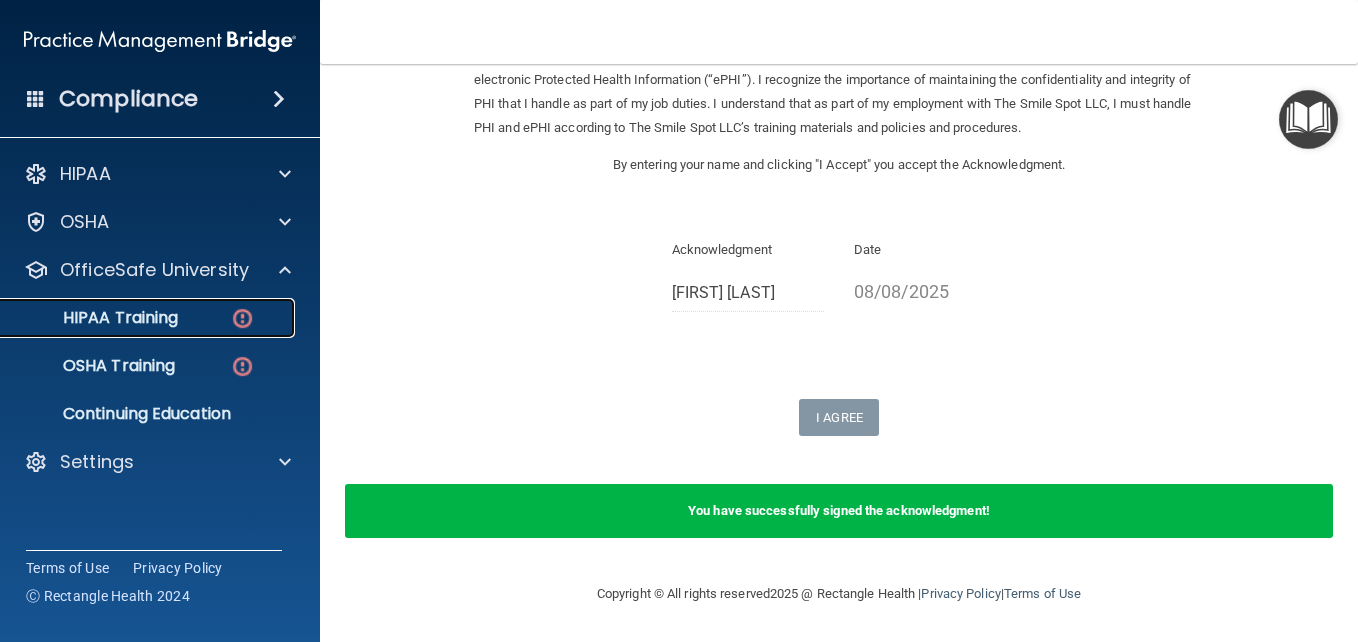 click on "HIPAA Training" at bounding box center [137, 318] 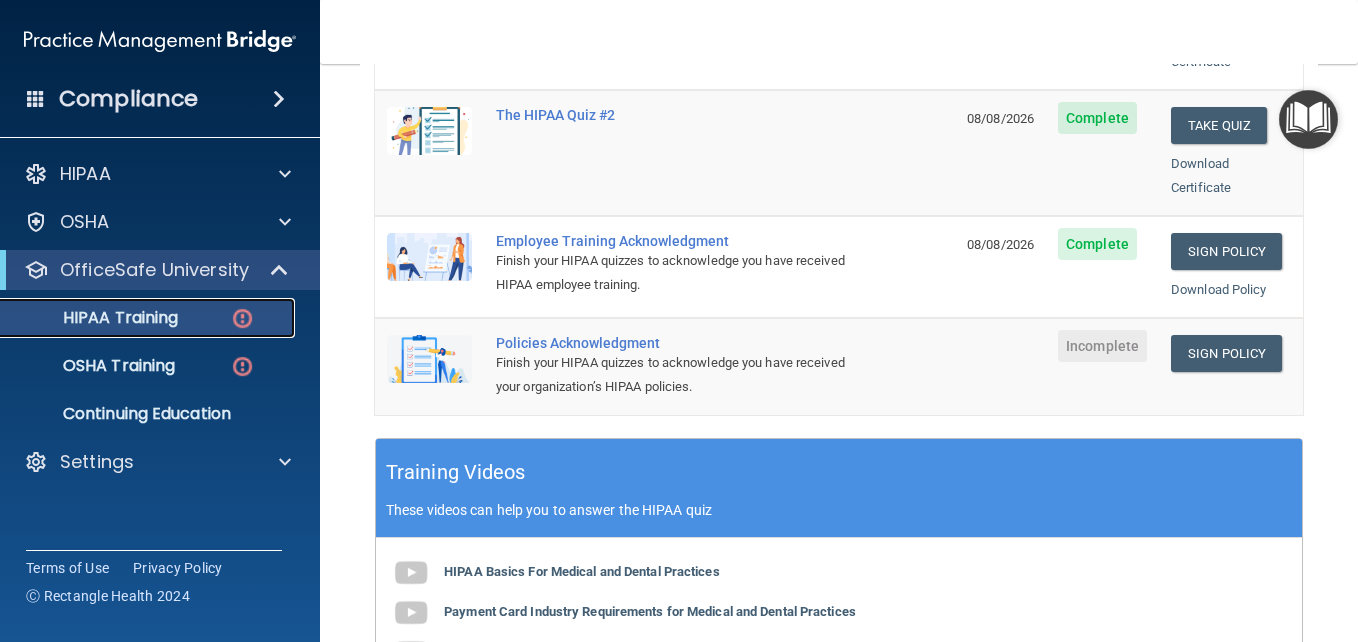 scroll, scrollTop: 512, scrollLeft: 0, axis: vertical 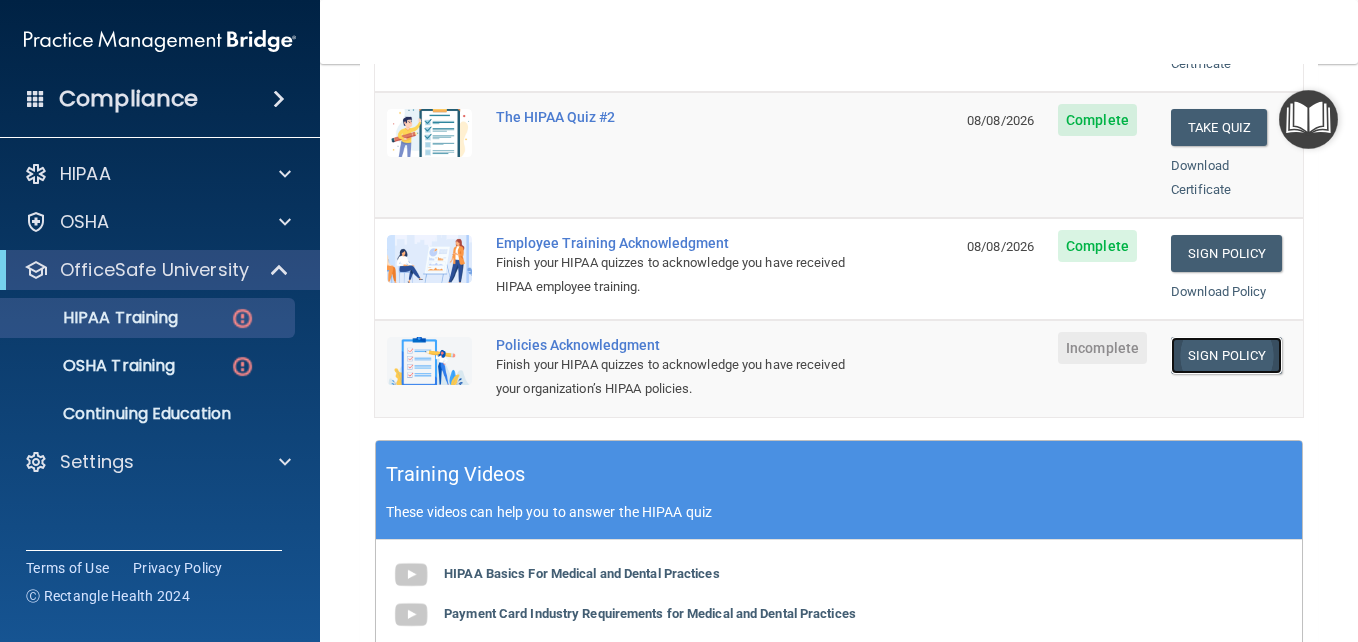click on "Sign Policy" at bounding box center [1226, 355] 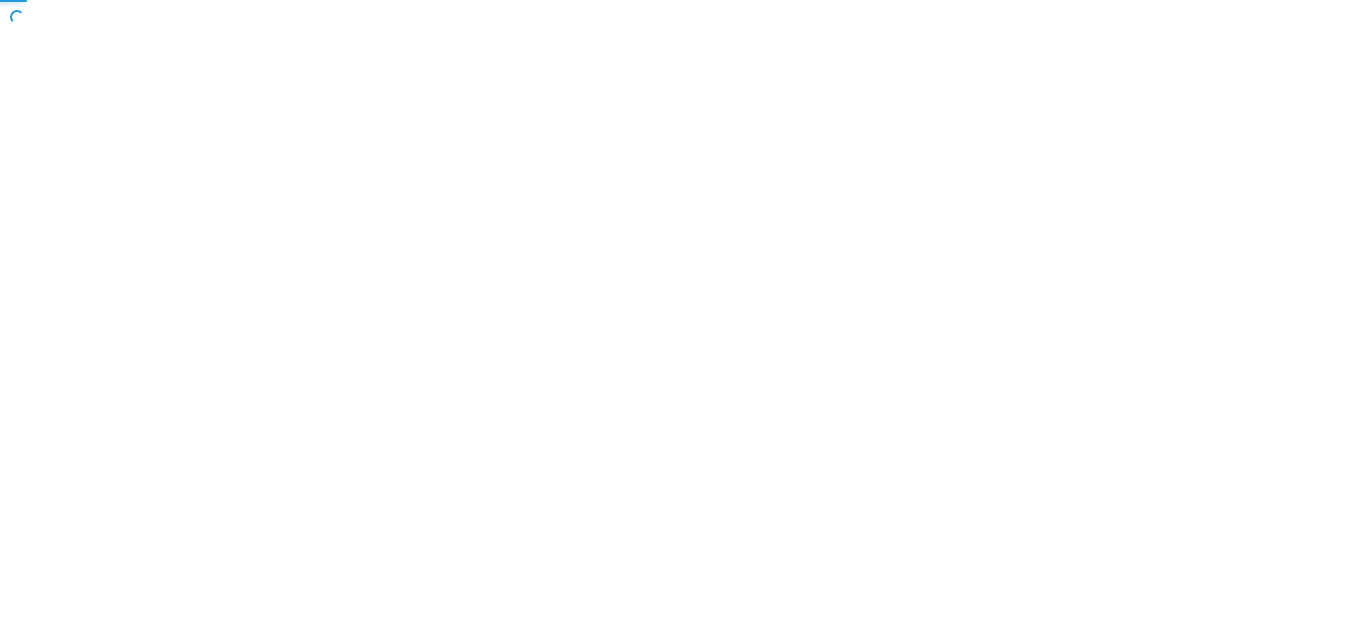 scroll, scrollTop: 0, scrollLeft: 0, axis: both 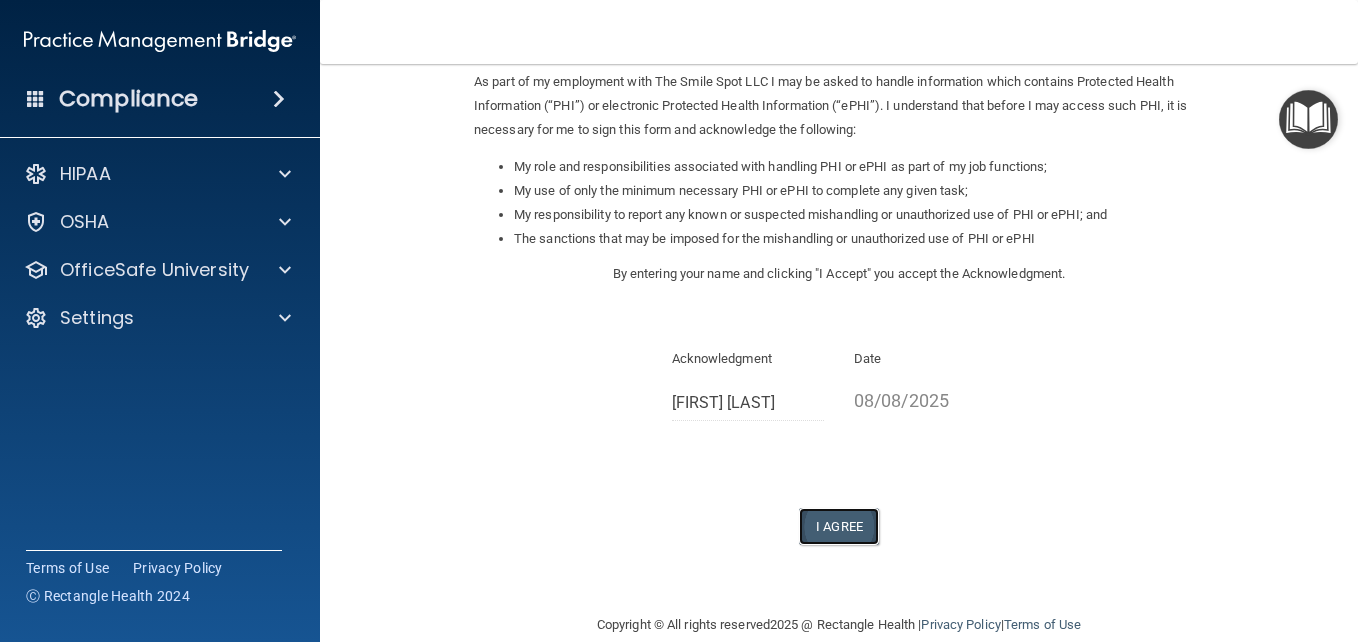 click on "I Agree" at bounding box center [839, 526] 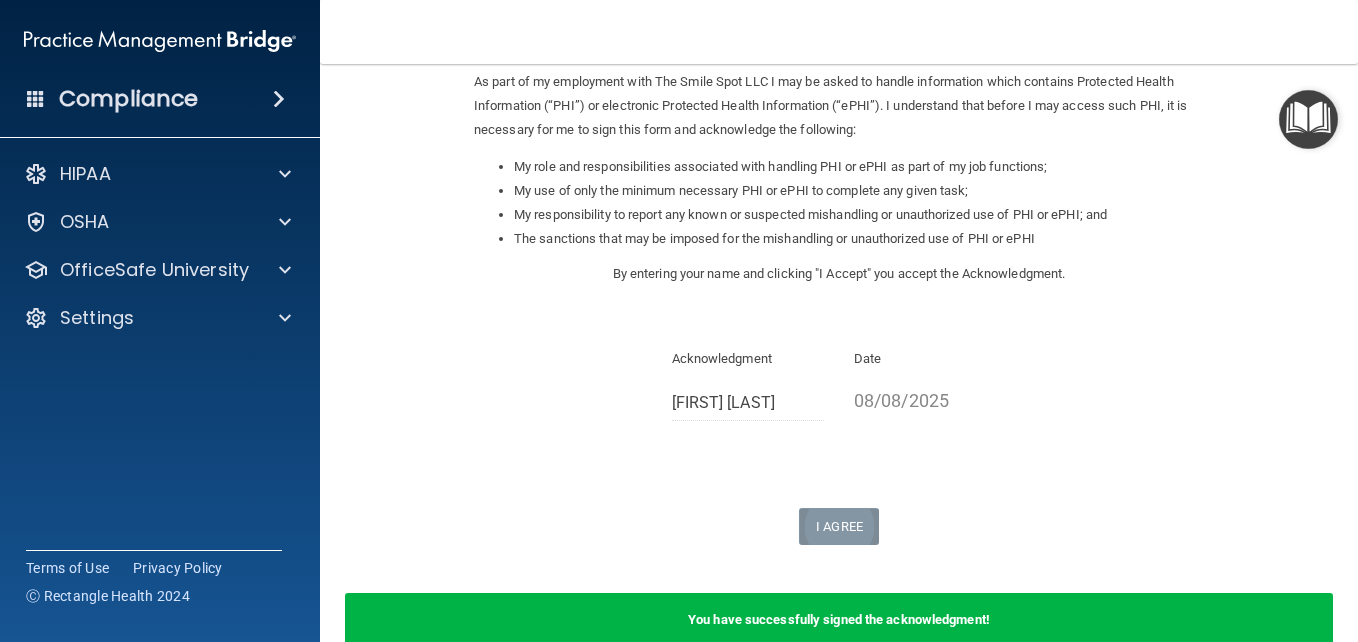 scroll, scrollTop: 352, scrollLeft: 0, axis: vertical 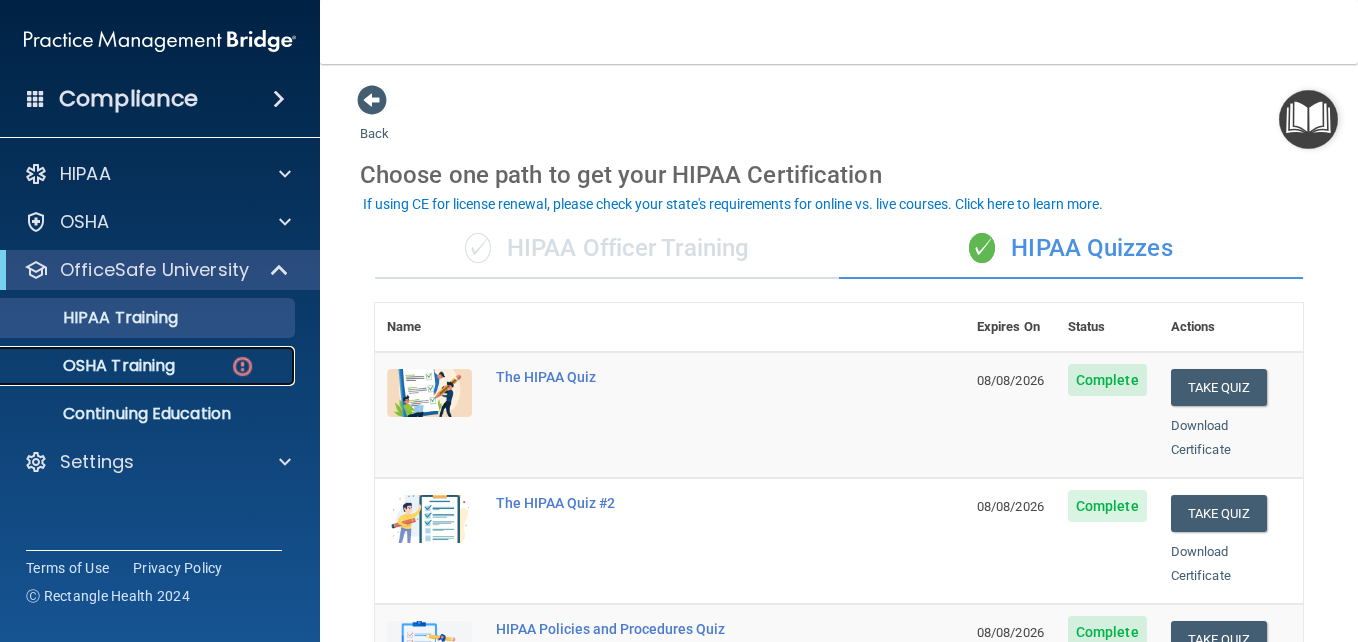 click on "OSHA Training" at bounding box center (149, 366) 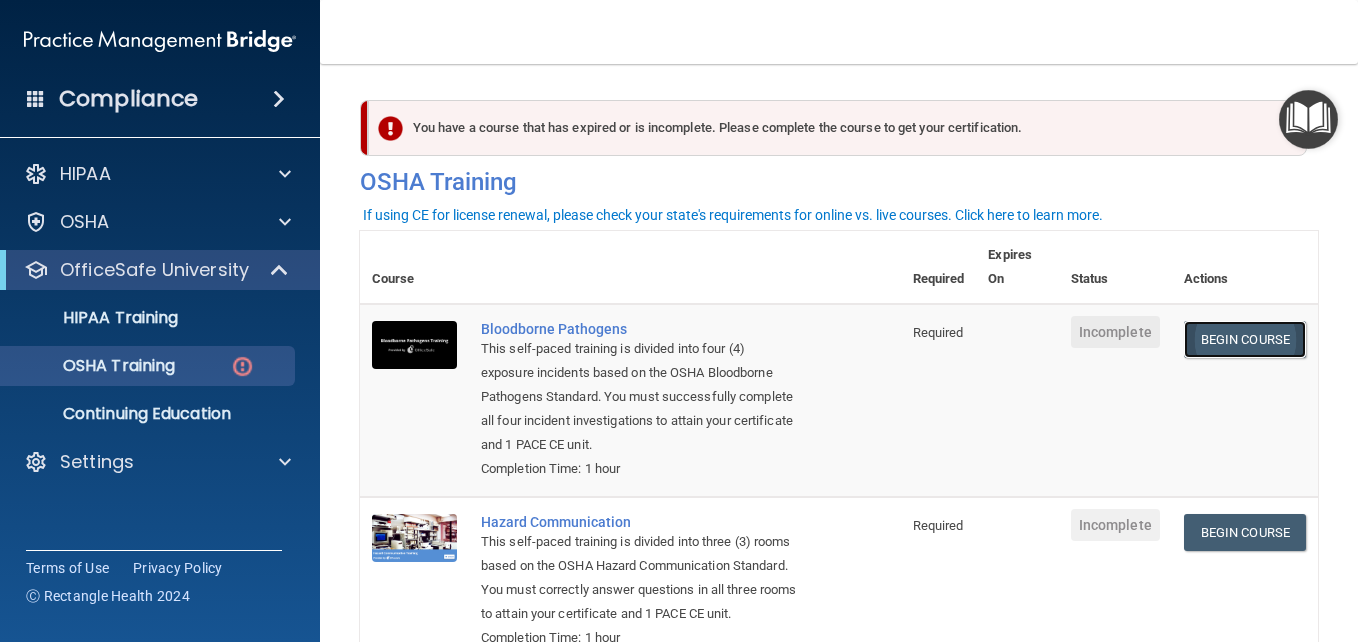 click on "Begin Course" at bounding box center (1245, 339) 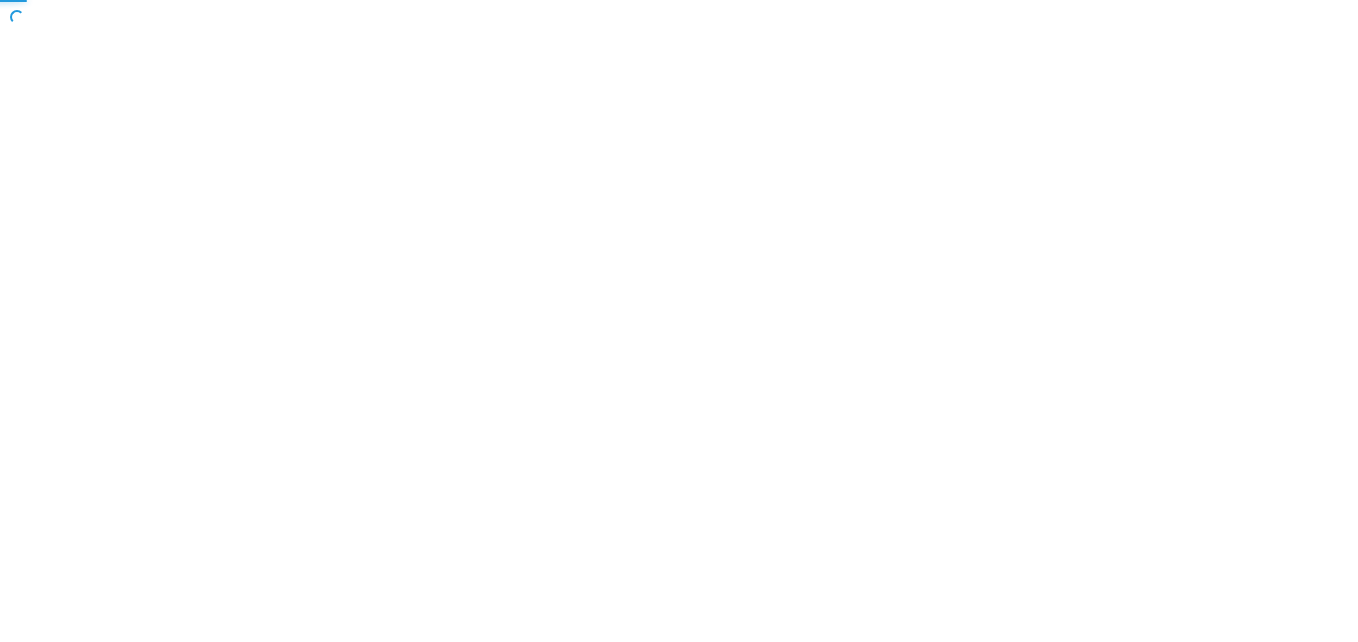 scroll, scrollTop: 0, scrollLeft: 0, axis: both 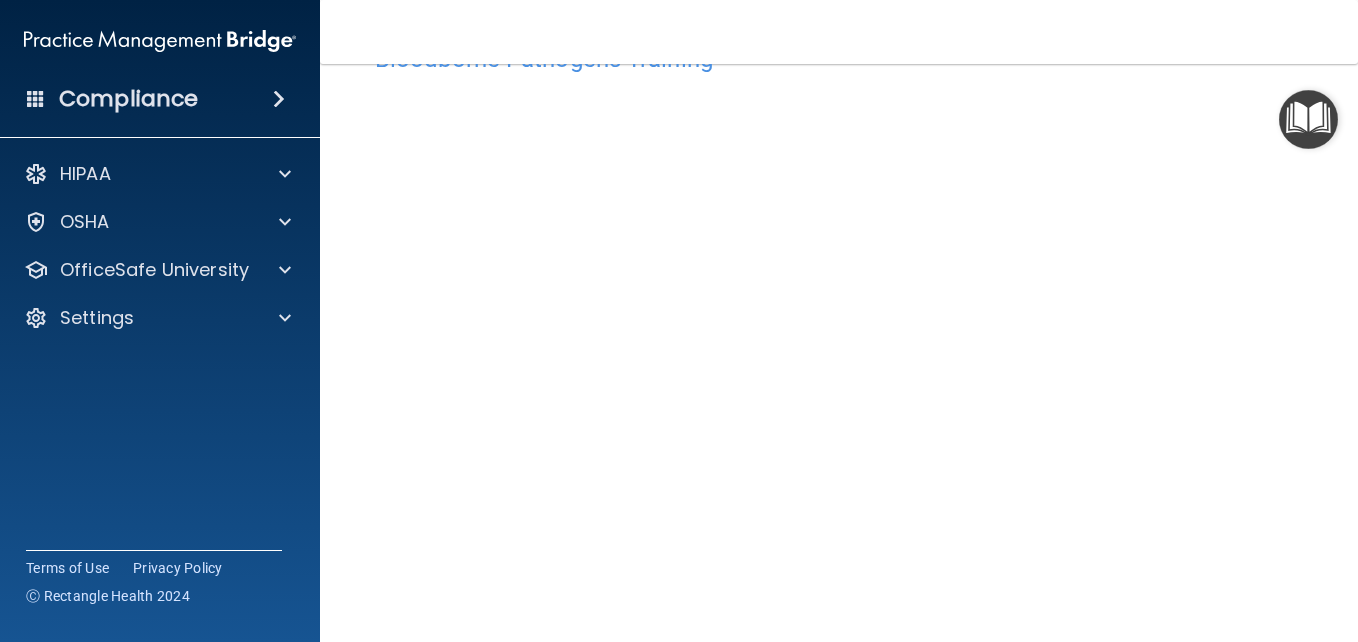 click at bounding box center [1308, 119] 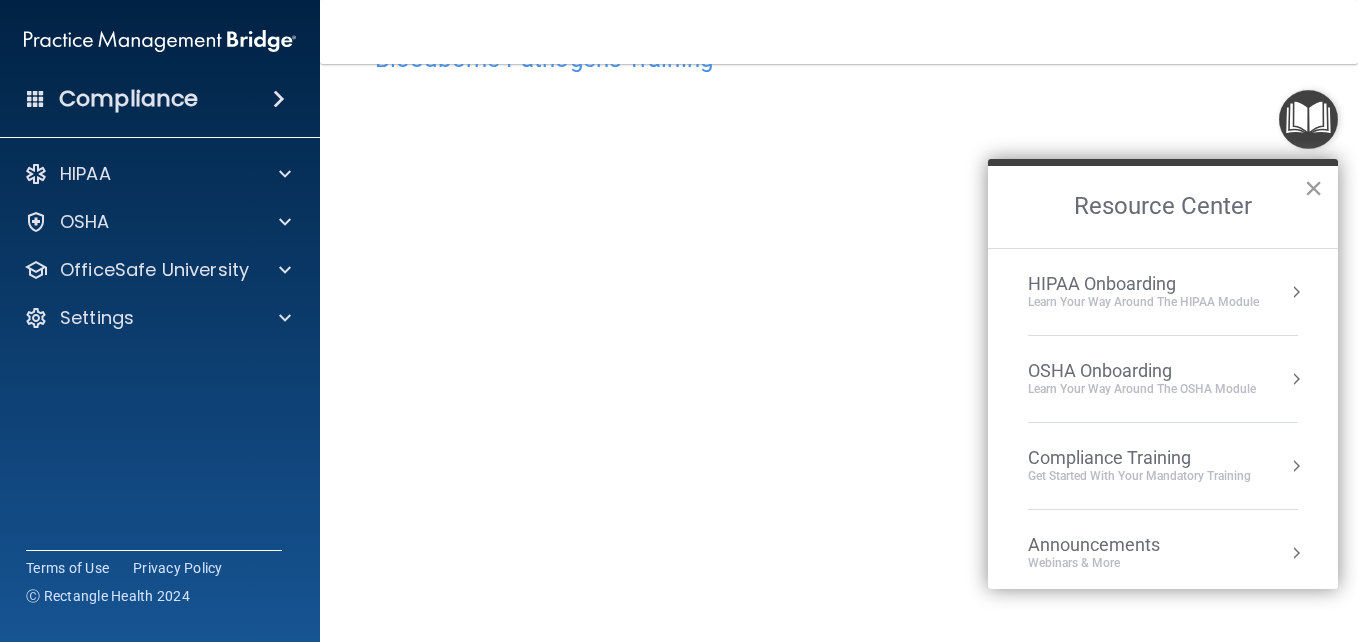 click on "×" at bounding box center [1313, 188] 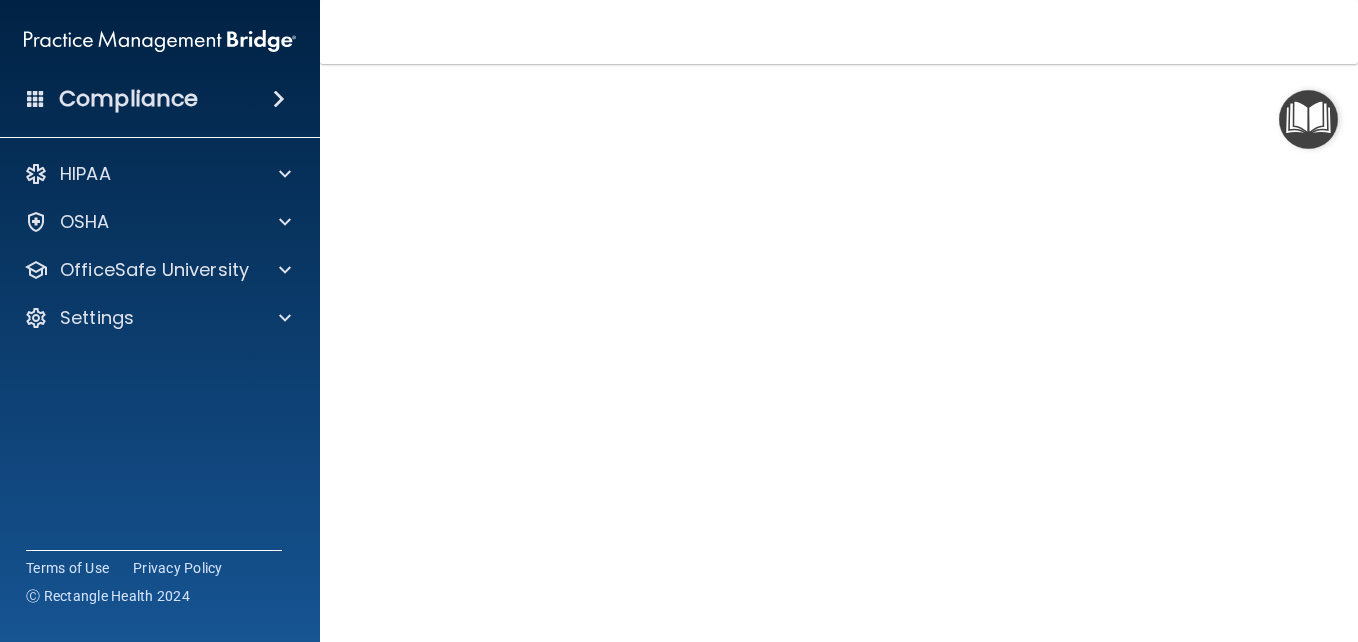 scroll, scrollTop: 64, scrollLeft: 0, axis: vertical 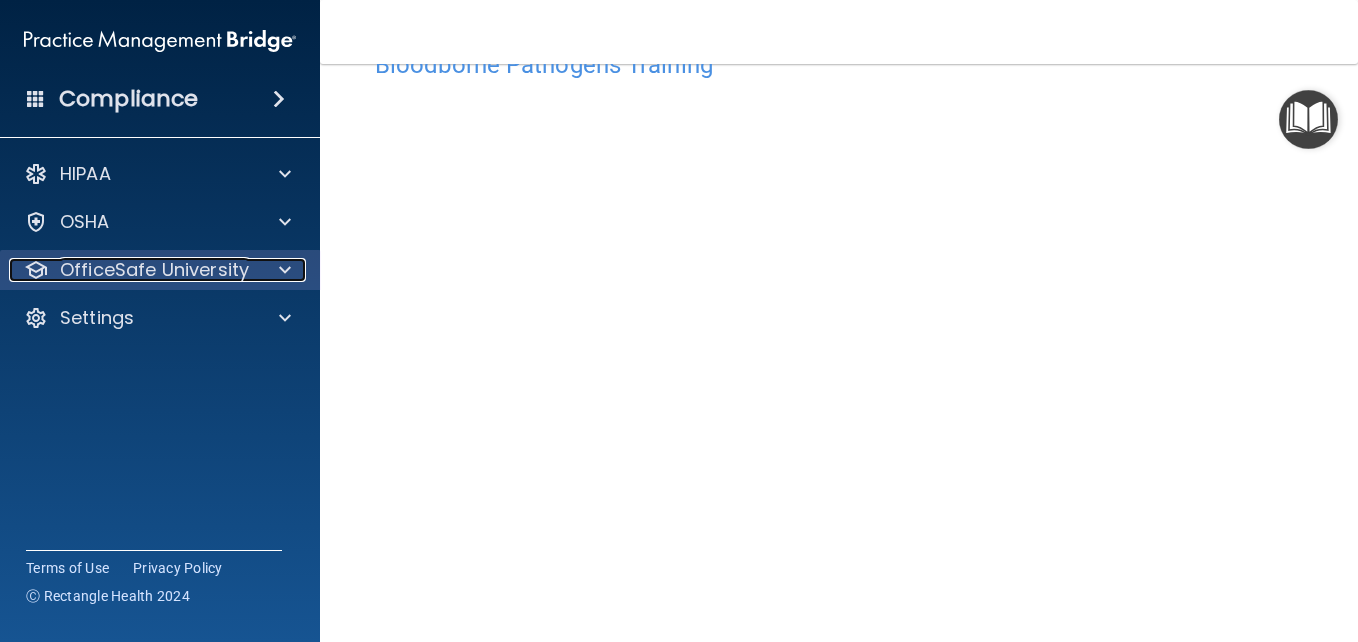 click on "OfficeSafe University" at bounding box center (154, 270) 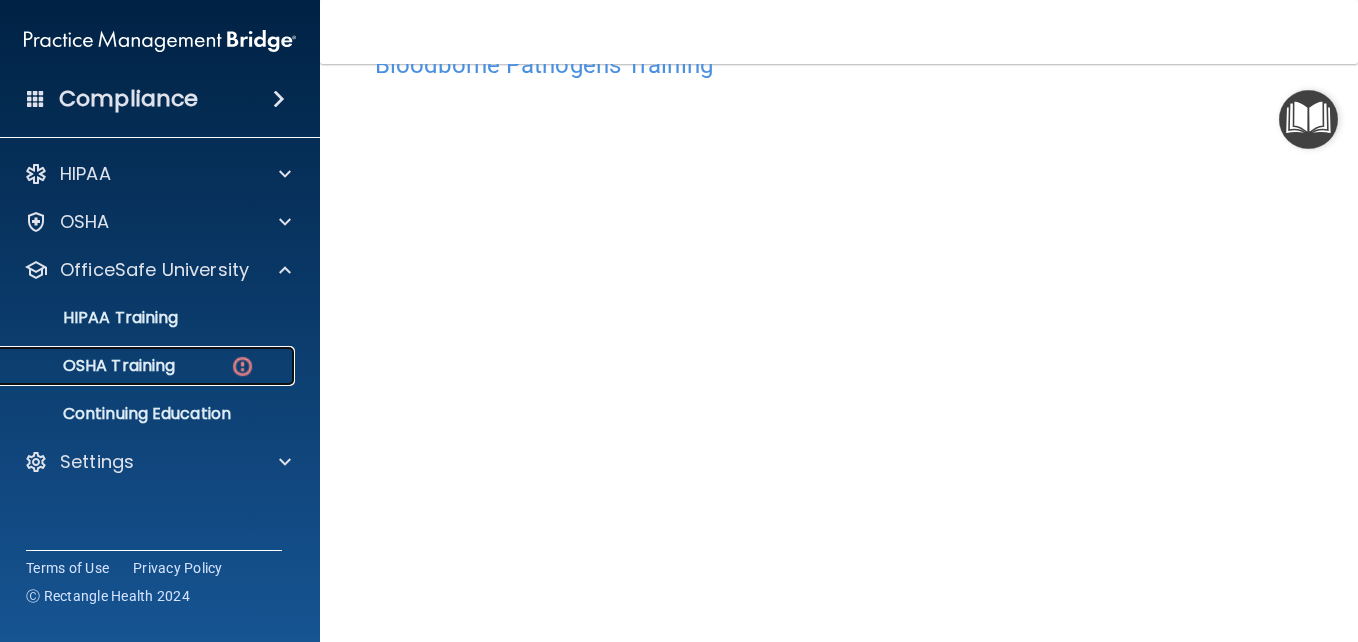 click on "OSHA Training" at bounding box center (94, 366) 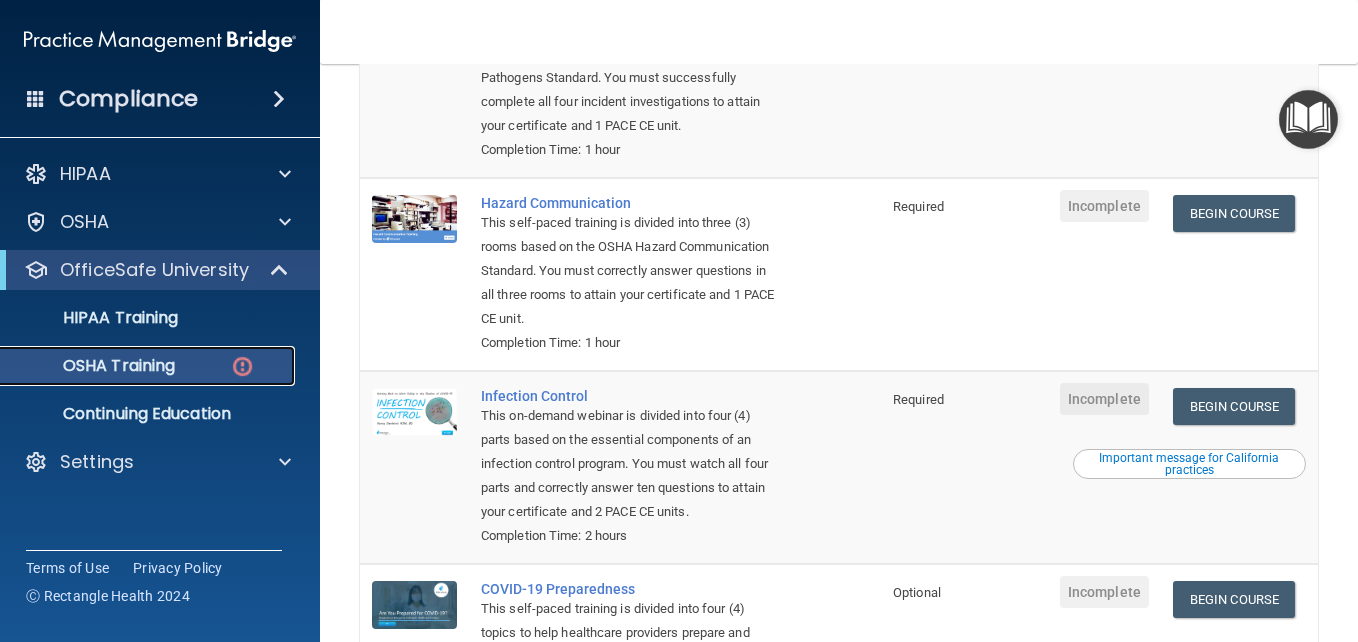 scroll, scrollTop: 294, scrollLeft: 0, axis: vertical 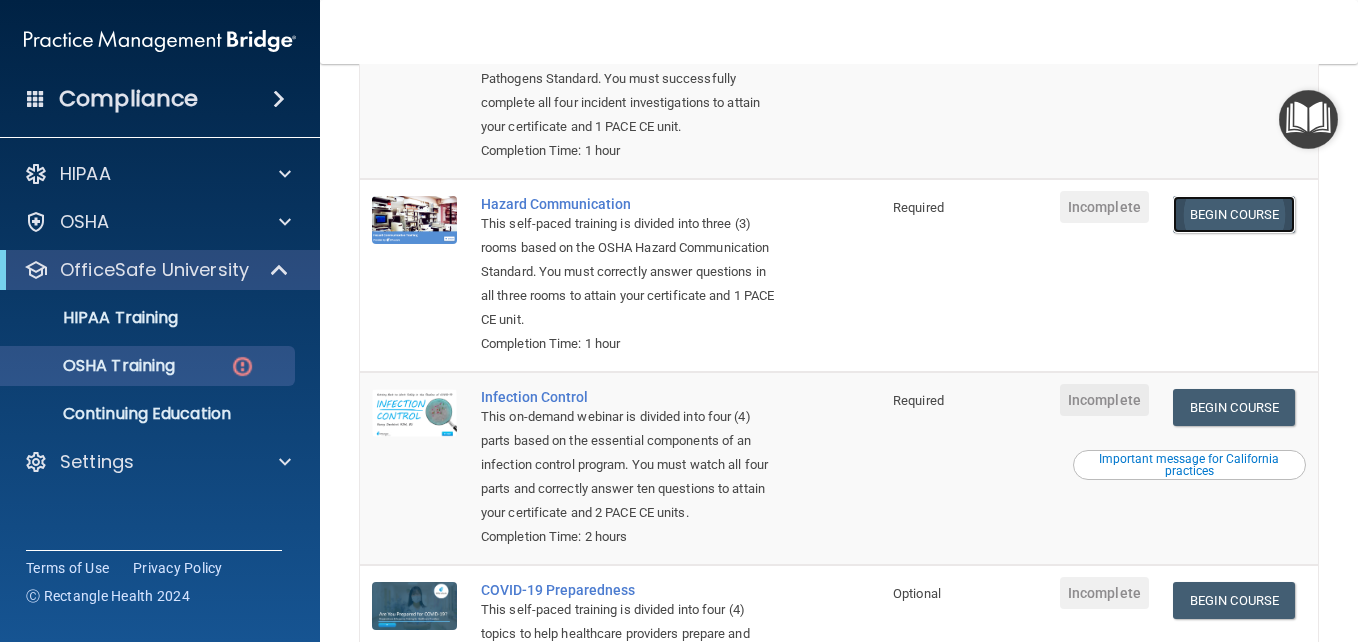 click on "Begin Course" at bounding box center [1234, 214] 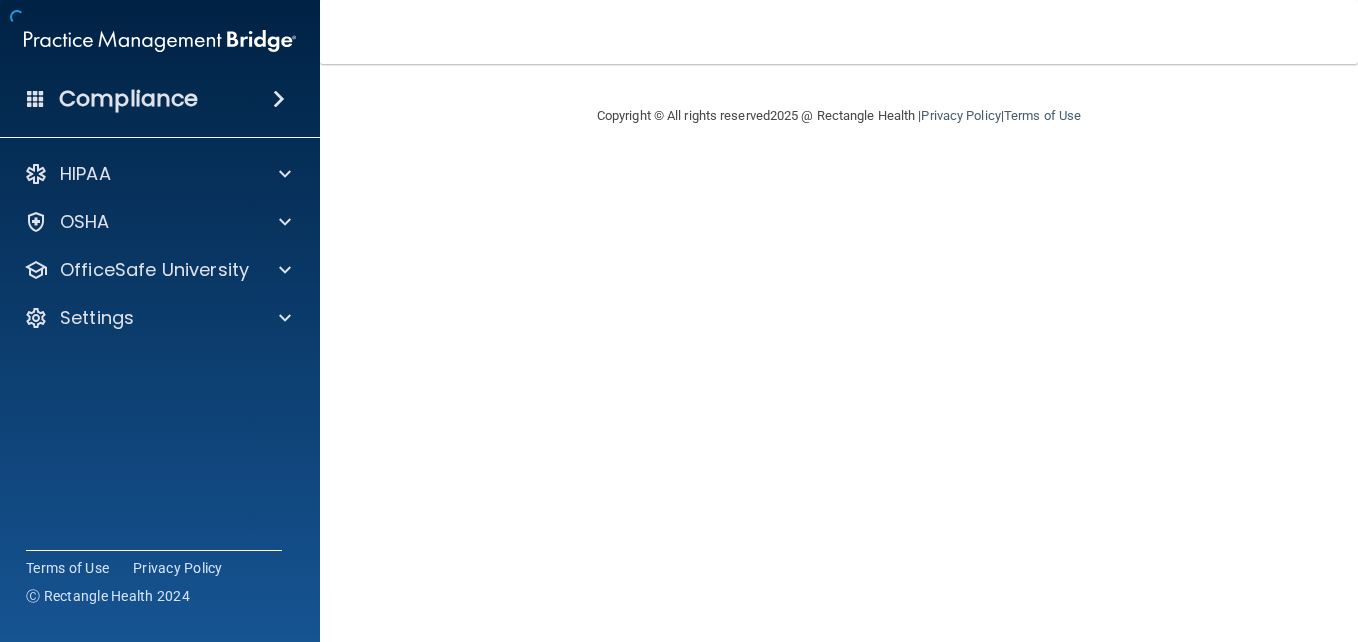 scroll, scrollTop: 0, scrollLeft: 0, axis: both 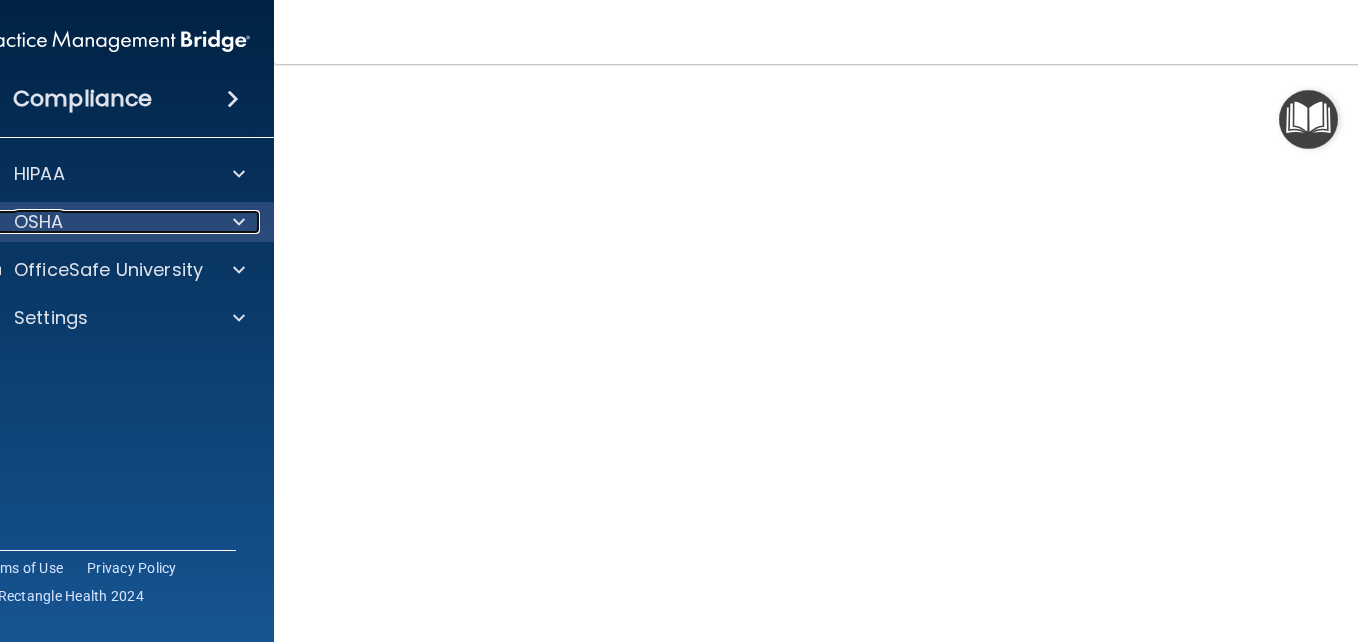 click on "OSHA" at bounding box center [87, 222] 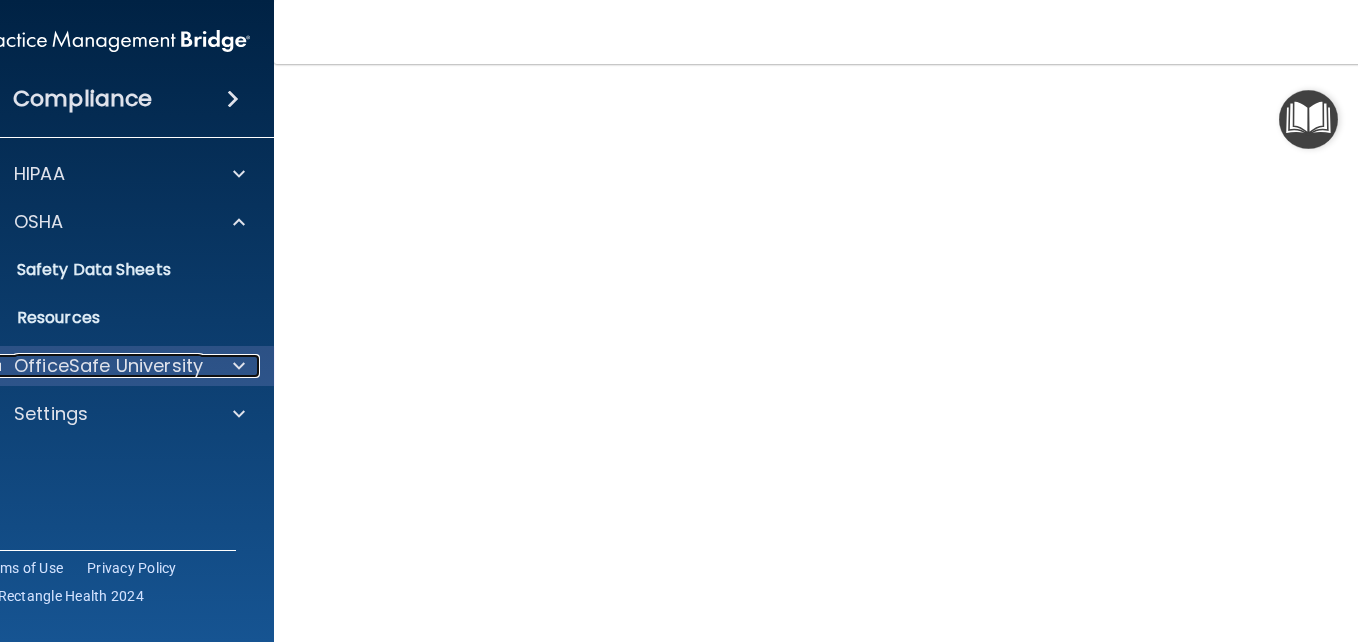 click on "OfficeSafe University" at bounding box center (108, 366) 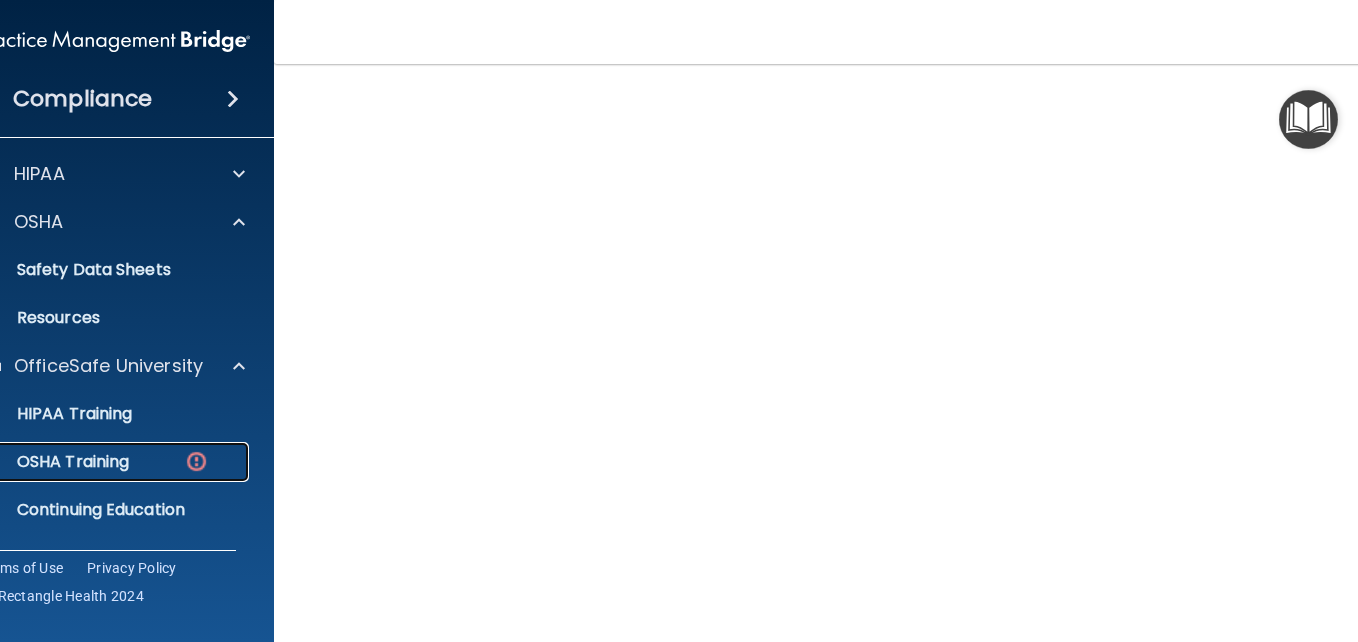 click on "OSHA Training" at bounding box center (48, 462) 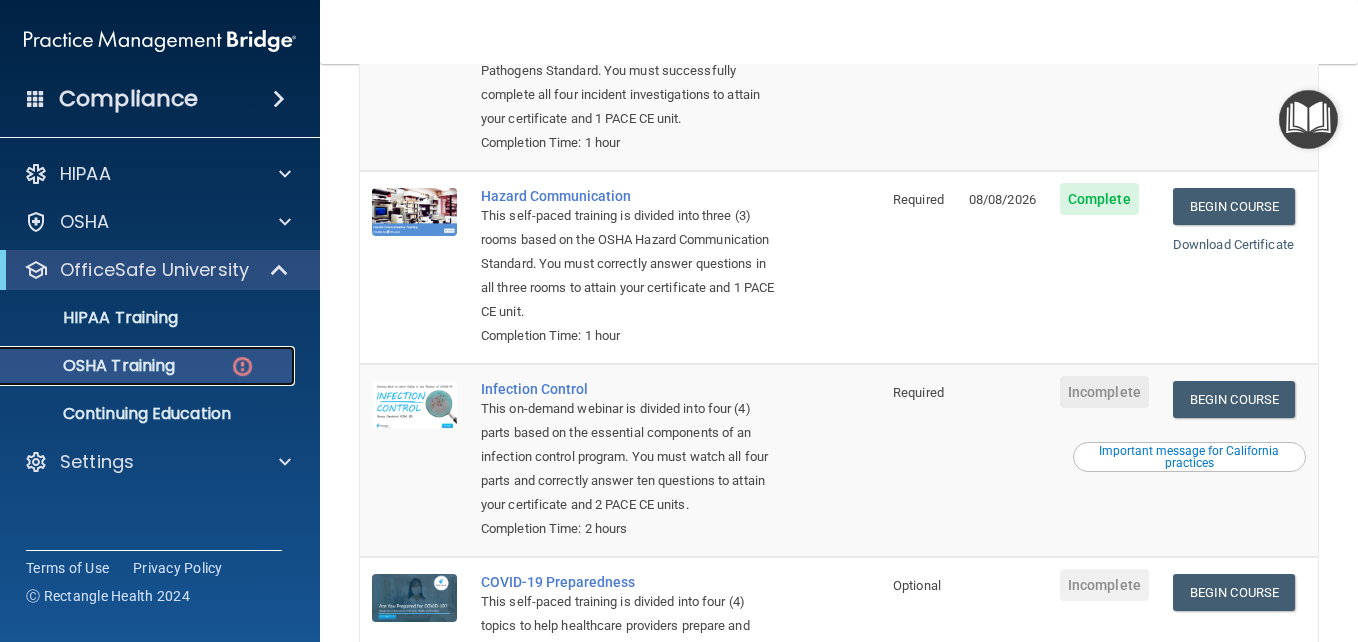 scroll, scrollTop: 336, scrollLeft: 0, axis: vertical 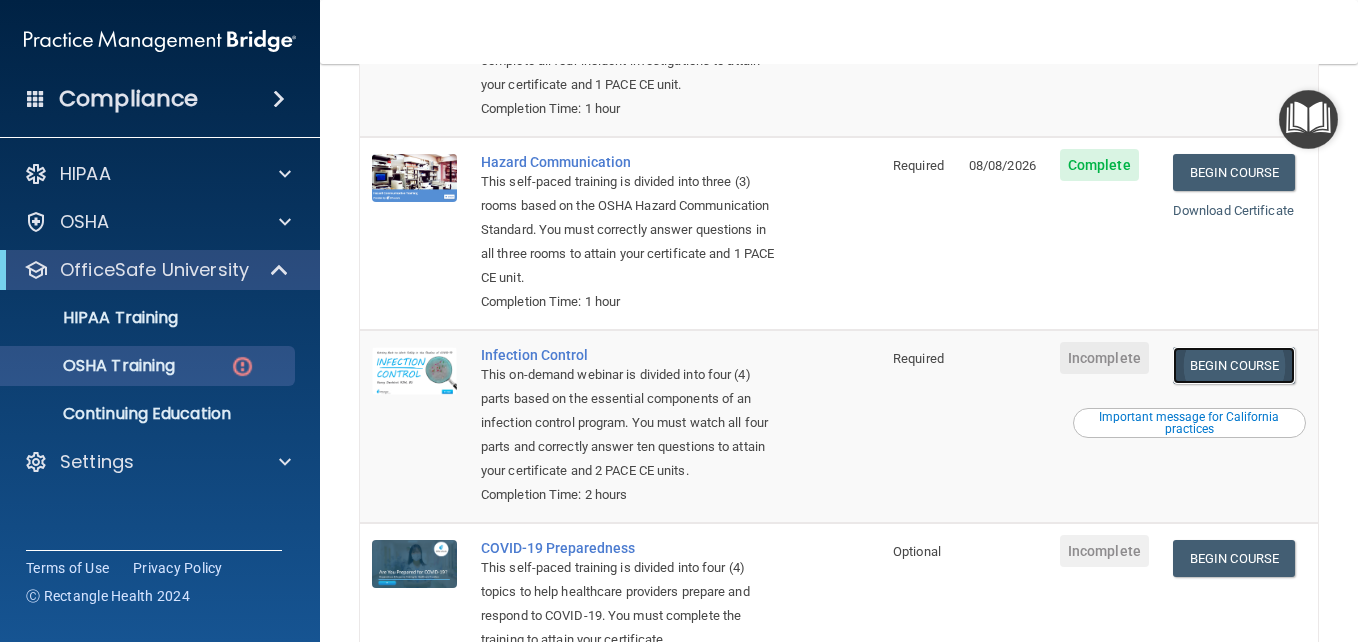 click on "Begin Course" at bounding box center (1234, 365) 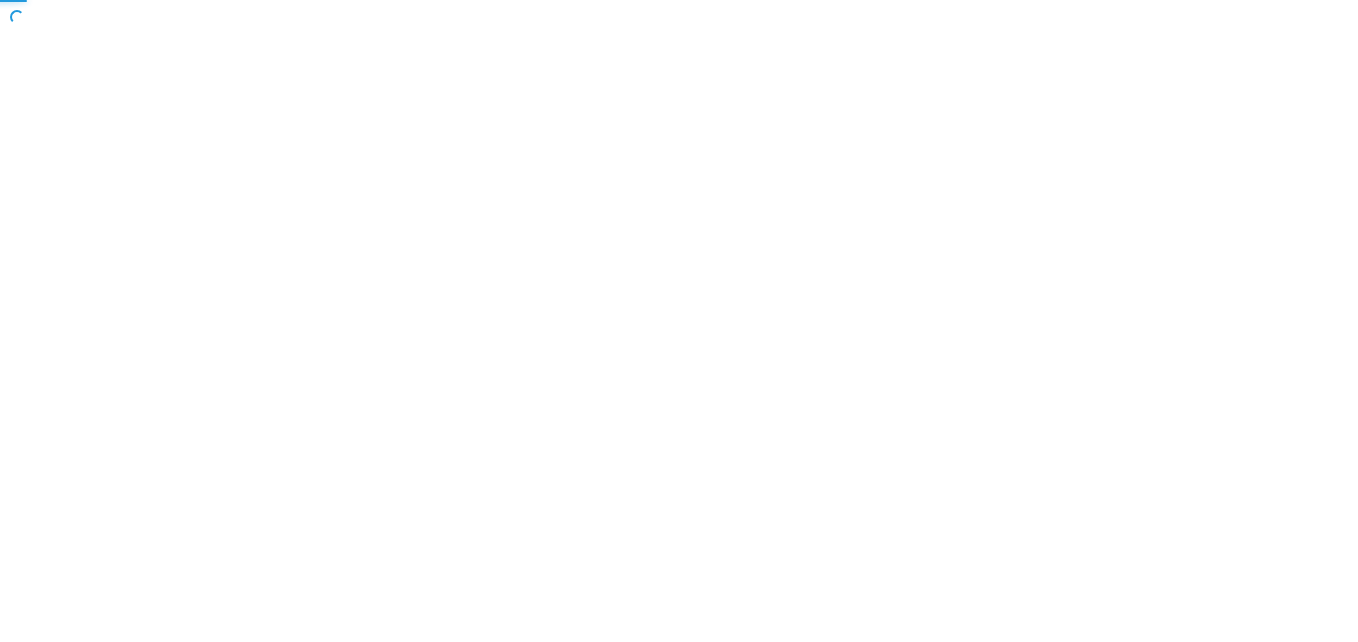 scroll, scrollTop: 0, scrollLeft: 0, axis: both 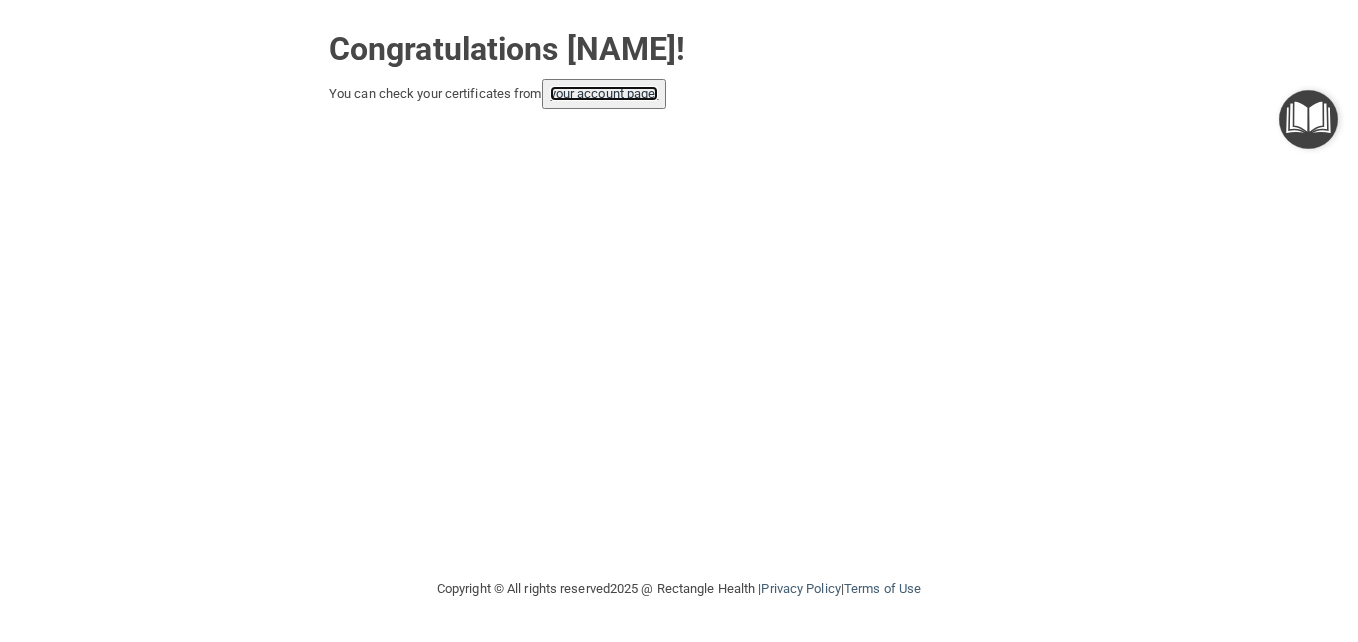 click on "your account page!" at bounding box center (604, 93) 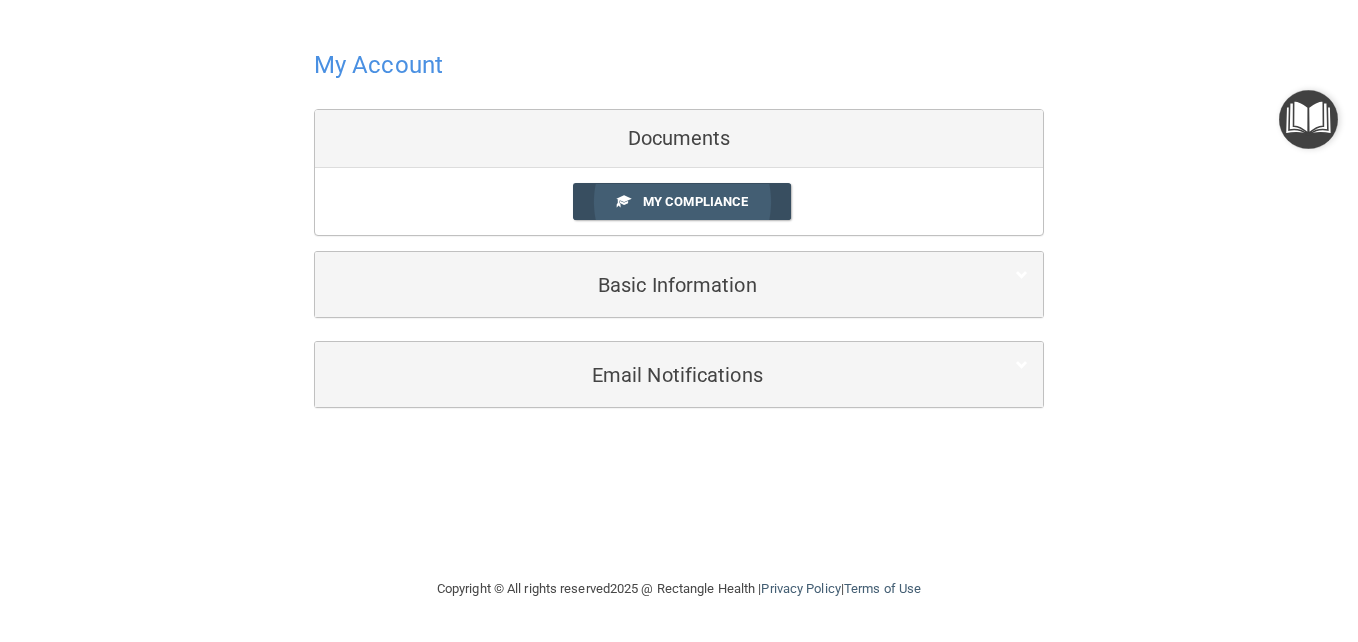 click at bounding box center [623, 200] 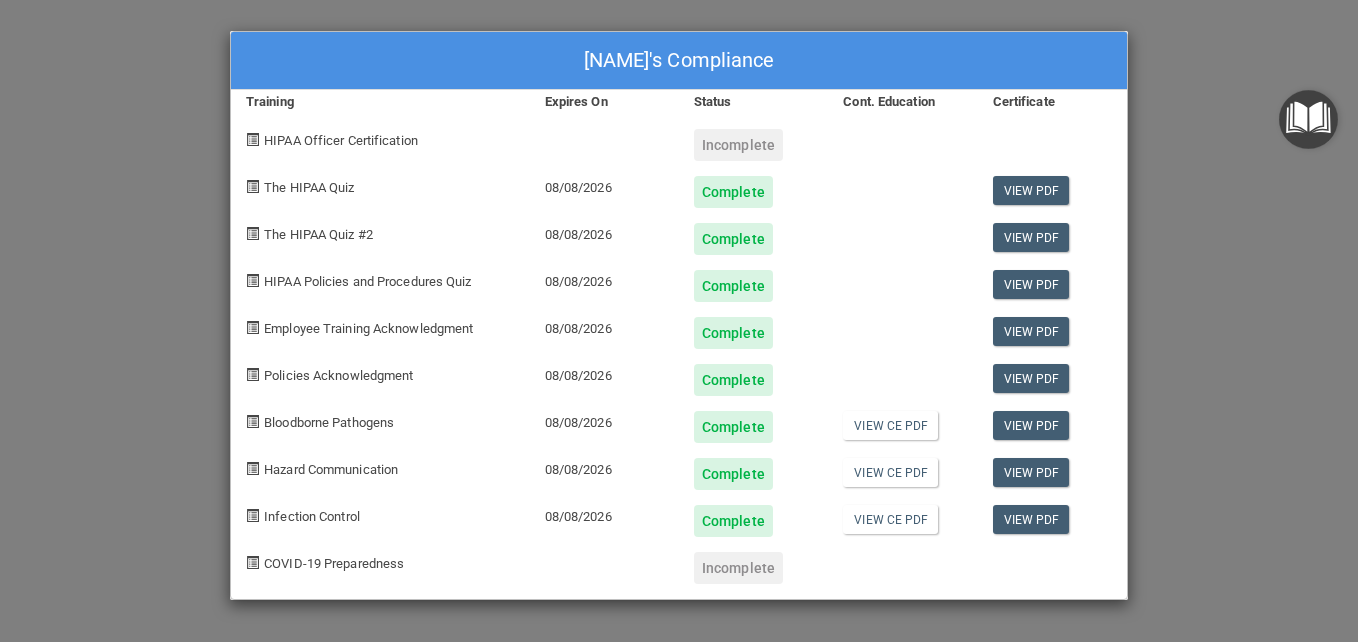 click on "Emily Sturtevant's Compliance      Training   Expires On   Status   Cont. Education   Certificate         HIPAA Officer Certification             Incomplete                      The HIPAA Quiz      08/08/2026       Complete              View PDF         The HIPAA Quiz #2      08/08/2026       Complete              View PDF         HIPAA Policies and Procedures Quiz      08/08/2026       Complete              View PDF         Employee Training Acknowledgment      08/08/2026       Complete              View PDF         Policies Acknowledgment      08/08/2026       Complete              View PDF         Bloodborne Pathogens      08/08/2026       Complete        View CE PDF       View PDF         Hazard Communication      08/08/2026       Complete        View CE PDF       View PDF         Infection Control      08/08/2026       Complete        View CE PDF       View PDF         COVID-19 Preparedness             Incomplete" at bounding box center (679, 321) 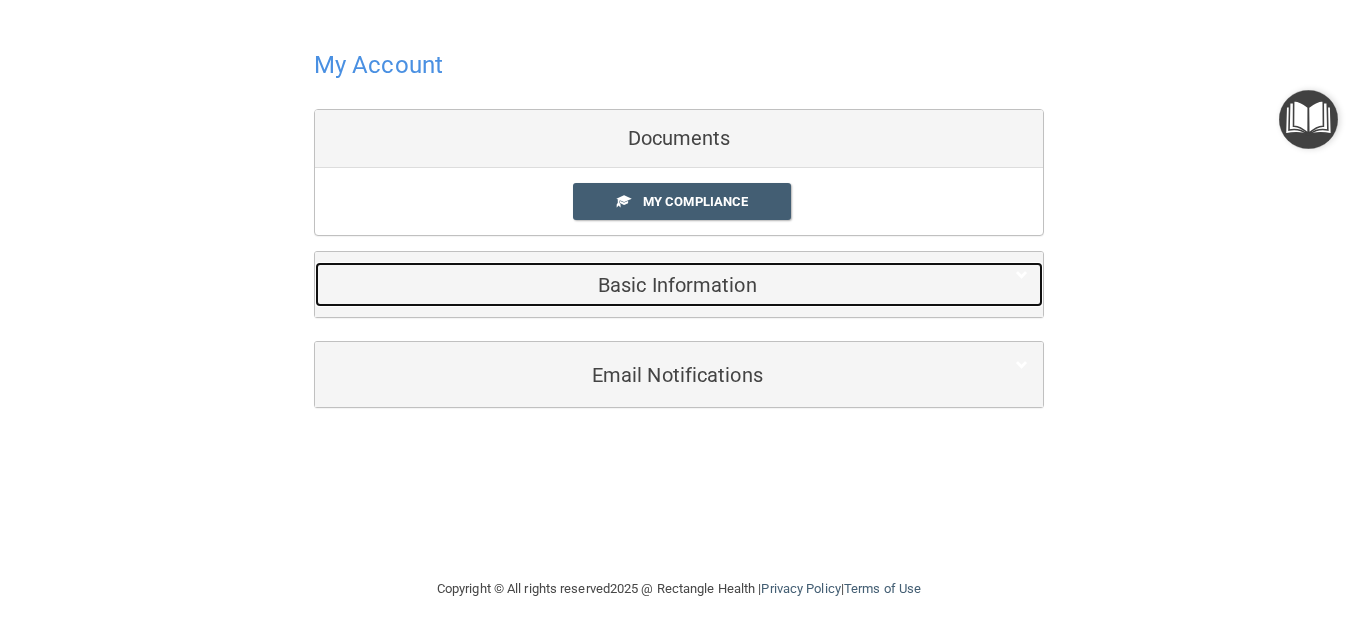 click on "Basic Information" at bounding box center (648, 285) 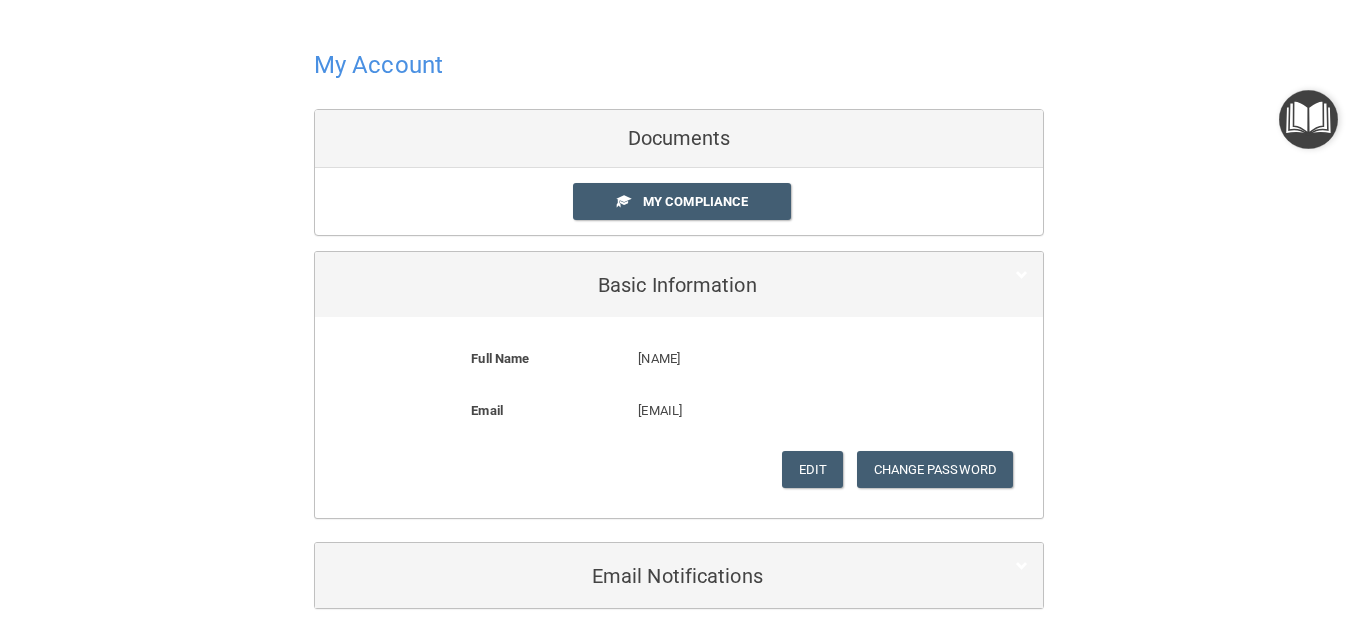 click on "My Account" at bounding box center (378, 65) 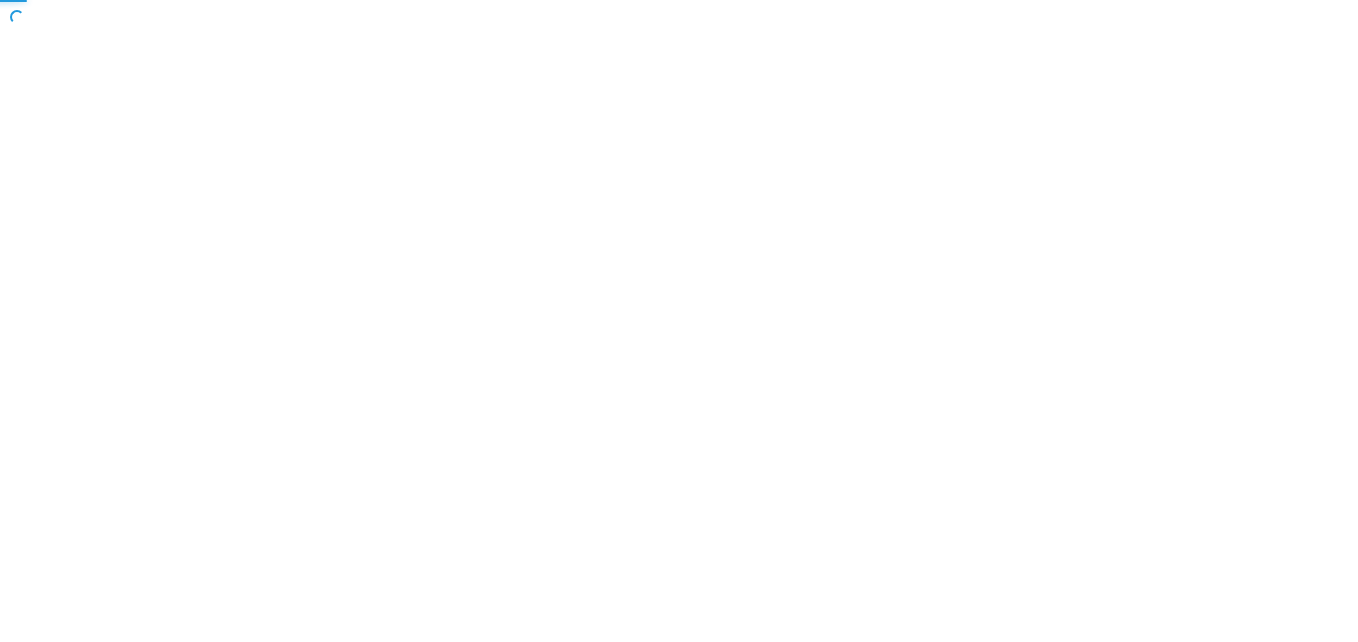 scroll, scrollTop: 0, scrollLeft: 0, axis: both 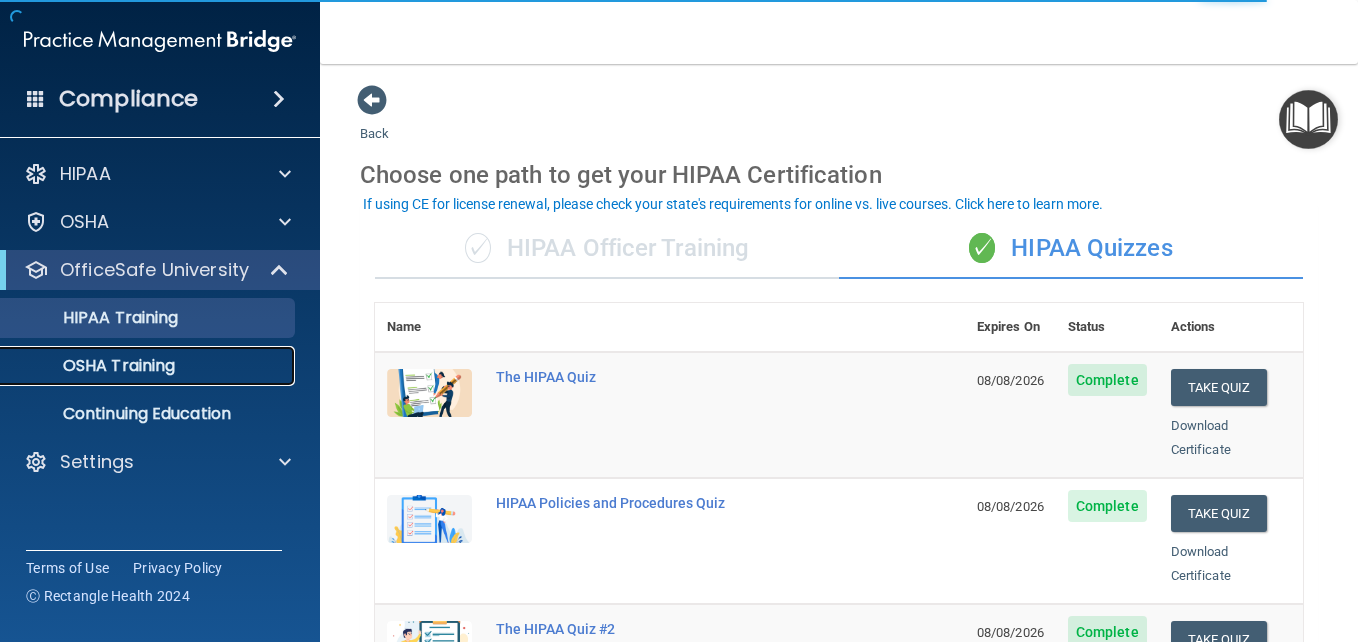 click on "OSHA Training" at bounding box center (94, 366) 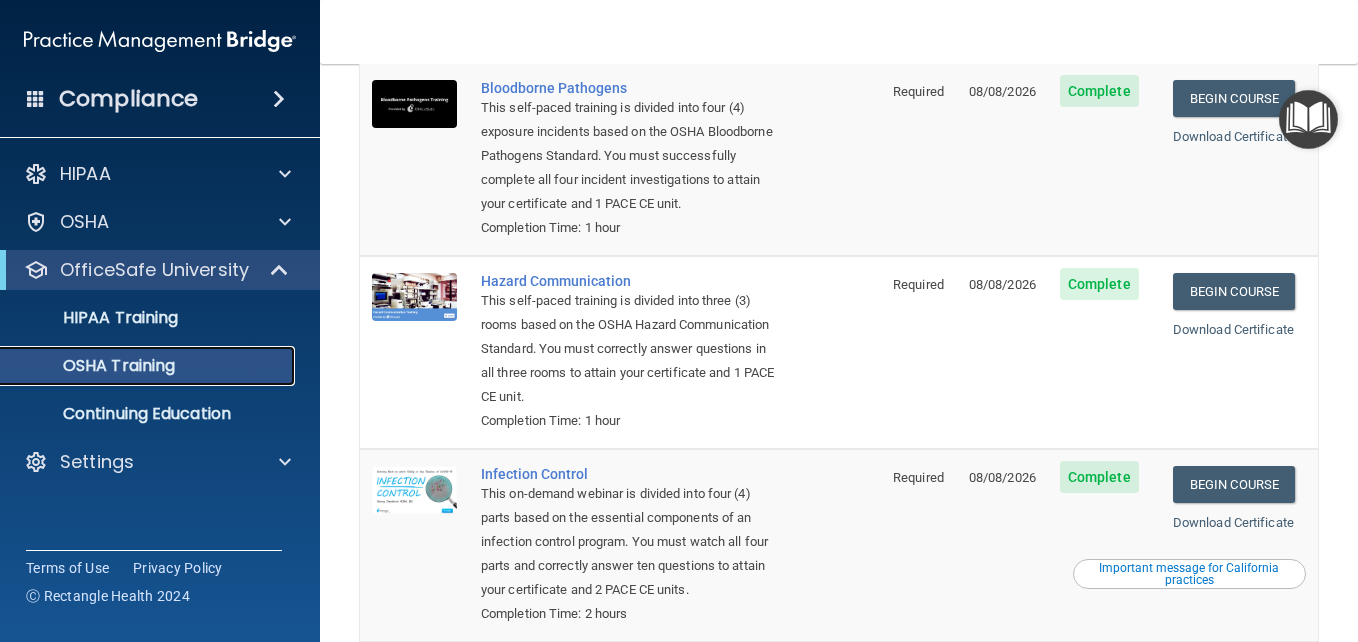 scroll, scrollTop: 462, scrollLeft: 0, axis: vertical 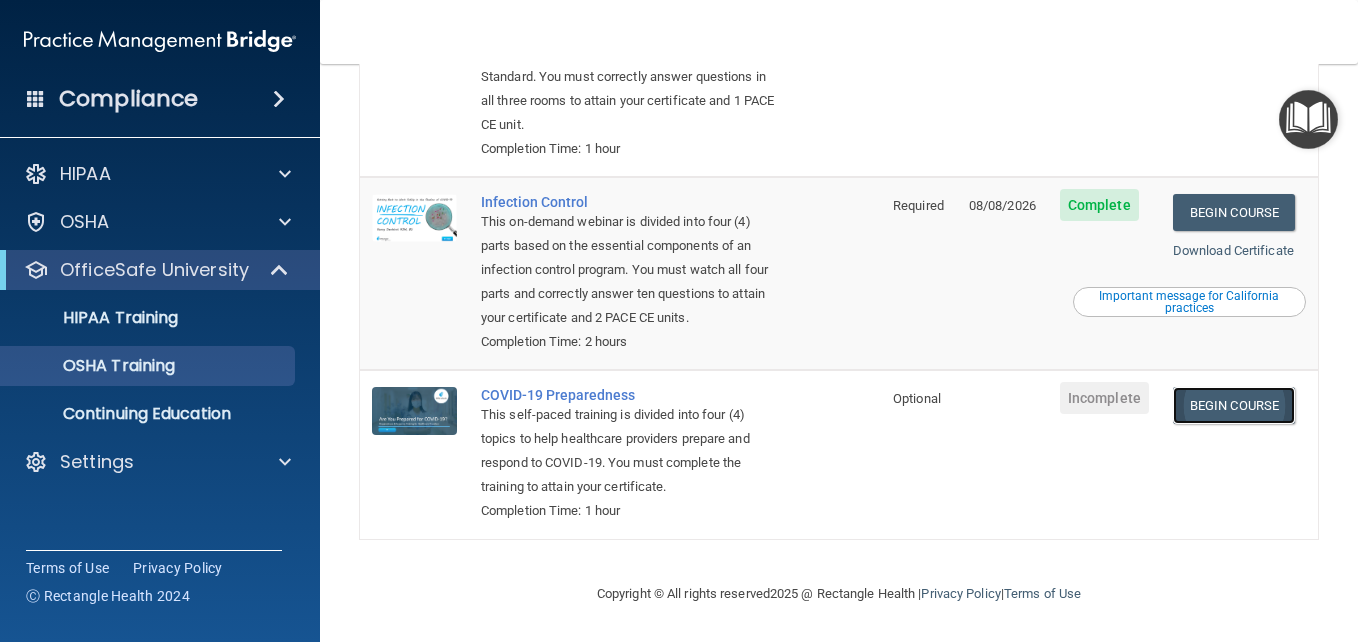 click on "Begin Course" at bounding box center [1234, 405] 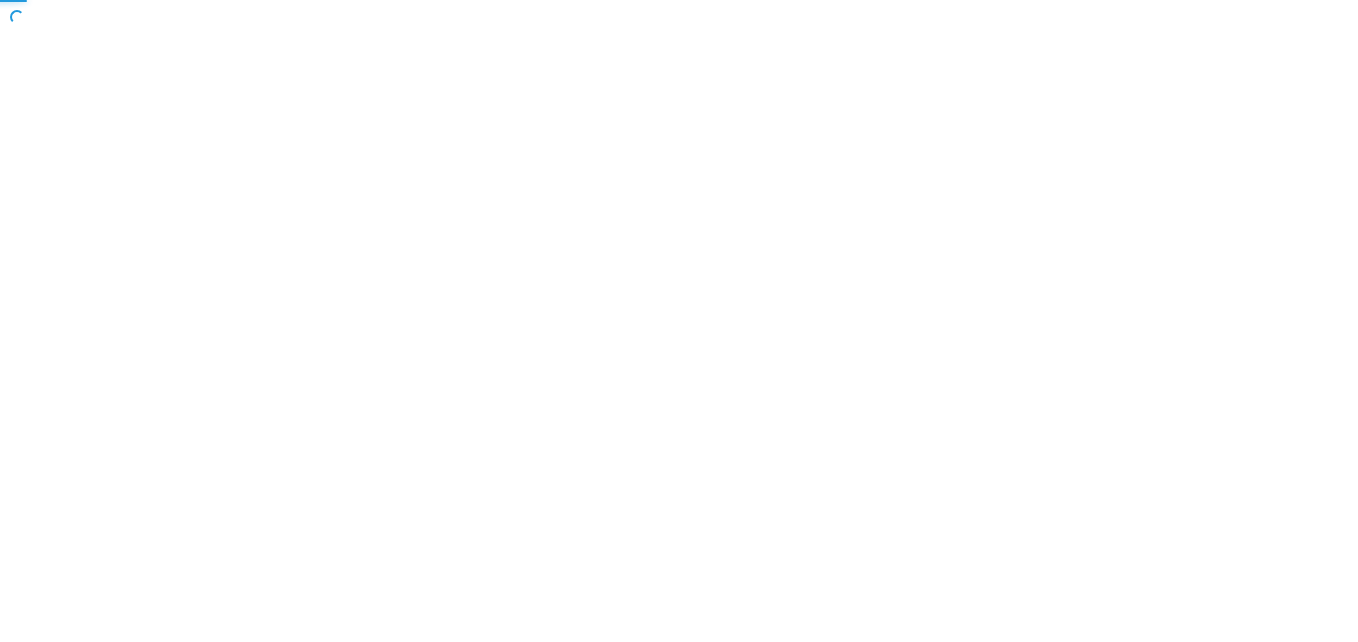 scroll, scrollTop: 0, scrollLeft: 0, axis: both 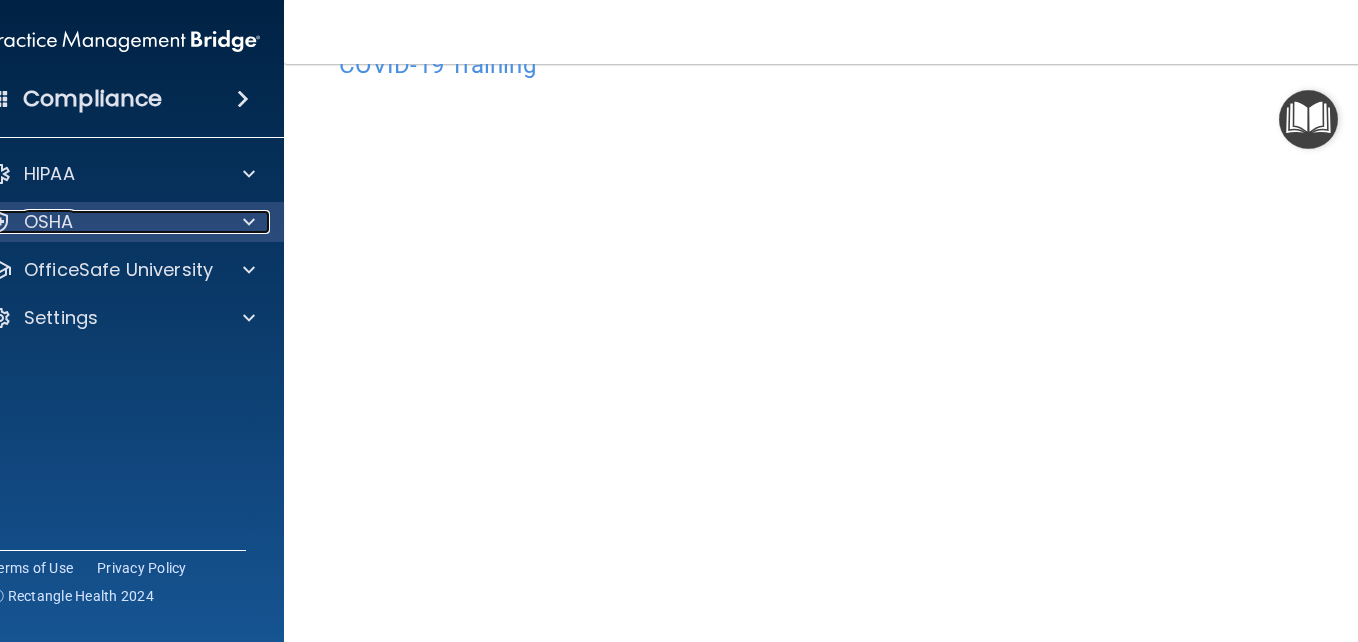 click on "OSHA" at bounding box center (97, 222) 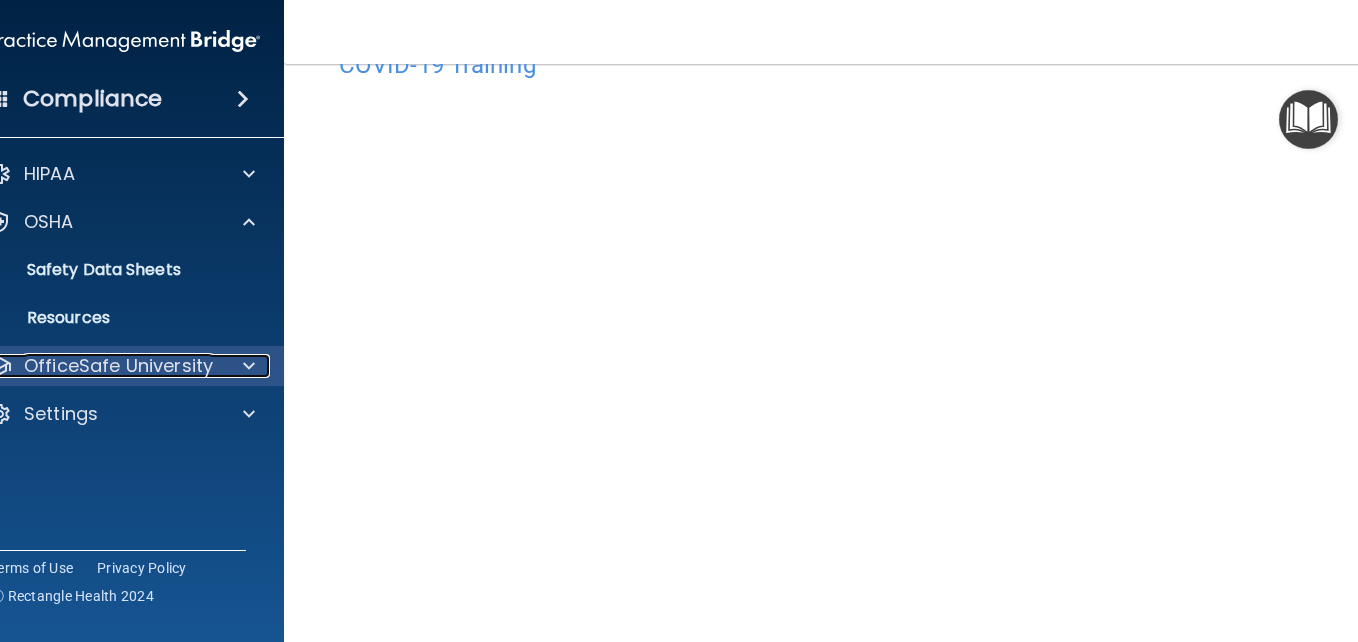 click on "OfficeSafe University" at bounding box center [118, 366] 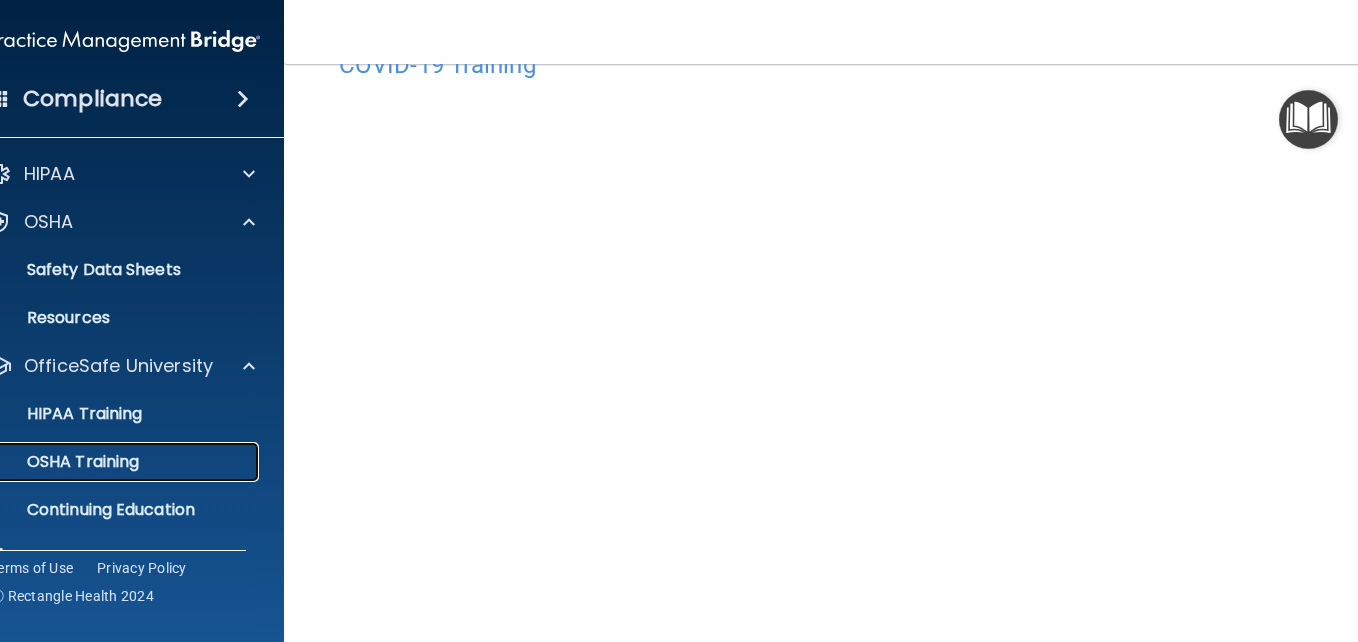 click on "OSHA Training" at bounding box center [58, 462] 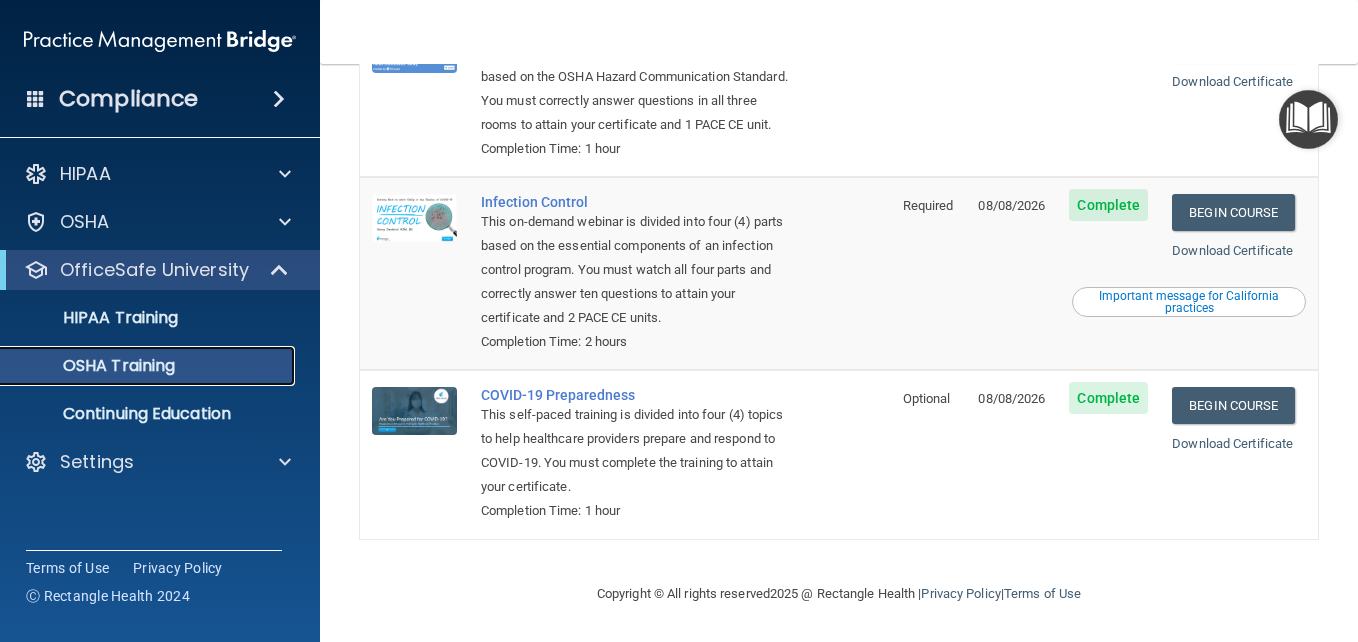 scroll, scrollTop: 0, scrollLeft: 0, axis: both 